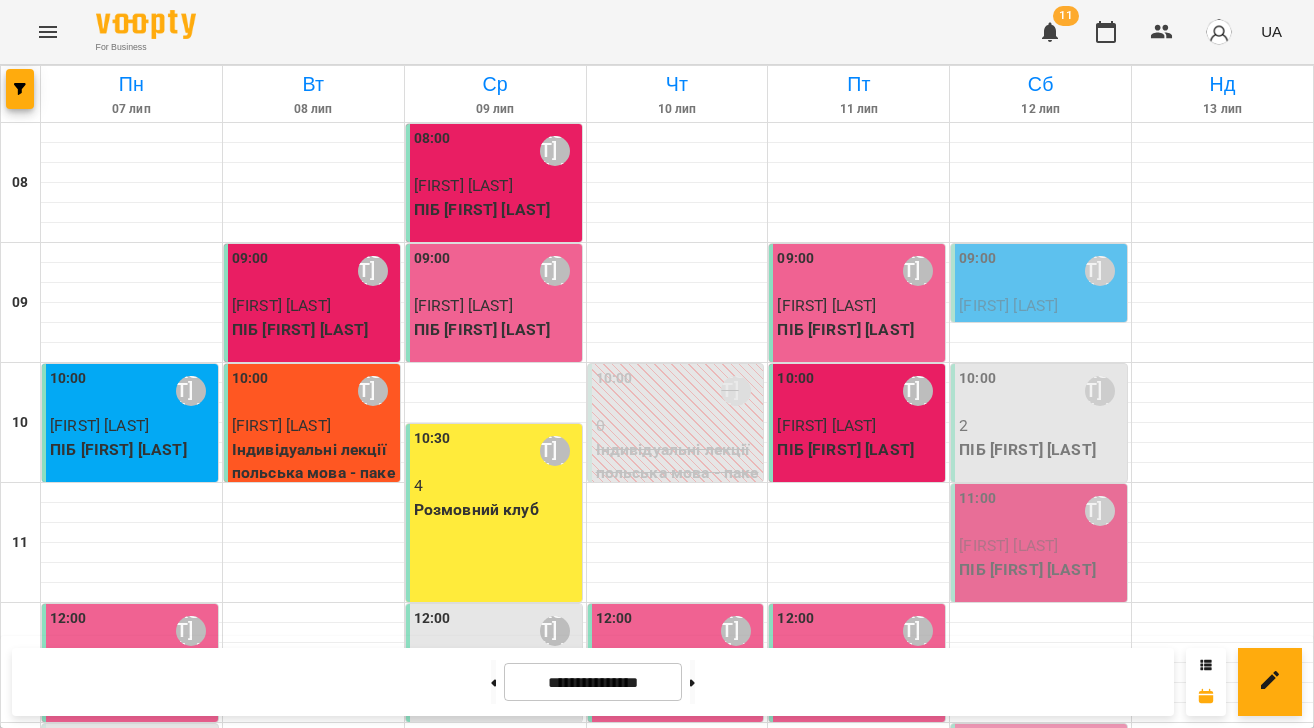 scroll, scrollTop: 0, scrollLeft: 0, axis: both 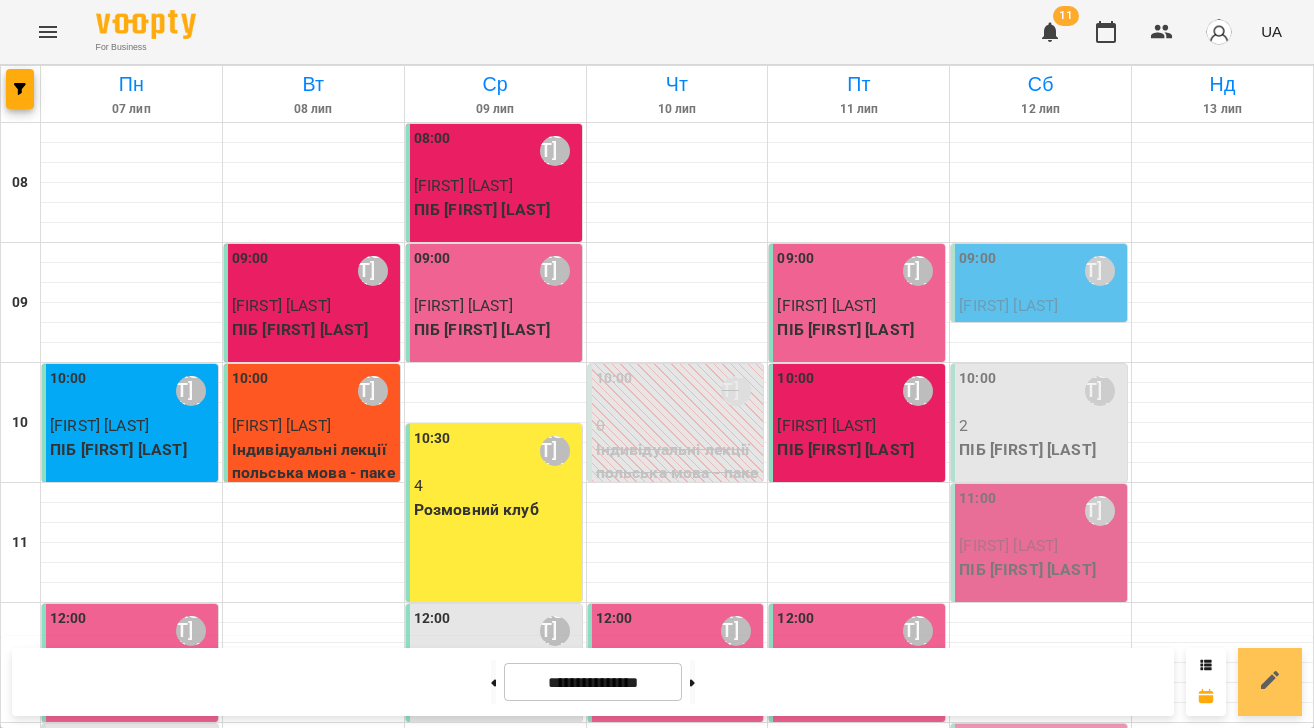 click at bounding box center [1270, 682] 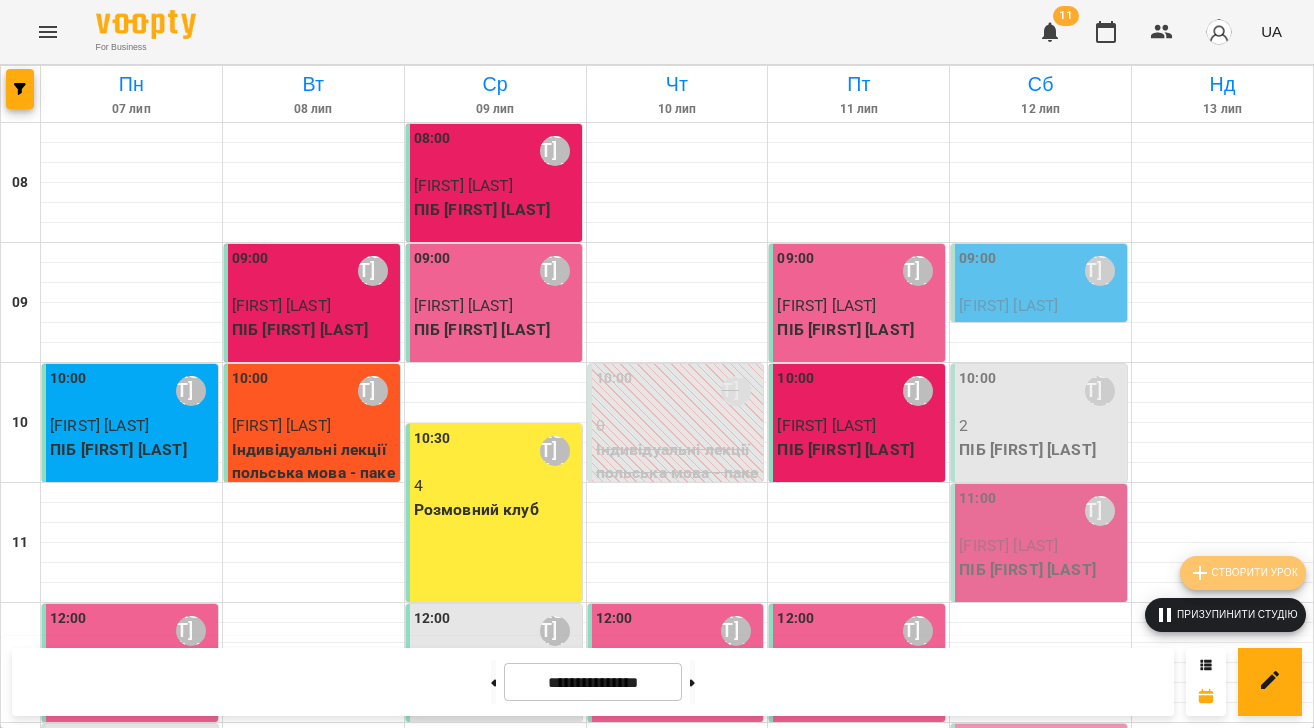 click on "Створити урок" at bounding box center [1243, 573] 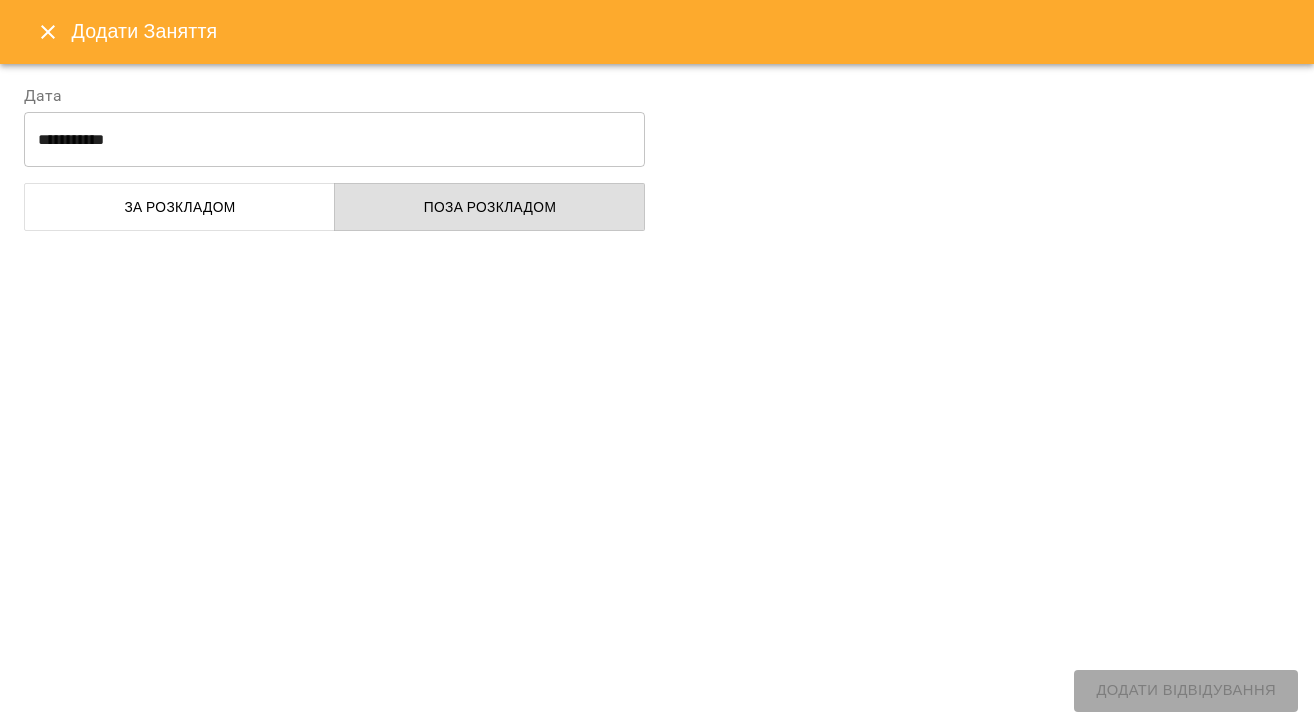 select 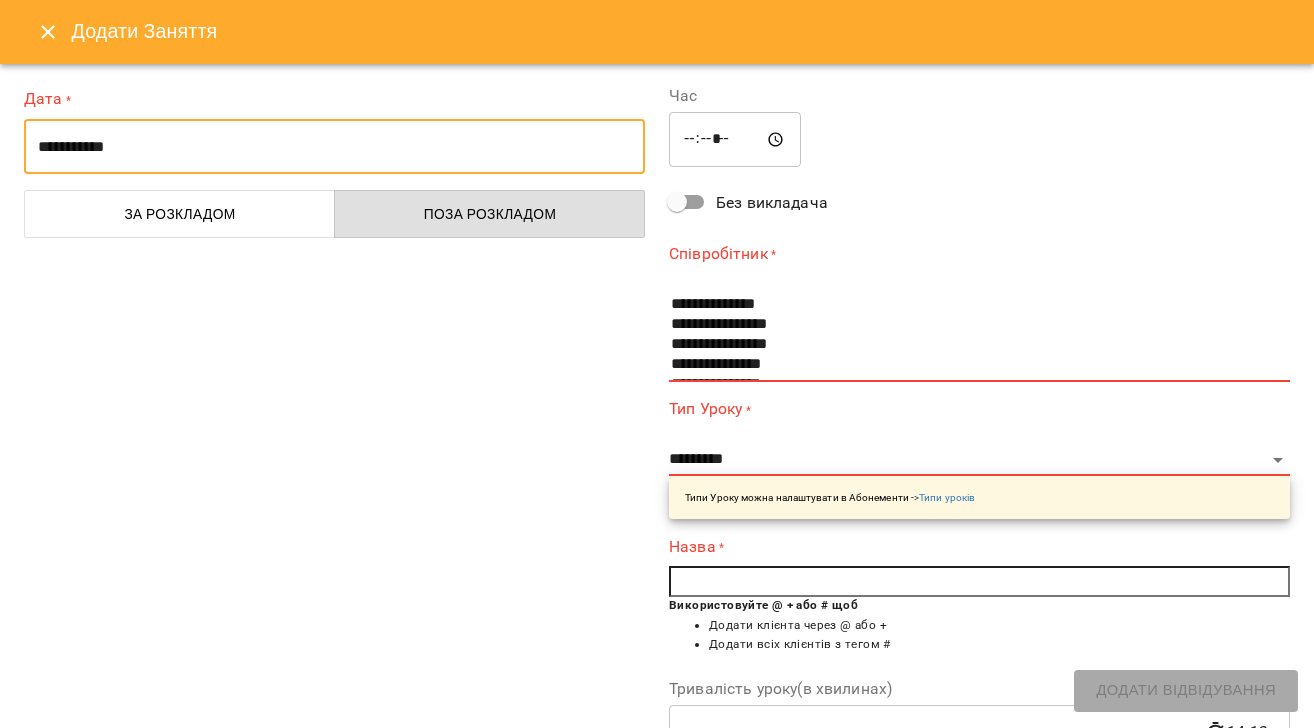 click on "**********" at bounding box center [334, 147] 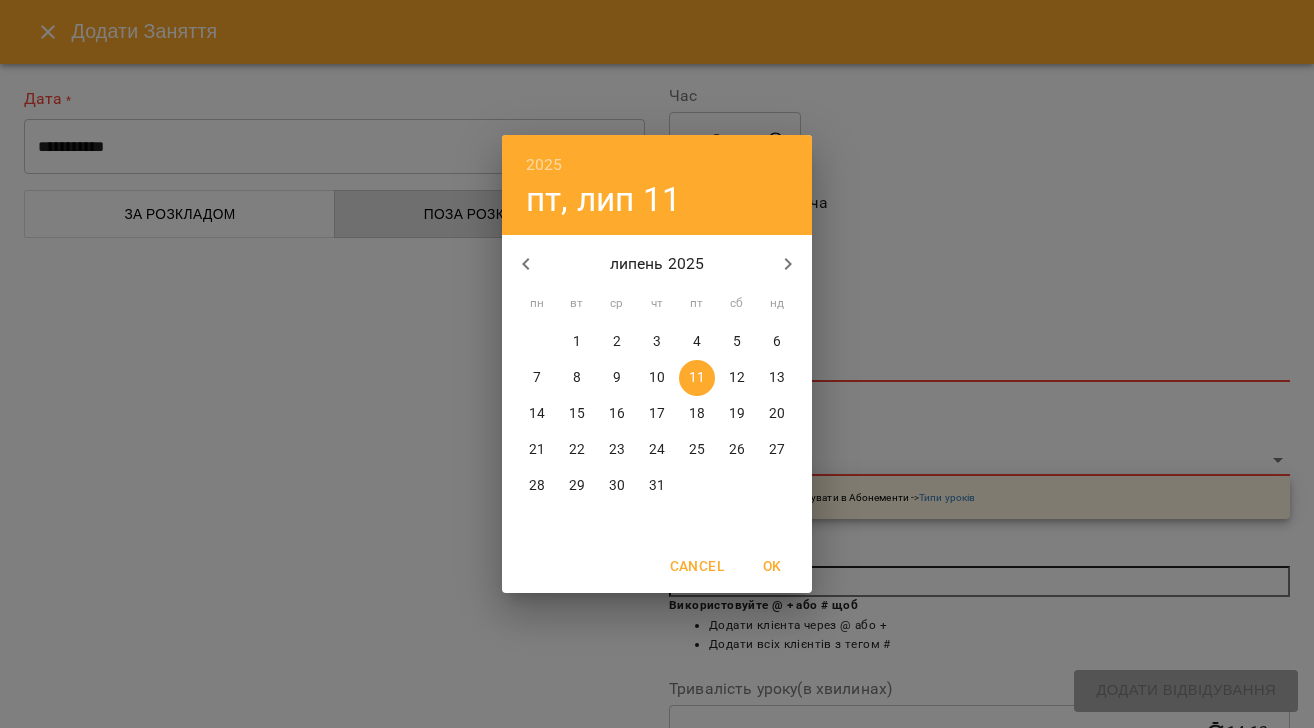 click on "14" at bounding box center (537, 414) 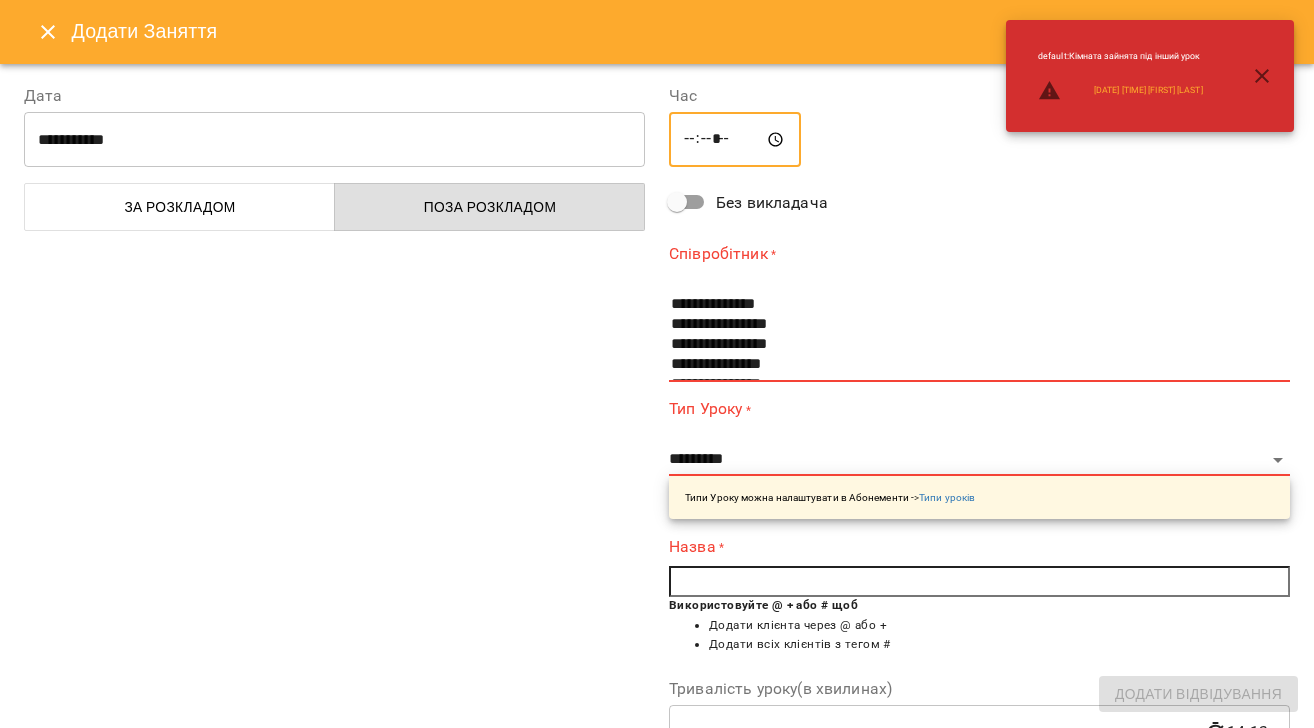 click on "*****" at bounding box center (735, 140) 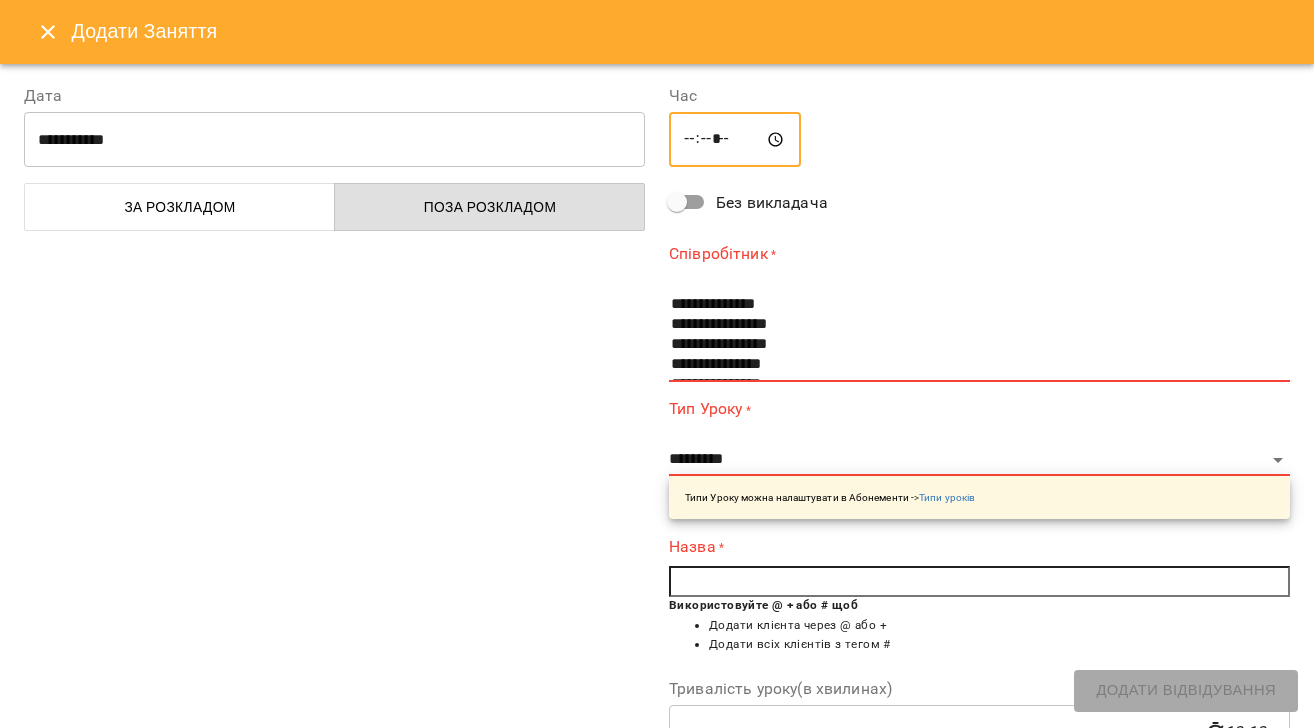 type on "*****" 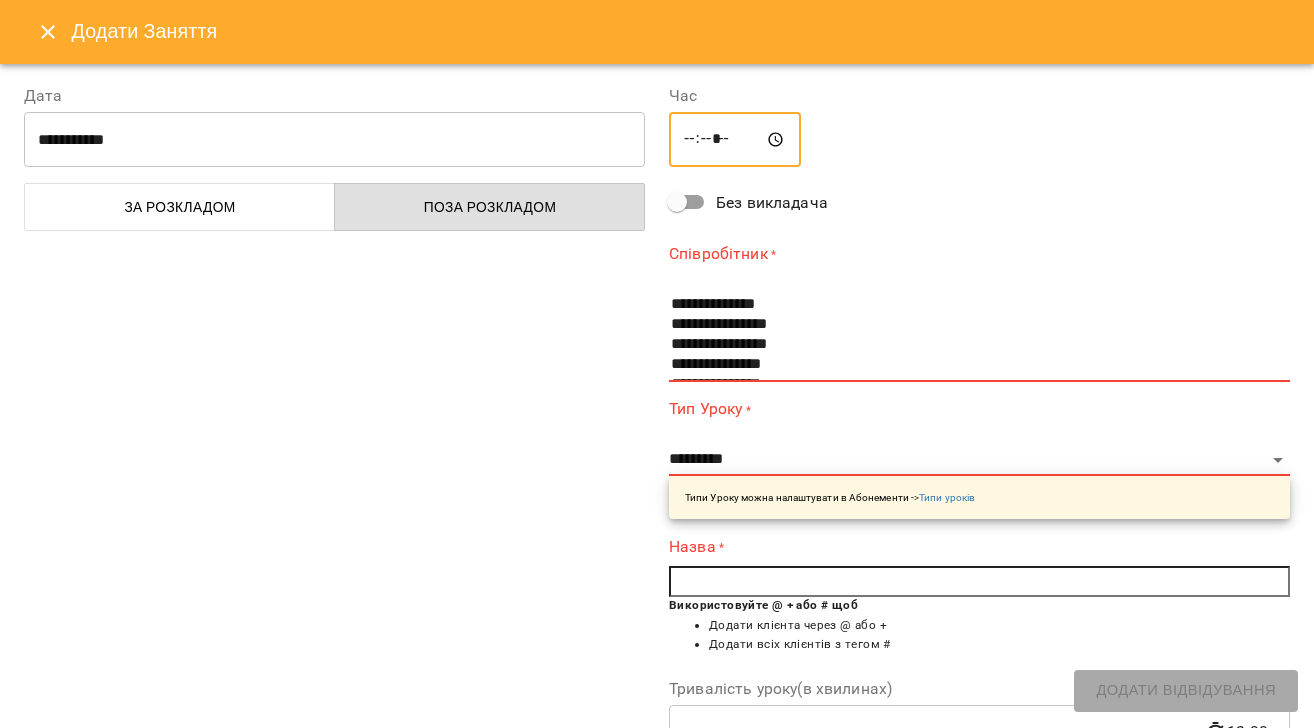 scroll, scrollTop: 40, scrollLeft: 0, axis: vertical 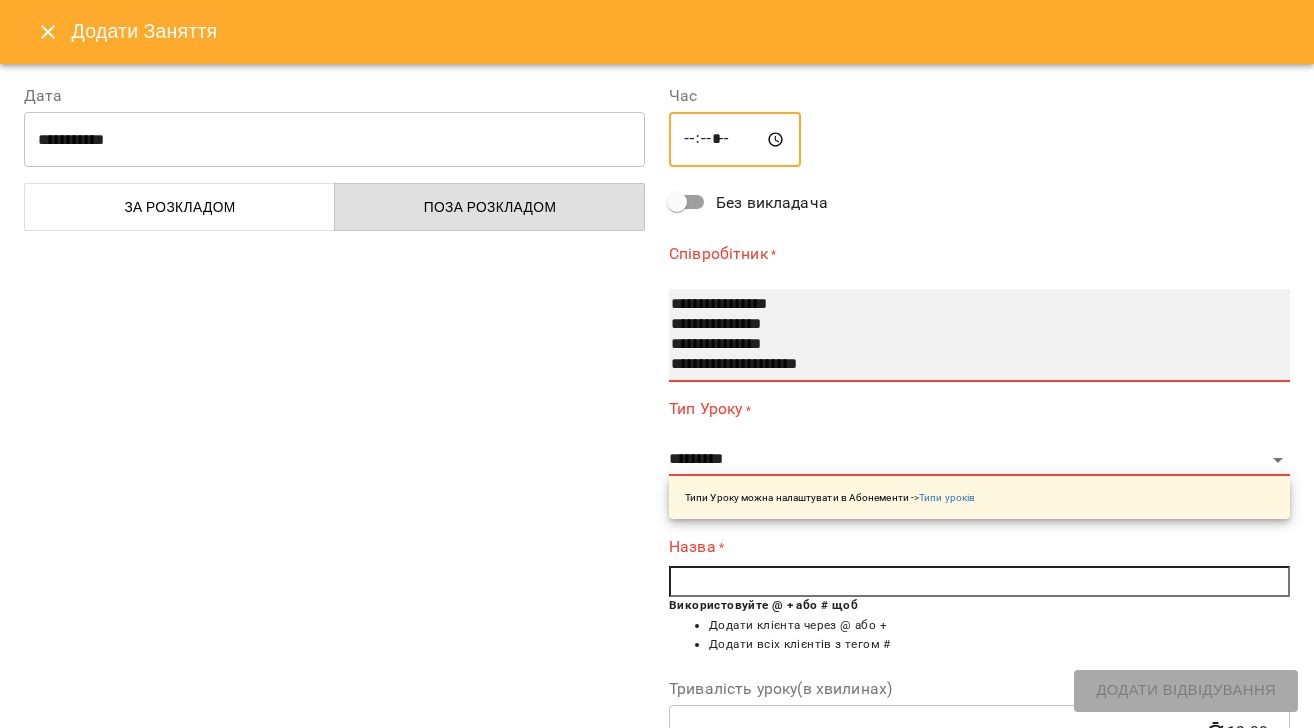 select on "**********" 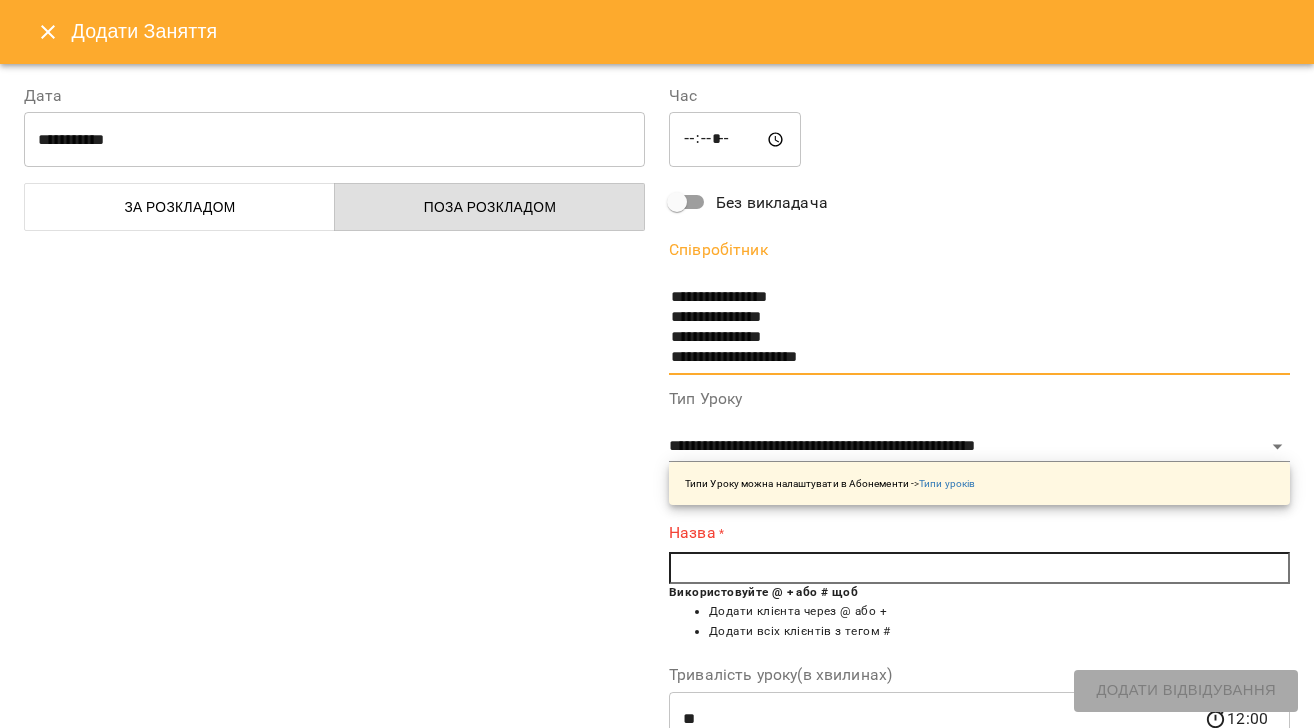 click at bounding box center [979, 568] 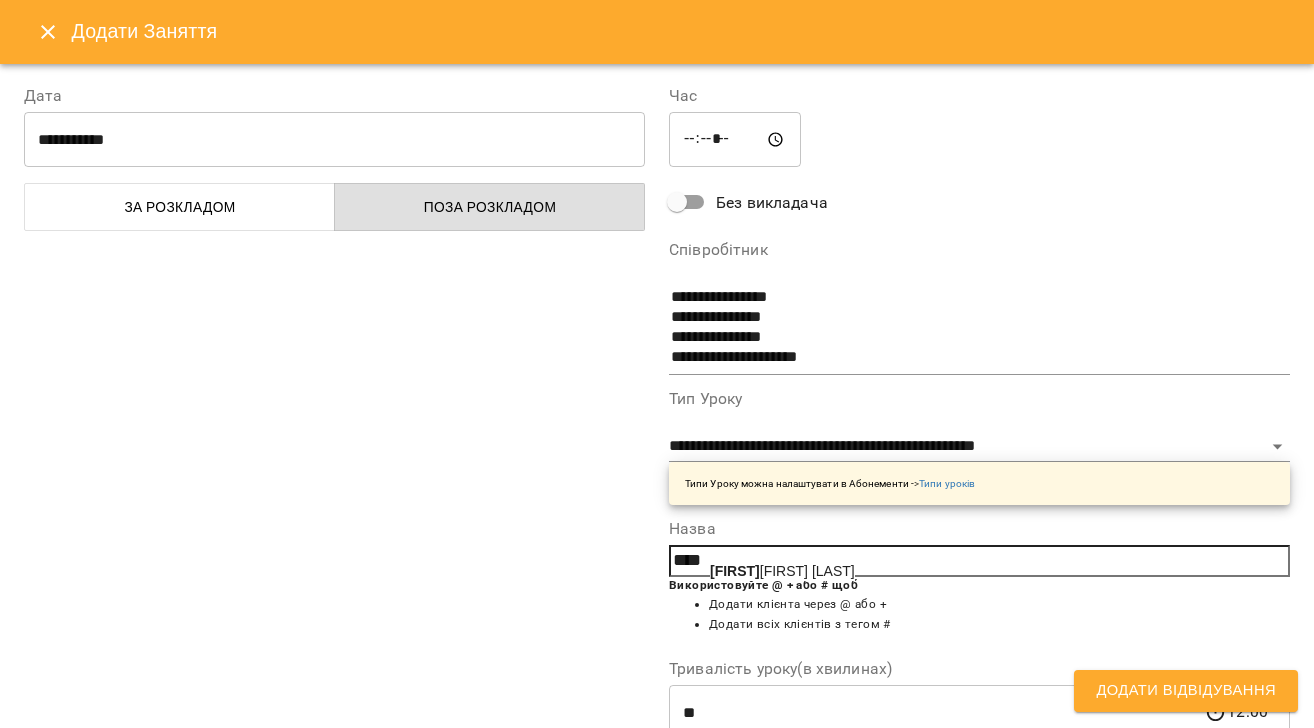 drag, startPoint x: 782, startPoint y: 571, endPoint x: 832, endPoint y: 588, distance: 52.810986 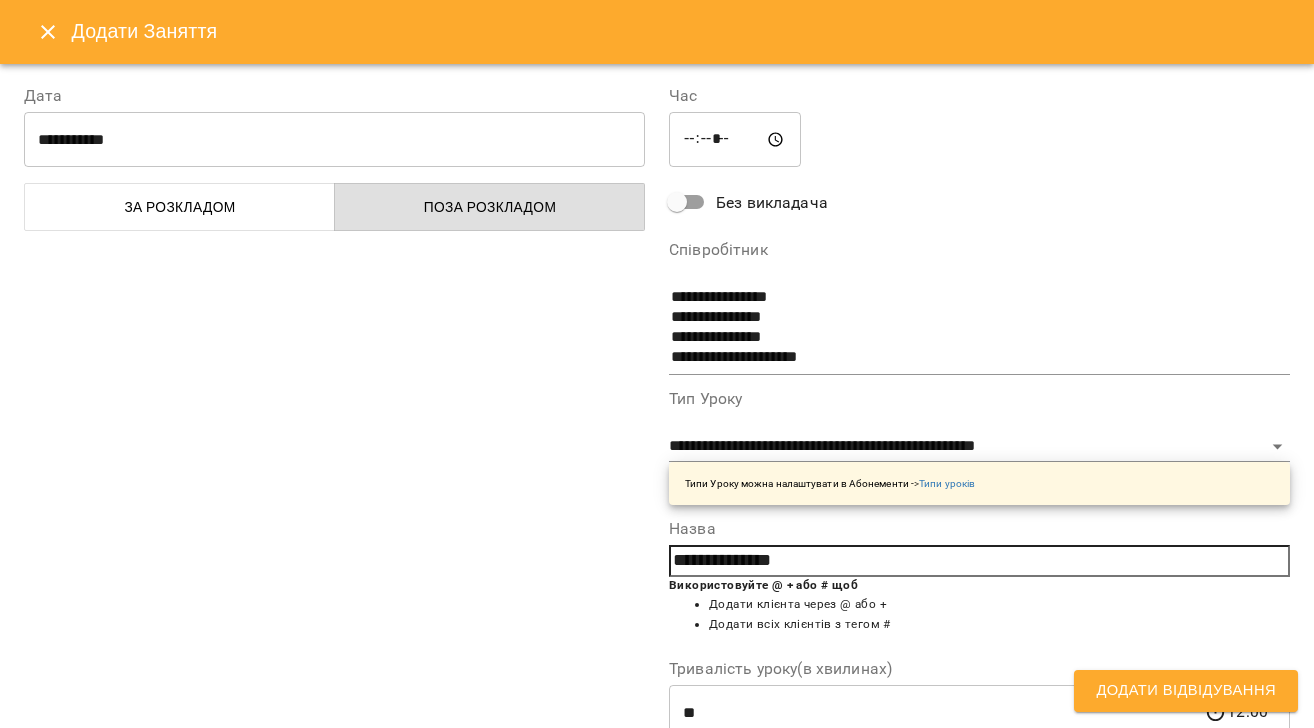 drag, startPoint x: 1121, startPoint y: 692, endPoint x: 1117, endPoint y: 676, distance: 16.492422 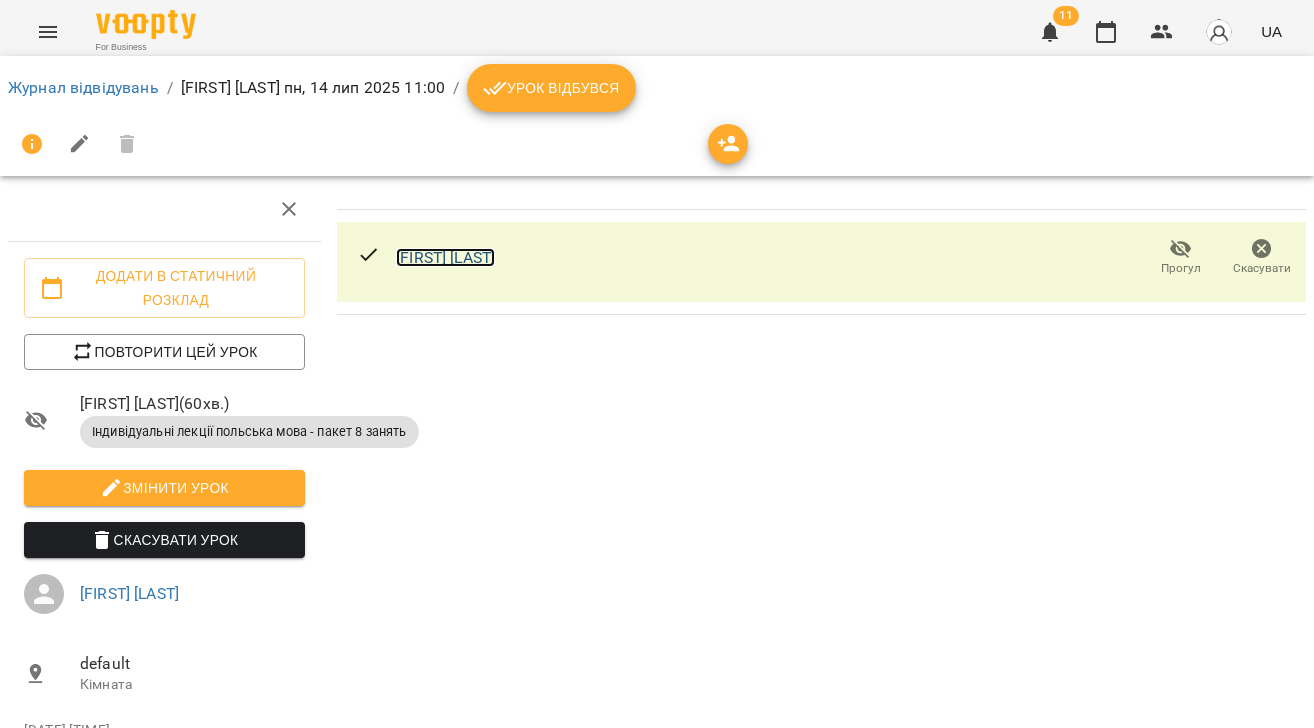 click on "[FIRST] [LAST]" at bounding box center (445, 257) 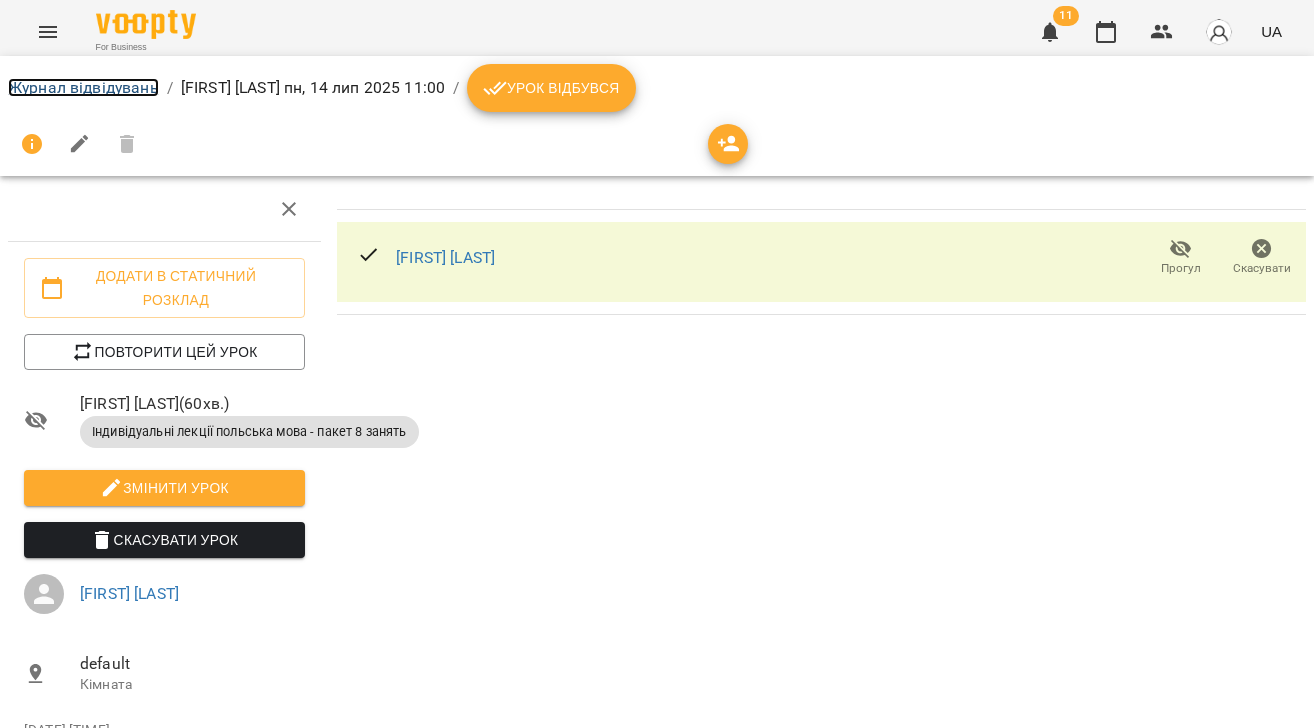 click on "Журнал відвідувань" at bounding box center [83, 87] 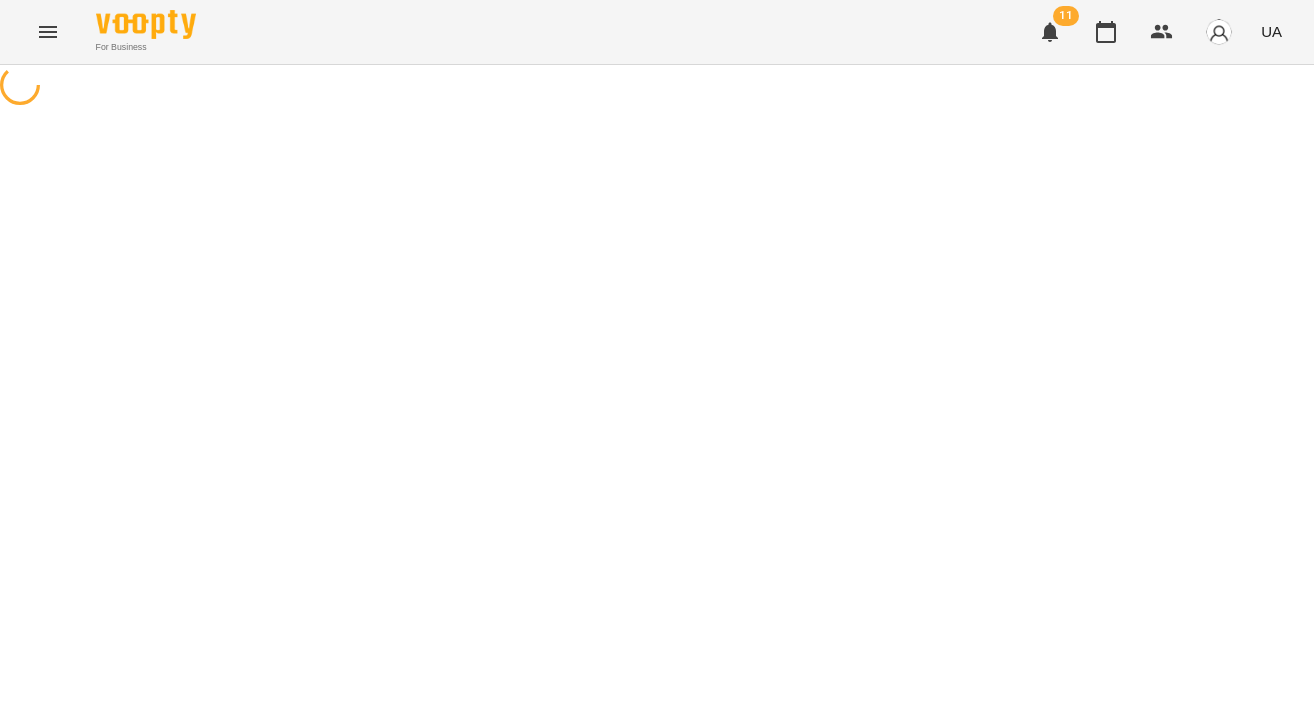 click 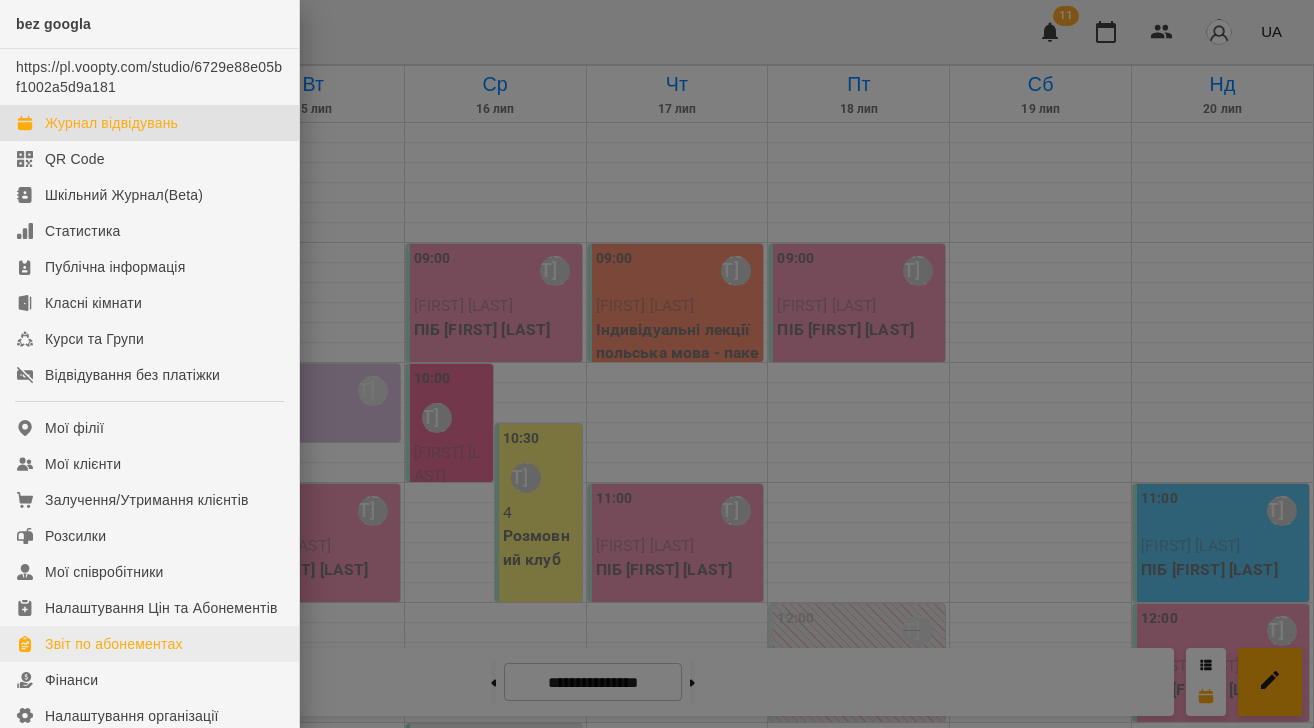 scroll, scrollTop: 56, scrollLeft: 0, axis: vertical 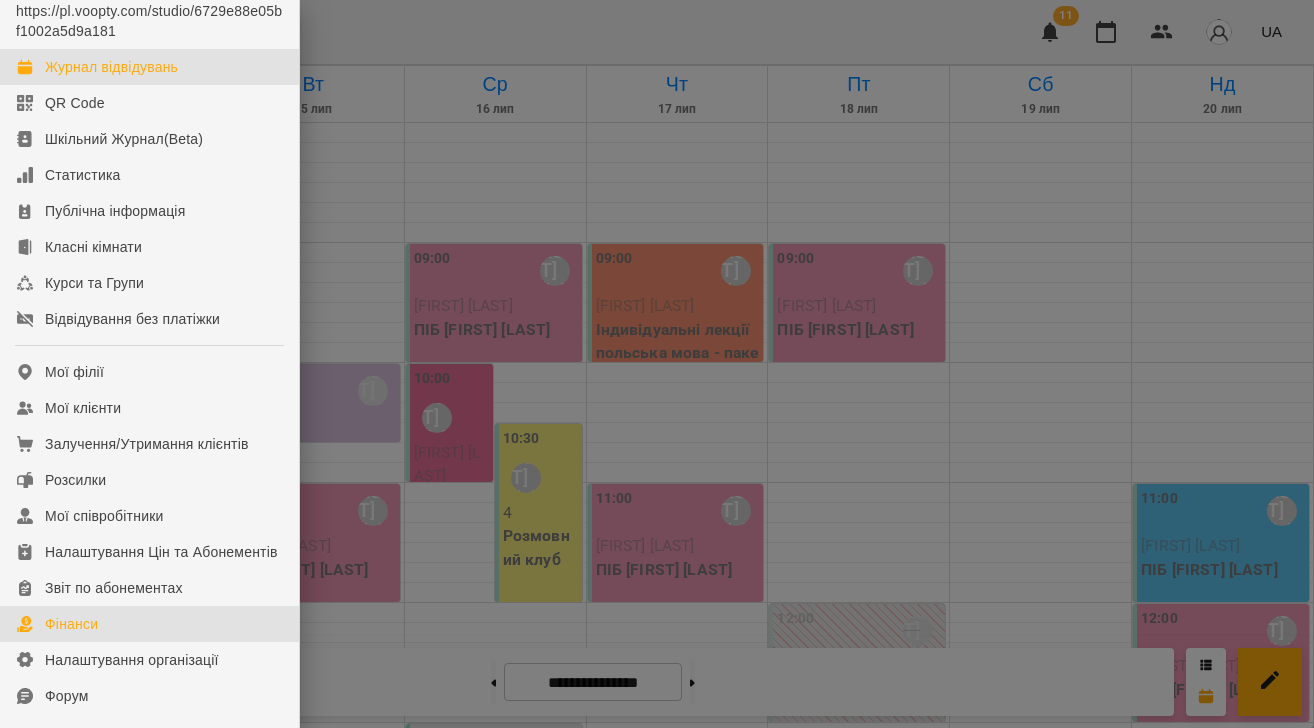 click on "Фінанси" at bounding box center (71, 624) 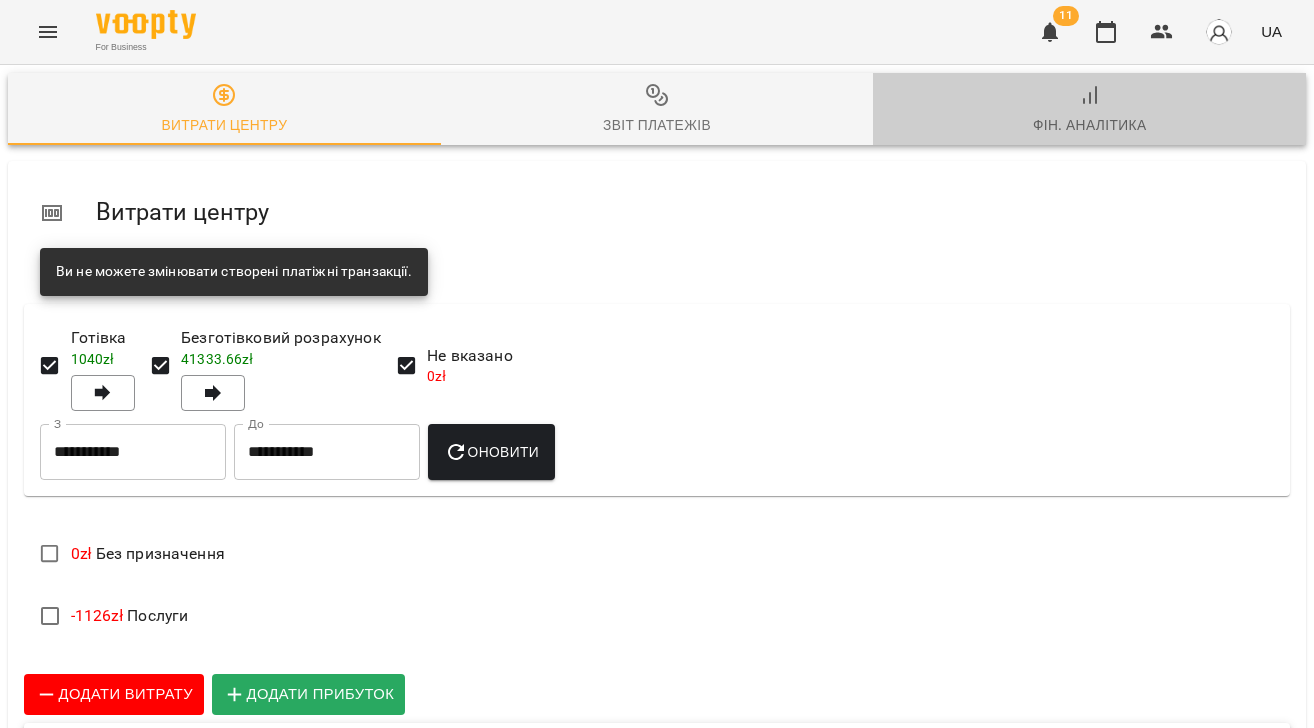 click on "Фін. Аналітика" at bounding box center (1090, 125) 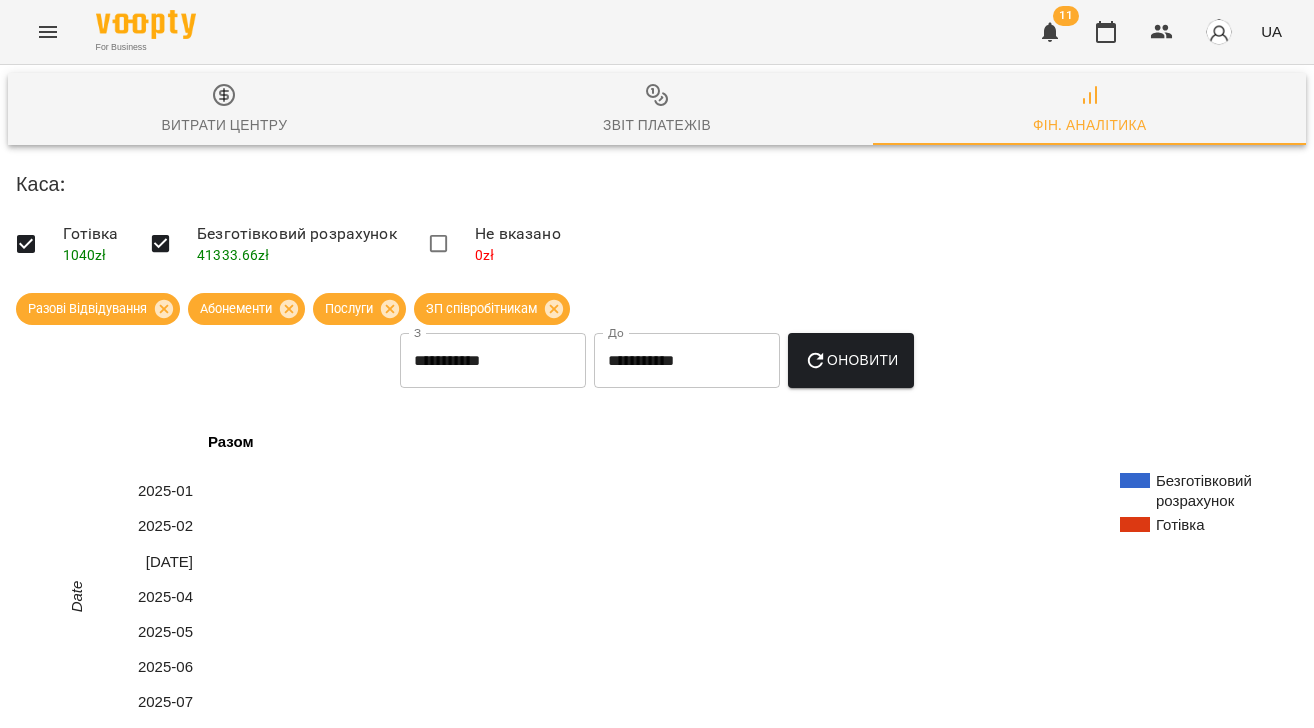 scroll, scrollTop: 1142, scrollLeft: 0, axis: vertical 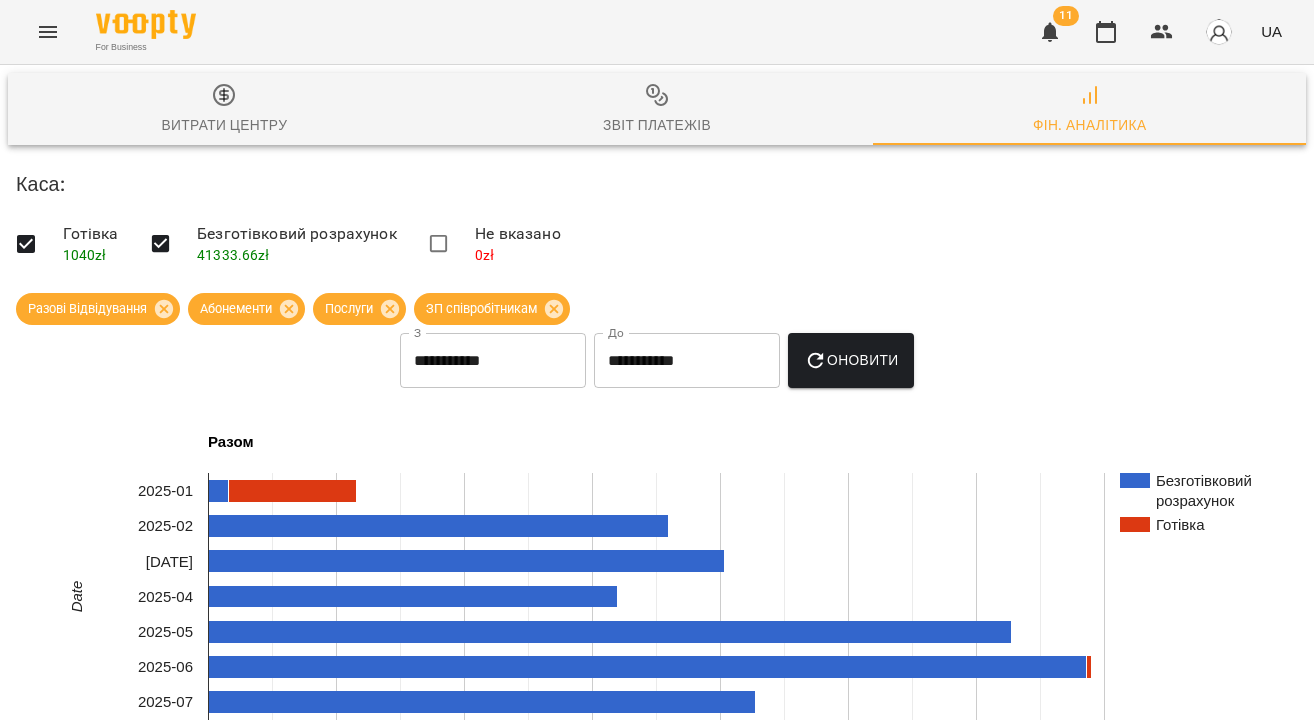 click 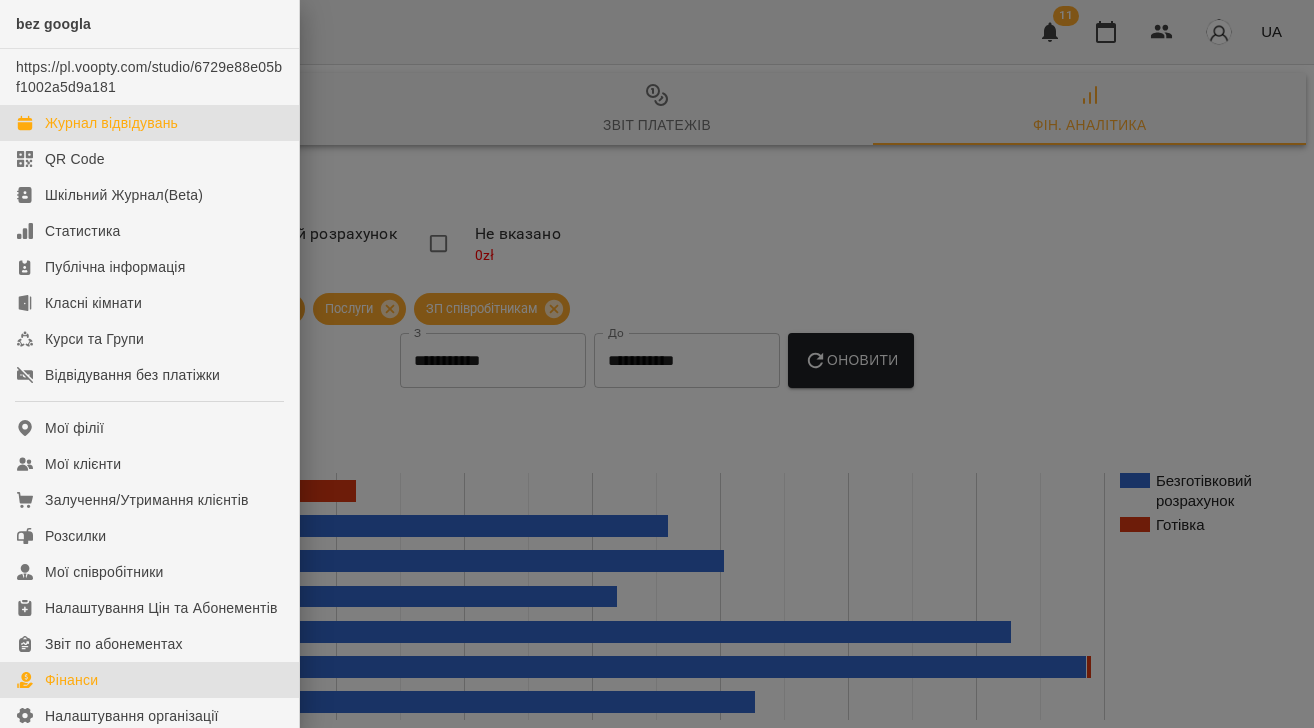click on "Журнал відвідувань" at bounding box center [111, 123] 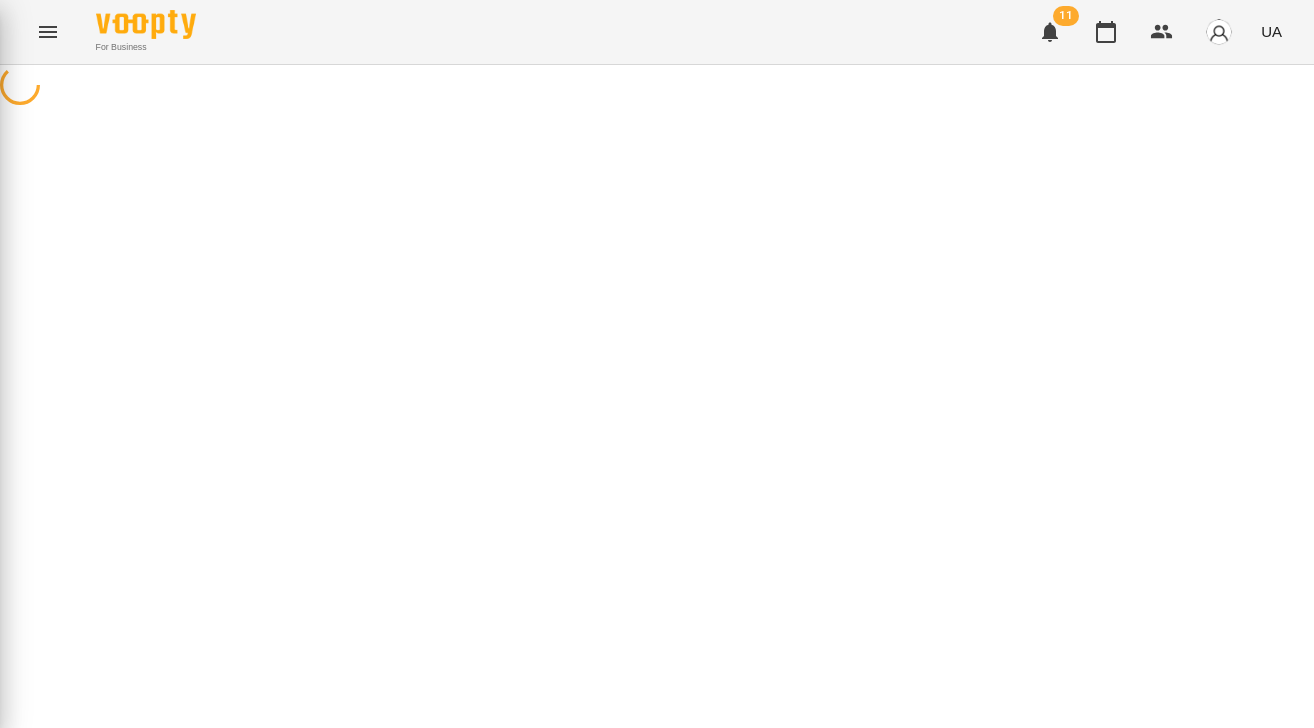 scroll, scrollTop: 0, scrollLeft: 0, axis: both 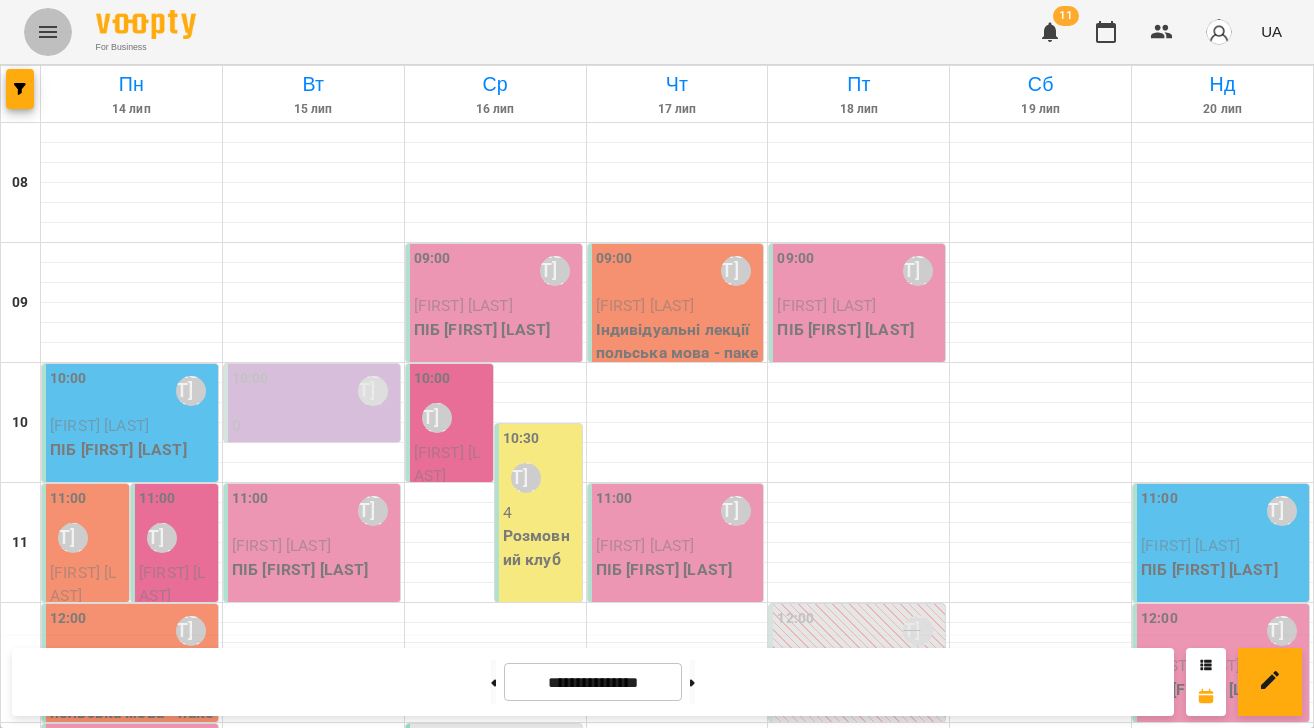 click 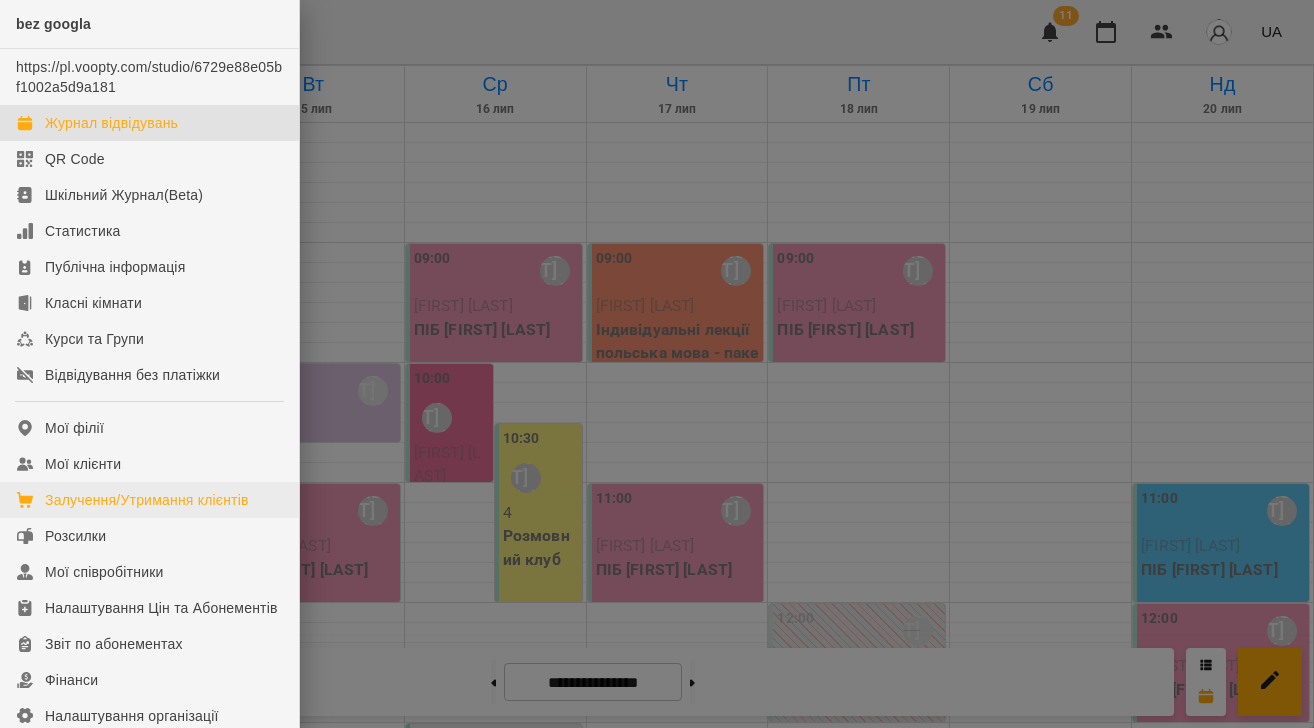 scroll, scrollTop: 0, scrollLeft: 0, axis: both 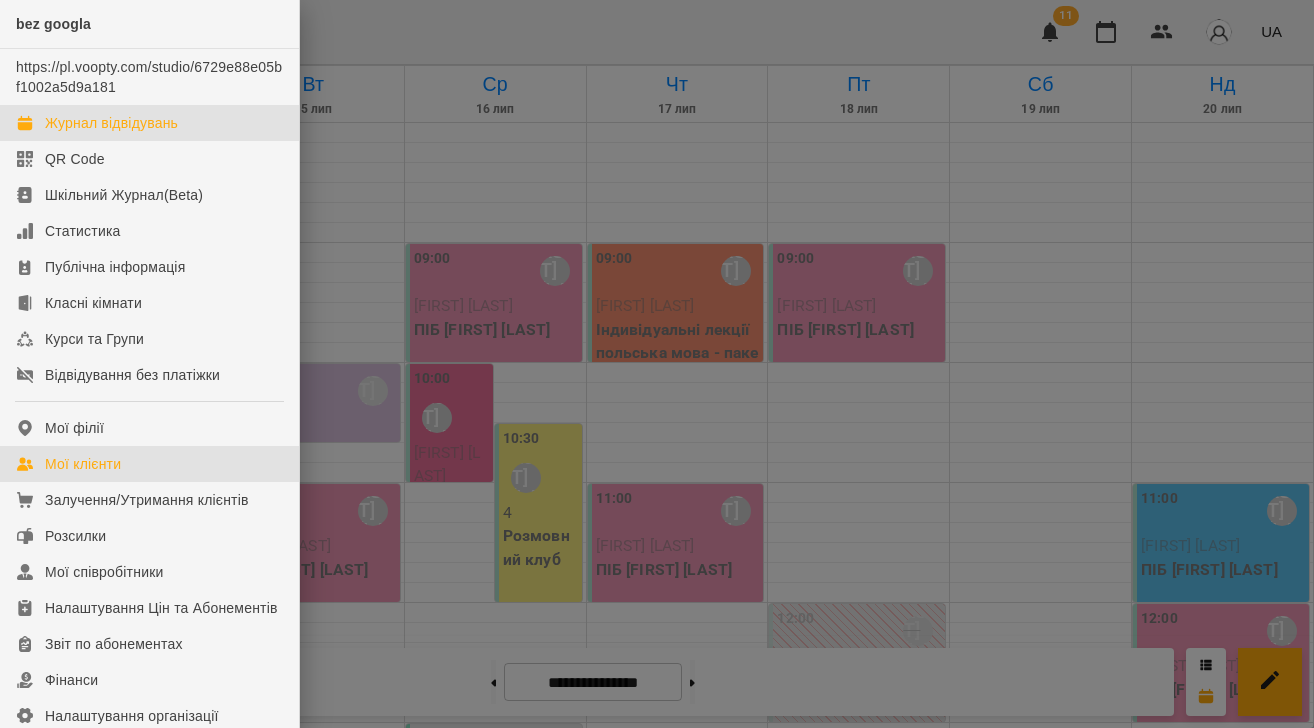 click on "Мої клієнти" at bounding box center [83, 464] 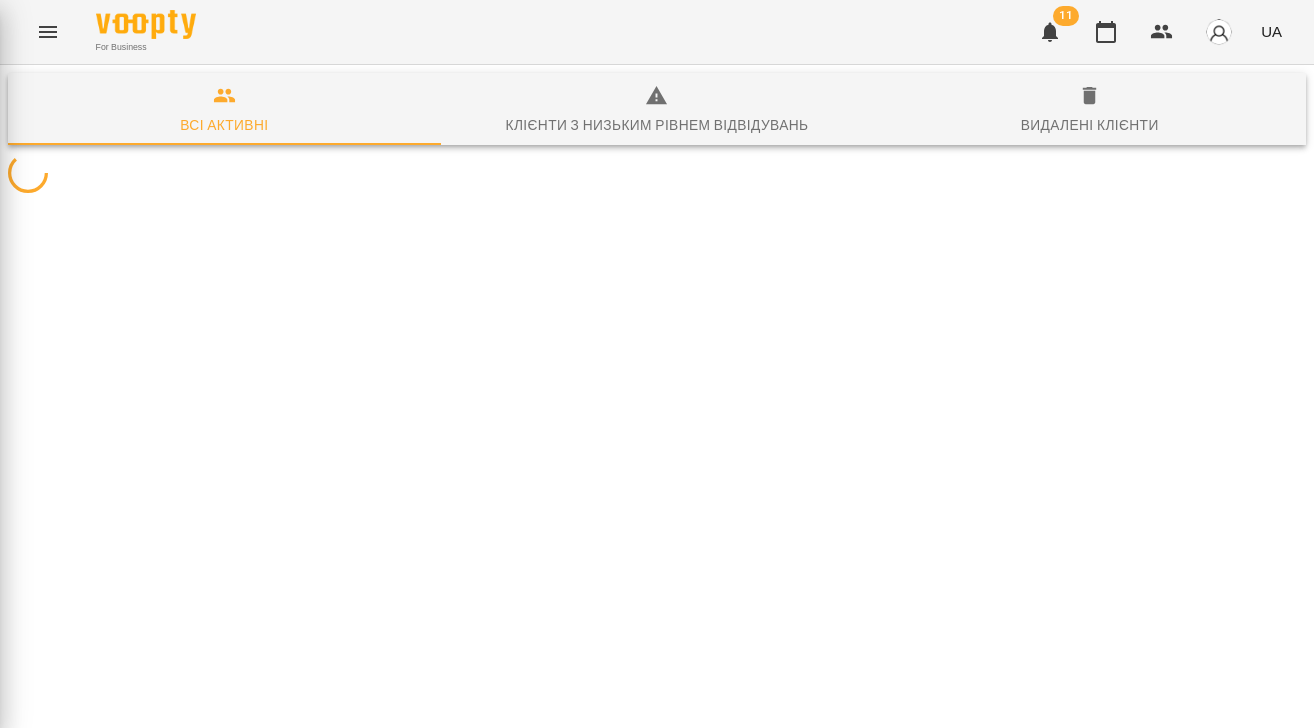 scroll, scrollTop: 2, scrollLeft: 0, axis: vertical 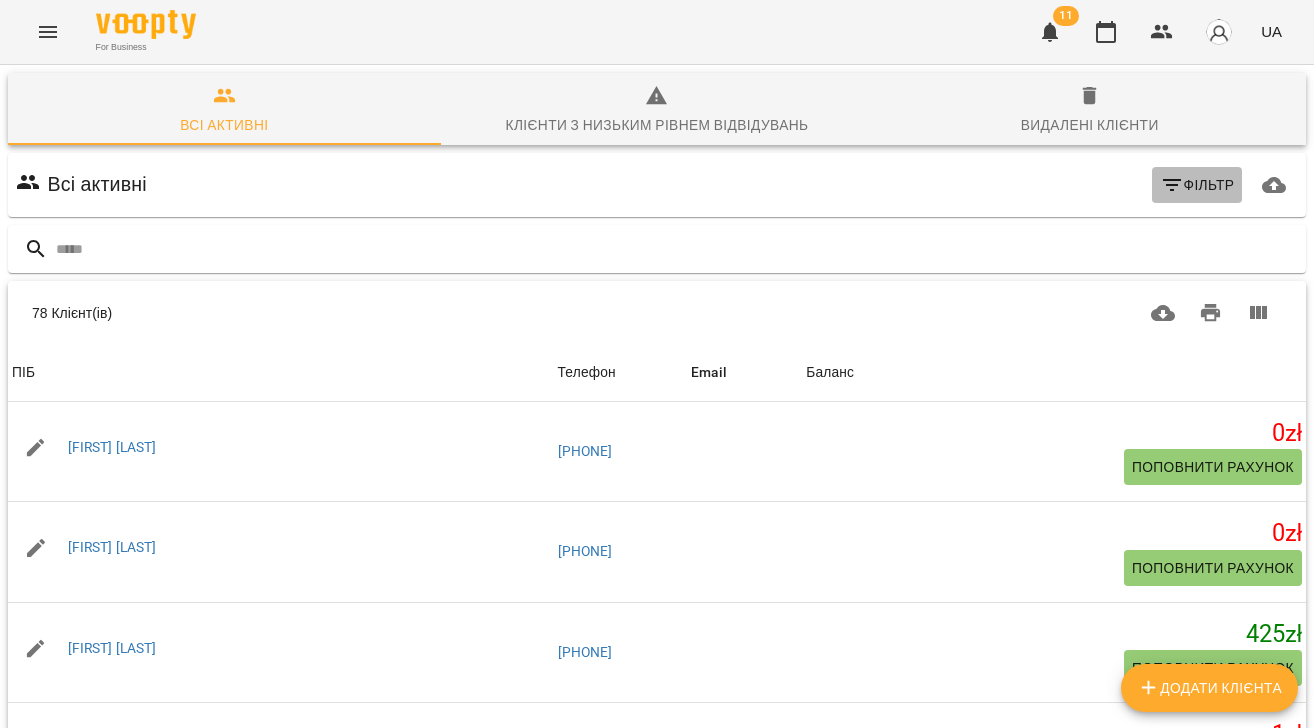 click on "Фільтр" at bounding box center (1197, 185) 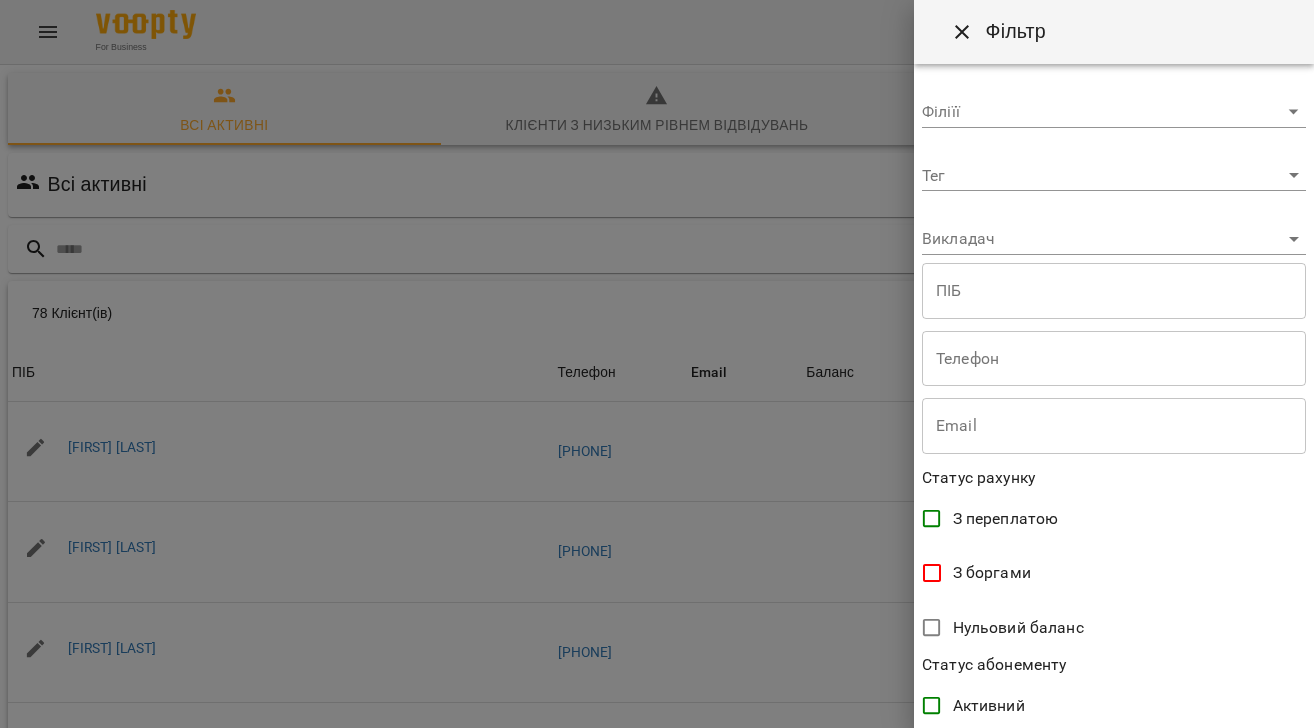 click on "ПІБ [FIRST] [LAST] Телефон [PHONE] Email Баланс [NUMBER] zł Поповнити рахунок ПІБ [FIRST] [LAST] Телефон [PHONE] Email Баланс [NUMBER] zł Поповнити рахунок ПІБ [FIRST] [LAST] Телефон [PHONE] Email Баланс [NUMBER] zł Поповнити рахунок ПІБ [FIRST] [LAST] Телефон [PHONE] Email Баланс [NUMBER] zł Поповнити рахунок ПІБ [FIRST] [LAST] Телефон [PHONE] Email Баланс [NUMBER] zł Поповнити рахунок ПІБ [FIRST] [LAST] Телефон [PHONE] Email [EMAIL] Баланс [NUMBER] zł Поповнити рахунок [NUMBER] [NUMBER]" at bounding box center [657, 522] 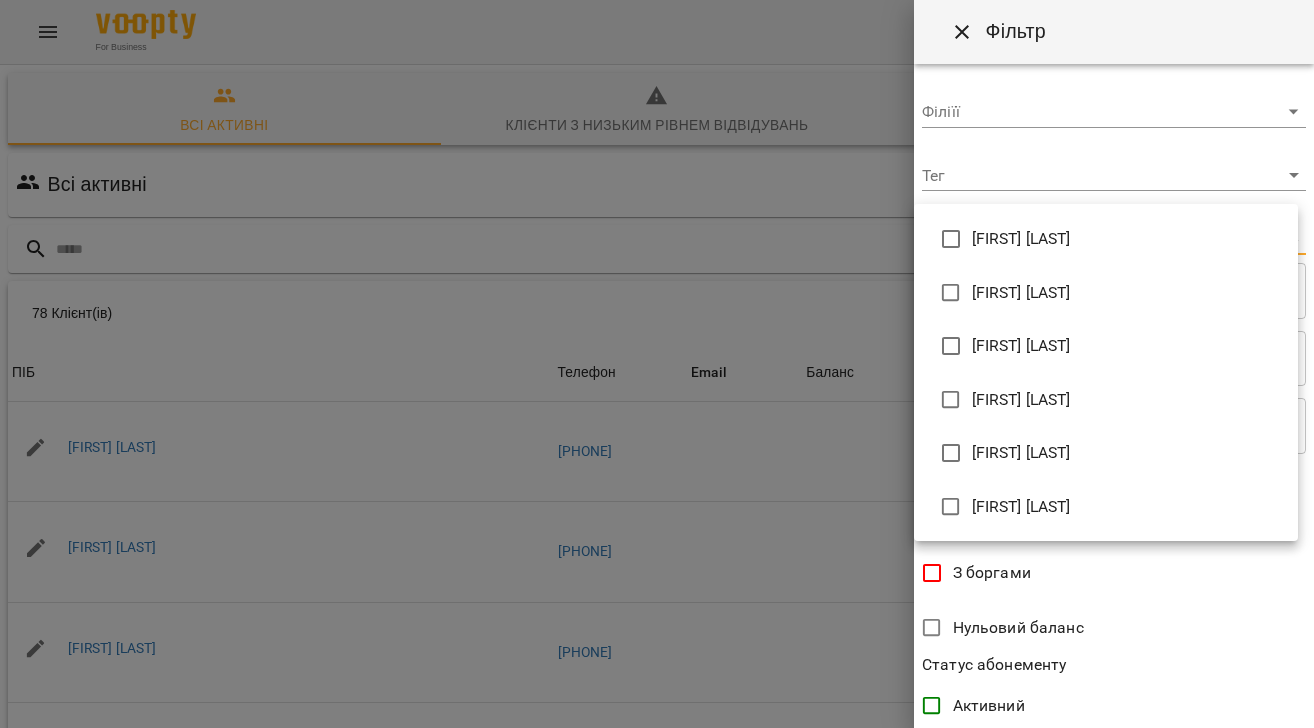 click on "[FIRST] [LAST]" at bounding box center (1021, 239) 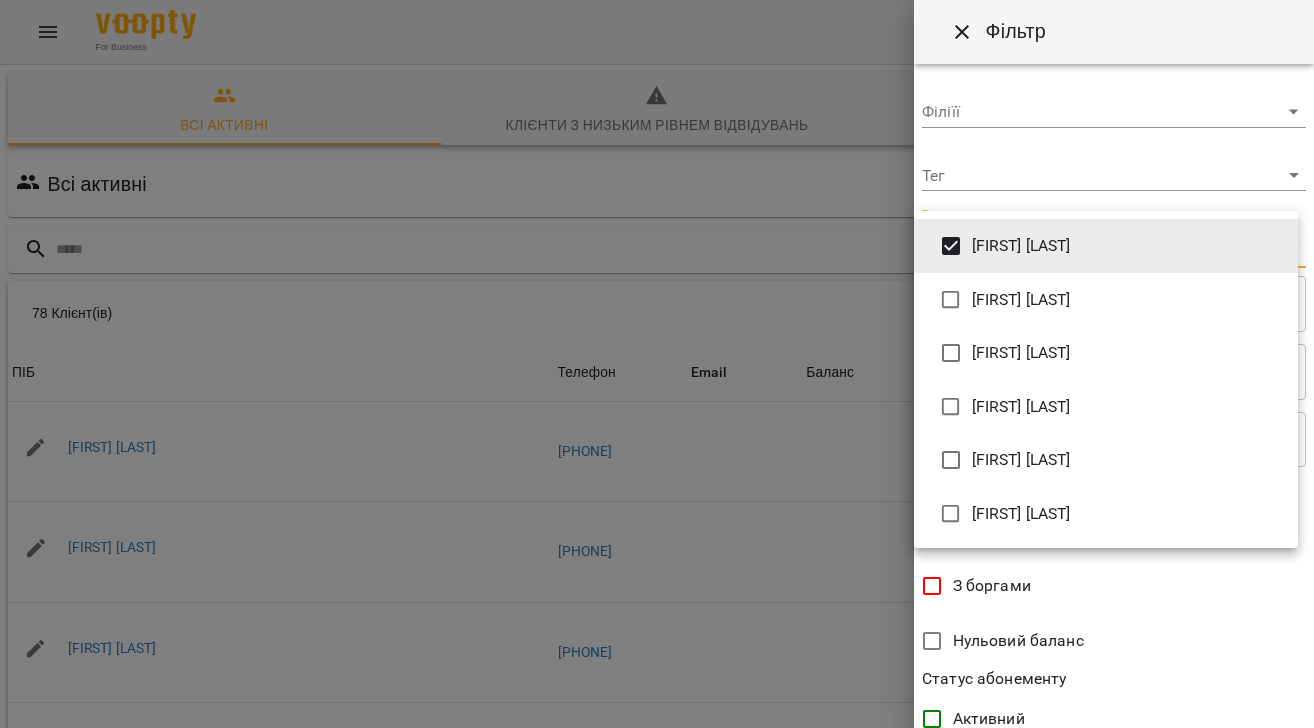 click at bounding box center (657, 364) 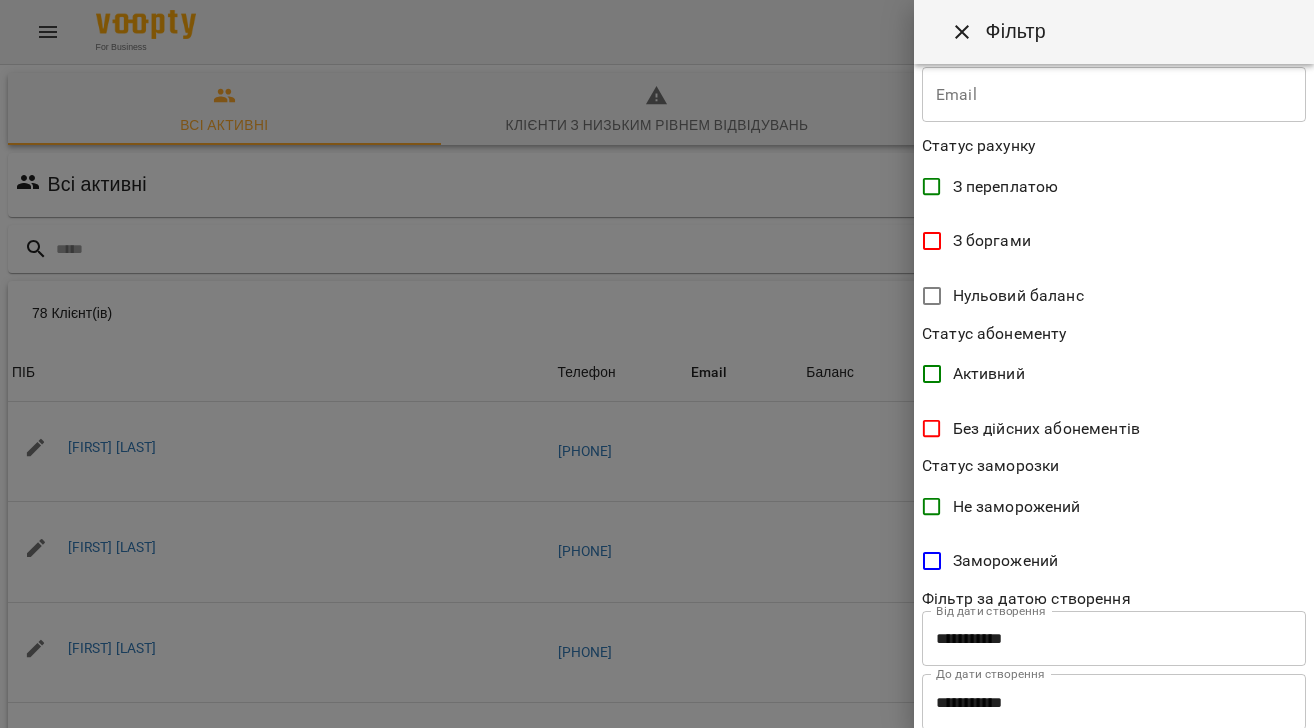 scroll, scrollTop: 399, scrollLeft: 0, axis: vertical 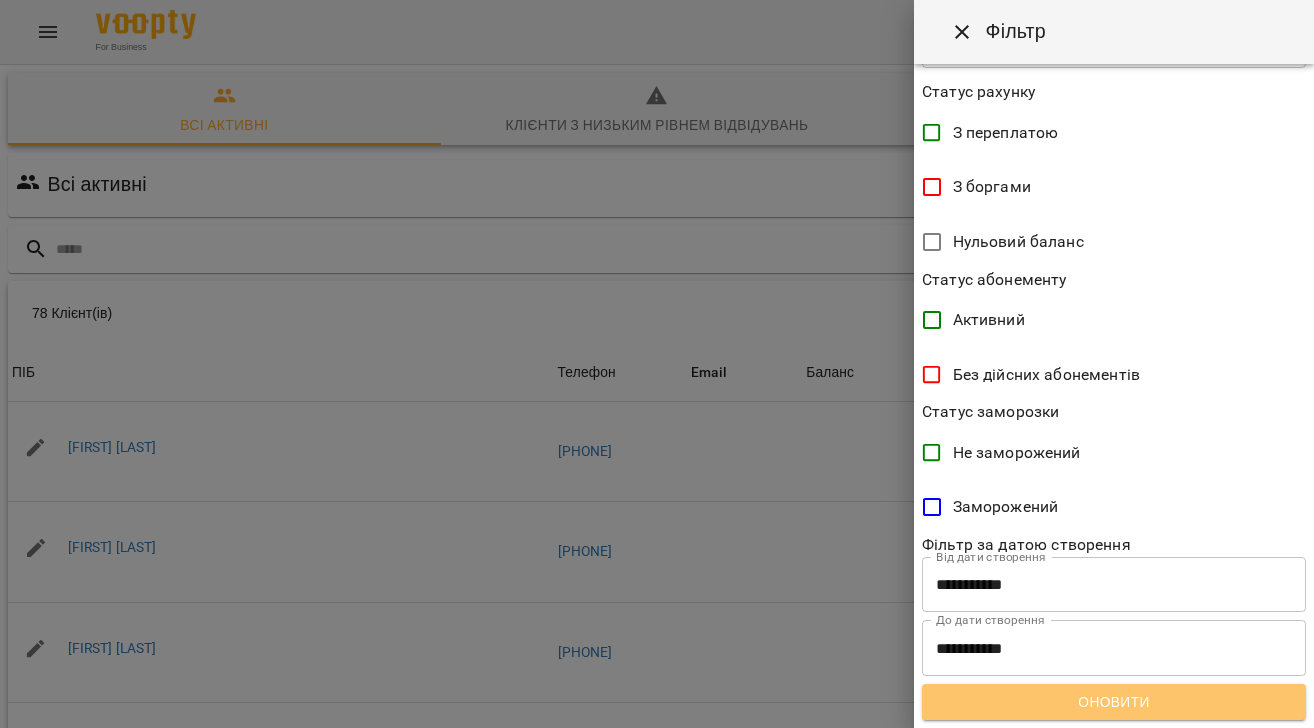 drag, startPoint x: 1146, startPoint y: 704, endPoint x: 1140, endPoint y: 608, distance: 96.18732 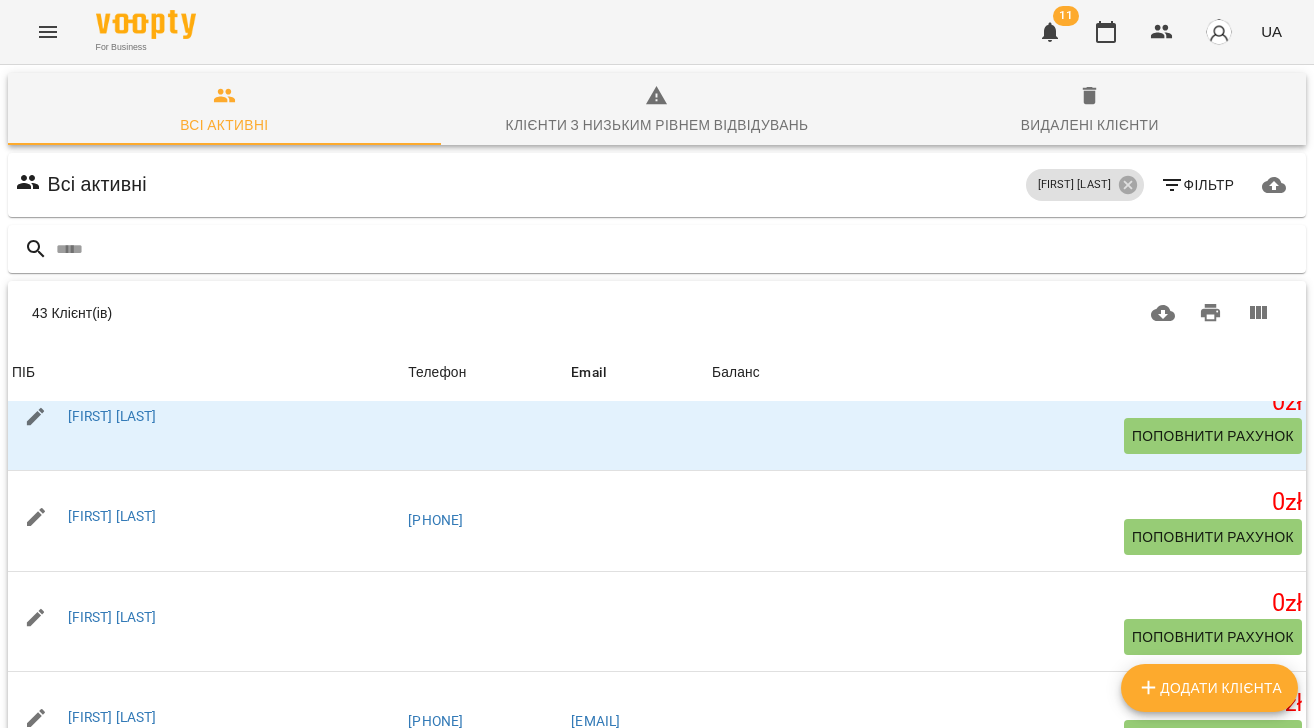 scroll, scrollTop: 3880, scrollLeft: 0, axis: vertical 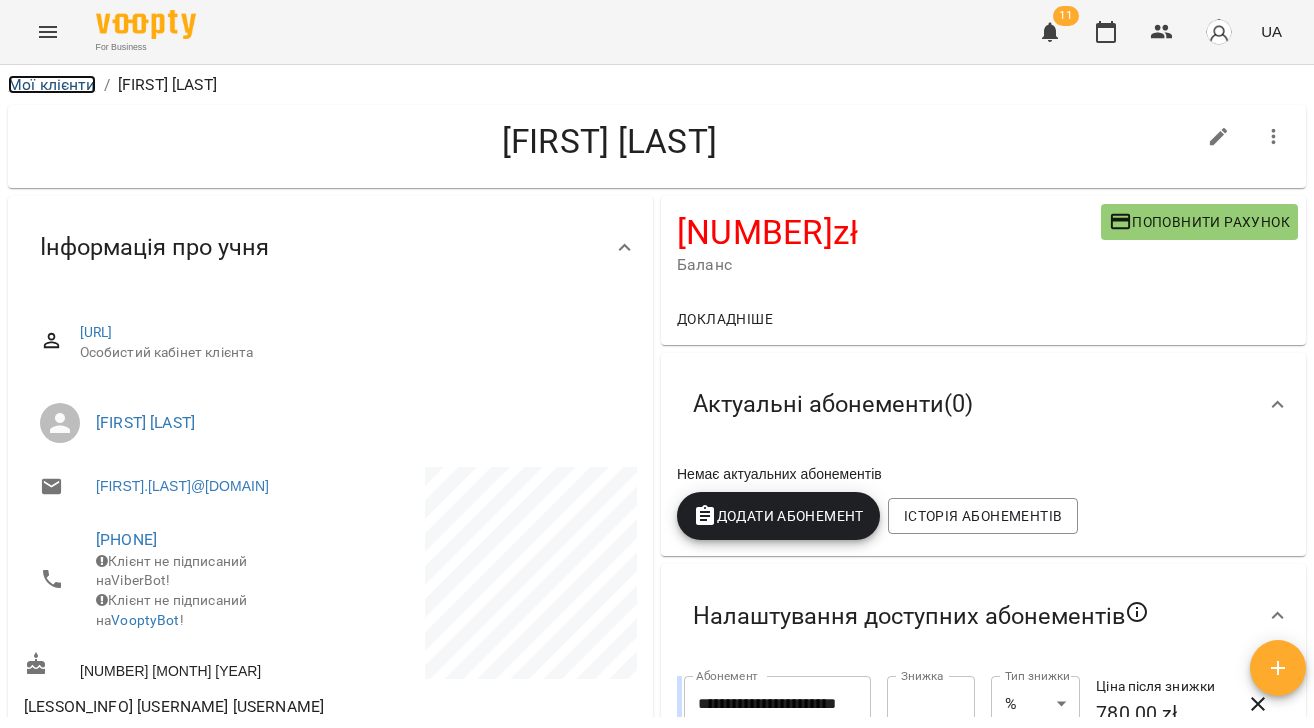 click on "Мої клієнти" at bounding box center (52, 84) 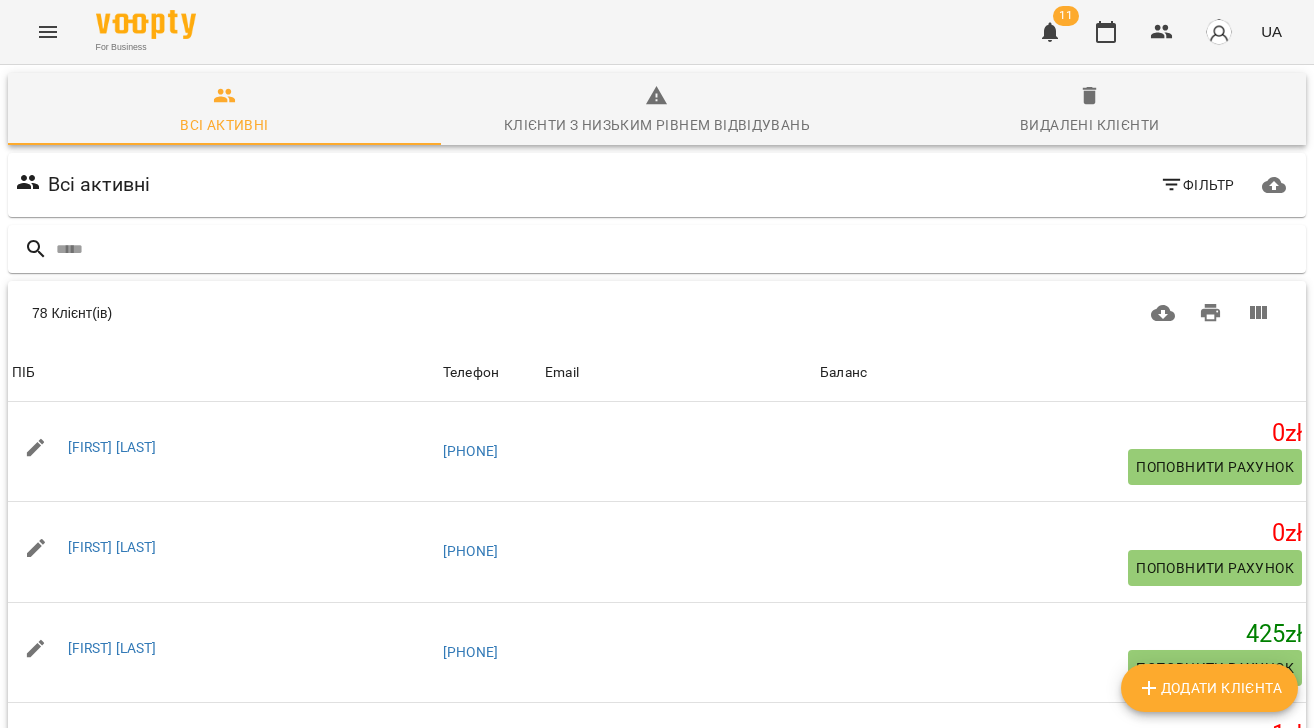 click 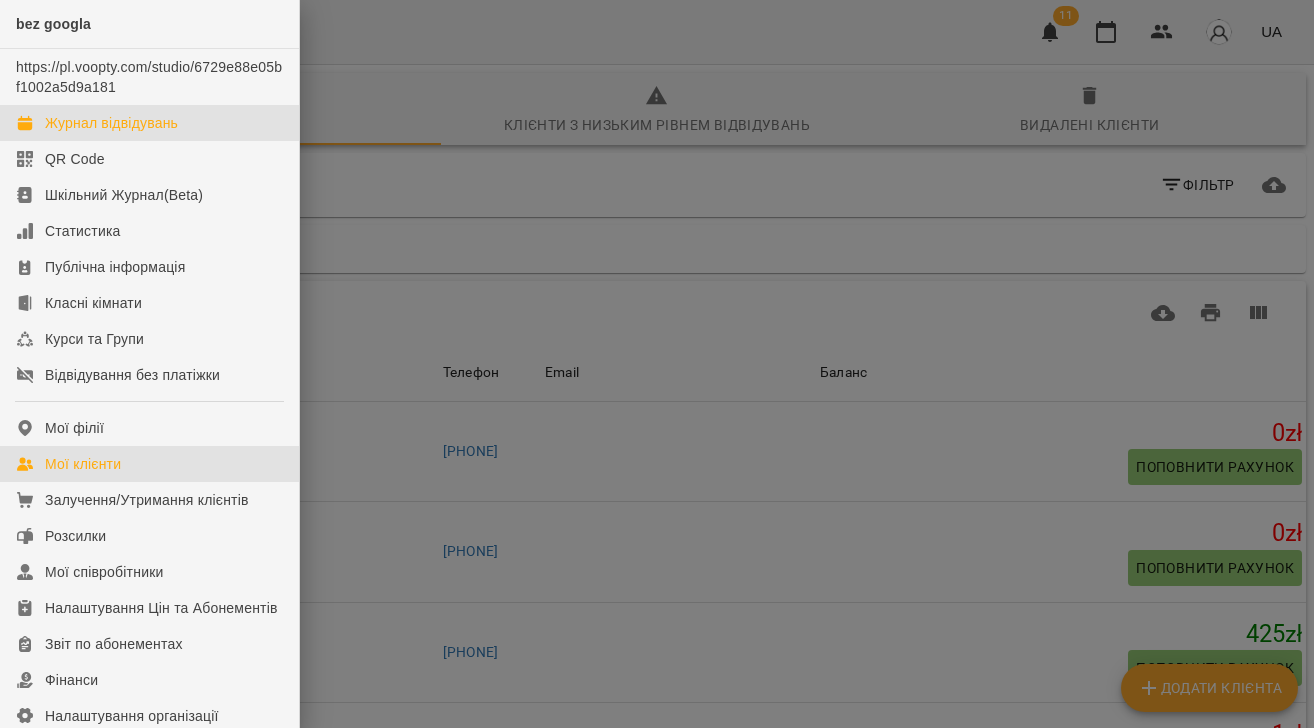 drag, startPoint x: 130, startPoint y: 116, endPoint x: 118, endPoint y: 116, distance: 12 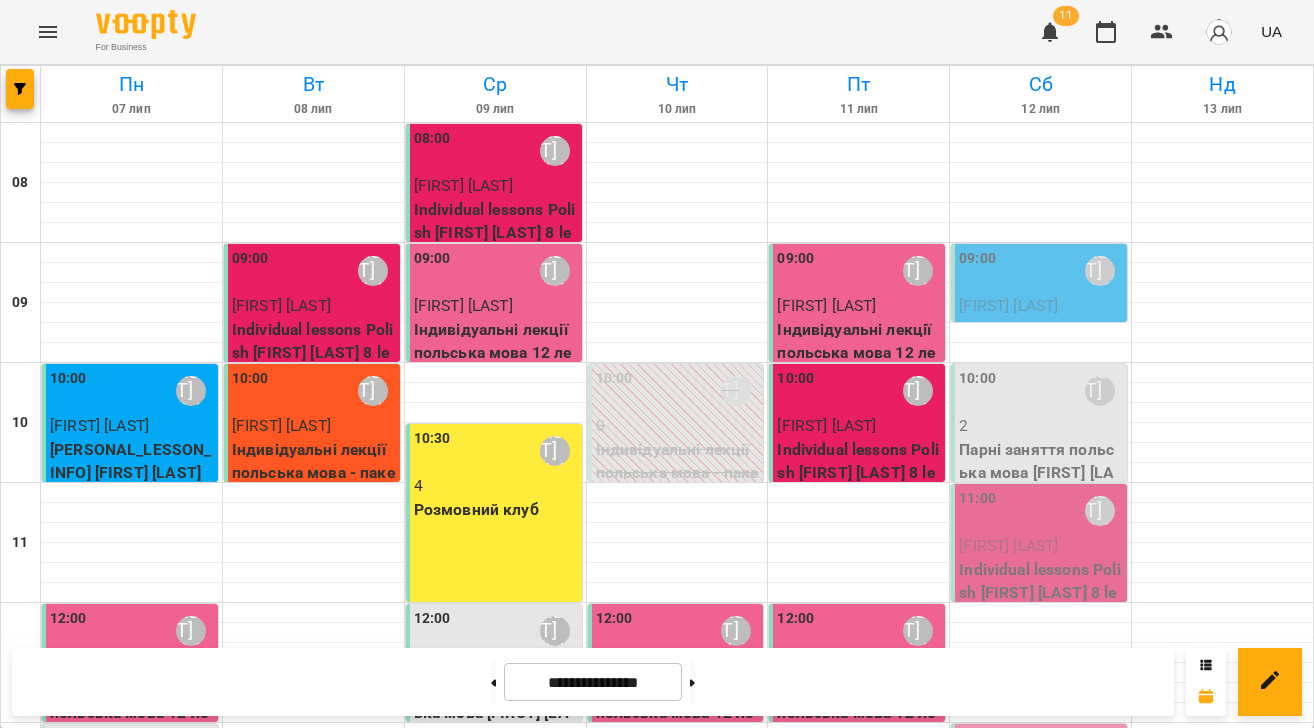 drag, startPoint x: 1256, startPoint y: 690, endPoint x: 1260, endPoint y: 639, distance: 51.156624 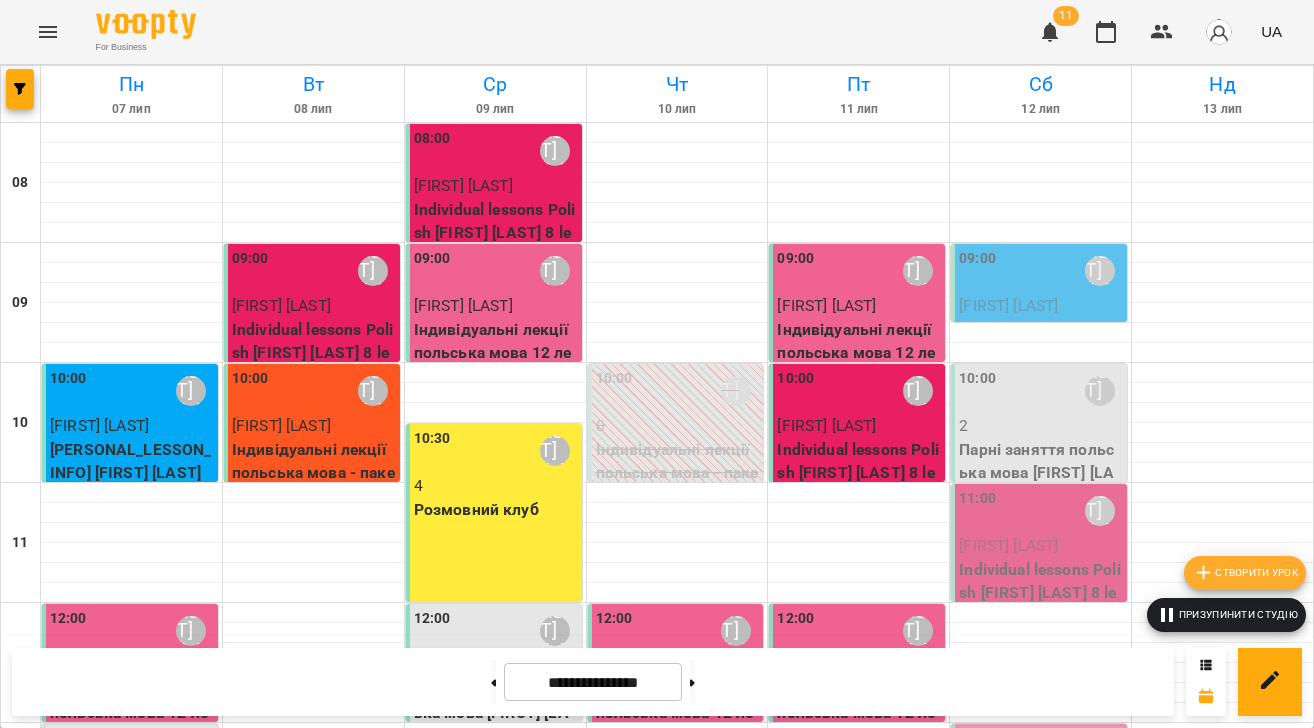click on "Створити урок" at bounding box center (1245, 573) 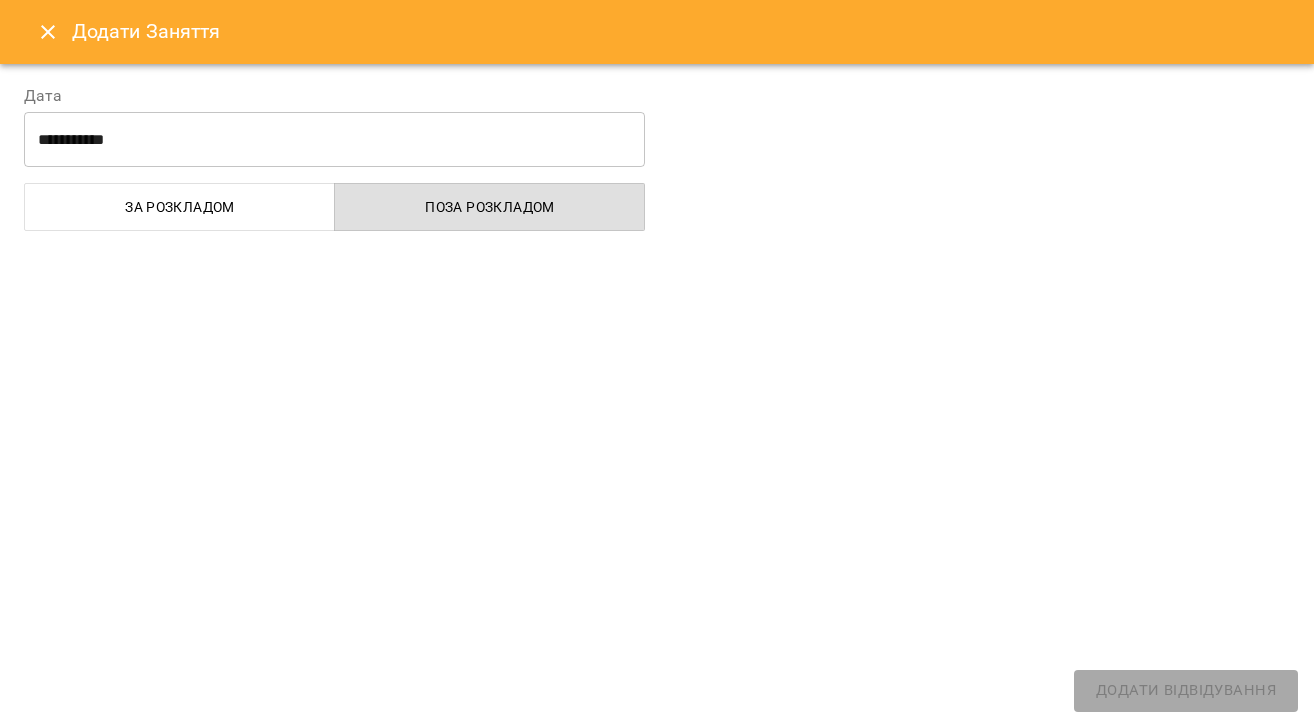 select 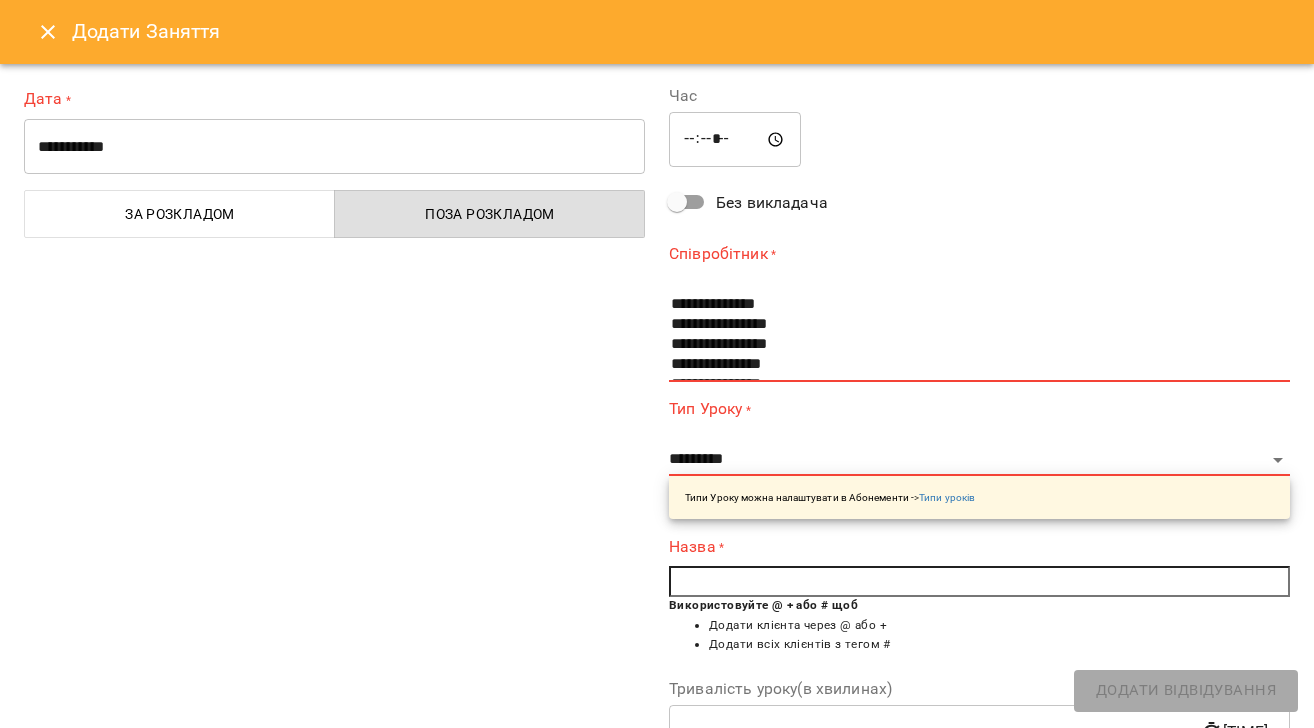 click on "**********" at bounding box center [334, 147] 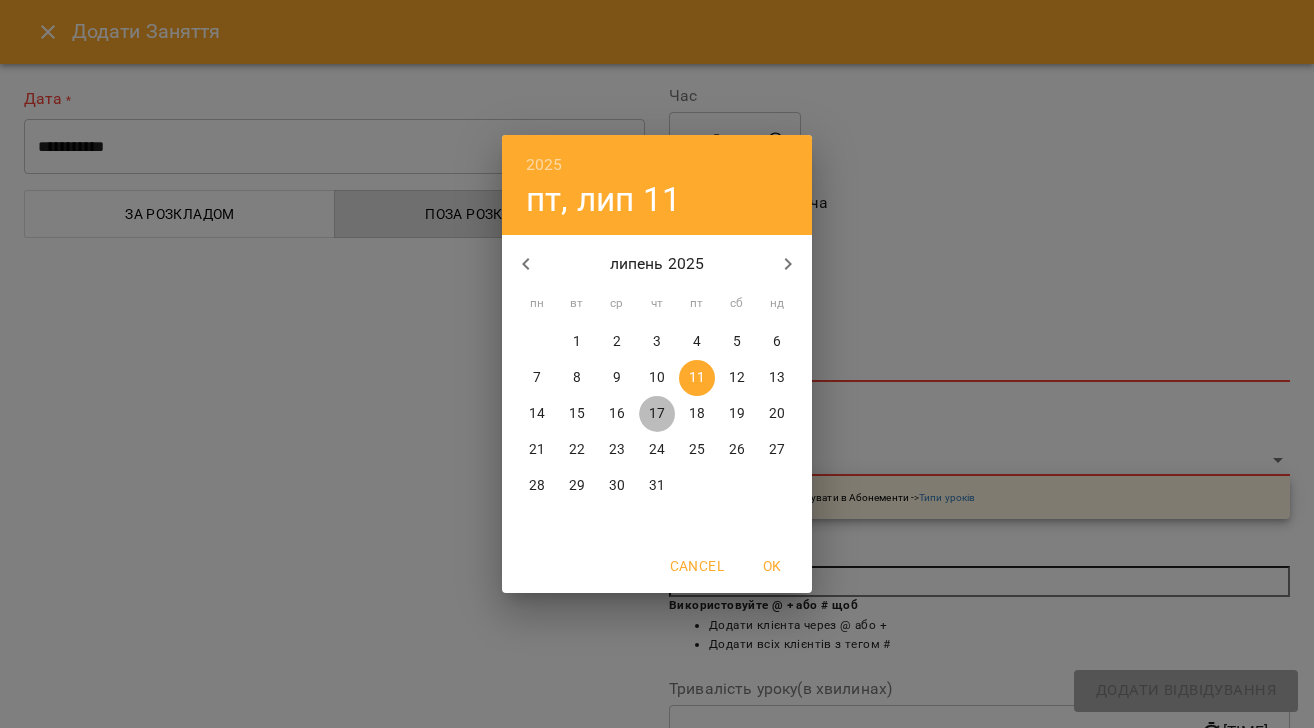 click on "17" at bounding box center (657, 414) 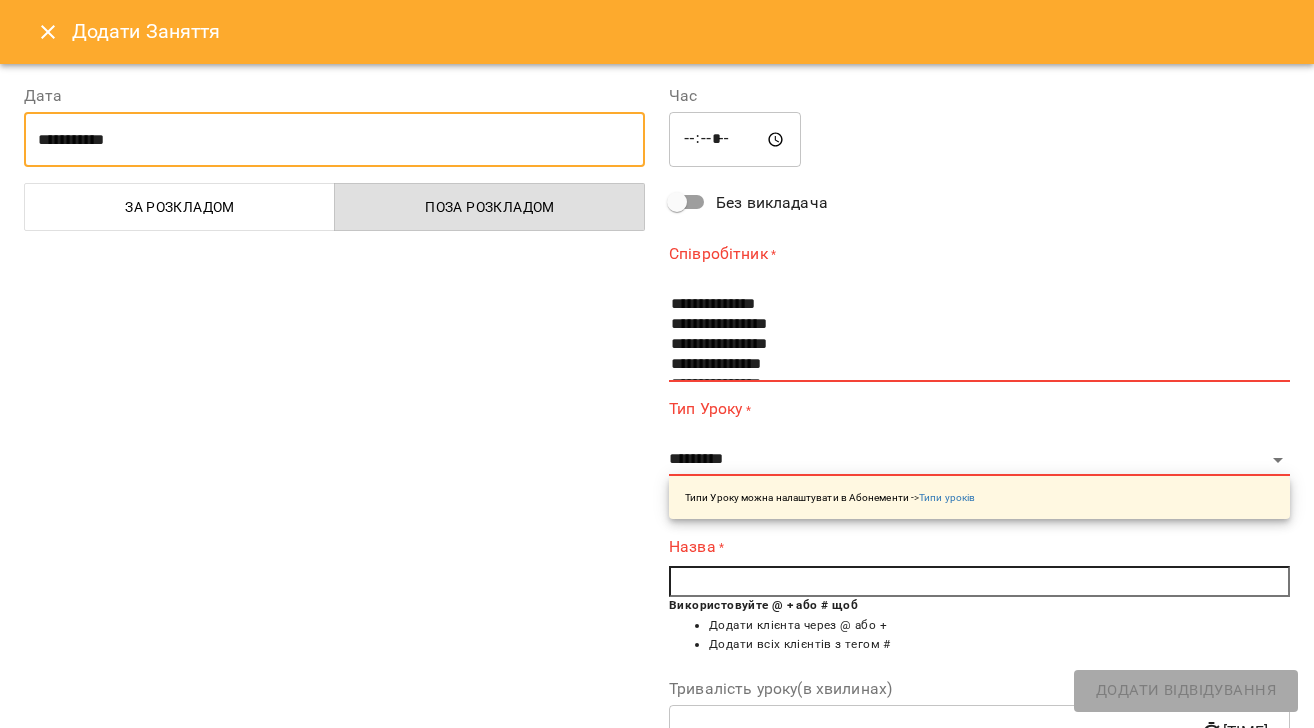 click on "*****" at bounding box center (735, 140) 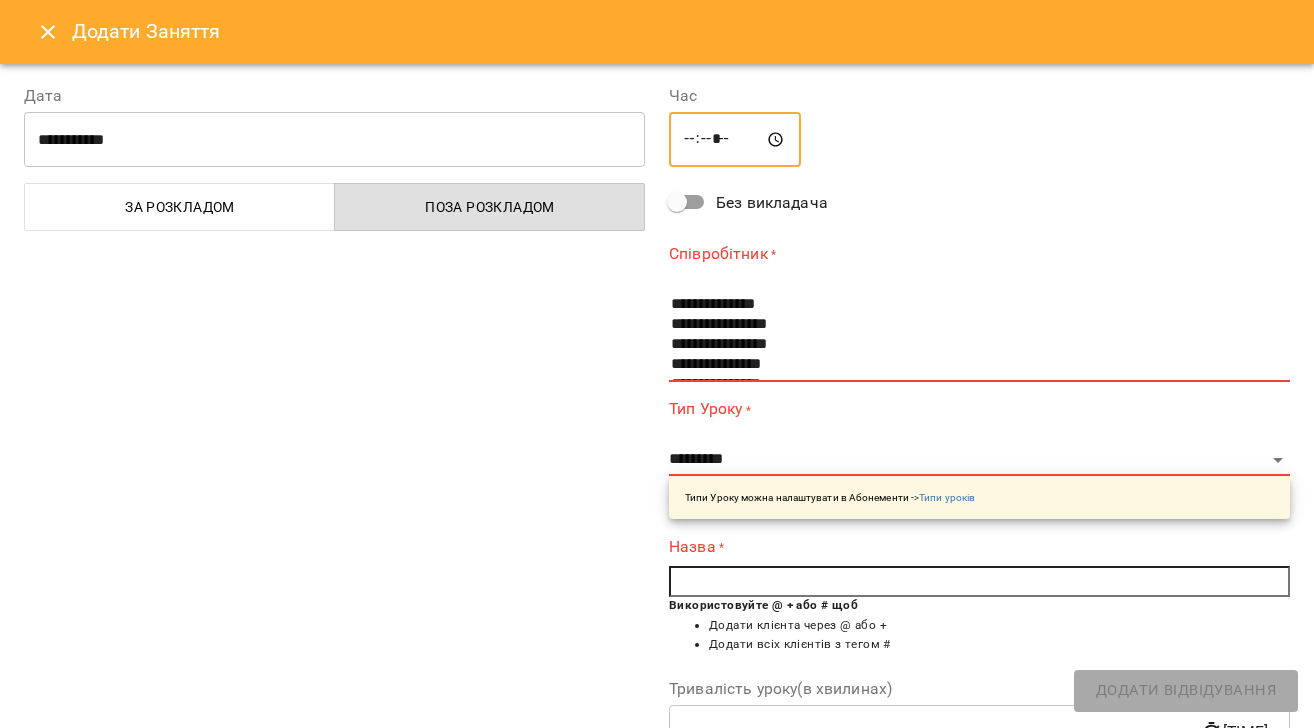 type on "*****" 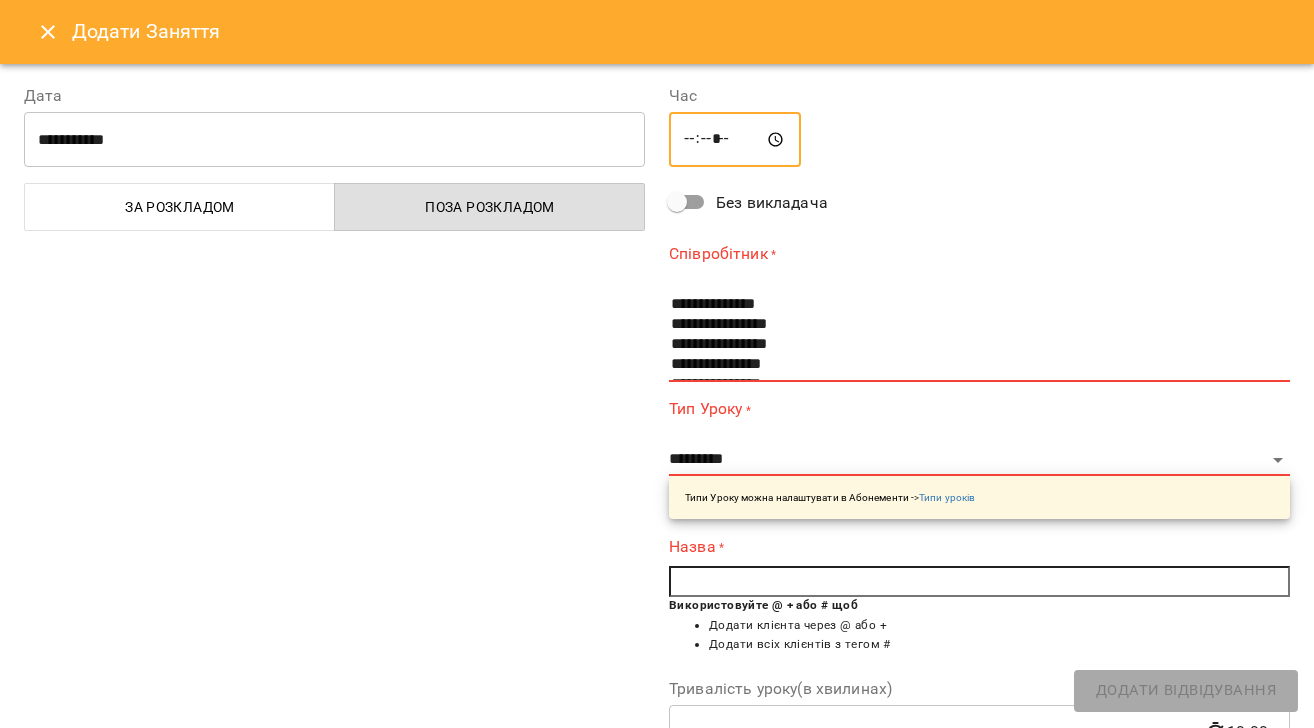 scroll, scrollTop: 40, scrollLeft: 0, axis: vertical 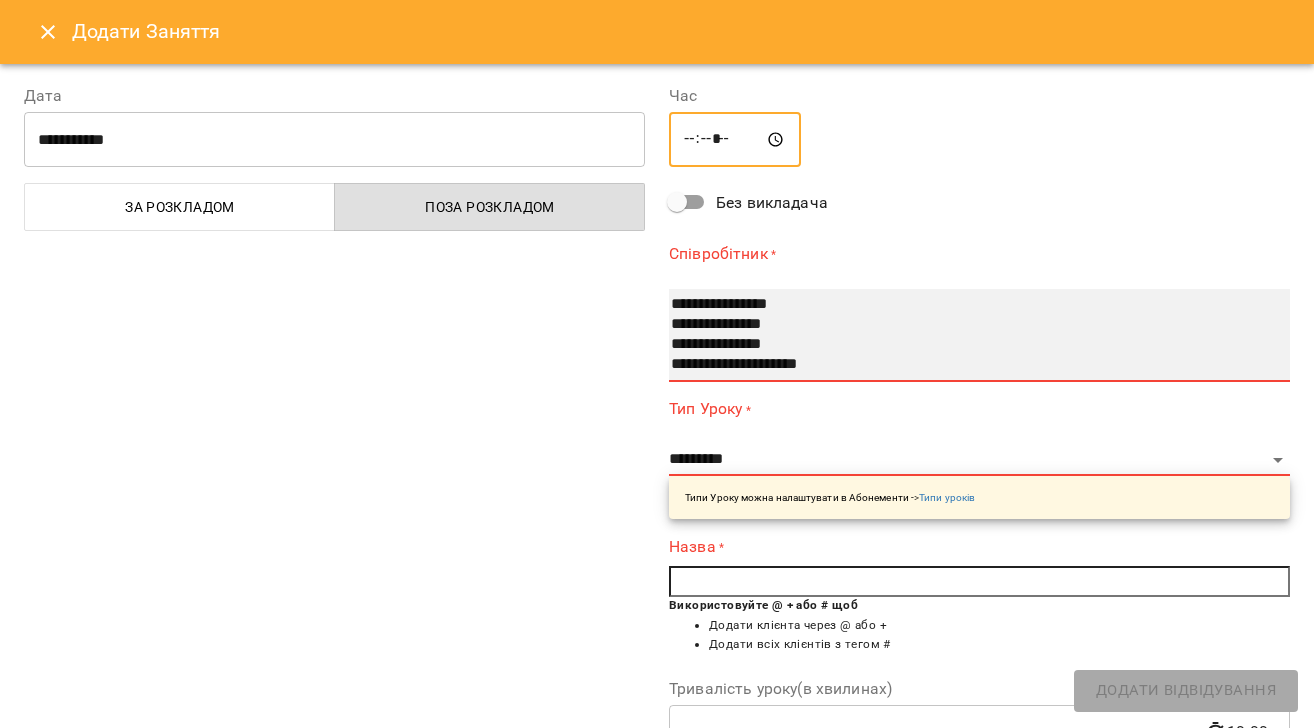 select on "**********" 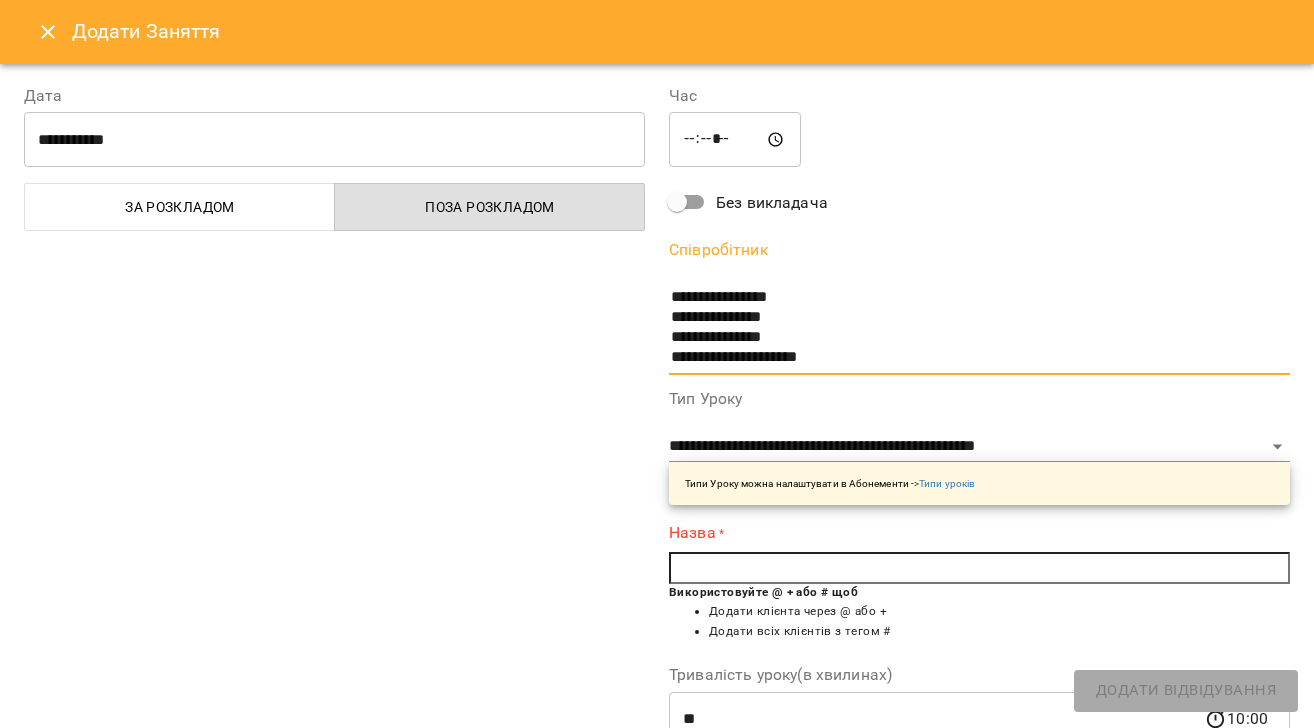 click at bounding box center (979, 568) 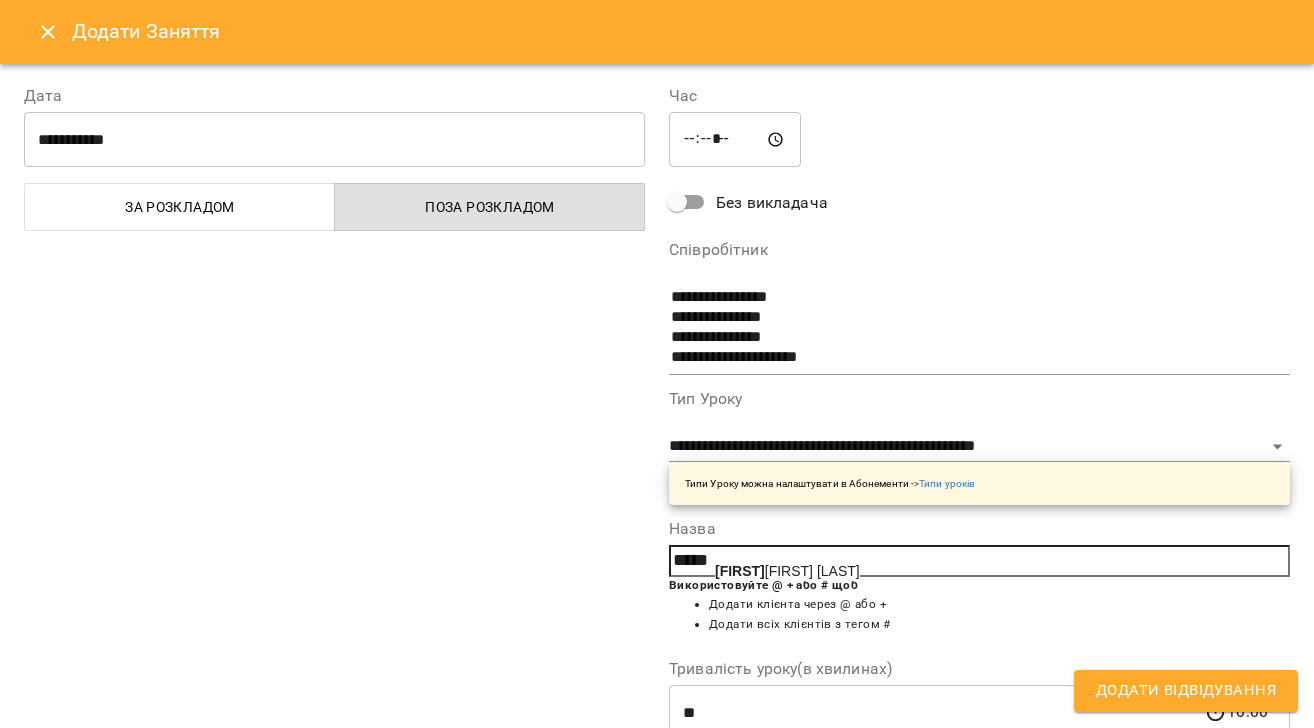 drag, startPoint x: 768, startPoint y: 575, endPoint x: 809, endPoint y: 577, distance: 41.04875 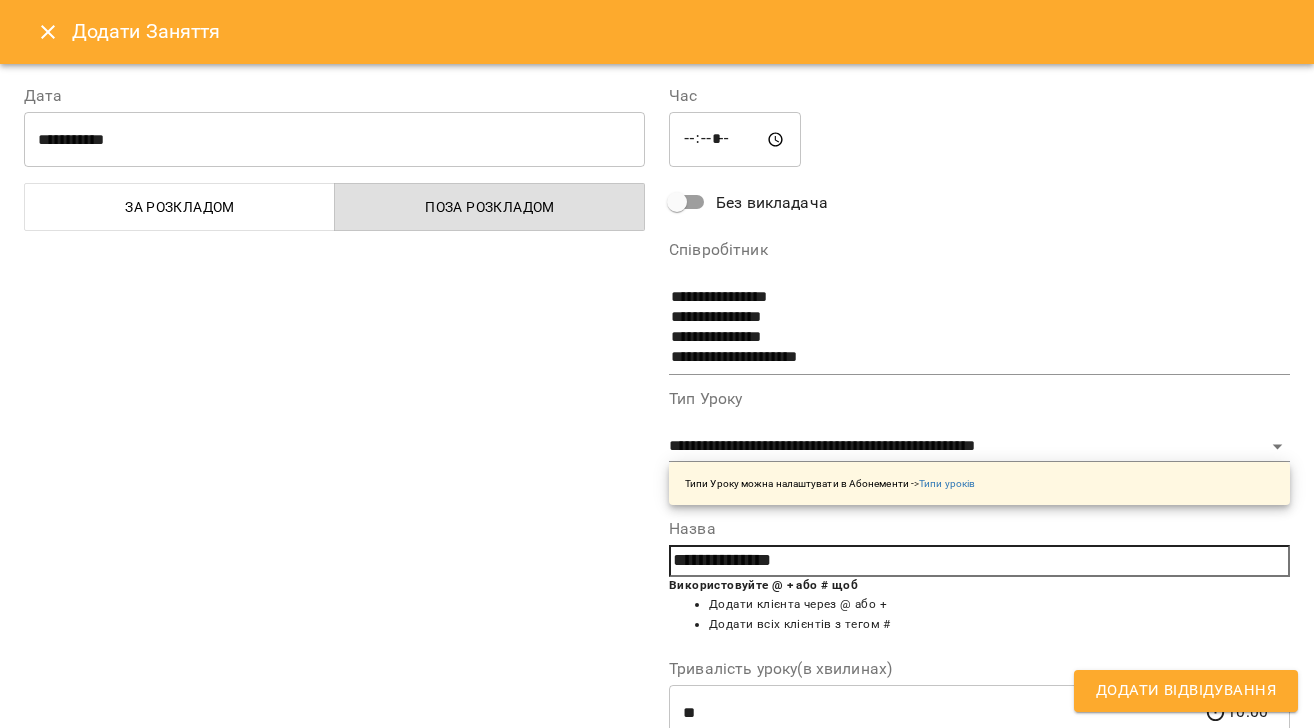 click on "Додати Відвідування" at bounding box center [1186, 691] 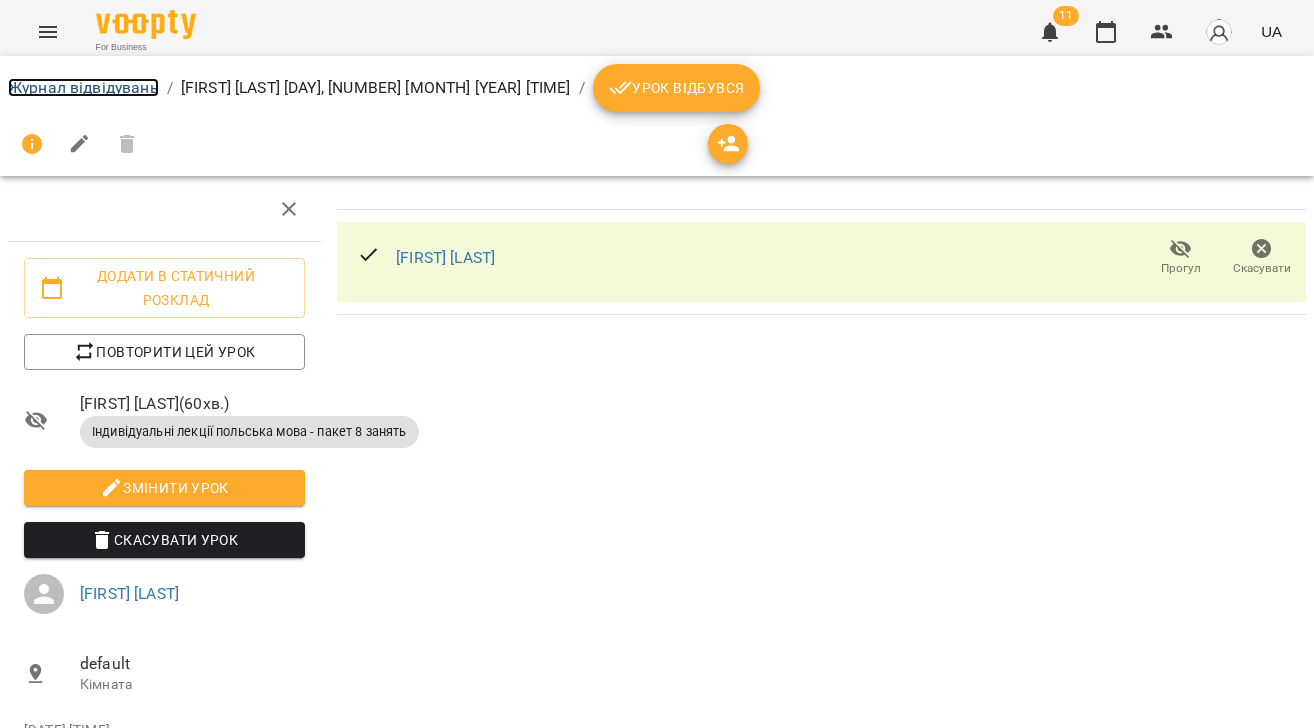 click on "Журнал відвідувань" at bounding box center [83, 87] 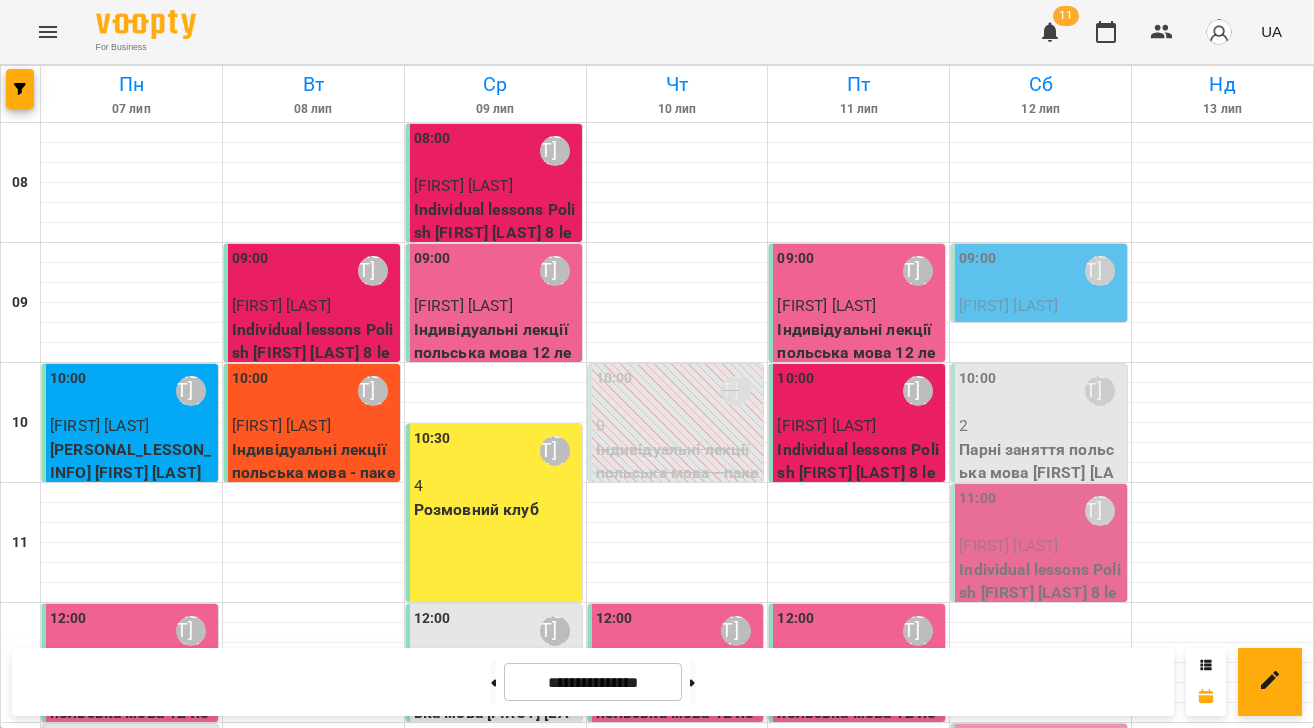 scroll, scrollTop: 3, scrollLeft: 0, axis: vertical 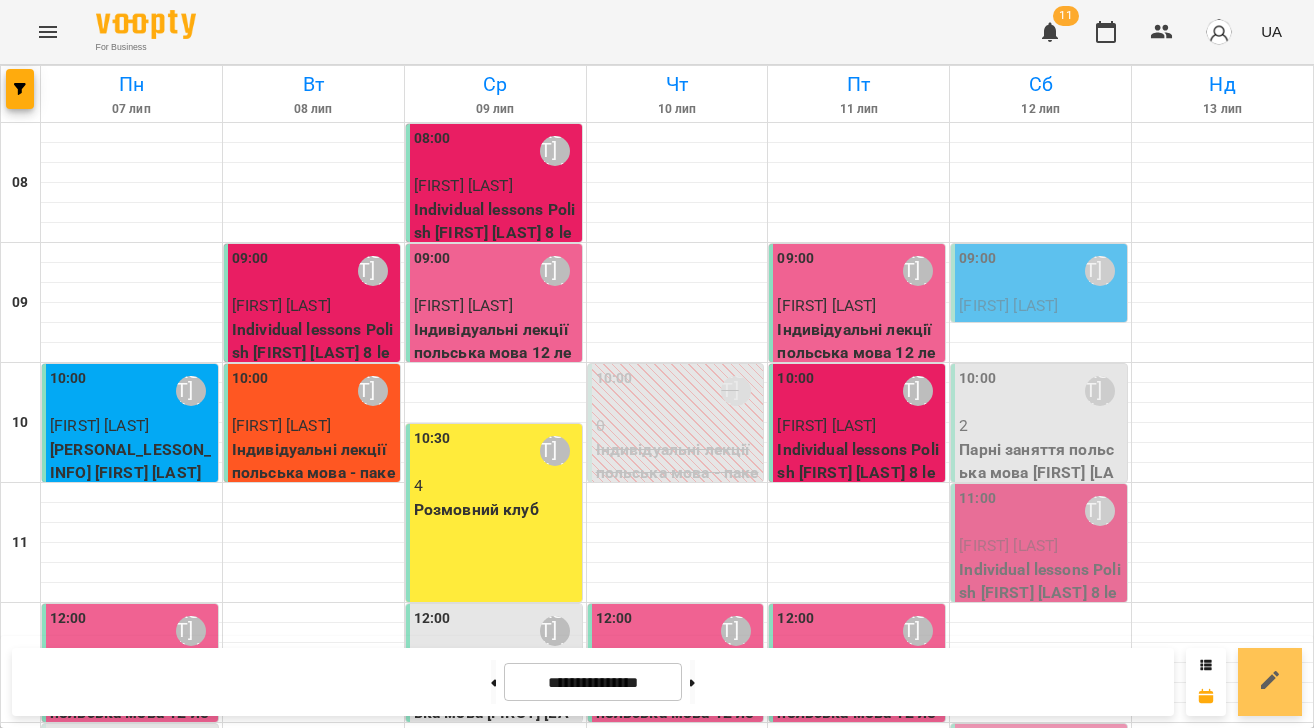 click 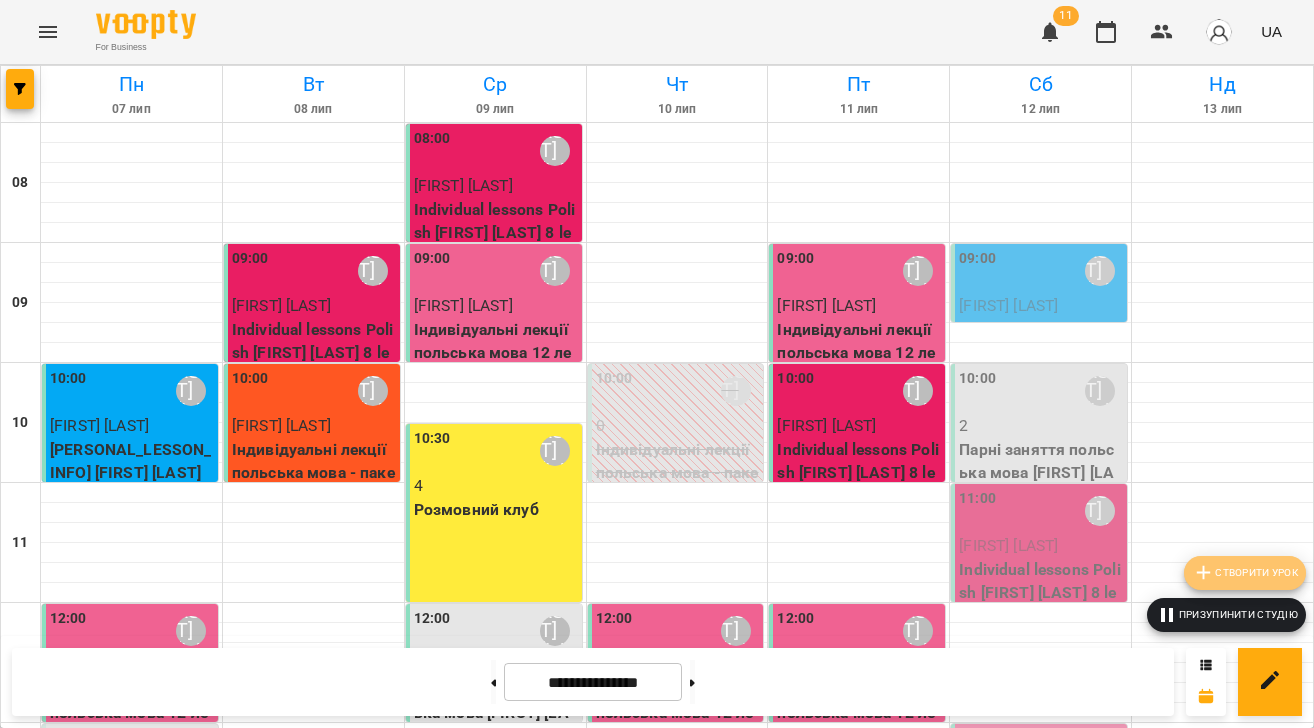 click on "Створити урок" at bounding box center (1245, 573) 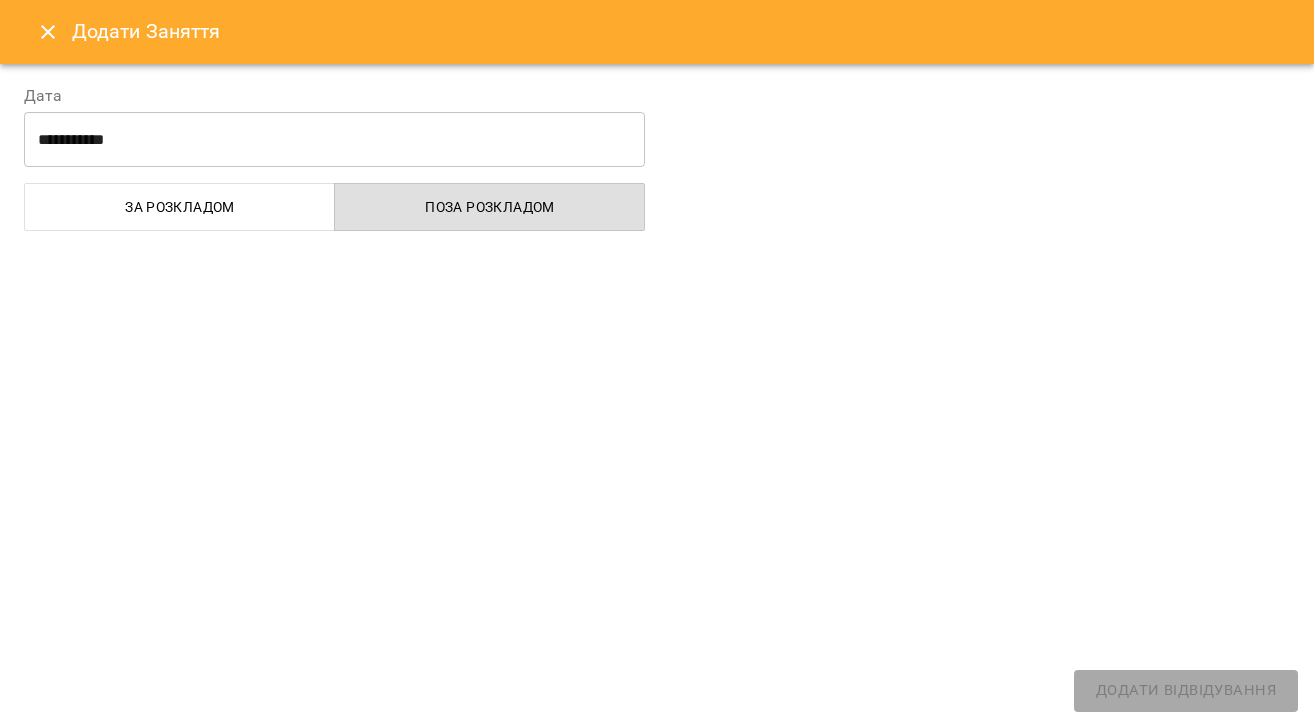 select 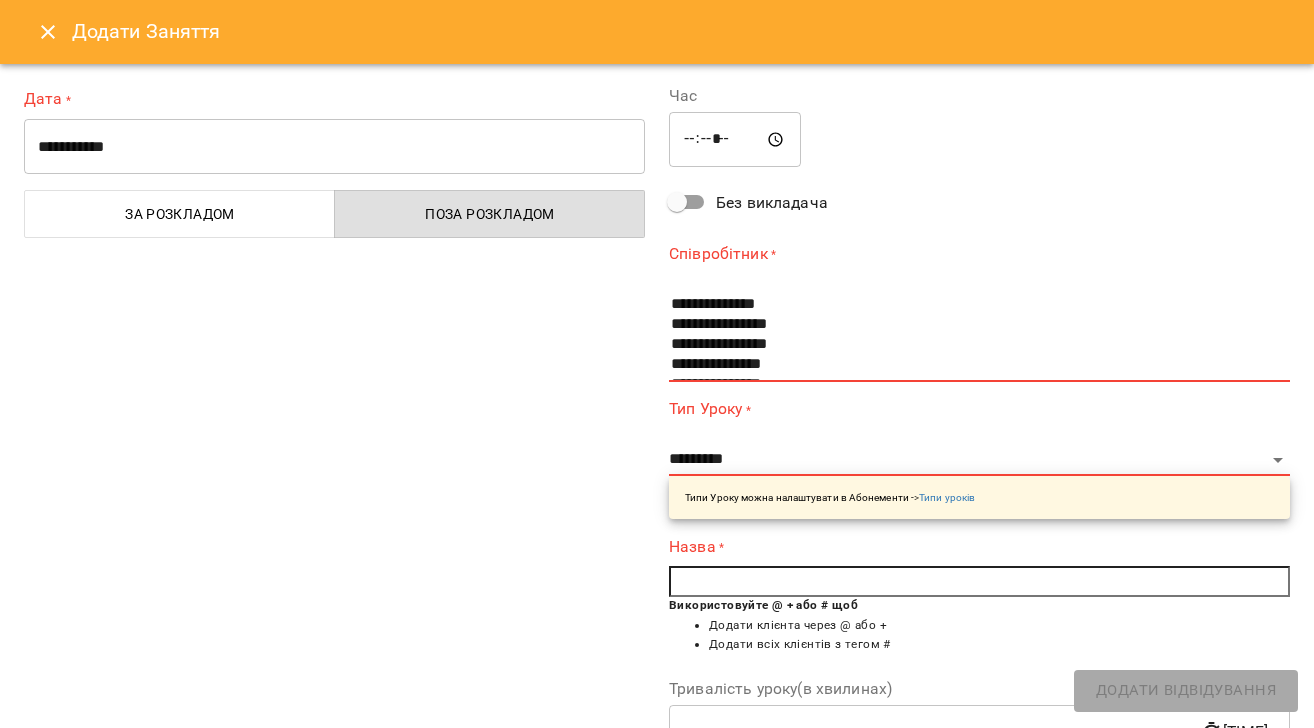click on "**********" at bounding box center [334, 147] 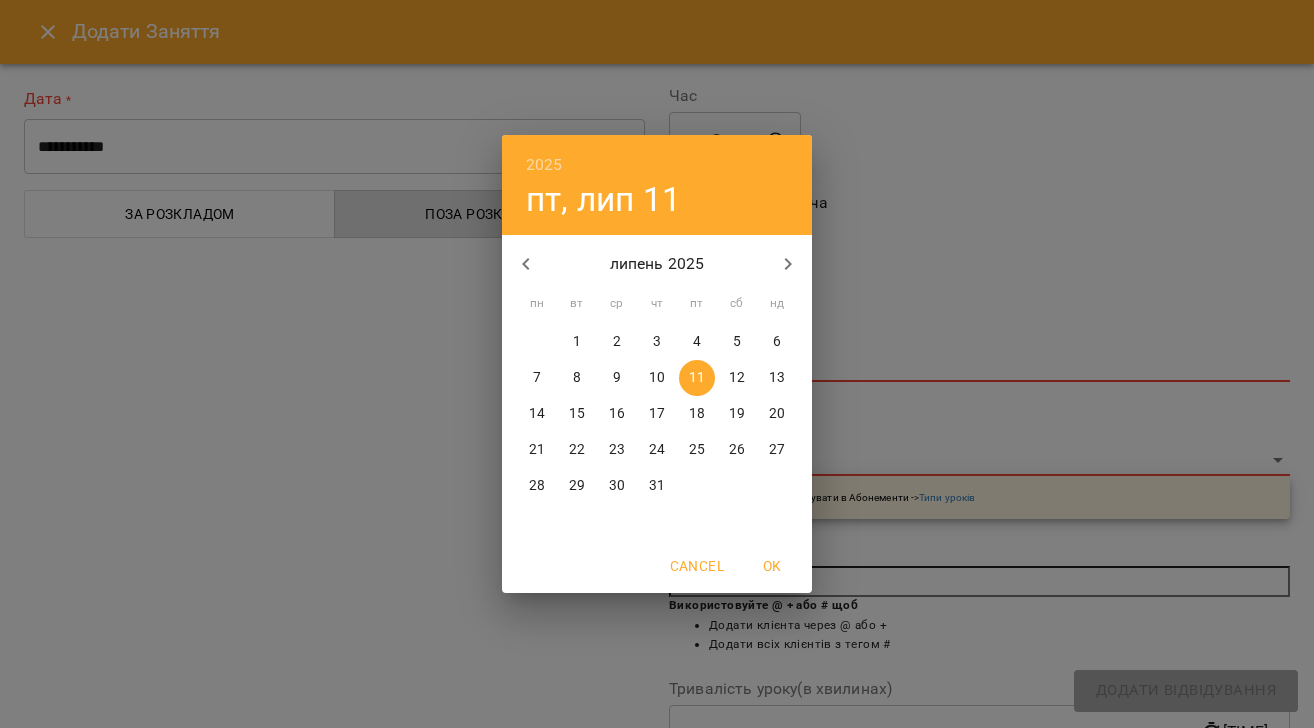 click on "14" at bounding box center [537, 414] 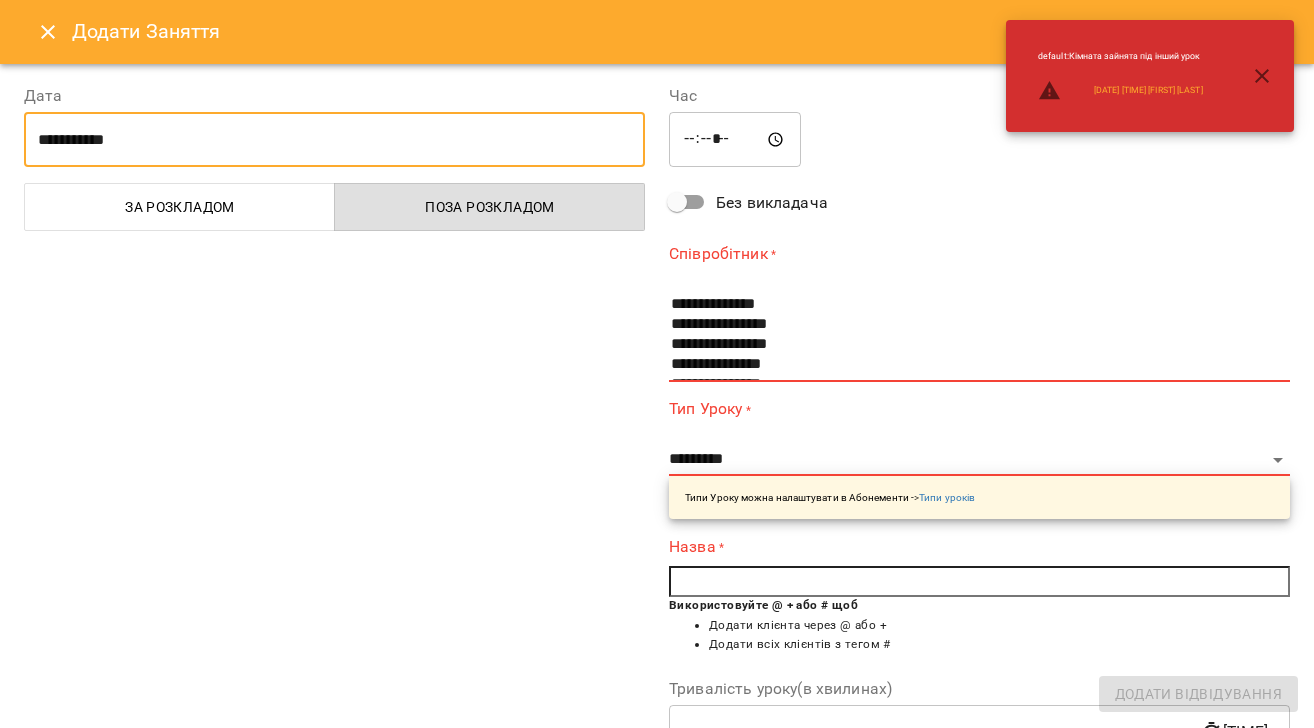click on "*****" at bounding box center (735, 140) 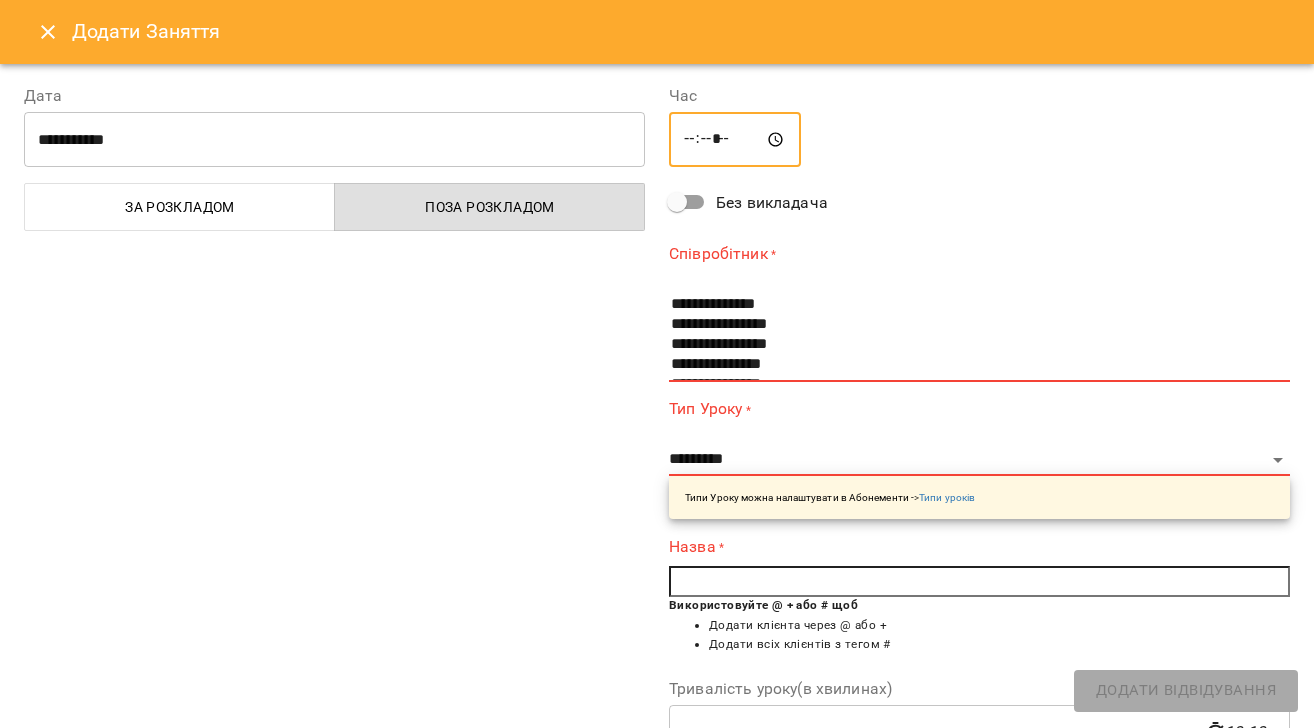 type on "*****" 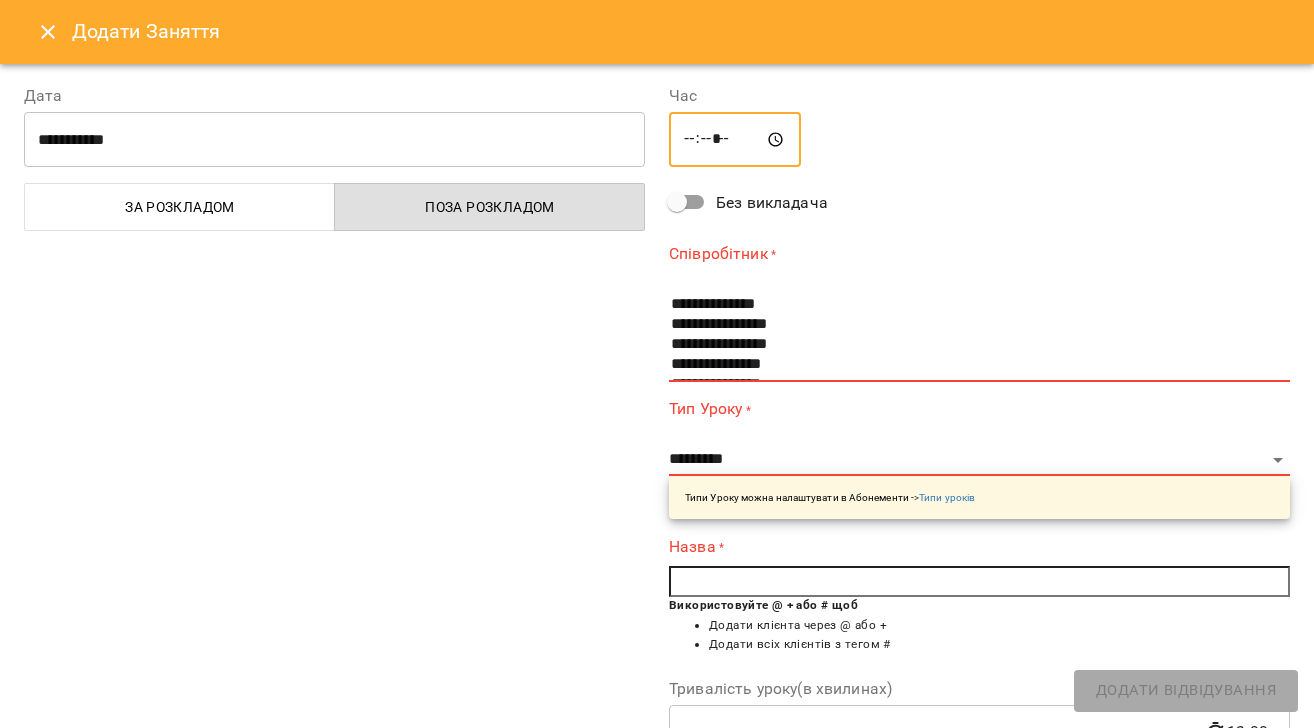 scroll, scrollTop: 40, scrollLeft: 0, axis: vertical 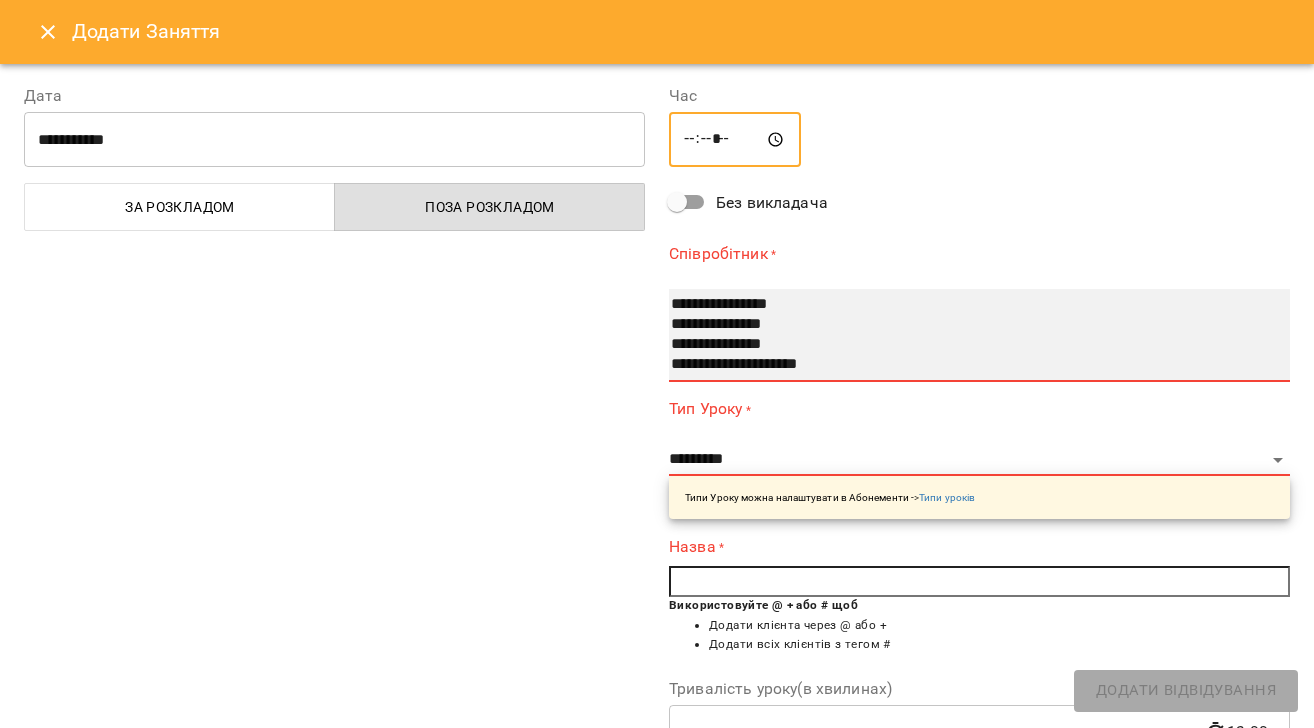 select on "**********" 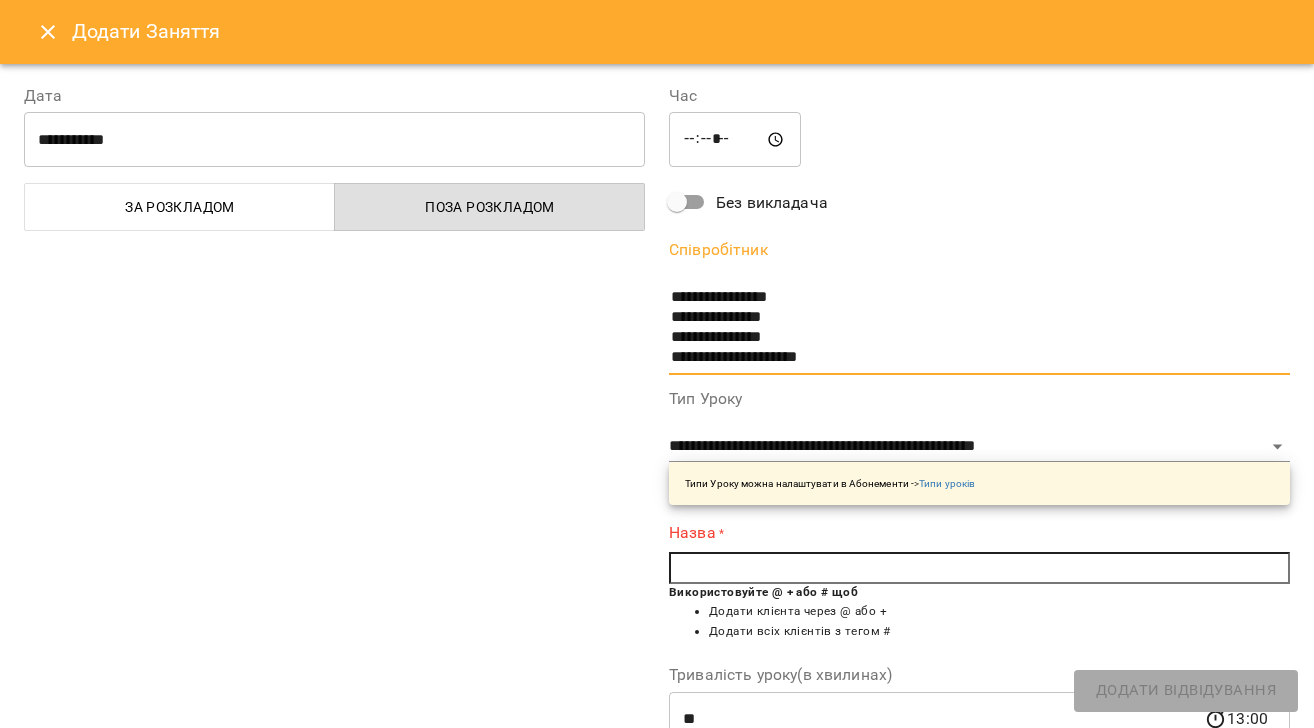 click at bounding box center [979, 568] 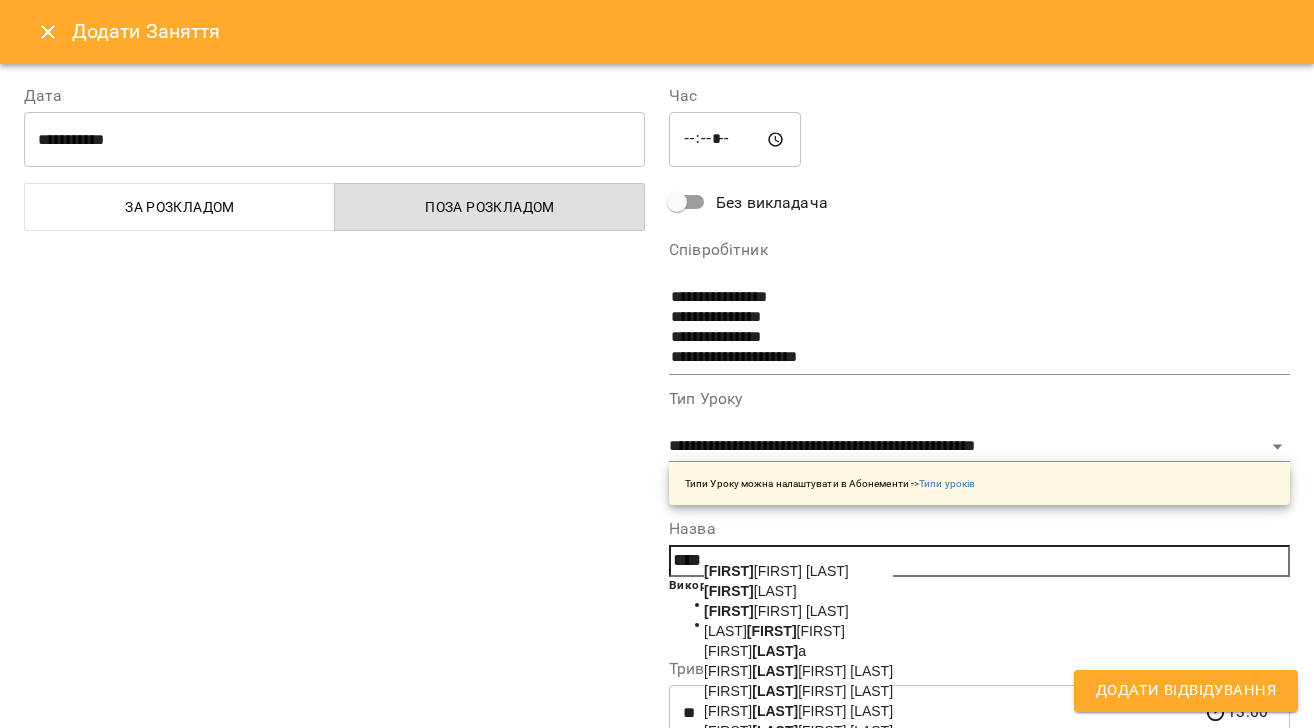 click on "Ali na Kuzmenko" at bounding box center [776, 611] 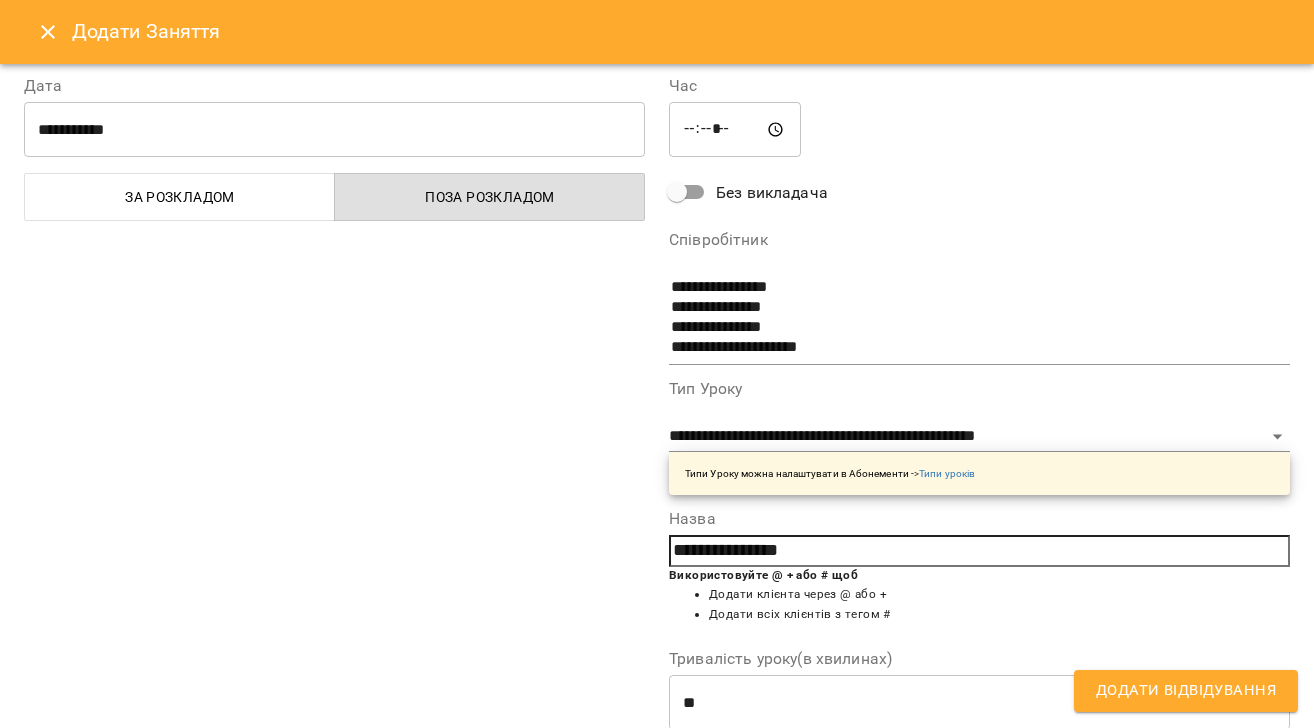 scroll, scrollTop: 11, scrollLeft: 0, axis: vertical 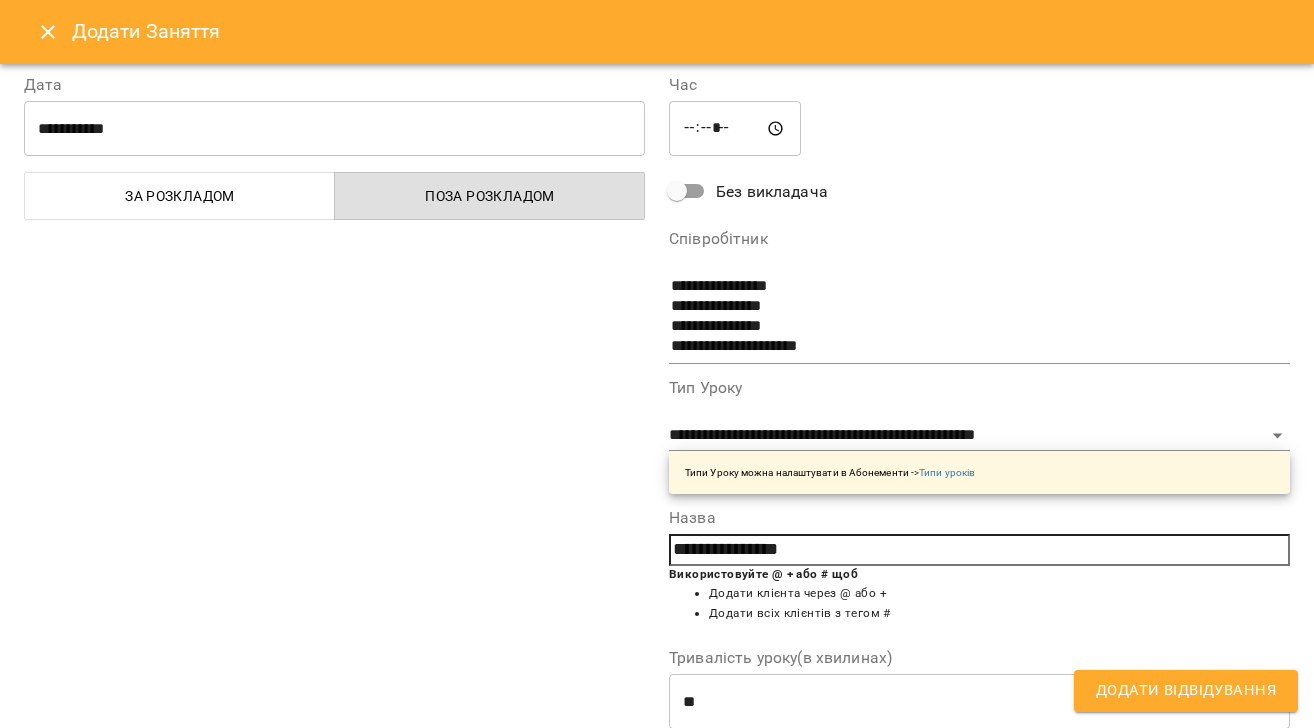 drag, startPoint x: 1191, startPoint y: 686, endPoint x: 1183, endPoint y: 697, distance: 13.601471 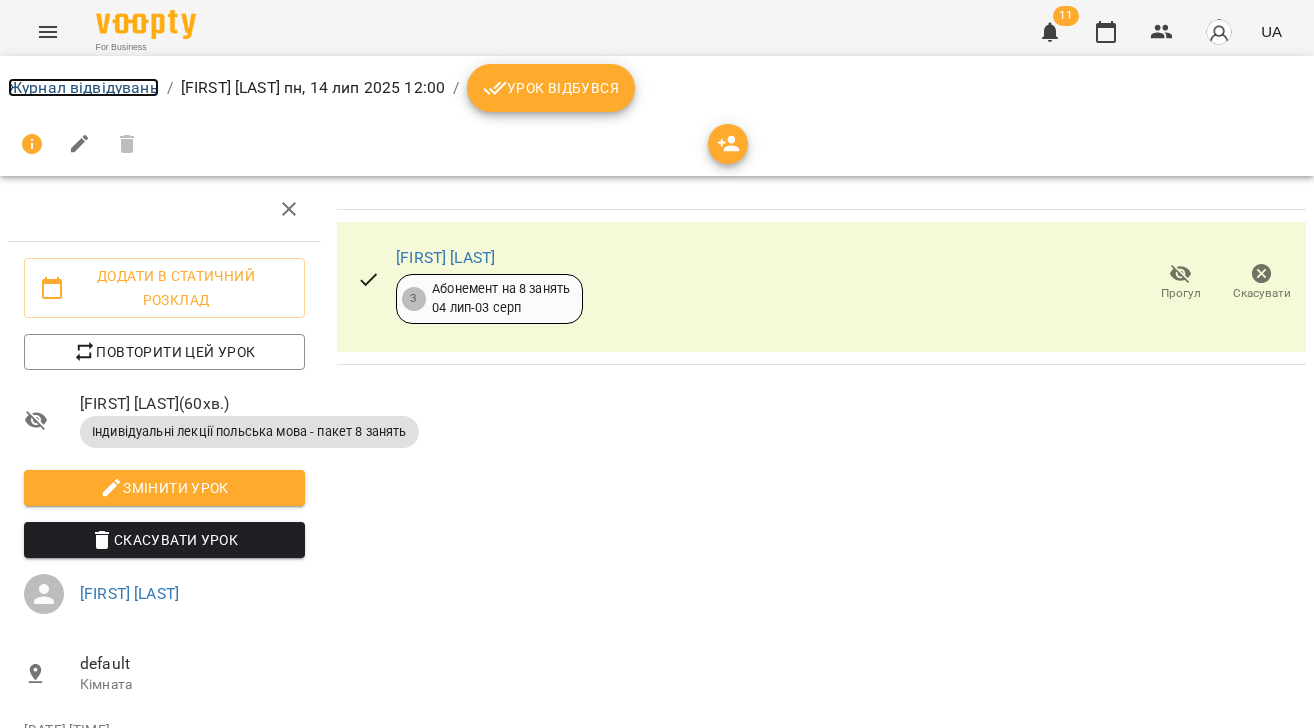 click on "Журнал відвідувань" at bounding box center (83, 87) 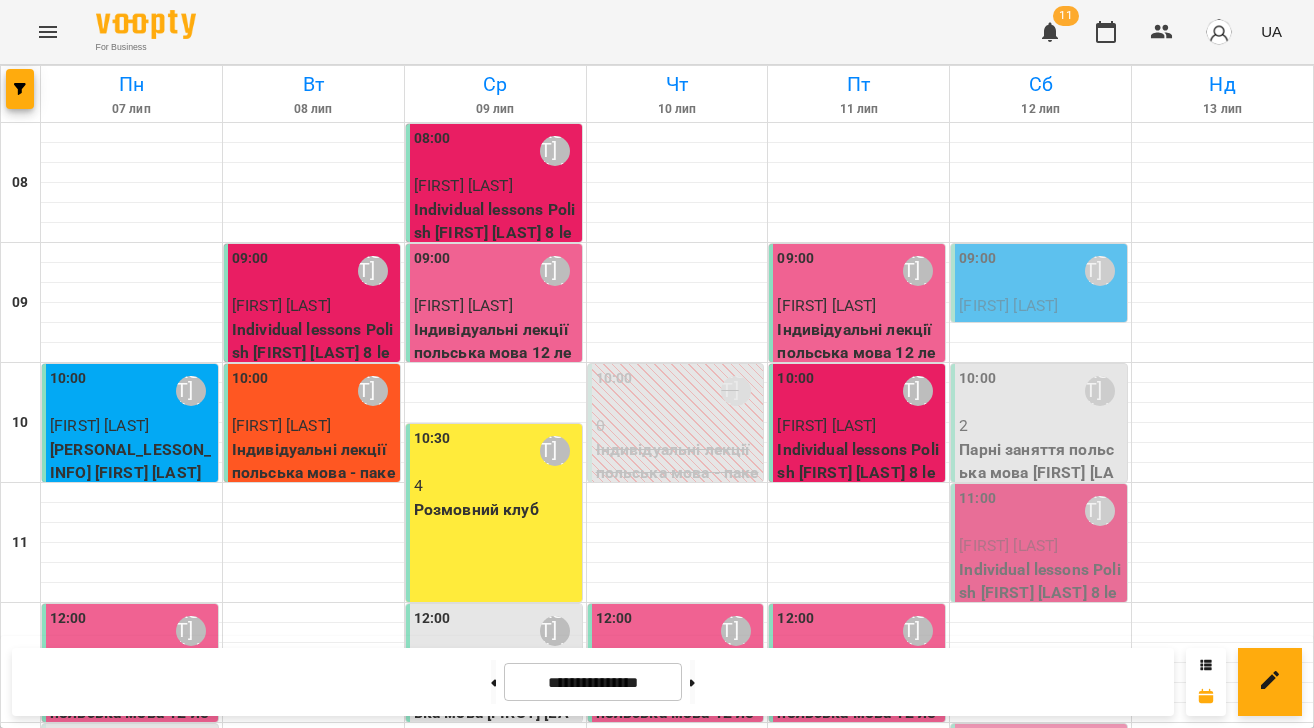 drag, startPoint x: 1268, startPoint y: 690, endPoint x: 1266, endPoint y: 644, distance: 46.043457 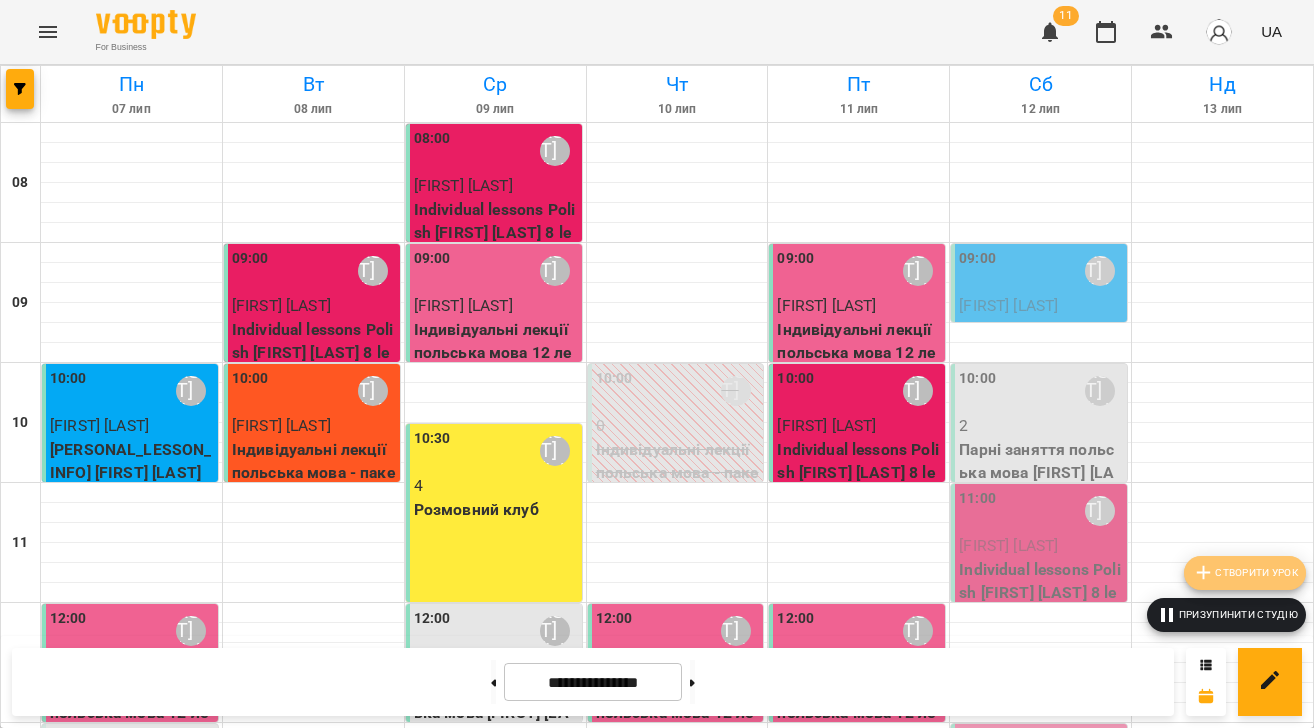 click on "Створити урок" at bounding box center [1245, 573] 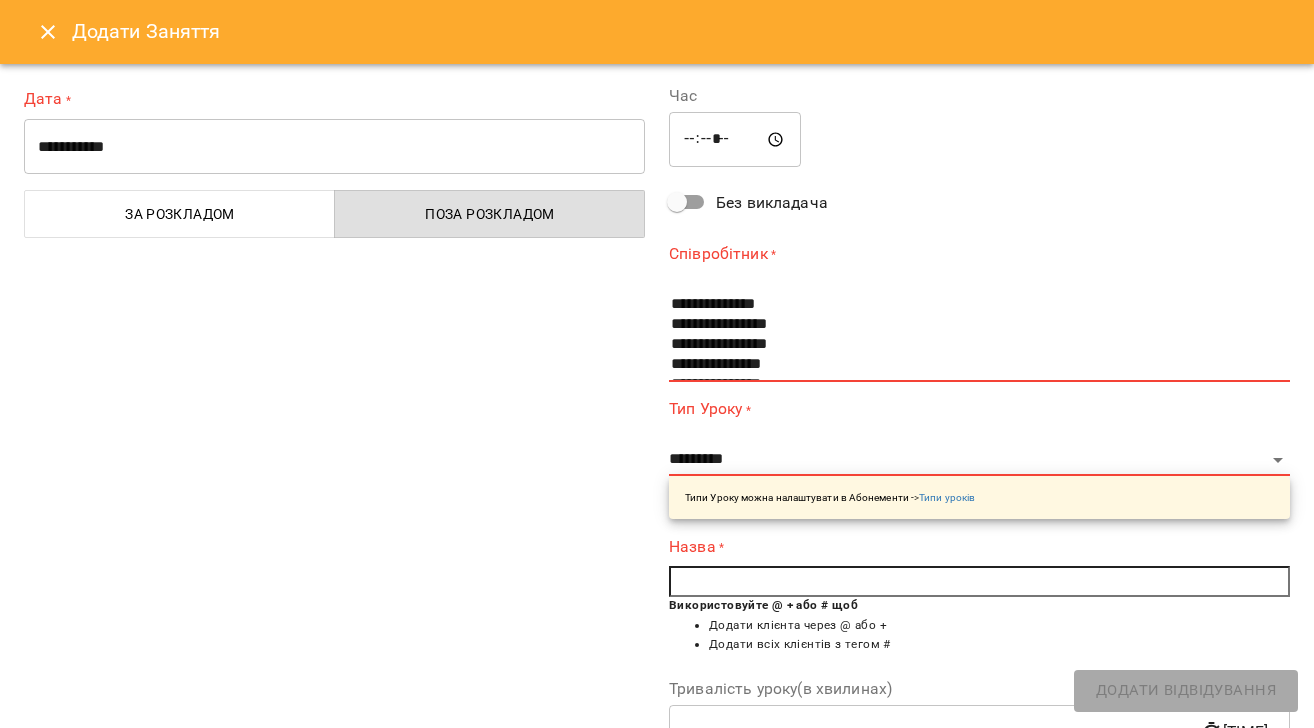 click on "**********" at bounding box center (334, 147) 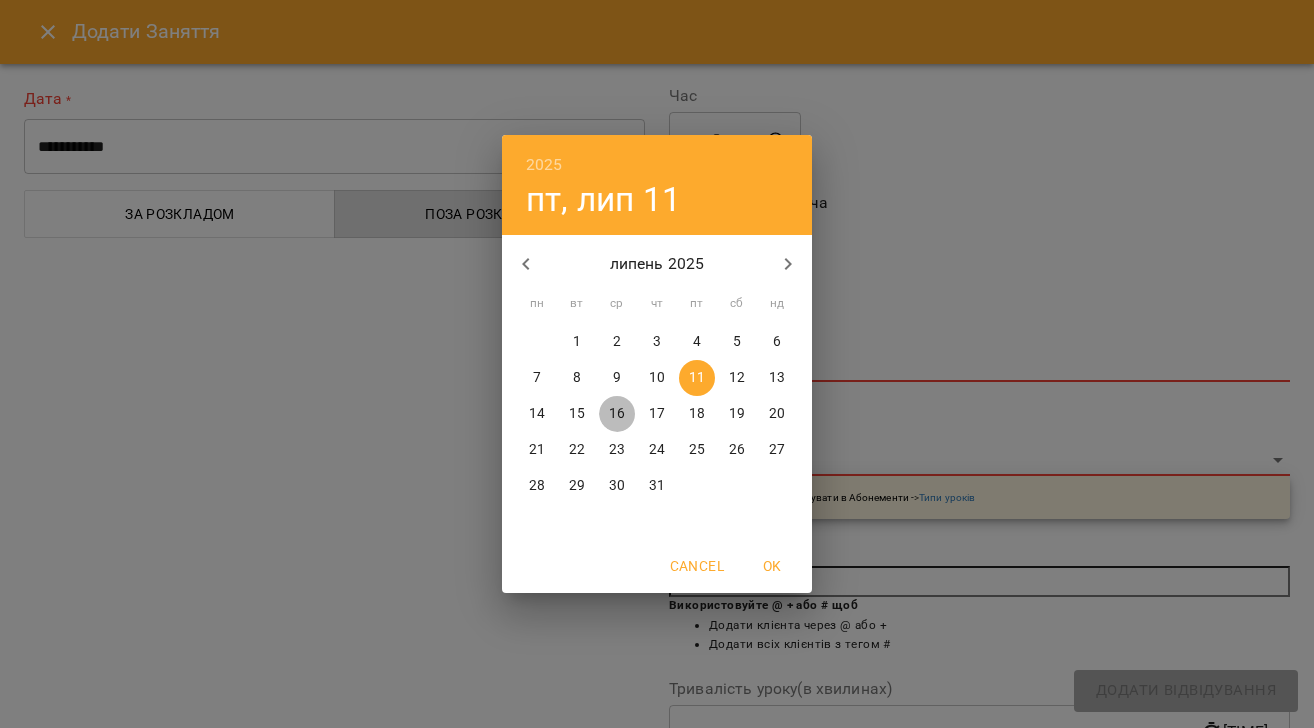 drag, startPoint x: 626, startPoint y: 417, endPoint x: 630, endPoint y: 399, distance: 18.439089 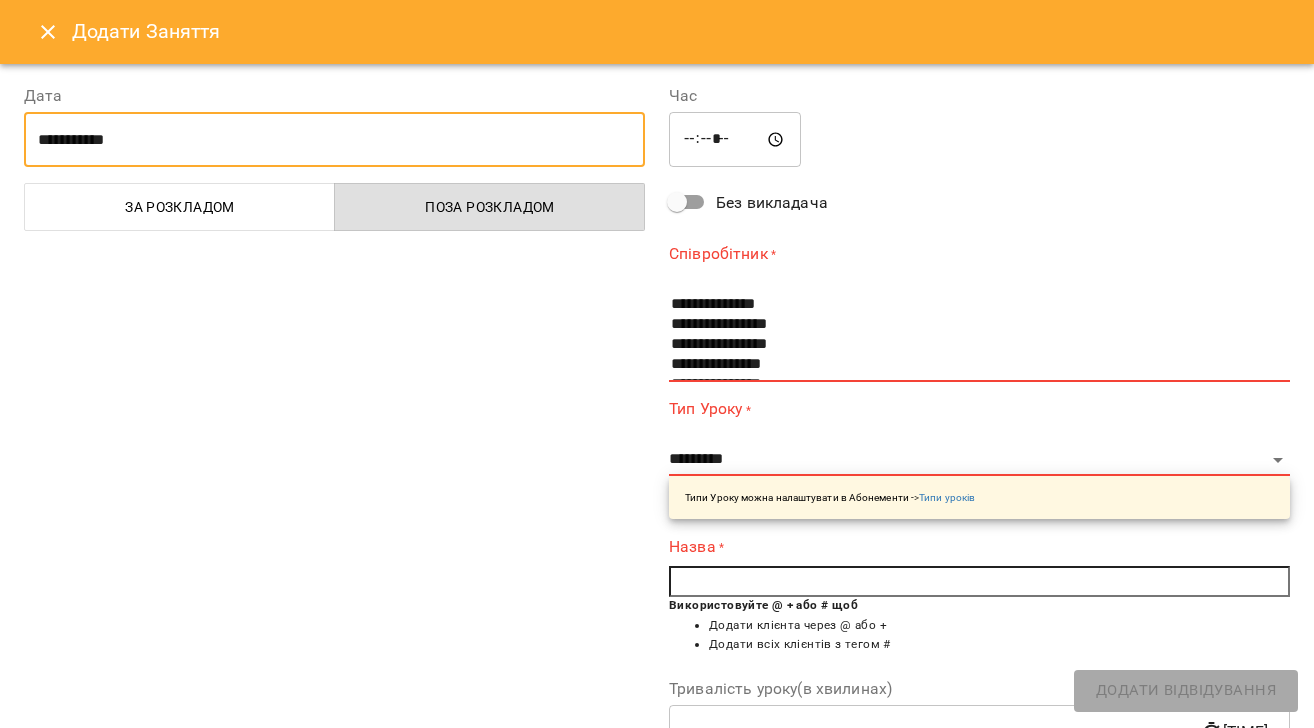 click on "*****" at bounding box center (735, 140) 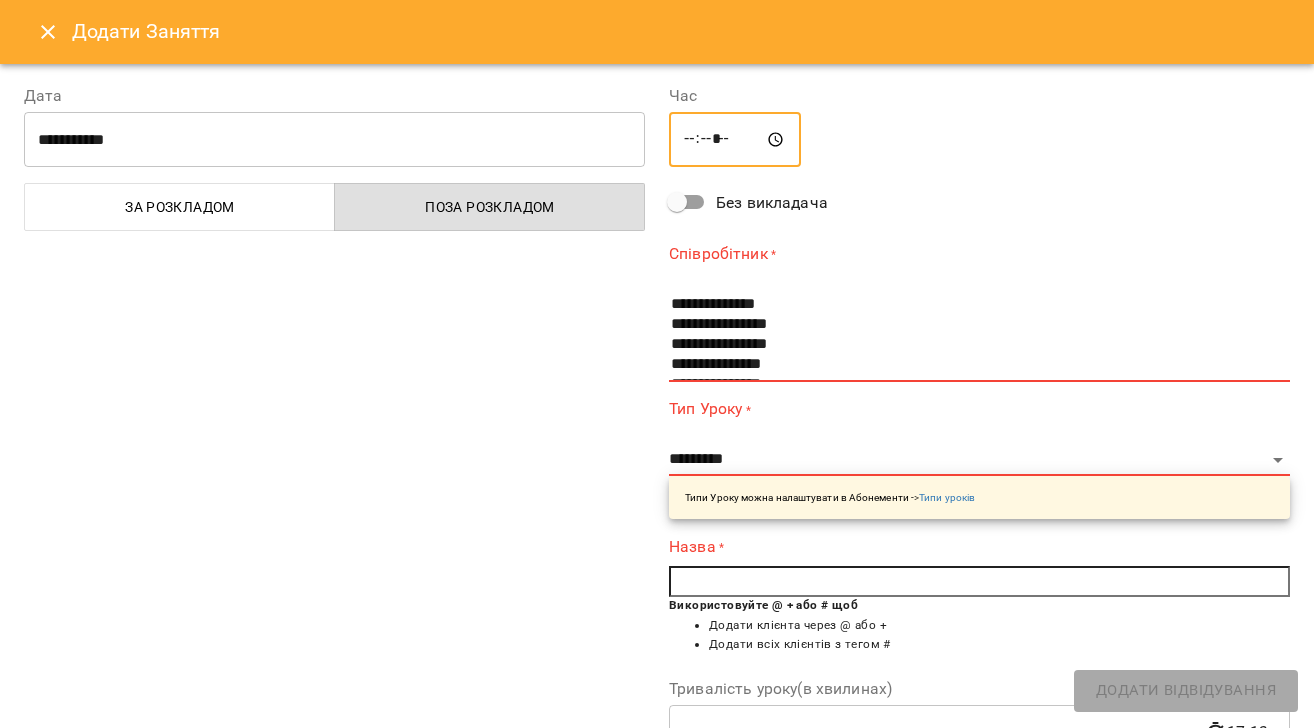 type on "*****" 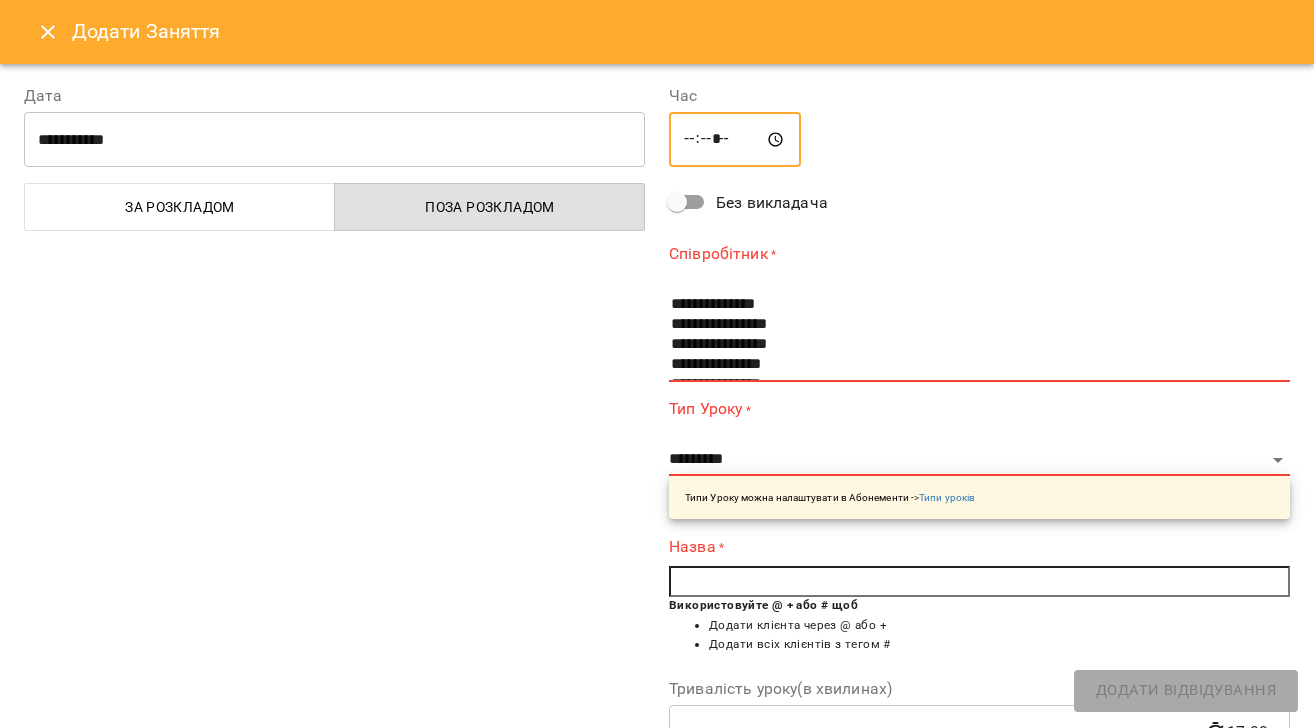 scroll, scrollTop: 40, scrollLeft: 0, axis: vertical 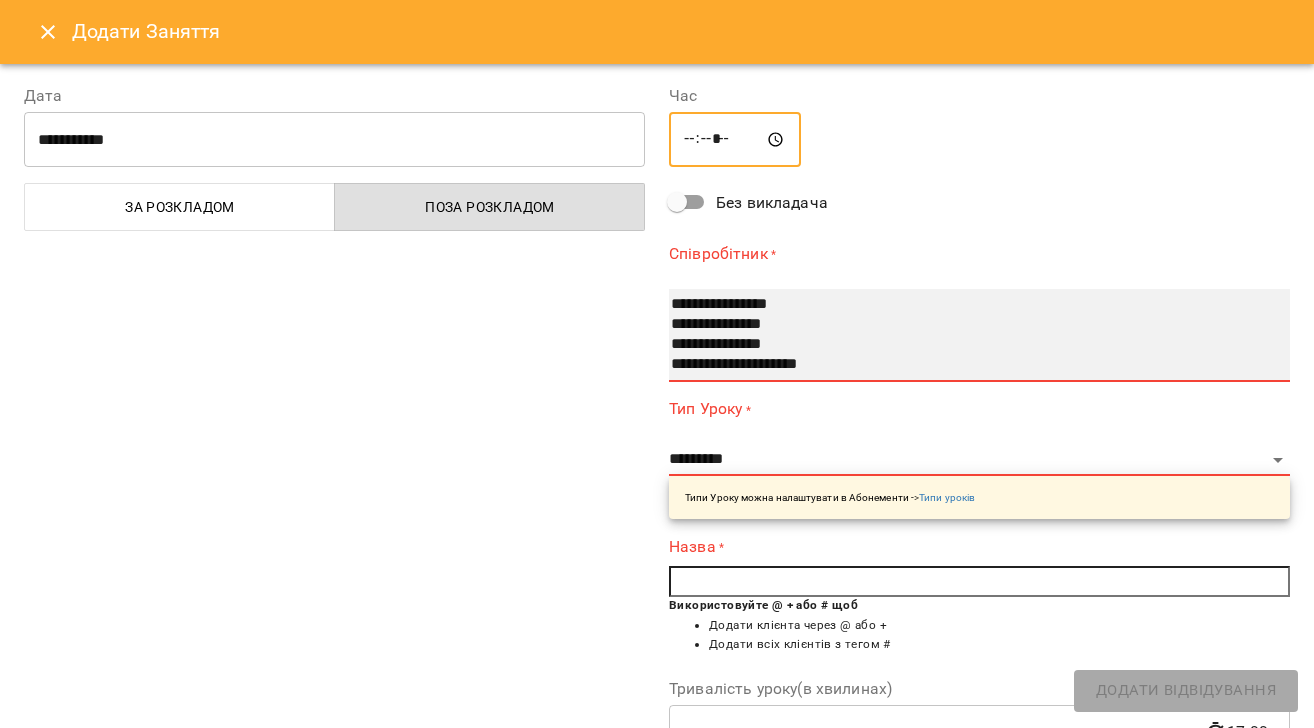 drag, startPoint x: 717, startPoint y: 366, endPoint x: 725, endPoint y: 401, distance: 35.902645 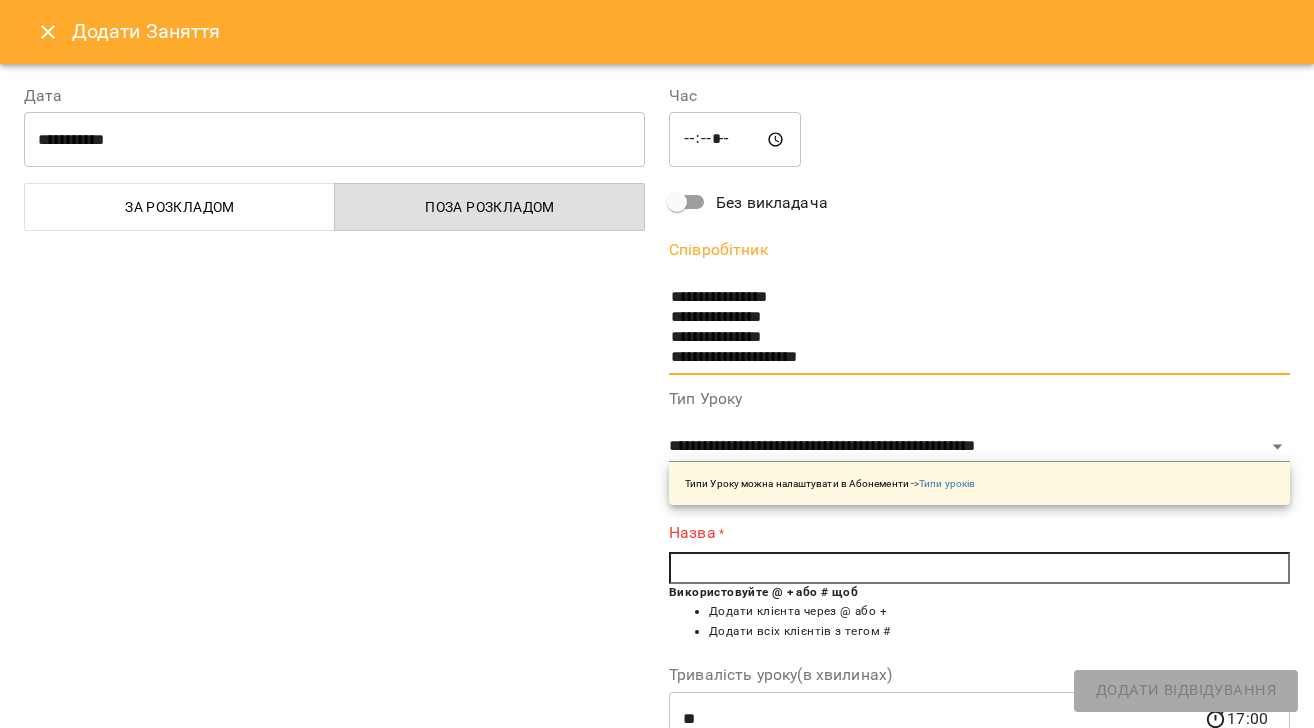 click at bounding box center (979, 568) 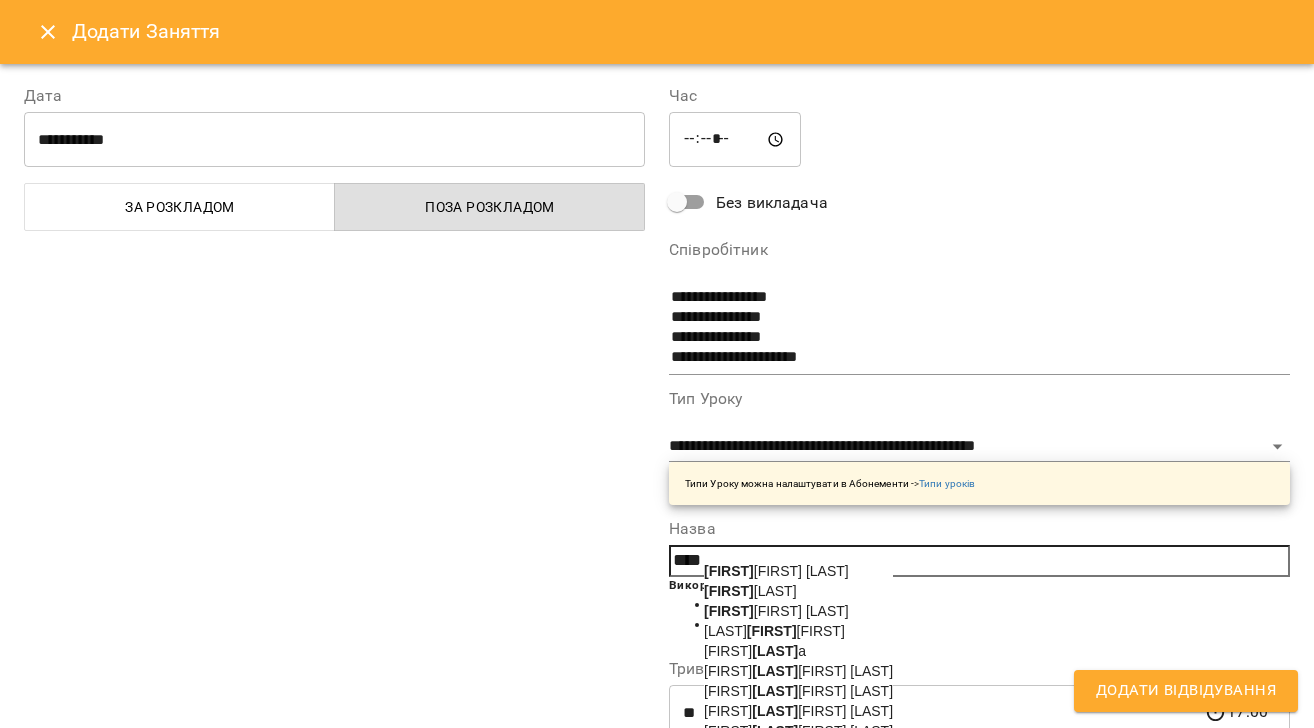 drag, startPoint x: 771, startPoint y: 614, endPoint x: 828, endPoint y: 625, distance: 58.0517 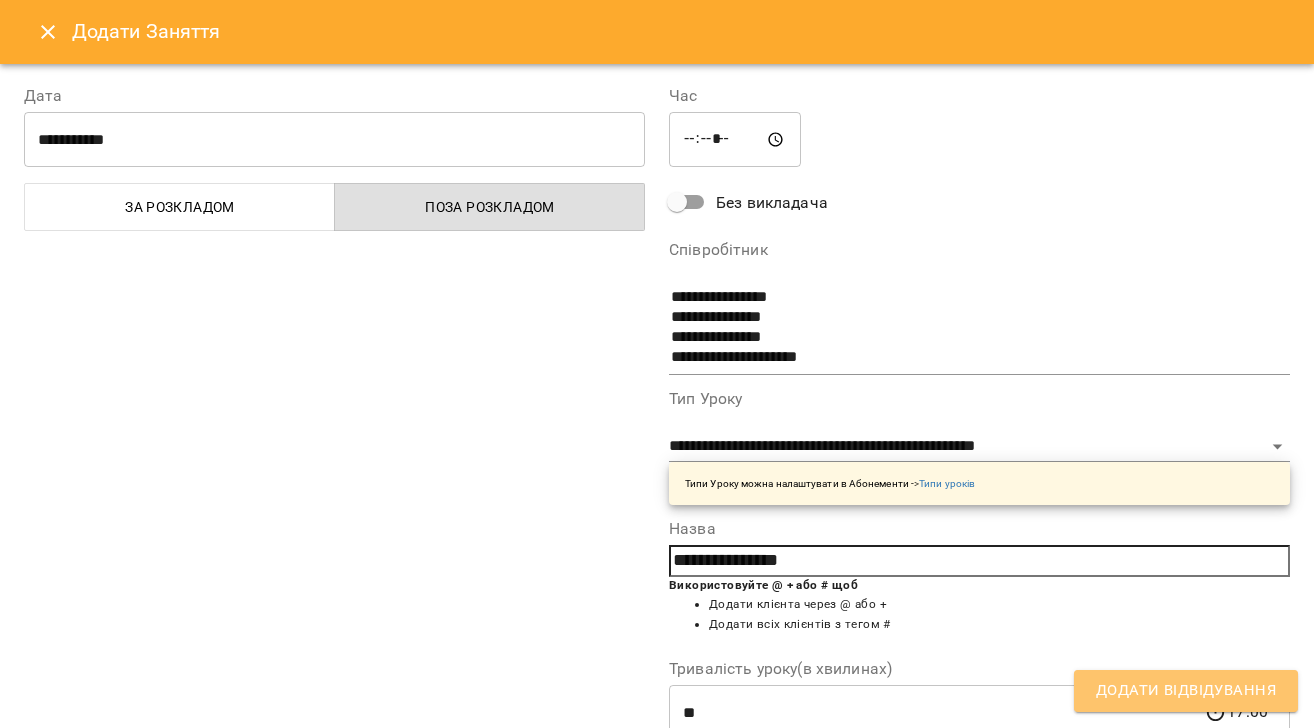 click on "Додати Відвідування" at bounding box center (1186, 691) 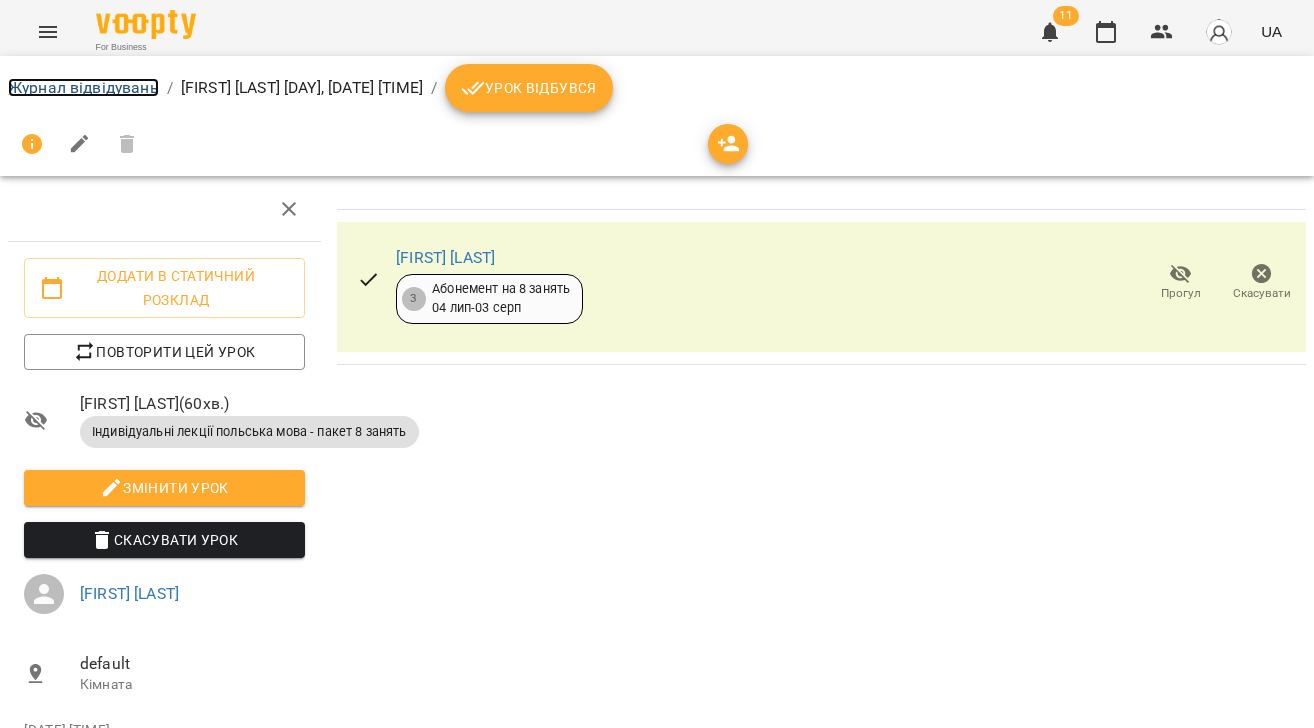 drag, startPoint x: 110, startPoint y: 87, endPoint x: 207, endPoint y: 101, distance: 98.005104 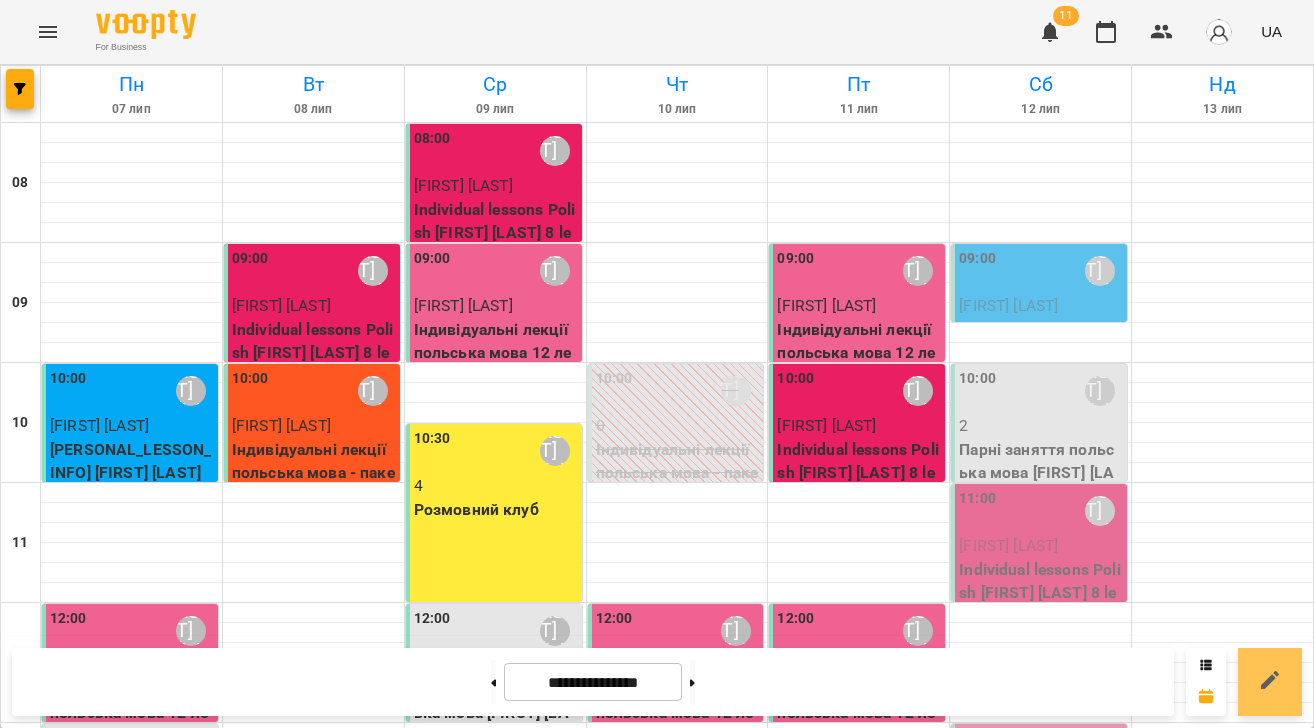 click at bounding box center (1270, 682) 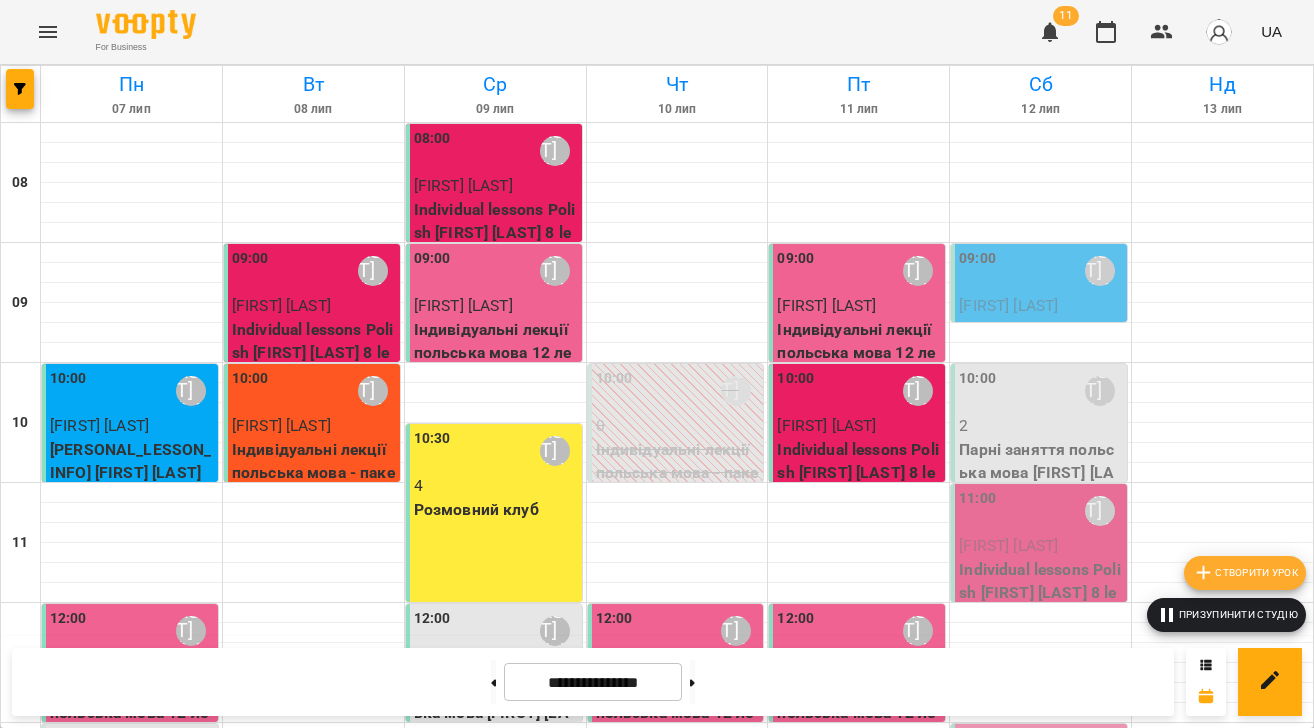 click on "Створити урок" at bounding box center [1245, 573] 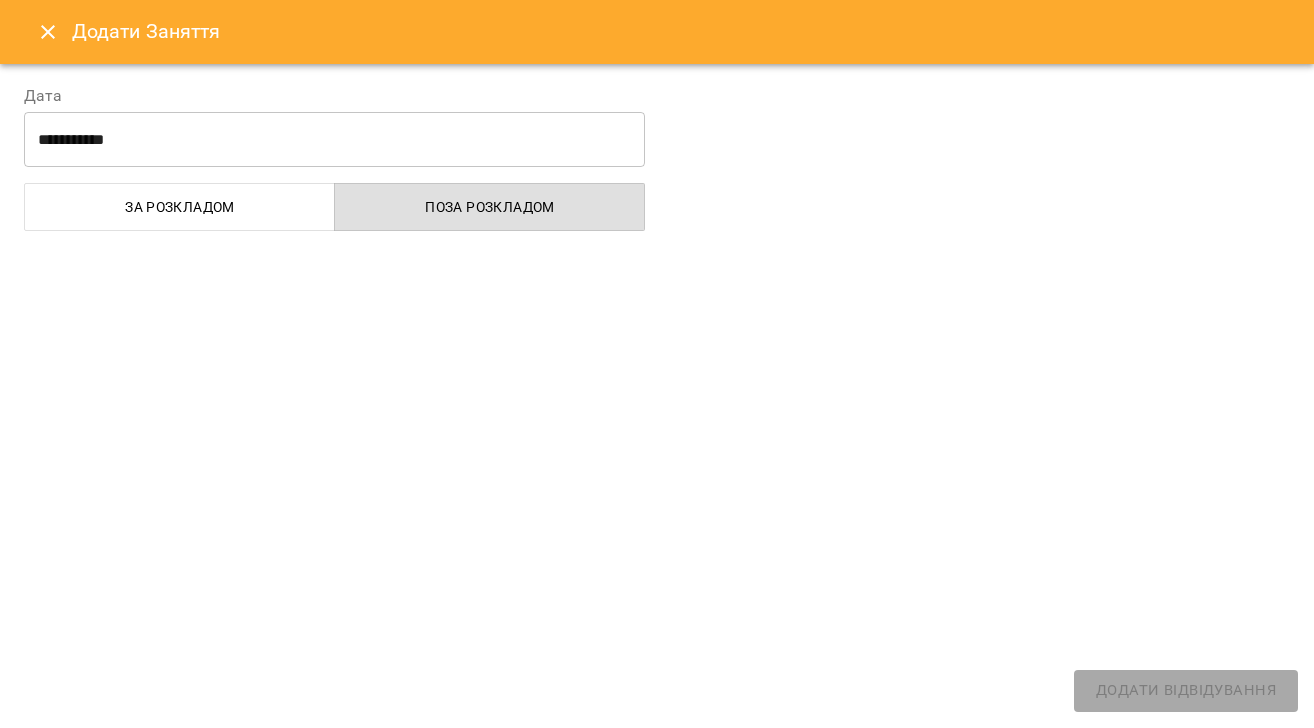 select 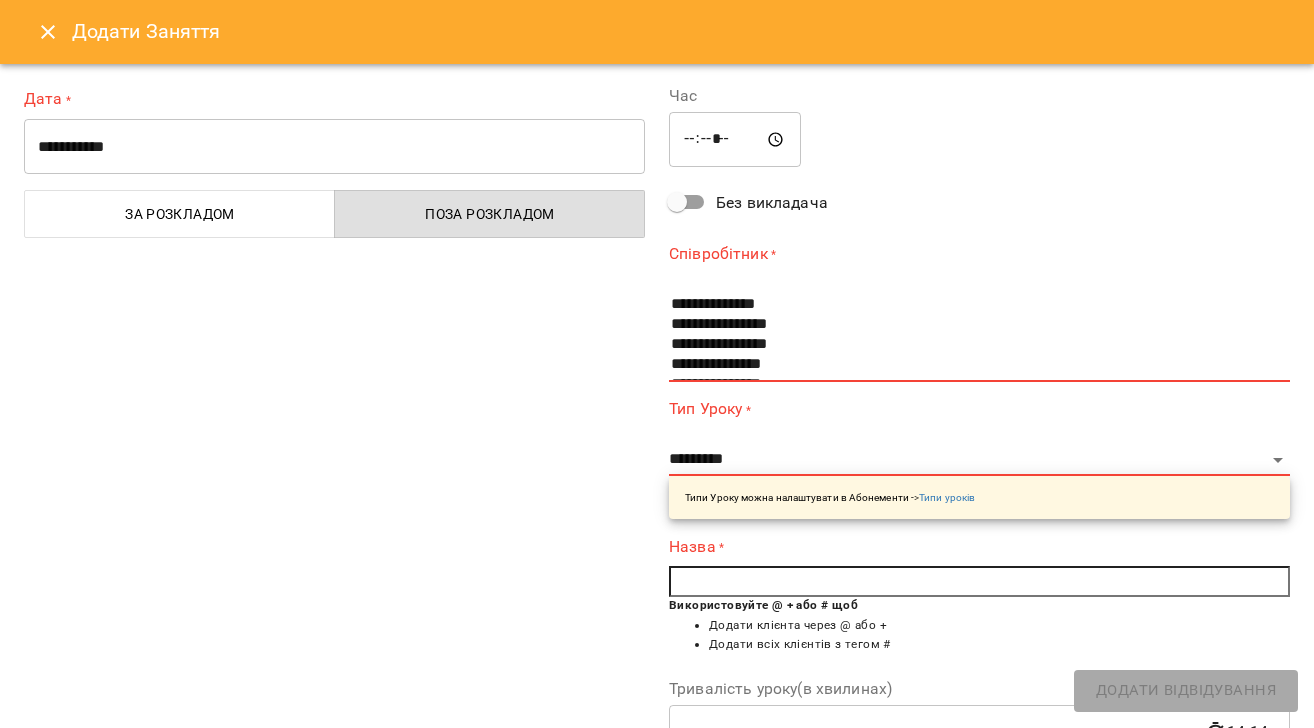 click on "**********" at bounding box center (334, 147) 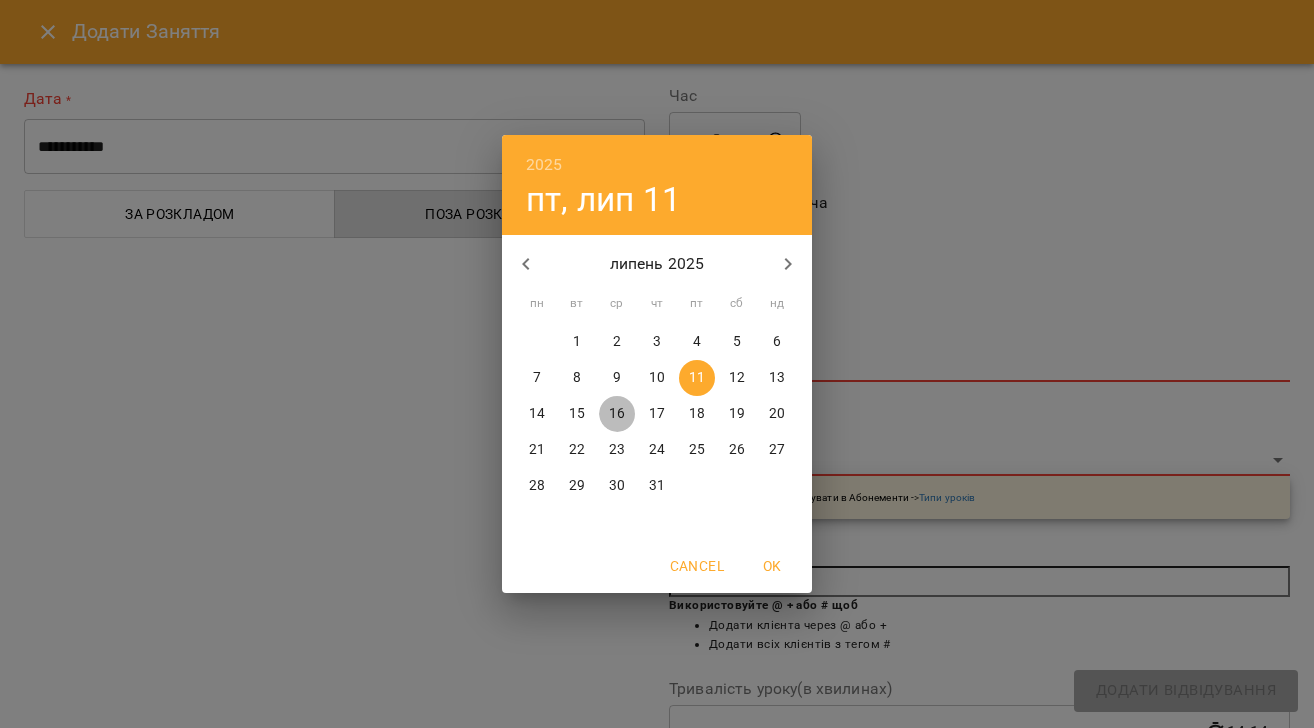 click on "16" at bounding box center (617, 414) 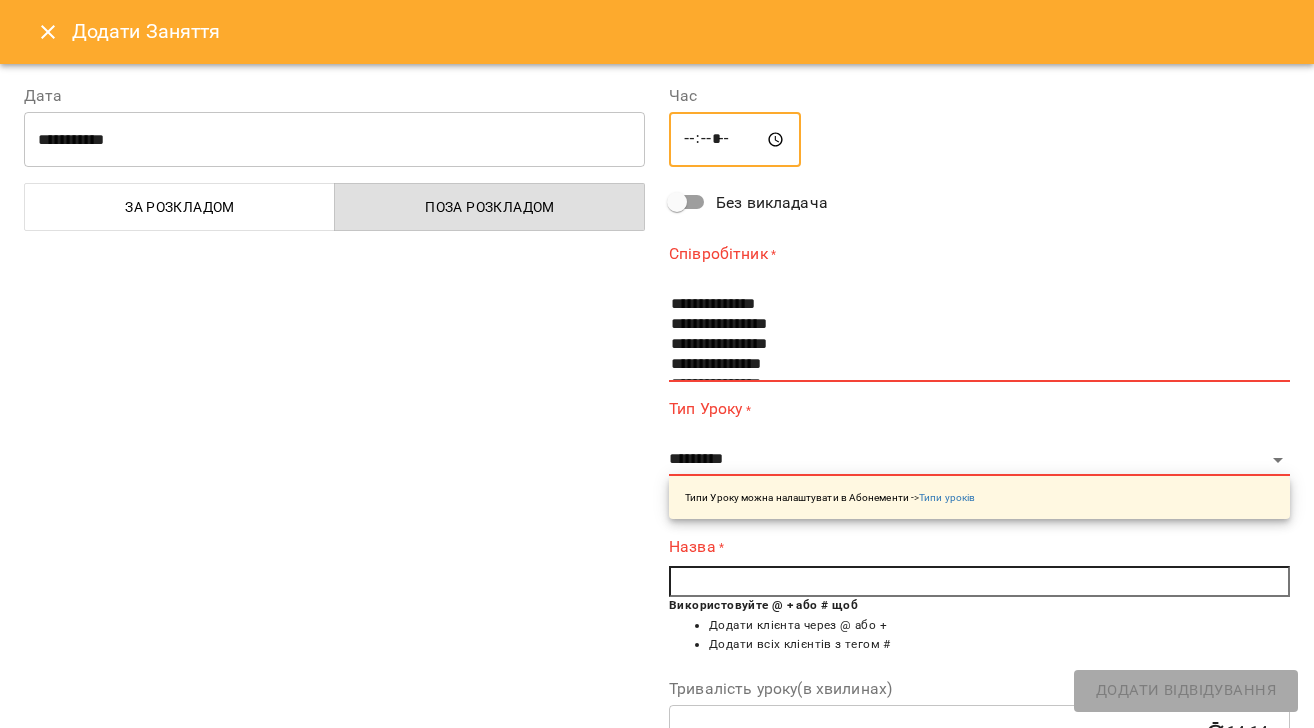 click on "*****" at bounding box center [735, 140] 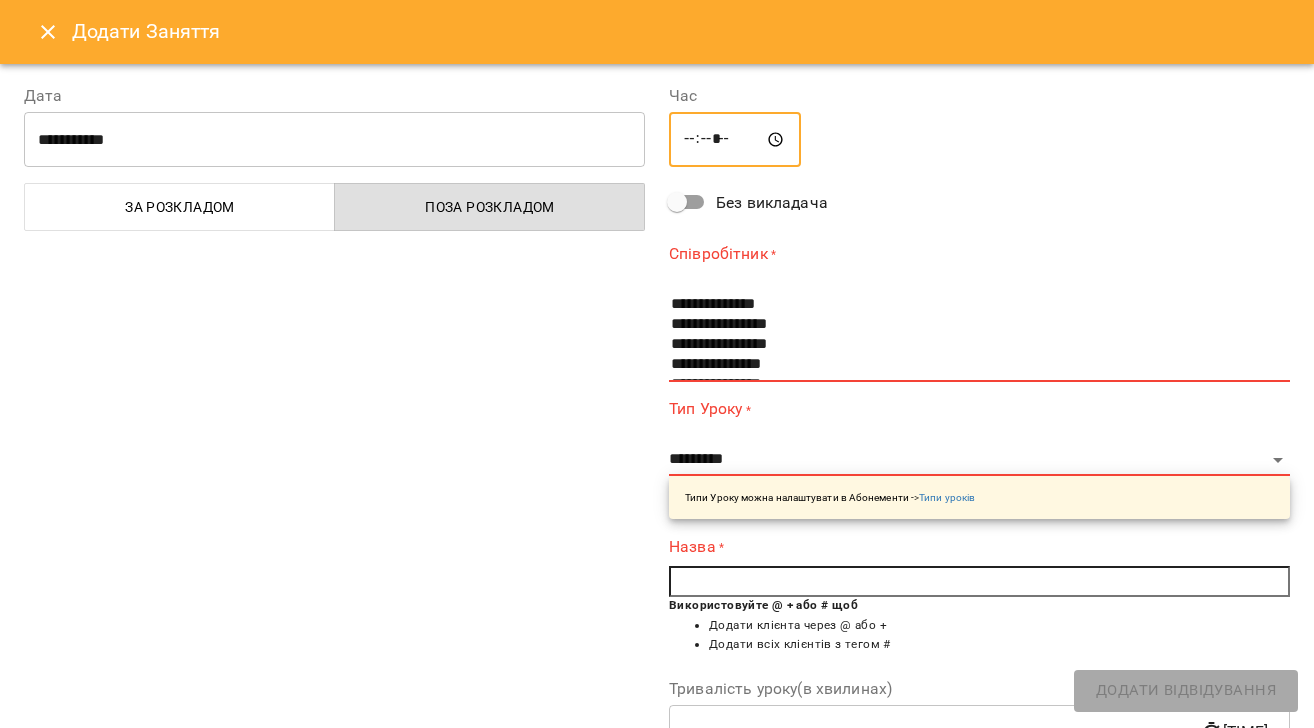 type on "*****" 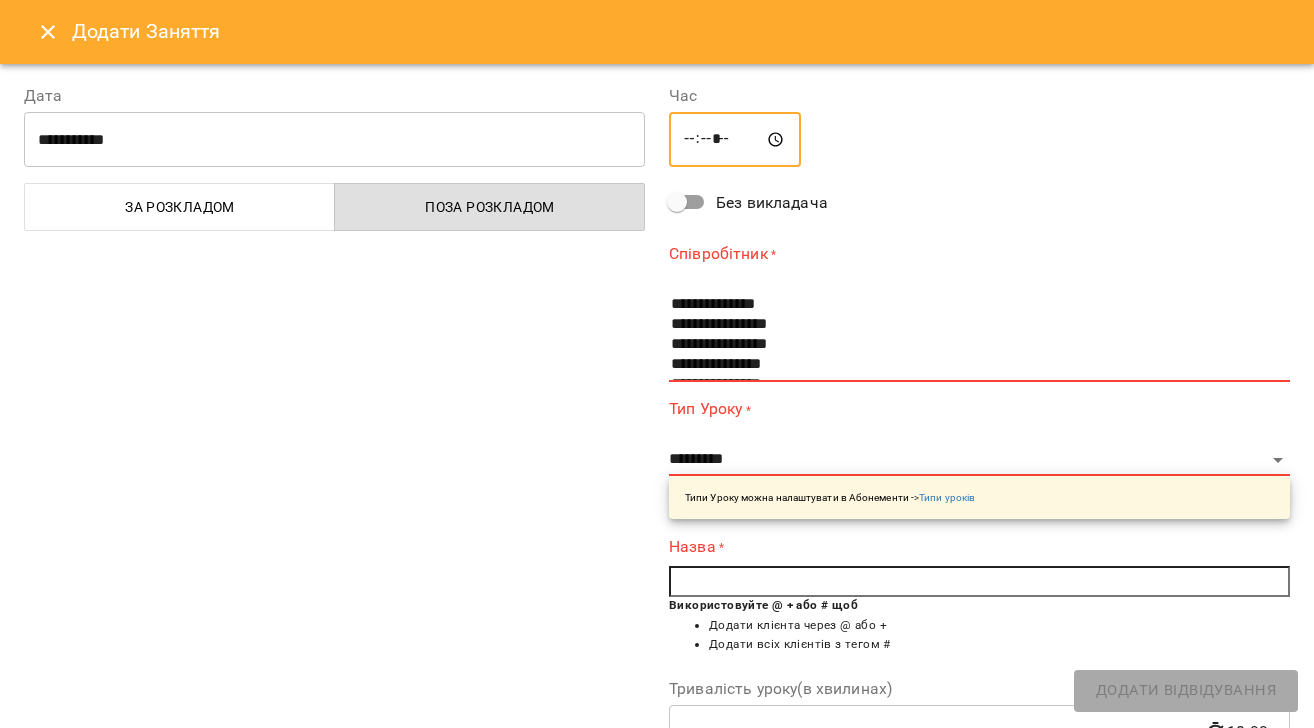 scroll, scrollTop: 40, scrollLeft: 0, axis: vertical 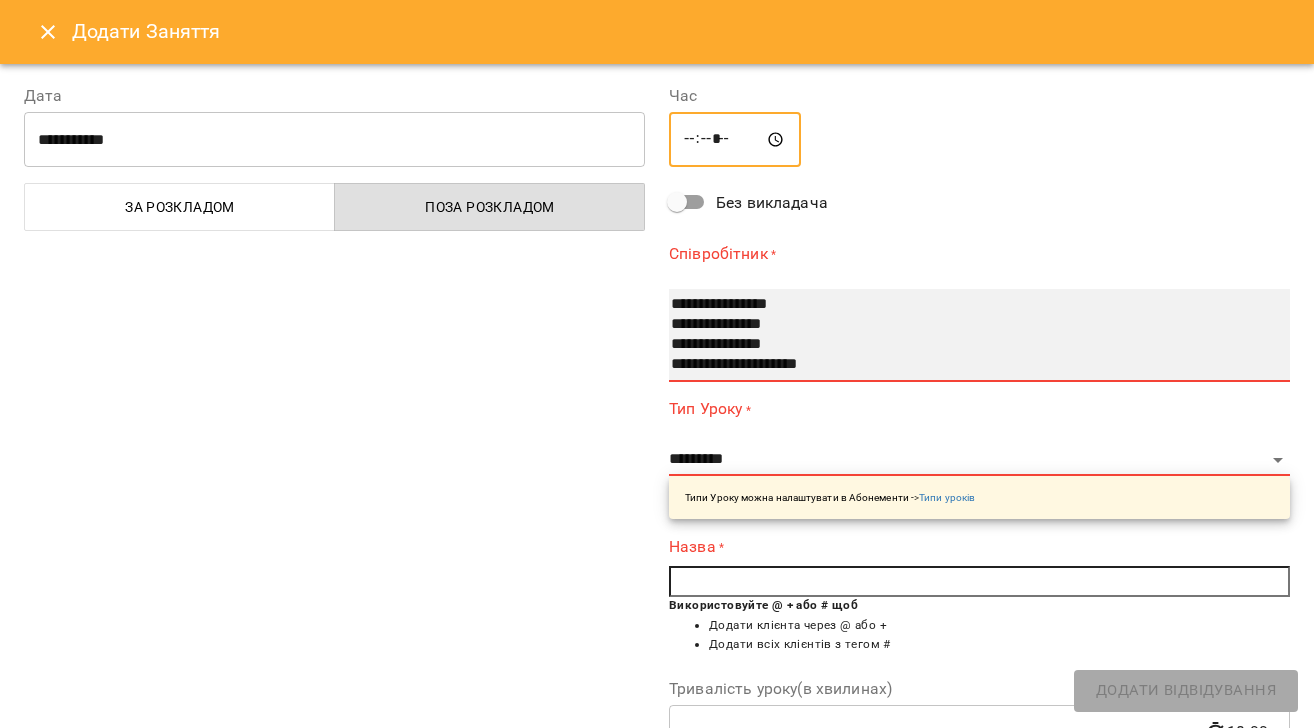 drag, startPoint x: 762, startPoint y: 365, endPoint x: 760, endPoint y: 415, distance: 50.039986 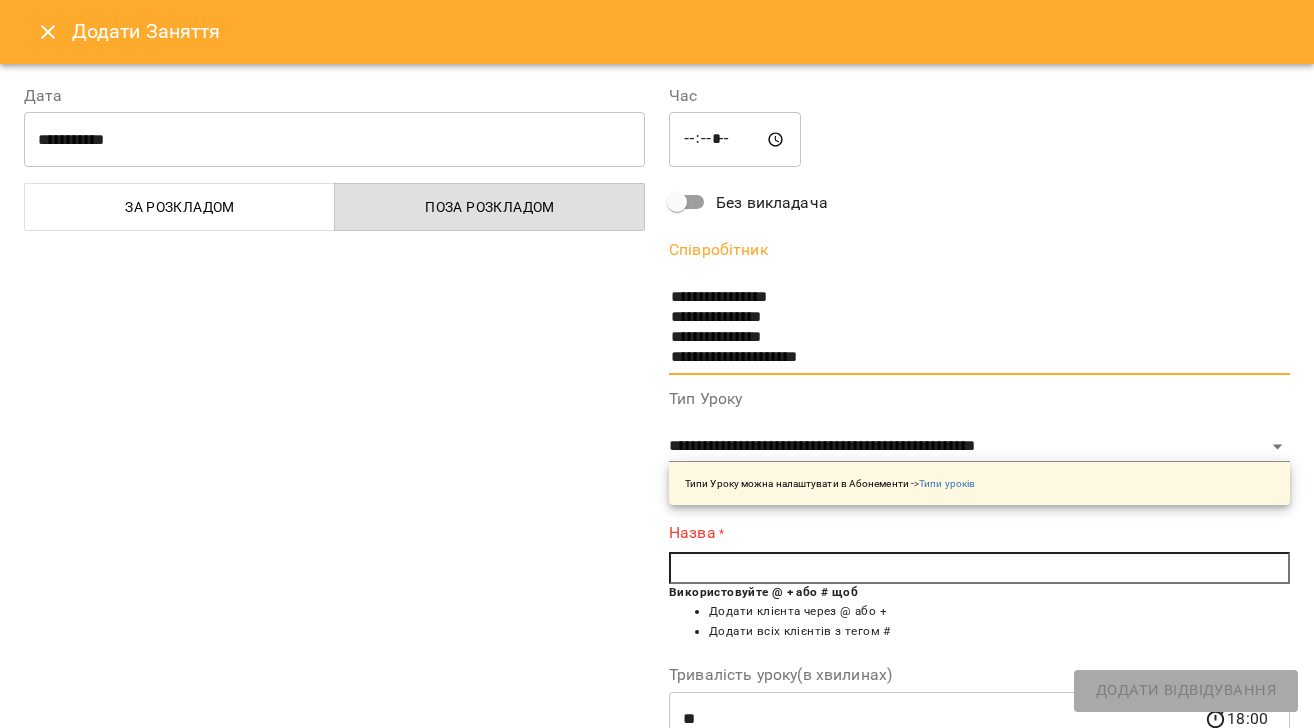 click at bounding box center (979, 568) 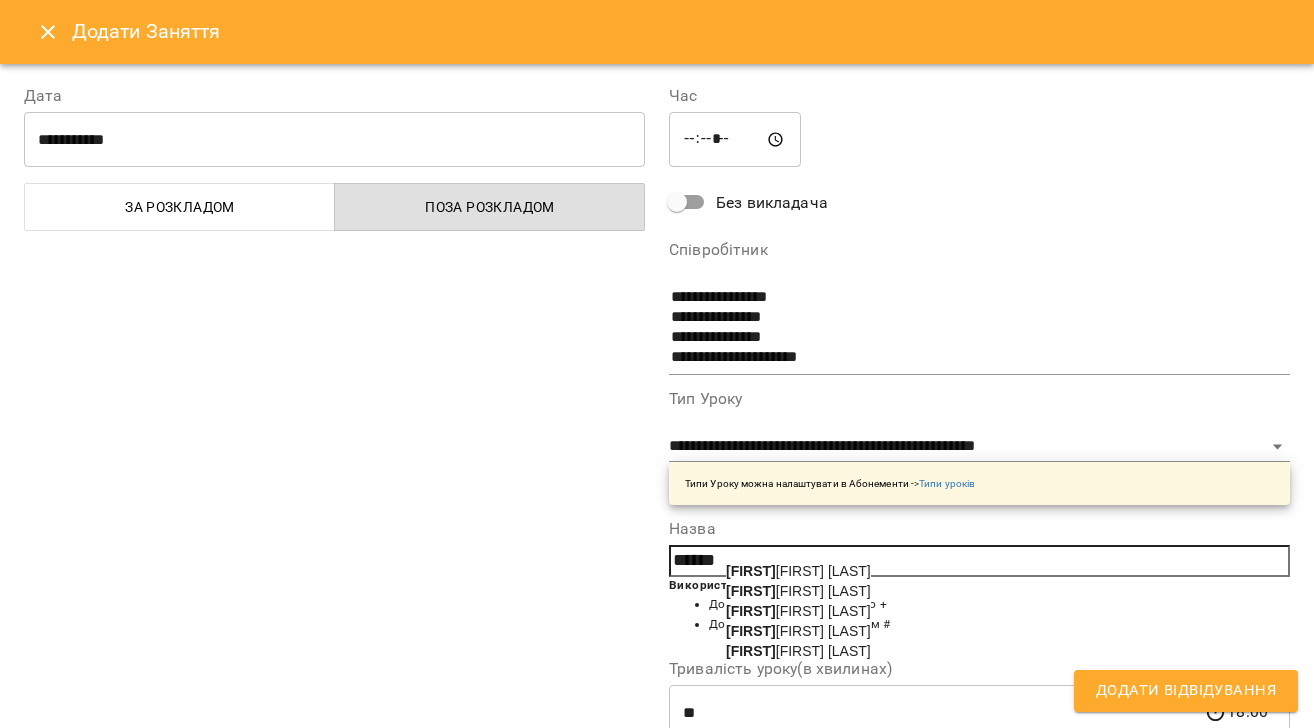 click on "Kater yna Nikolenko" at bounding box center (798, 651) 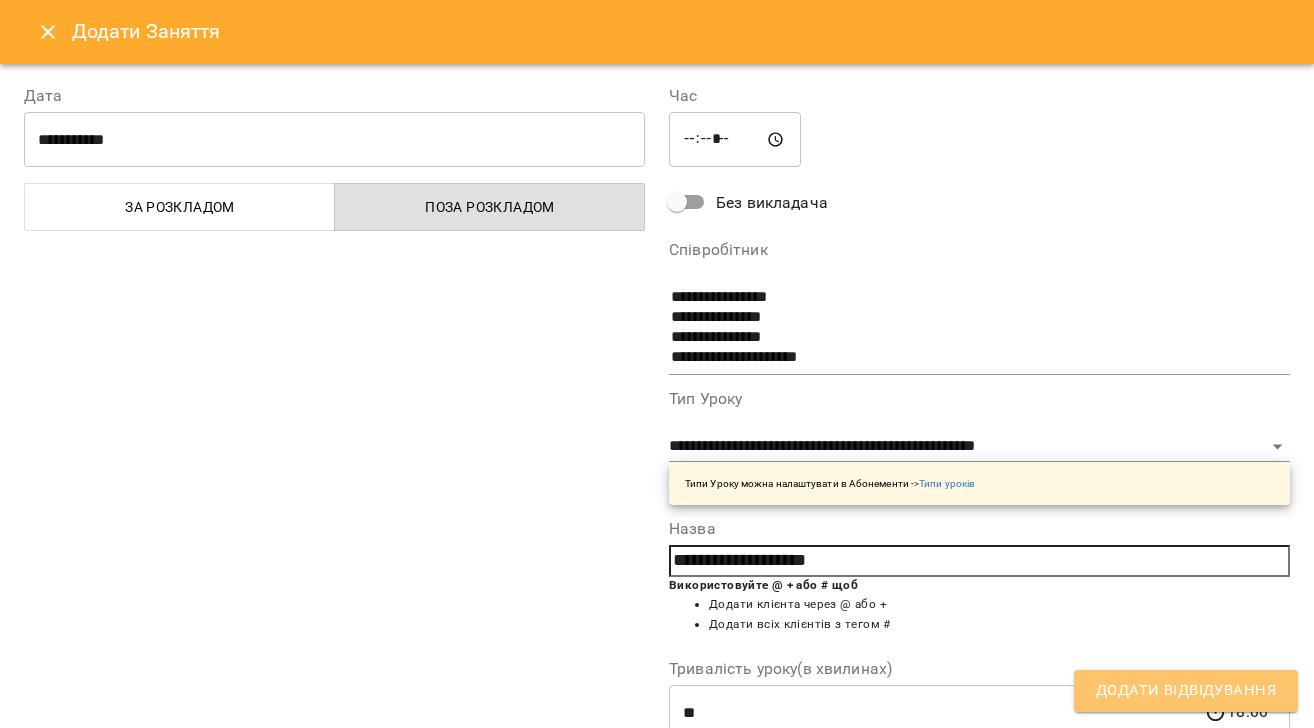 drag, startPoint x: 1111, startPoint y: 684, endPoint x: 1120, endPoint y: 641, distance: 43.931767 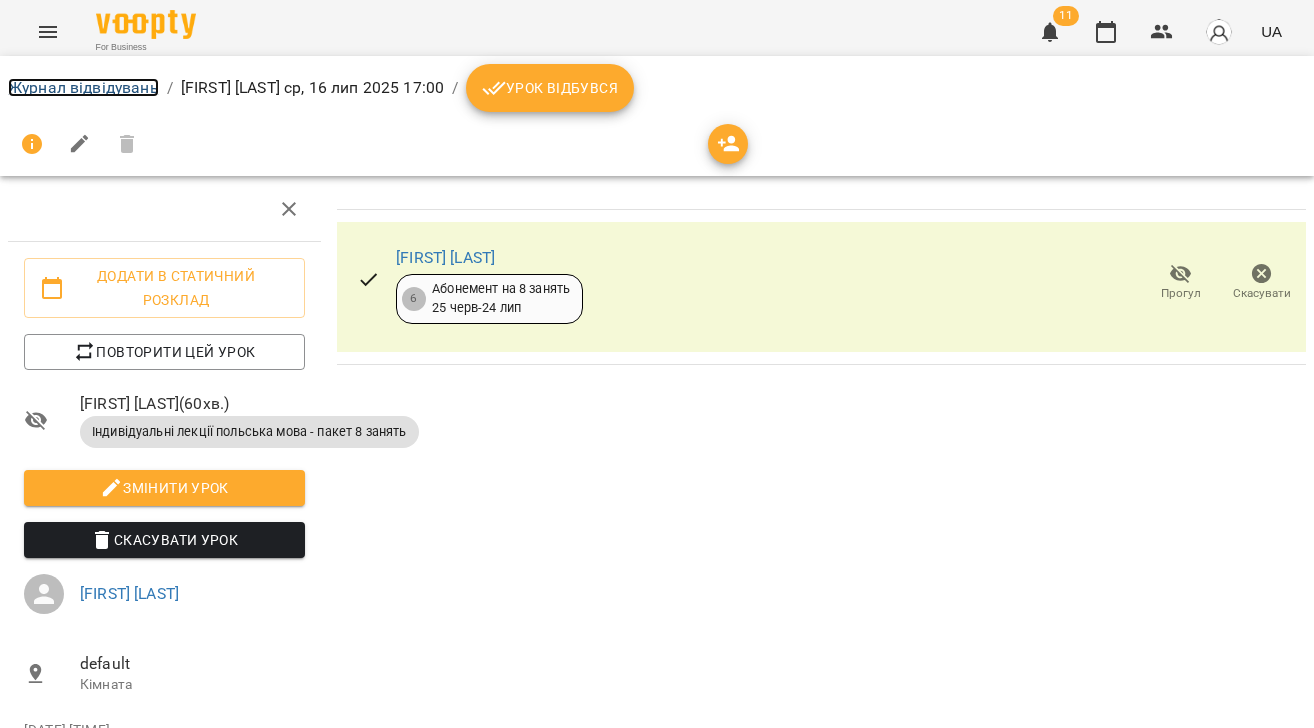 click on "Журнал відвідувань" at bounding box center [83, 87] 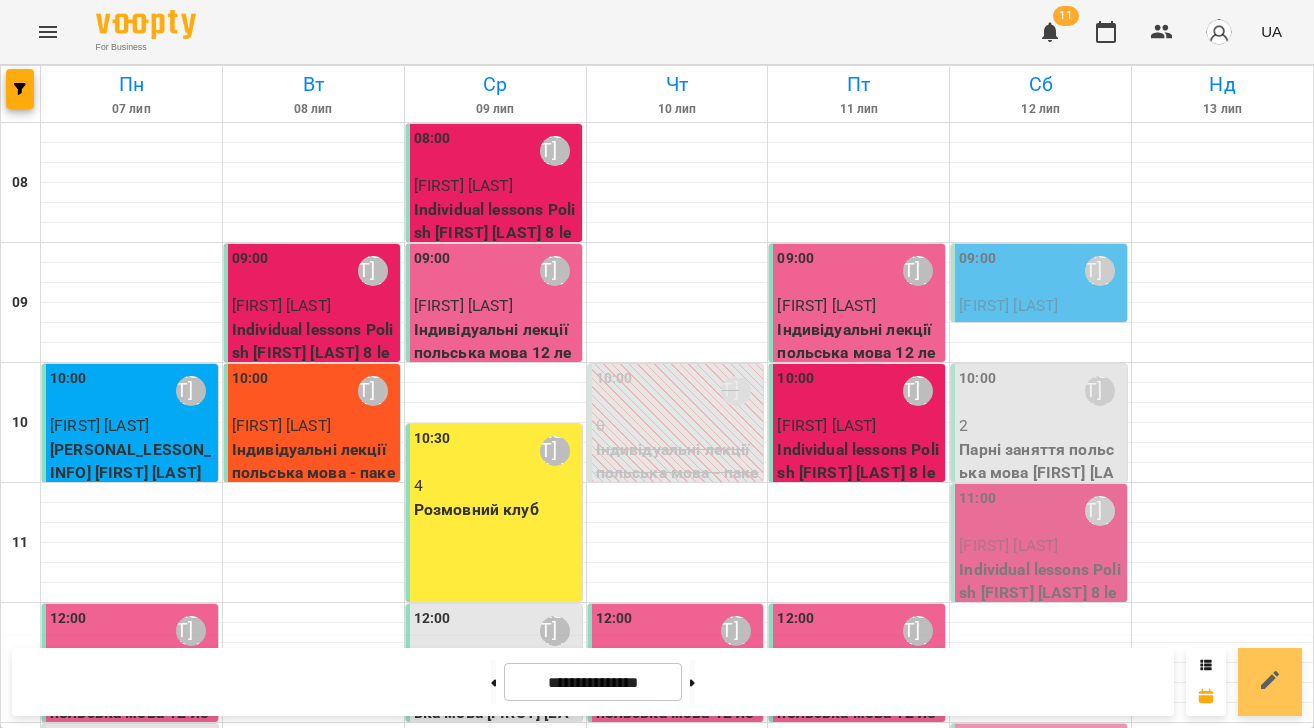 drag, startPoint x: 1280, startPoint y: 685, endPoint x: 1275, endPoint y: 660, distance: 25.495098 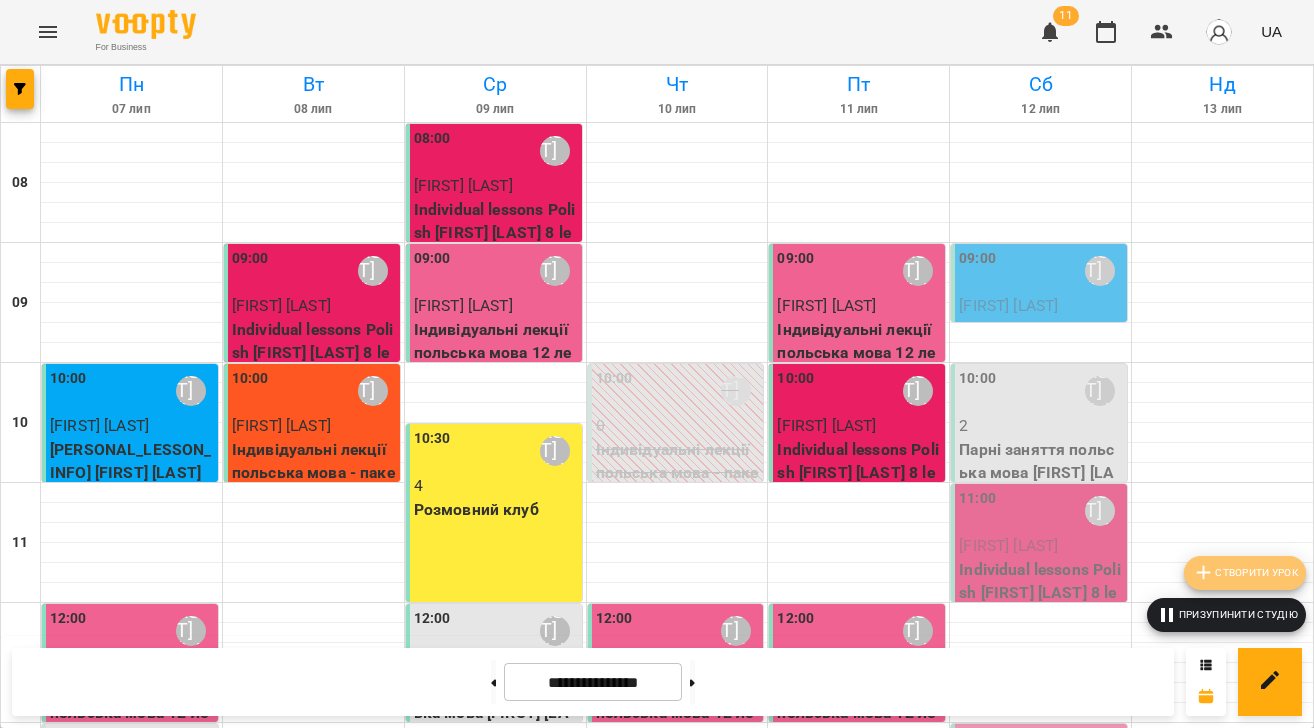 click on "Створити урок" at bounding box center [1245, 573] 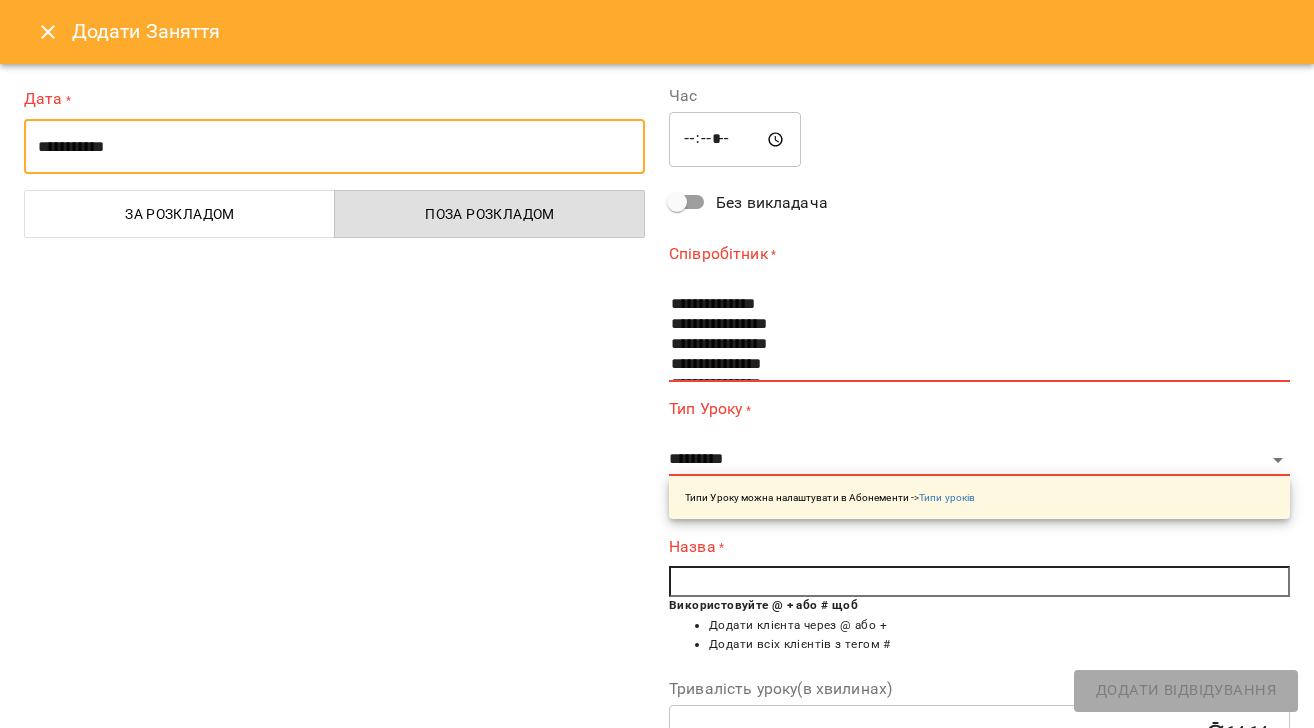 click on "**********" at bounding box center [334, 147] 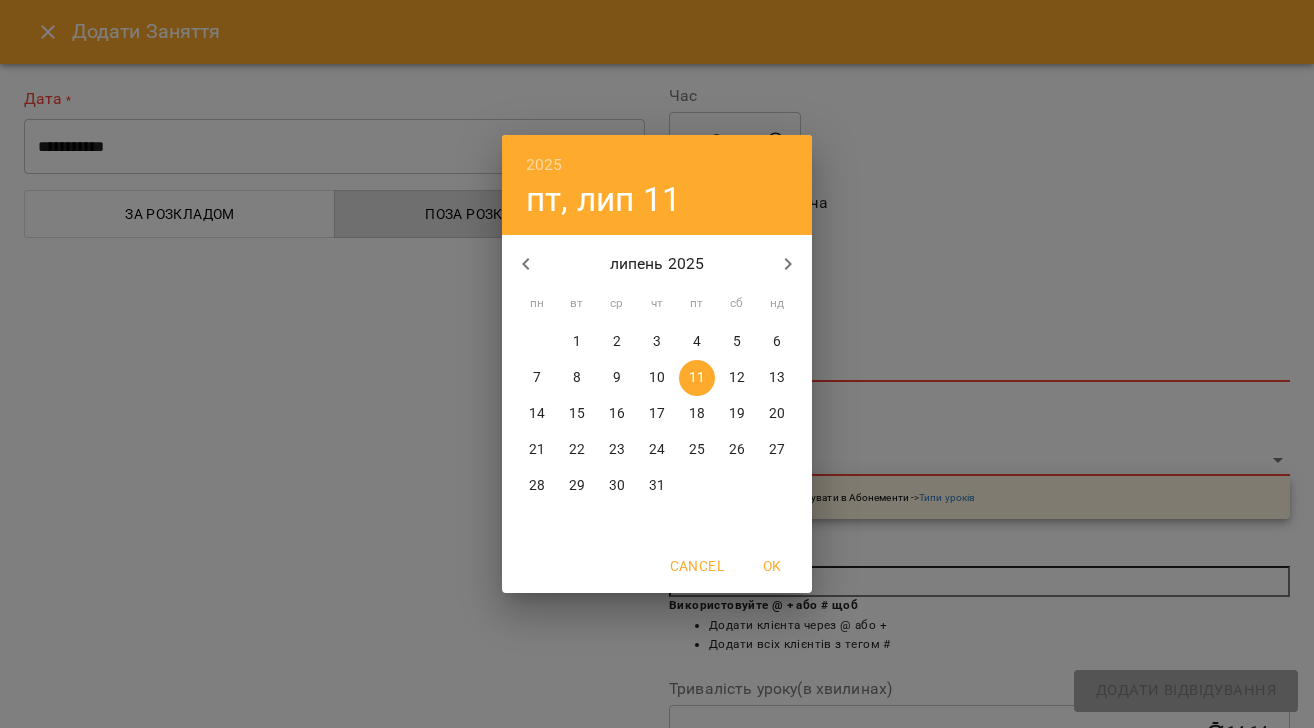 click on "20" at bounding box center (777, 414) 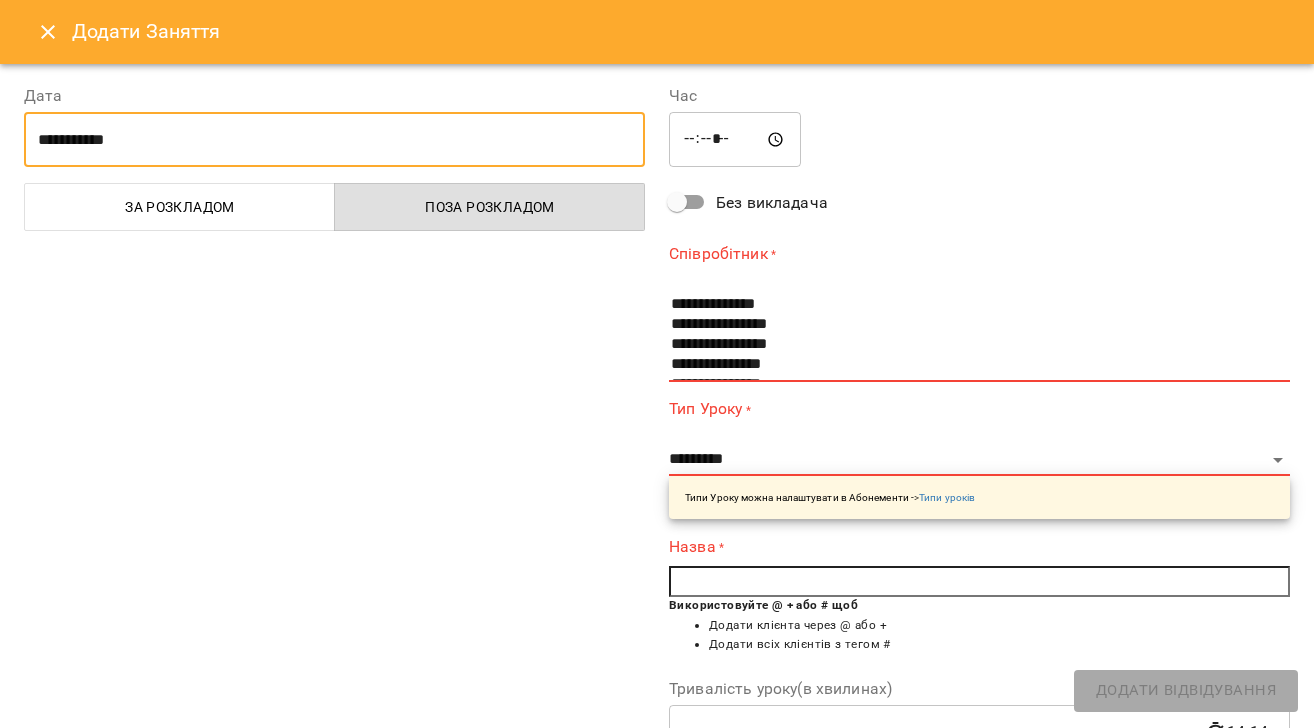 click on "*****" at bounding box center (735, 140) 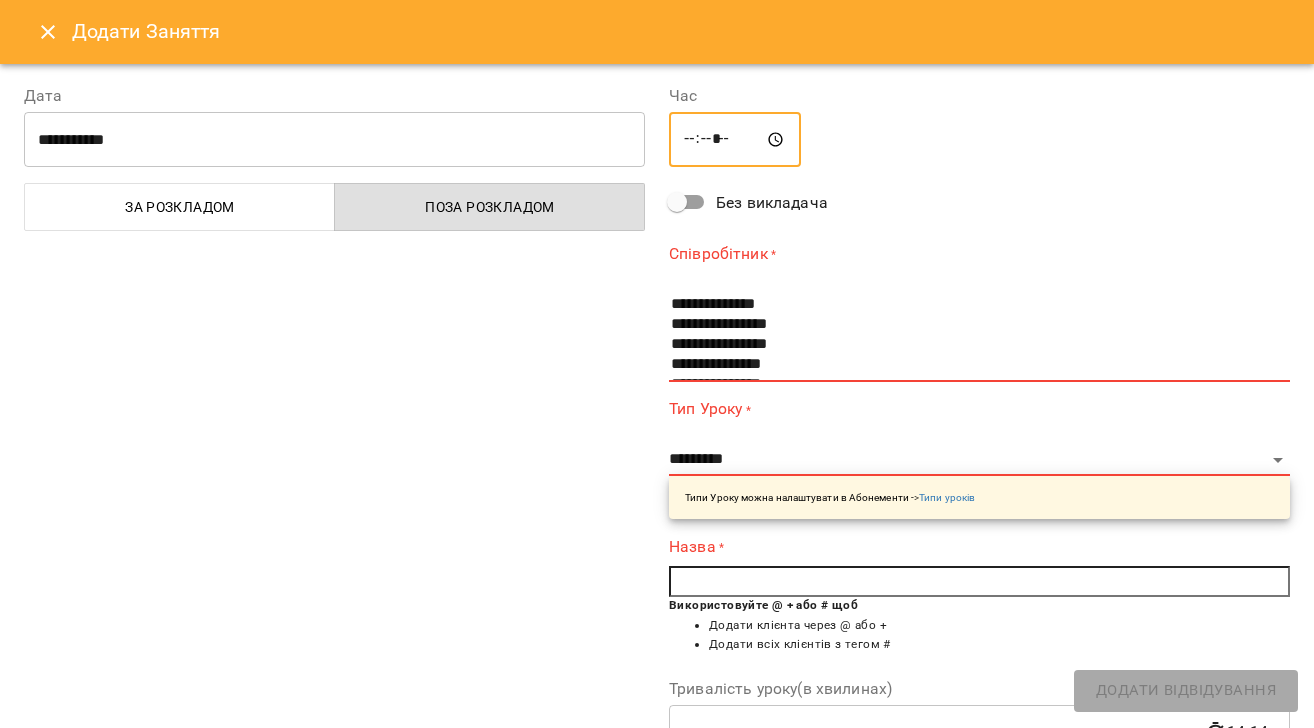 scroll, scrollTop: 1, scrollLeft: 0, axis: vertical 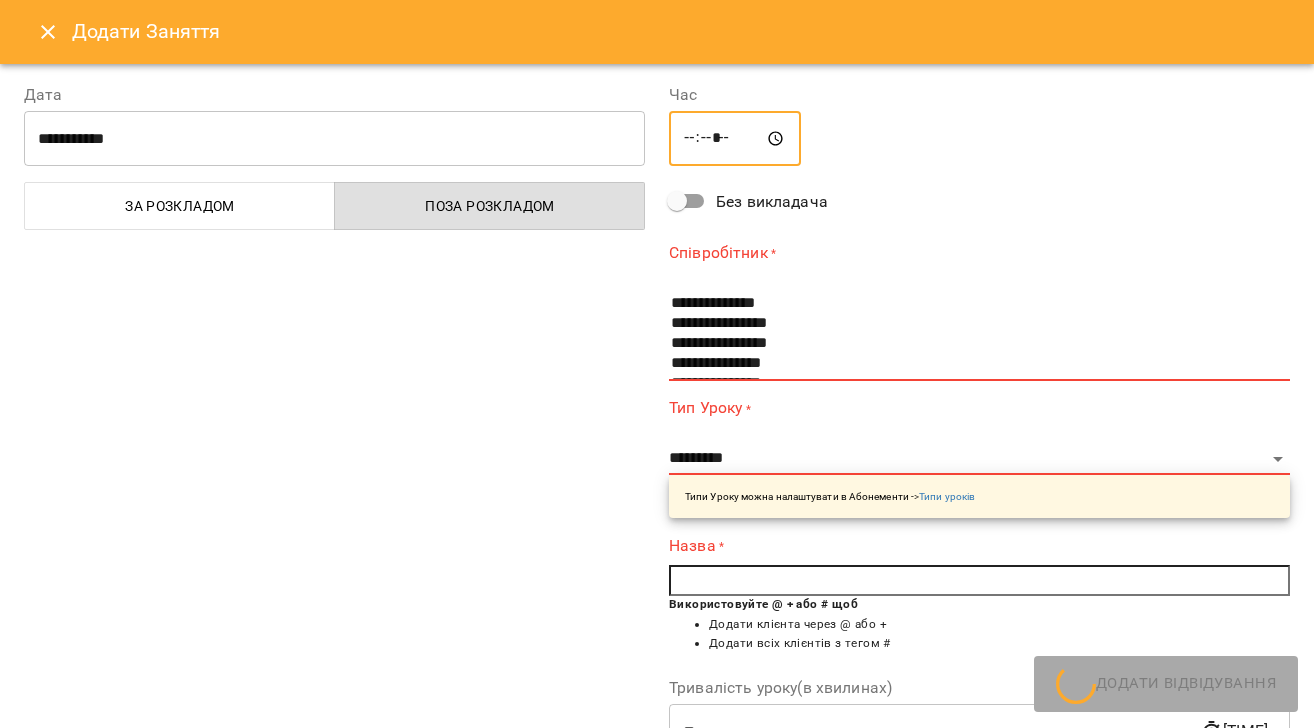 type on "*****" 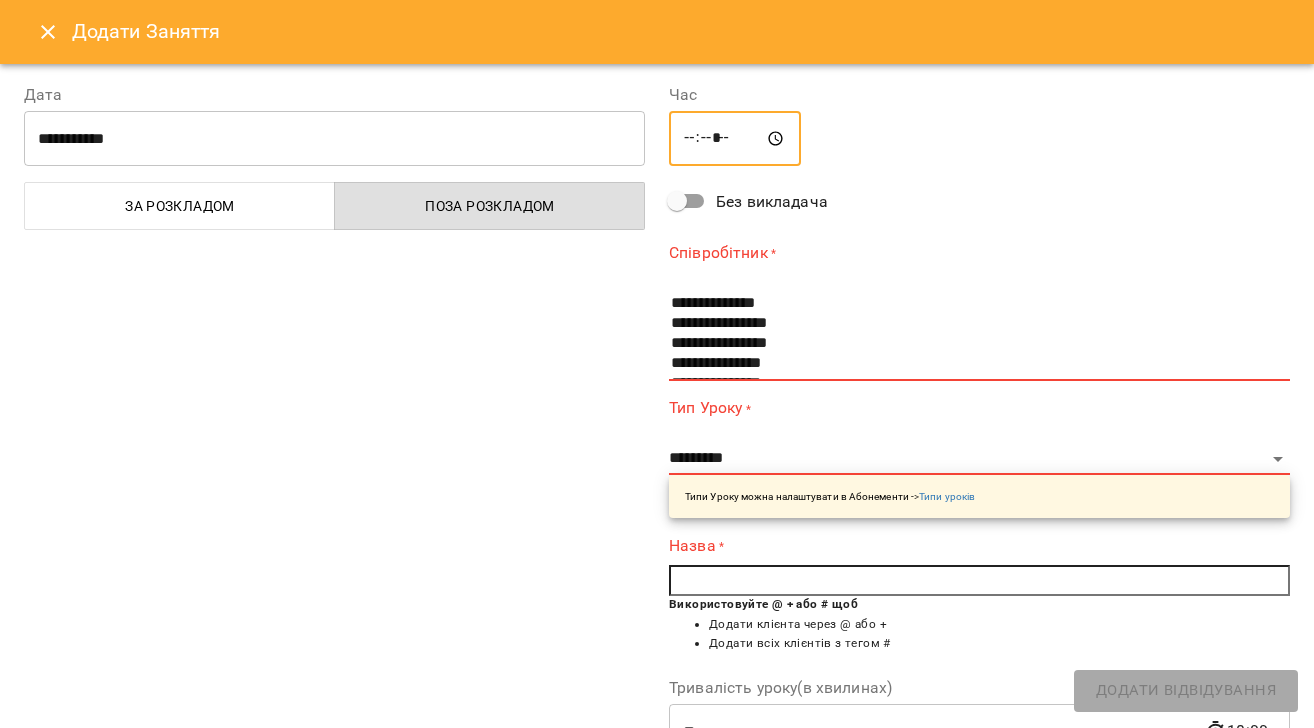 scroll, scrollTop: 40, scrollLeft: 0, axis: vertical 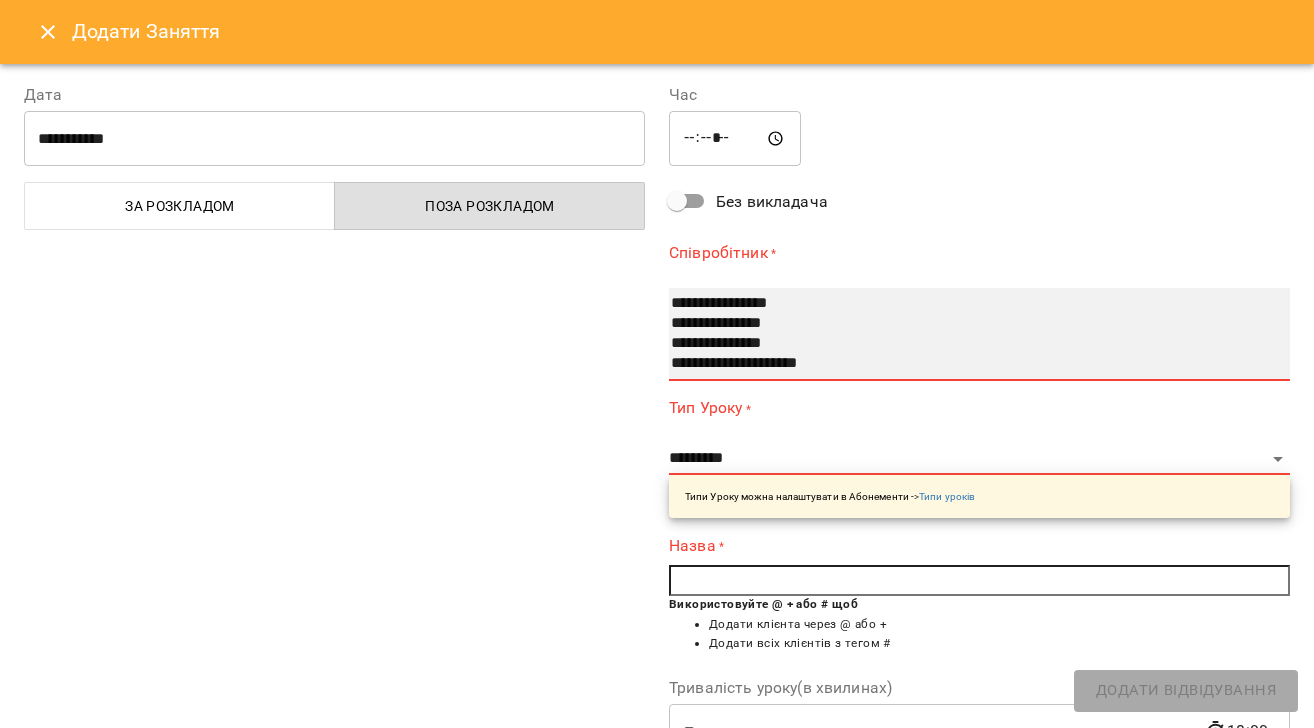 drag, startPoint x: 724, startPoint y: 363, endPoint x: 726, endPoint y: 410, distance: 47.042534 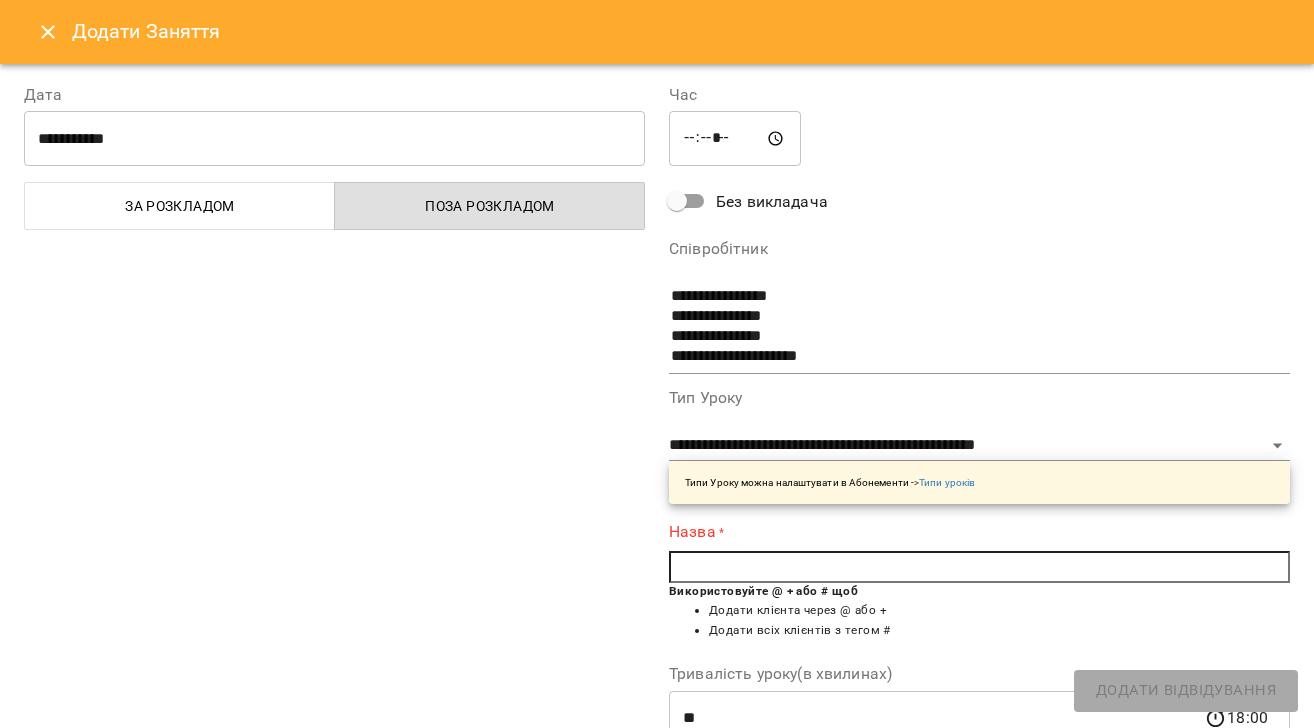 click at bounding box center [979, 567] 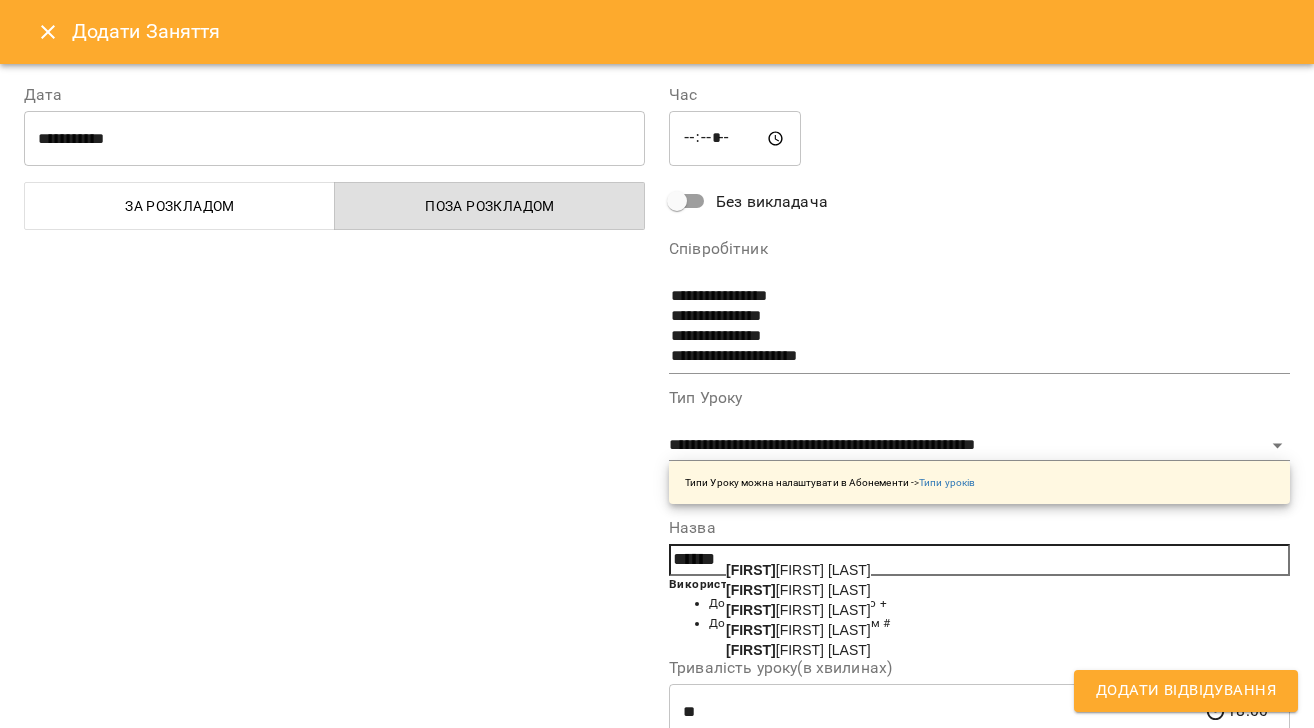 click on "Kater yna Nikolenko" at bounding box center [798, 650] 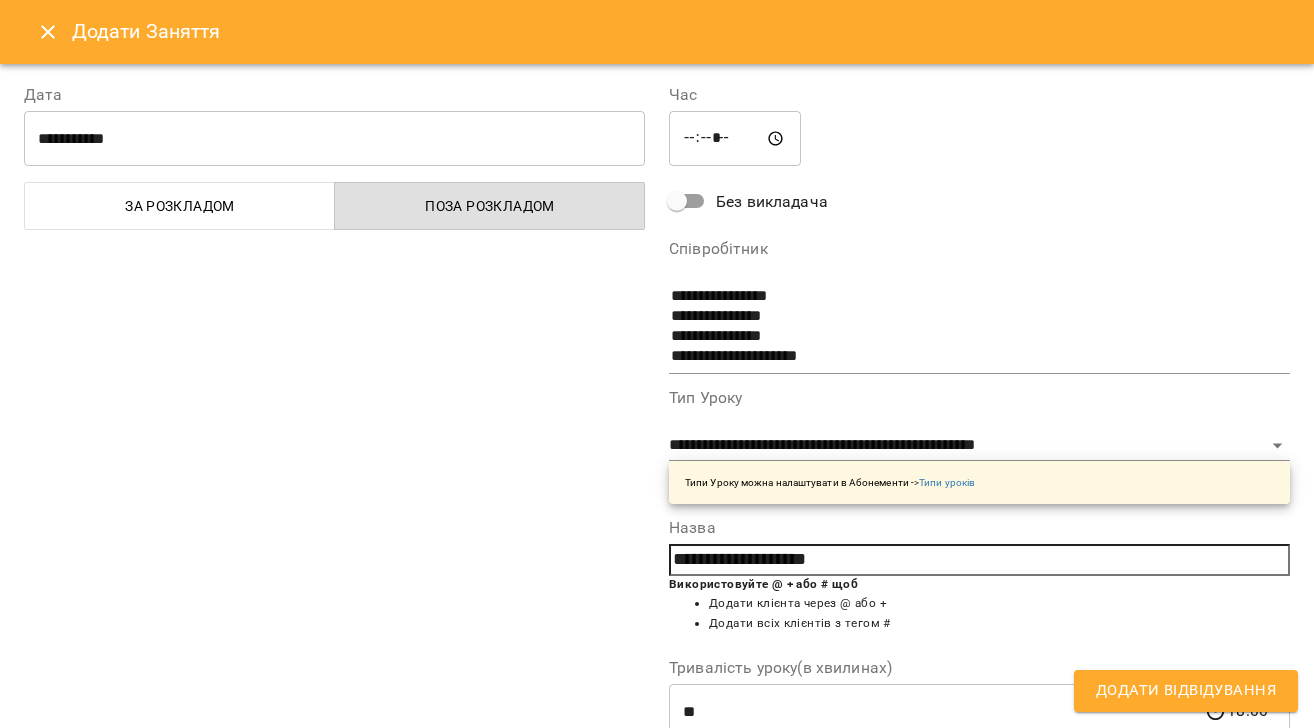 click on "Додати Відвідування" at bounding box center [1186, 691] 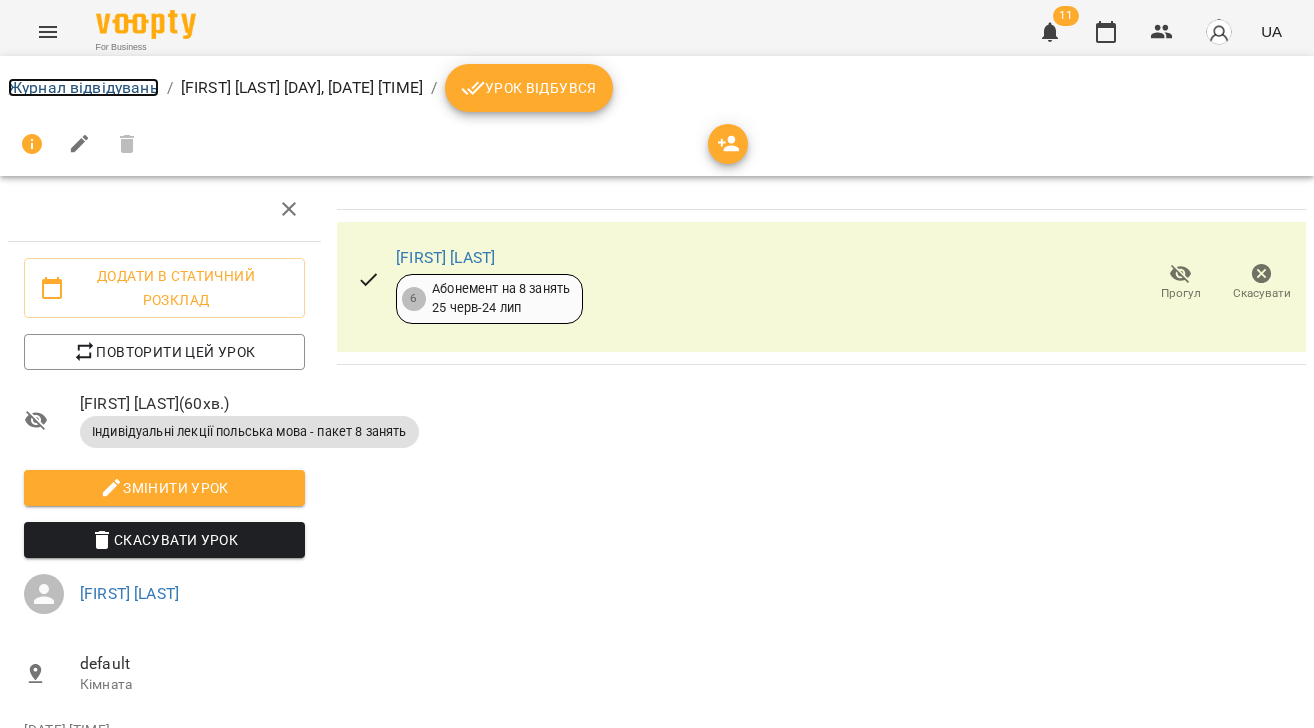 click on "Журнал відвідувань" at bounding box center (83, 87) 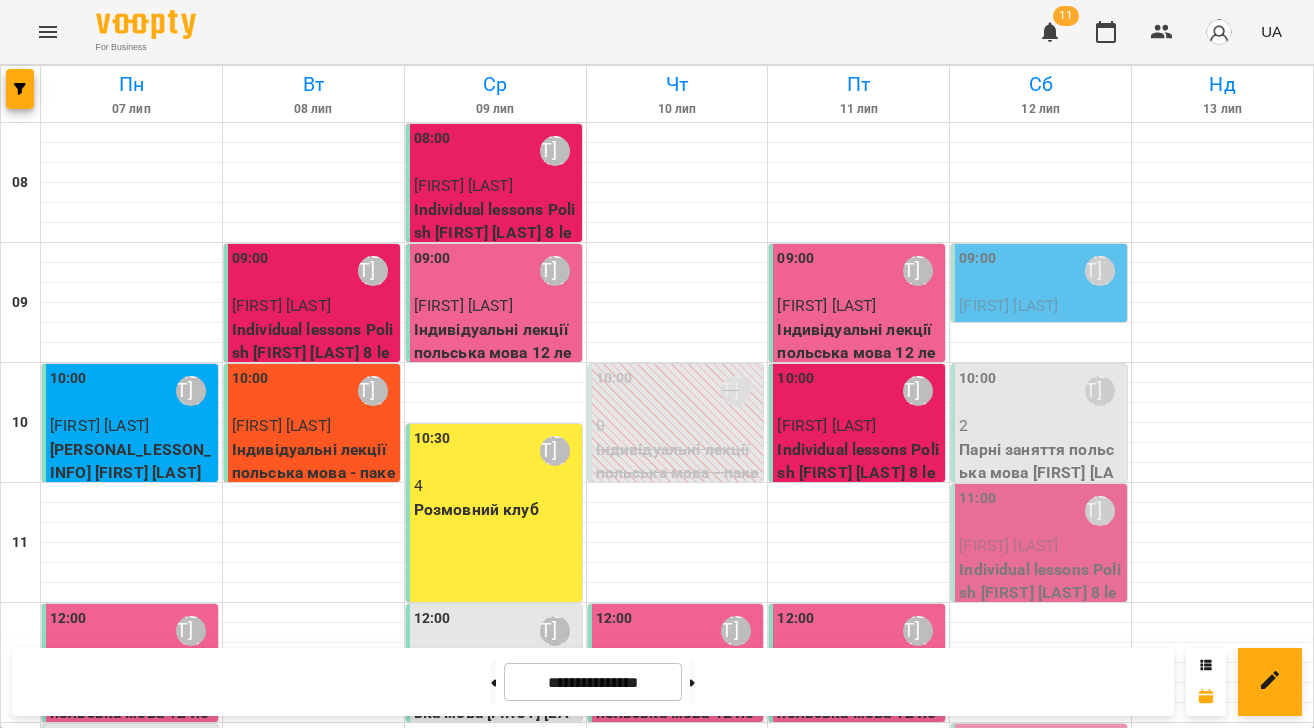 scroll, scrollTop: 351, scrollLeft: 0, axis: vertical 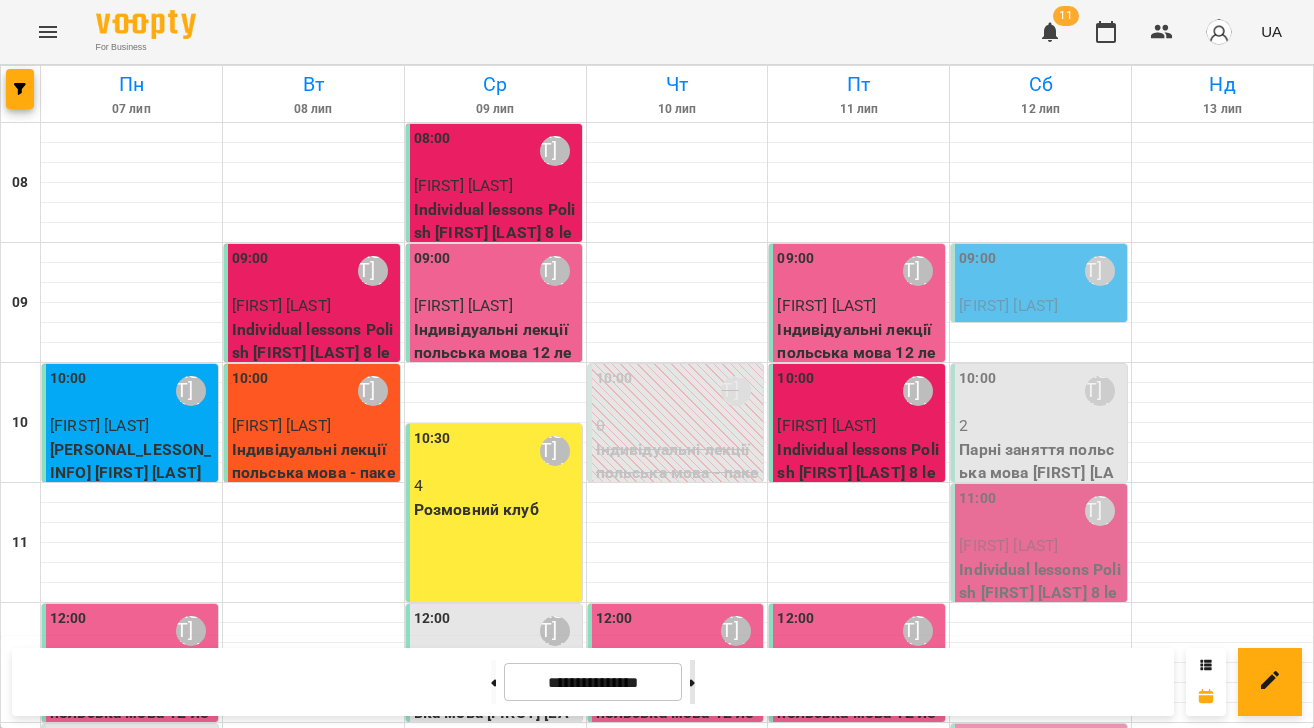drag, startPoint x: 714, startPoint y: 685, endPoint x: 704, endPoint y: 684, distance: 10.049875 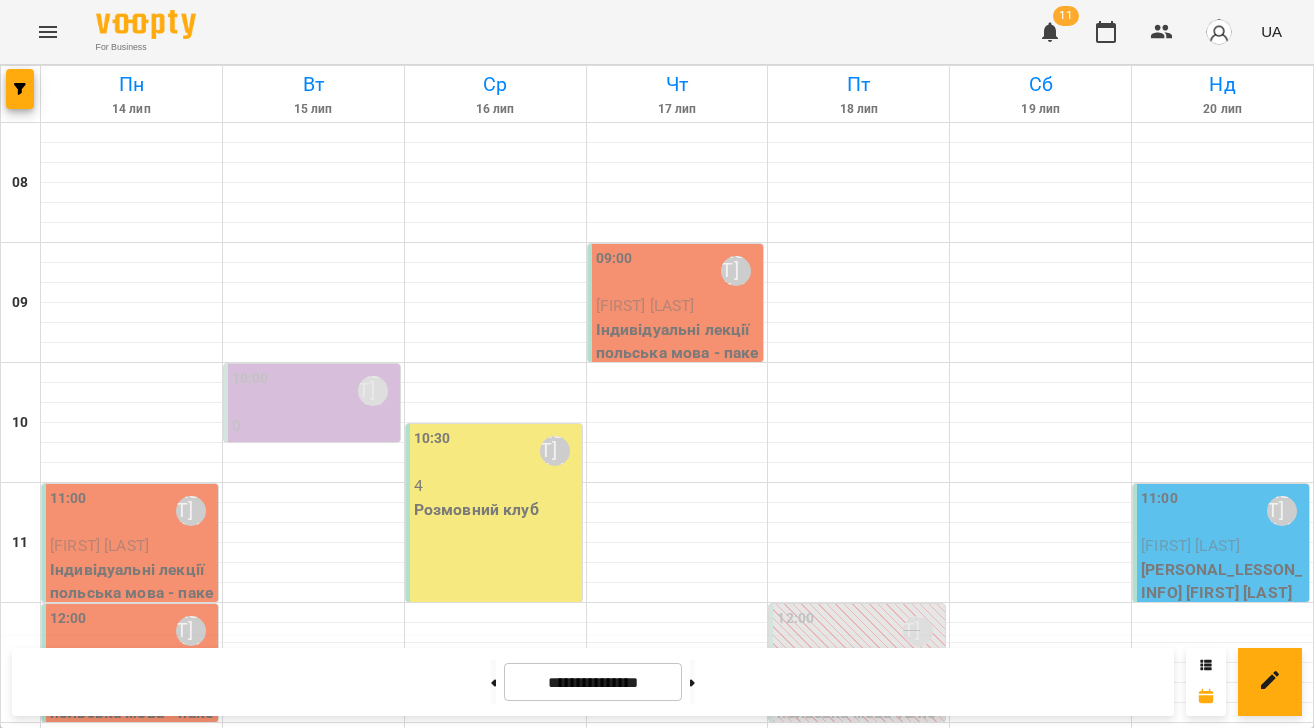 scroll, scrollTop: 0, scrollLeft: 0, axis: both 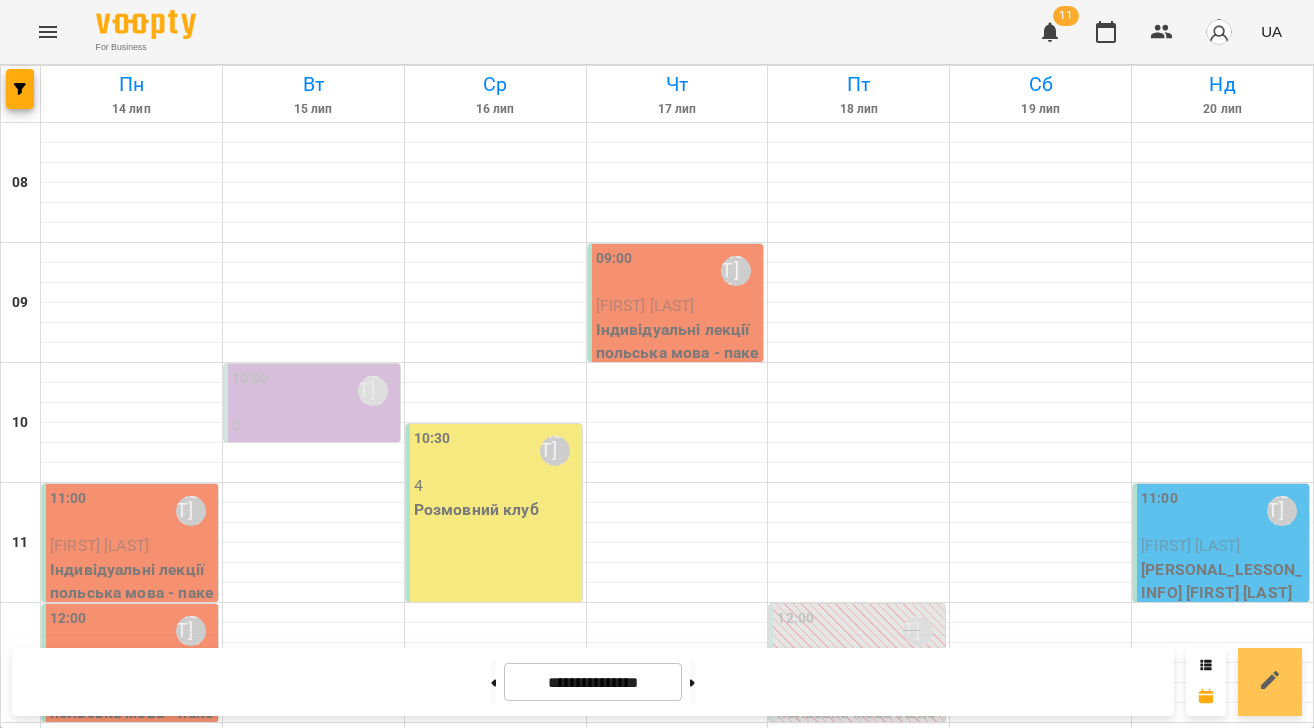 click 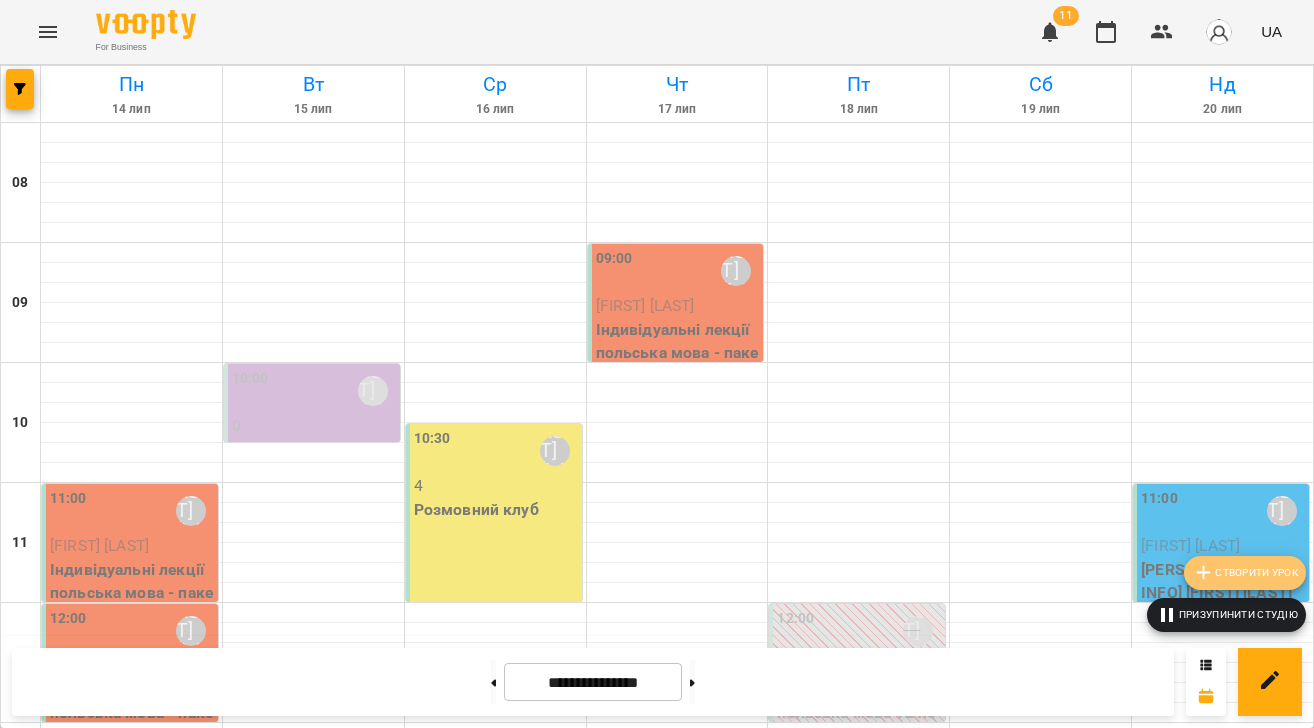 click 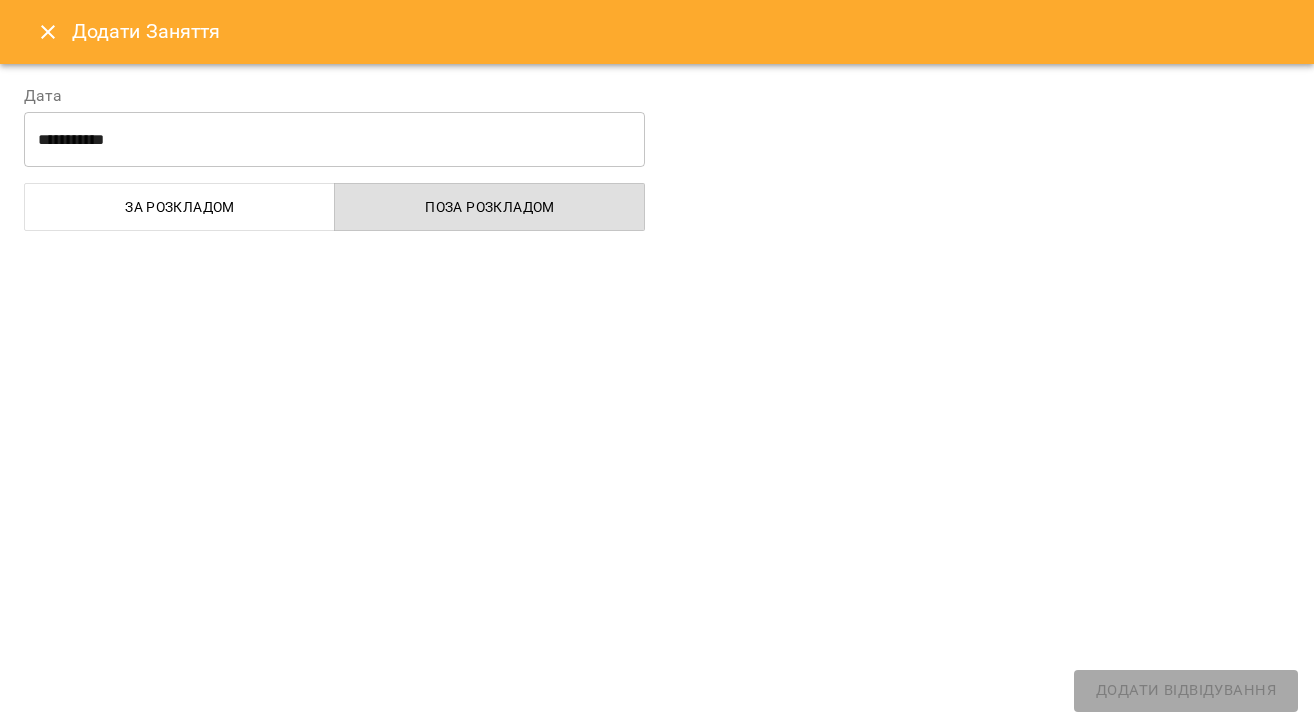 select 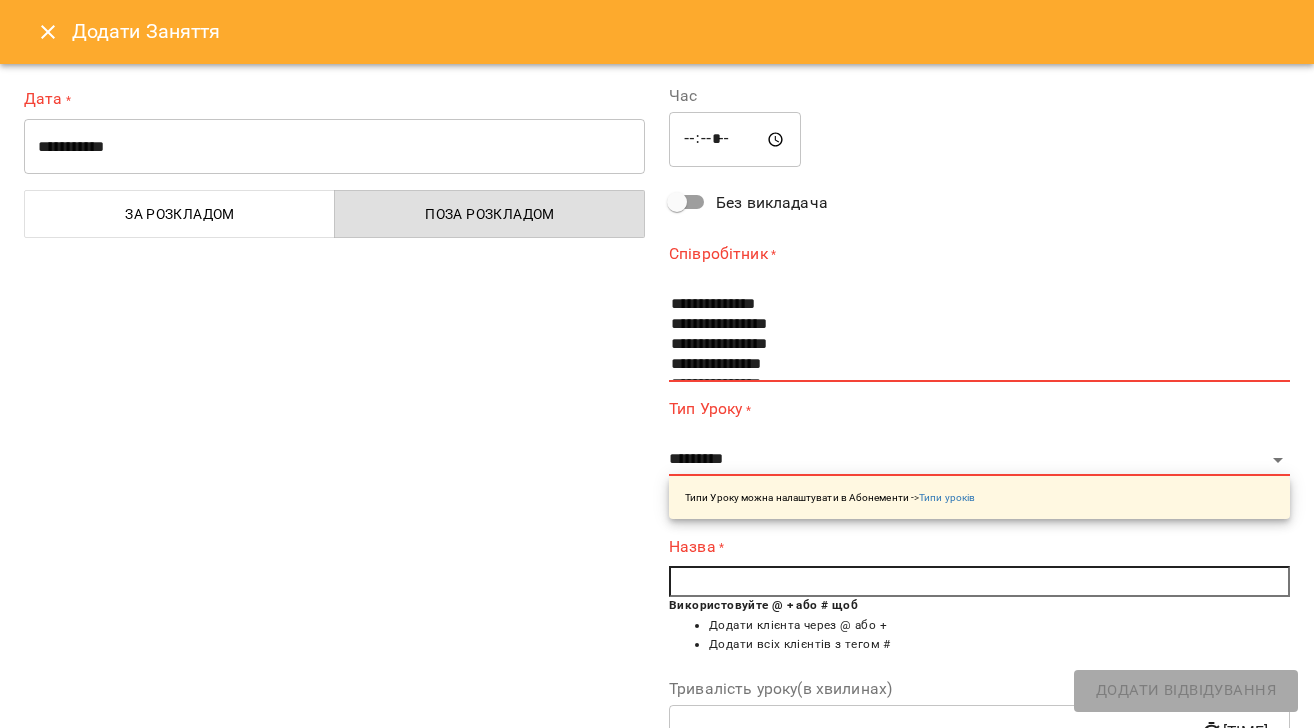 click on "**********" at bounding box center (334, 147) 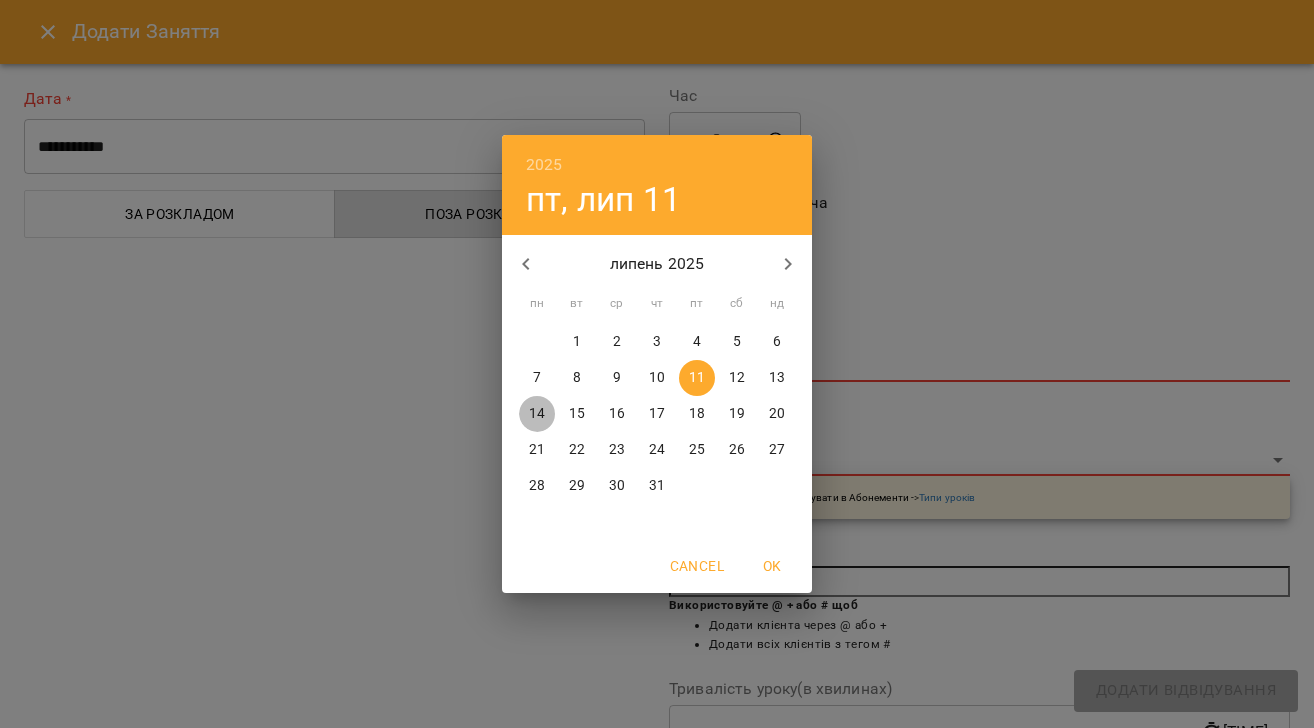 drag, startPoint x: 527, startPoint y: 411, endPoint x: 679, endPoint y: 210, distance: 252.00198 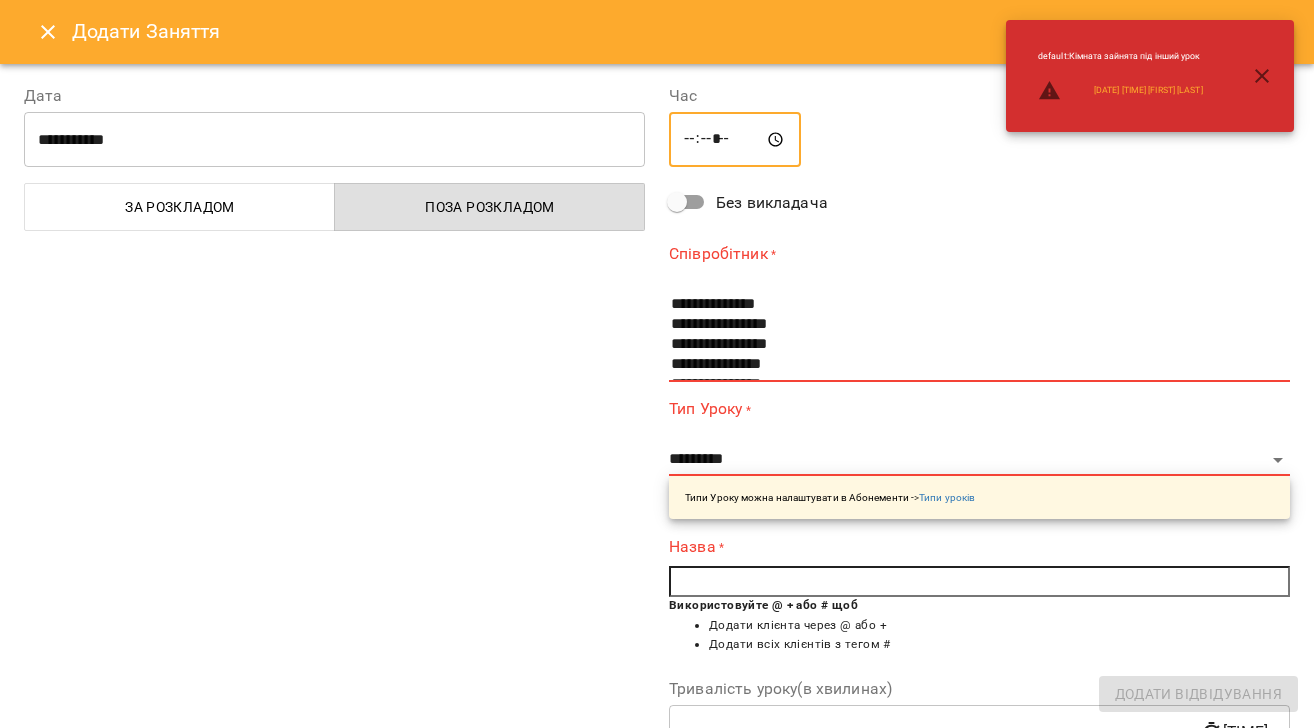 click on "*****" at bounding box center [735, 140] 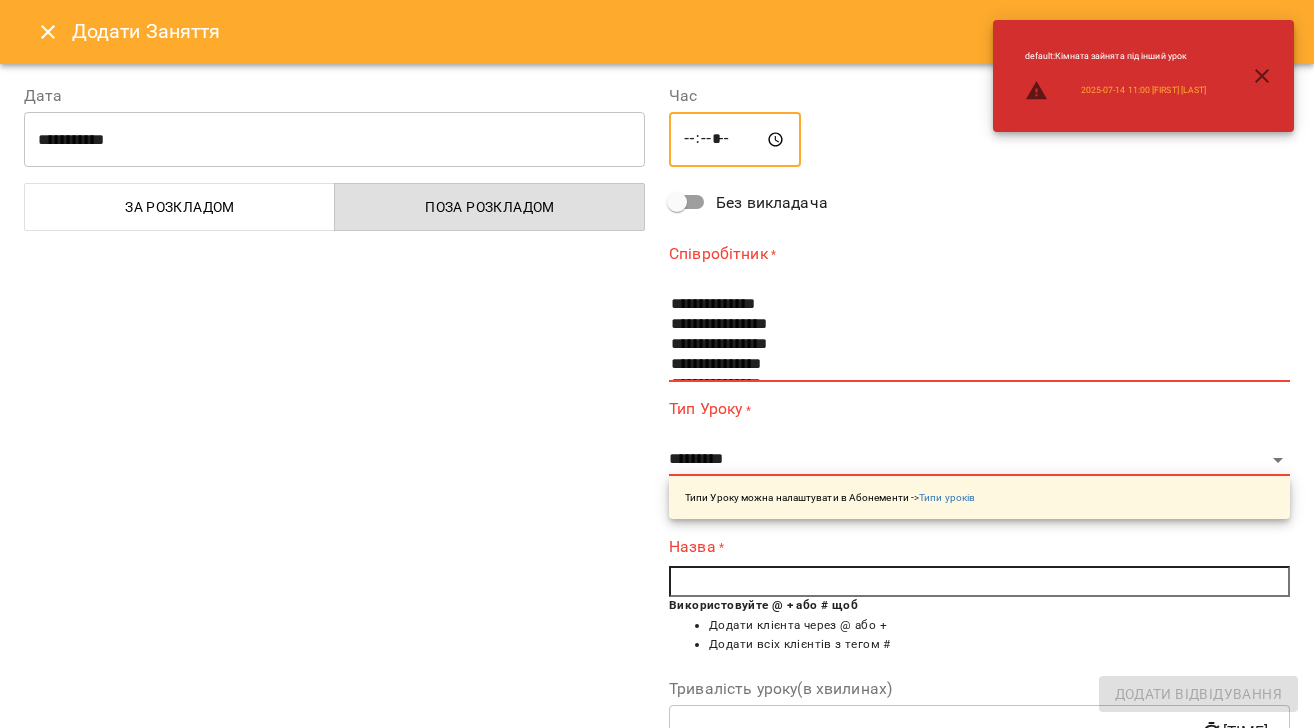 type on "*****" 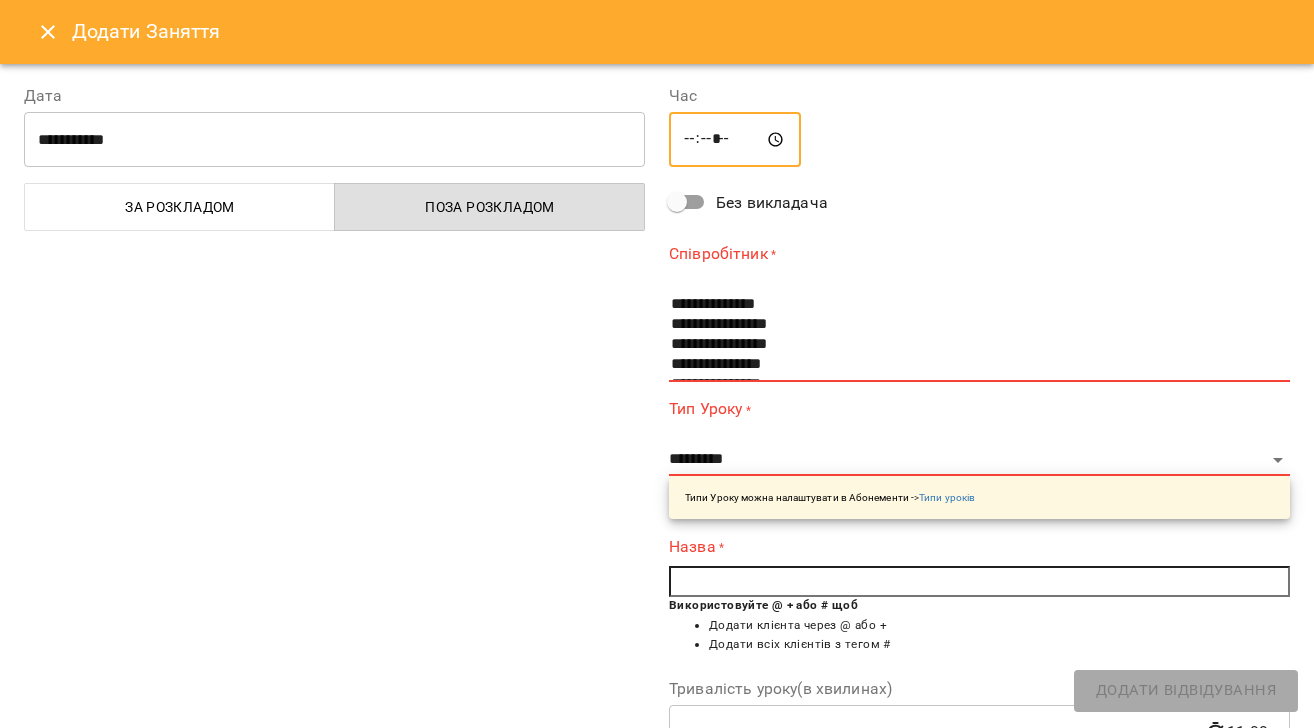 scroll, scrollTop: 40, scrollLeft: 0, axis: vertical 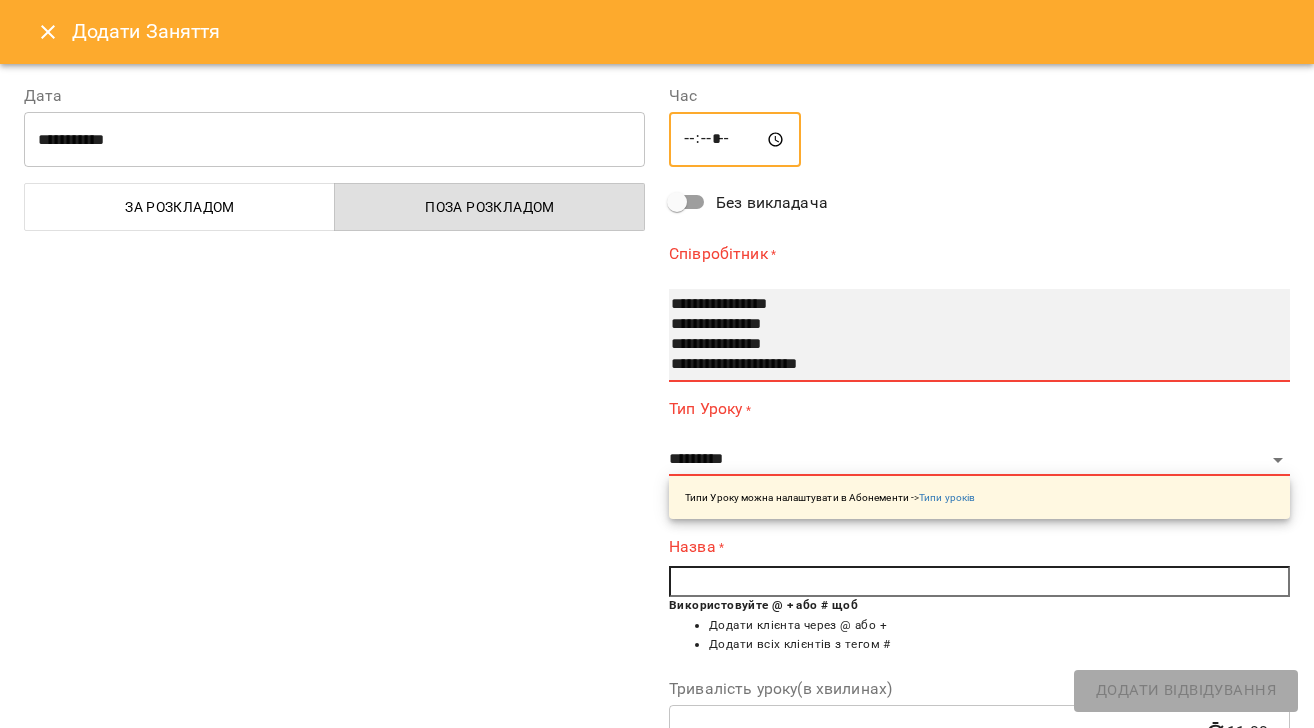 select on "**********" 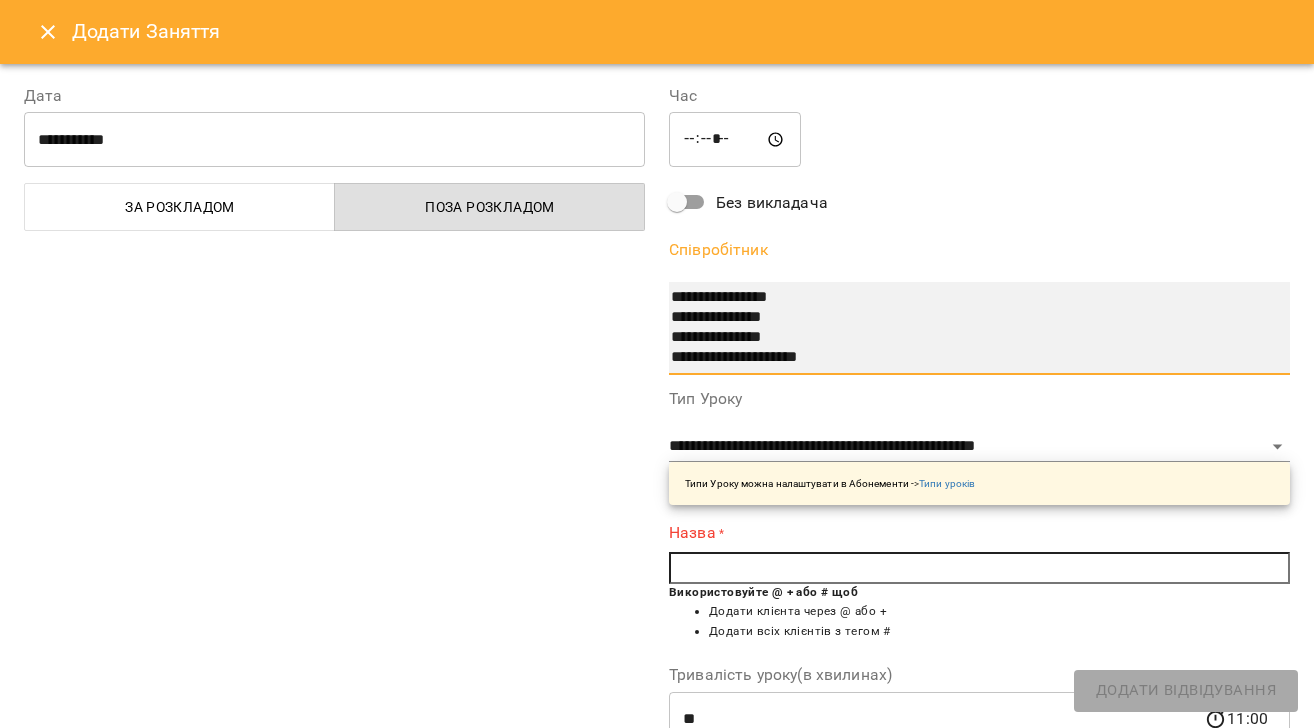 scroll, scrollTop: 0, scrollLeft: 0, axis: both 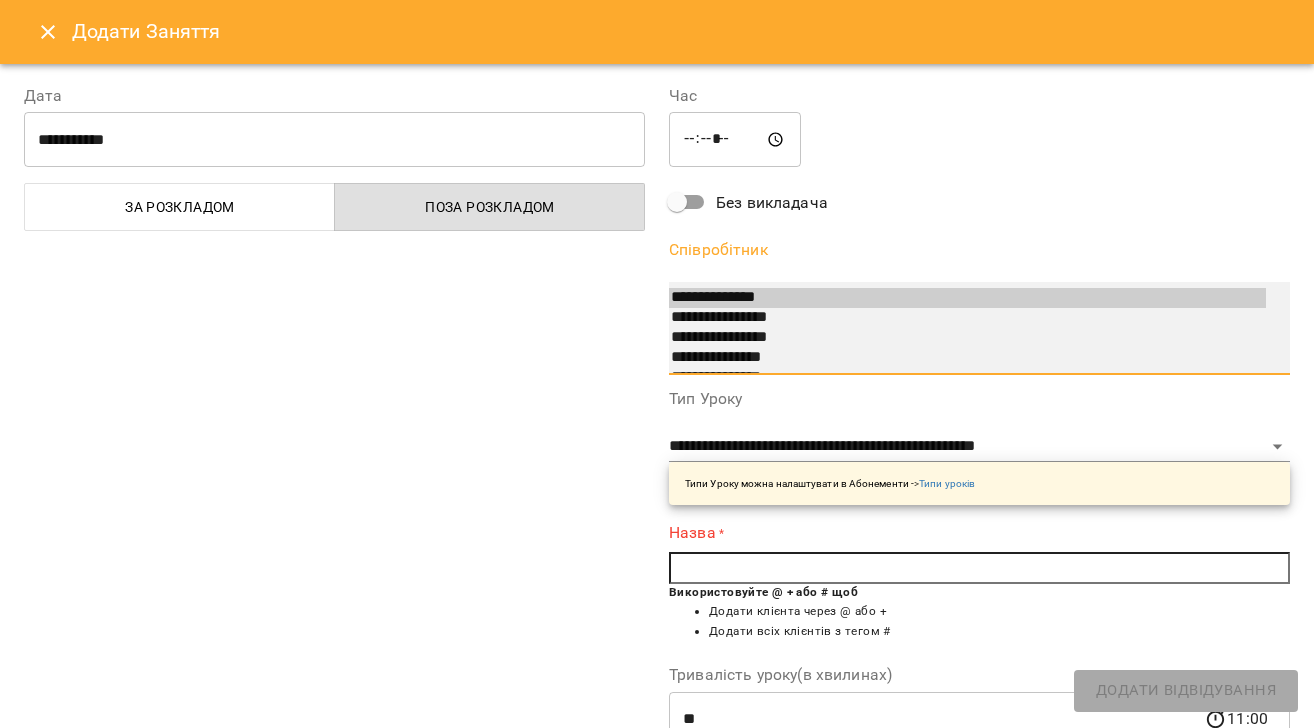 select on "**********" 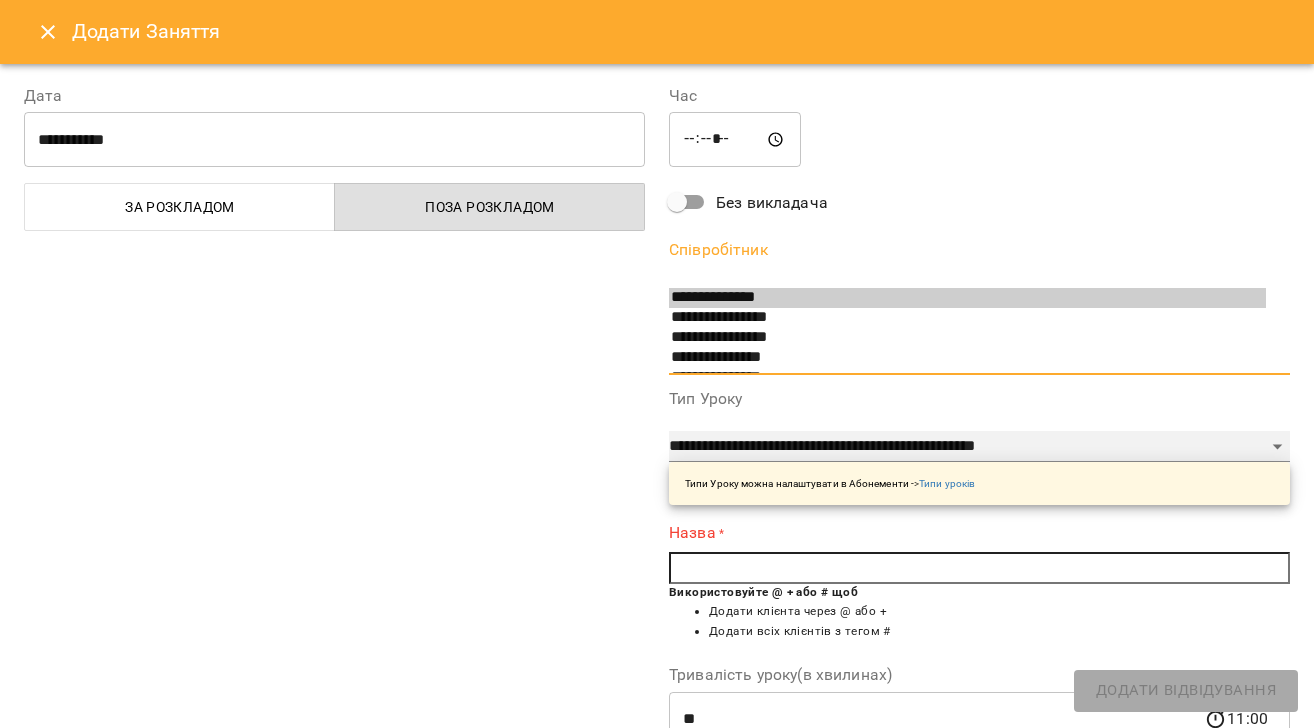 click on "**********" at bounding box center [979, 447] 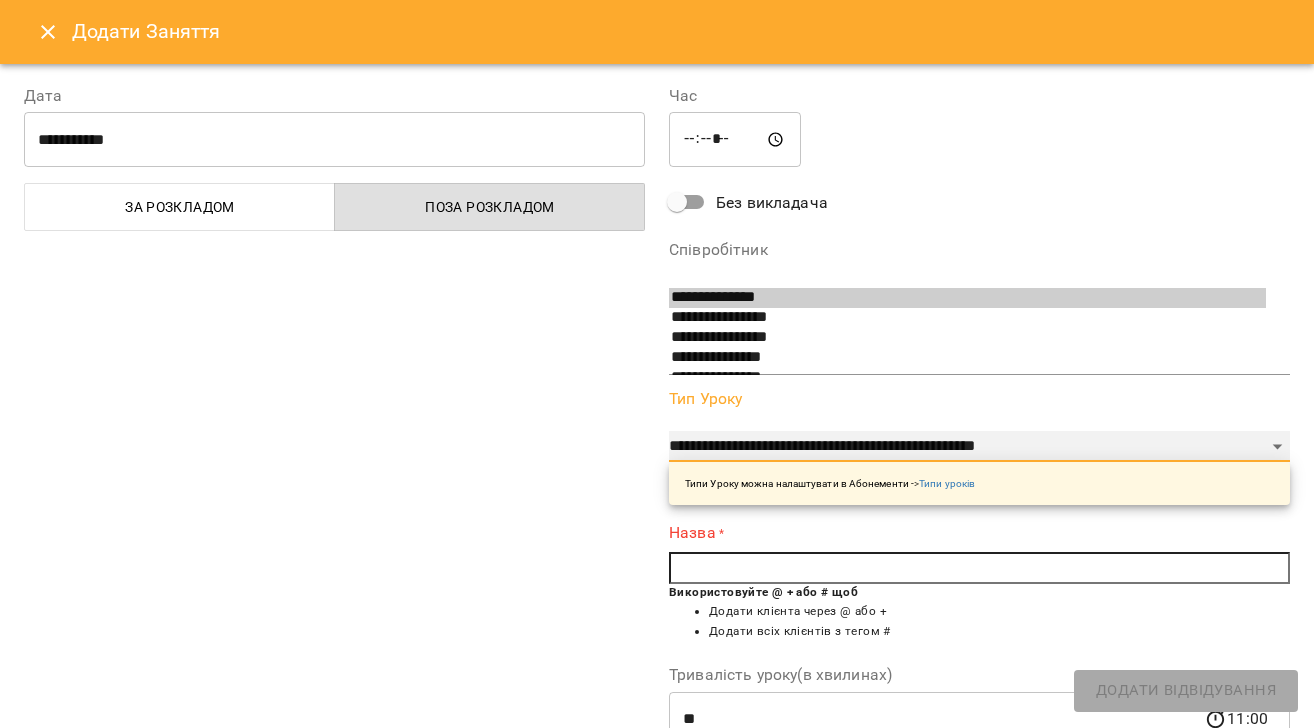 select on "**********" 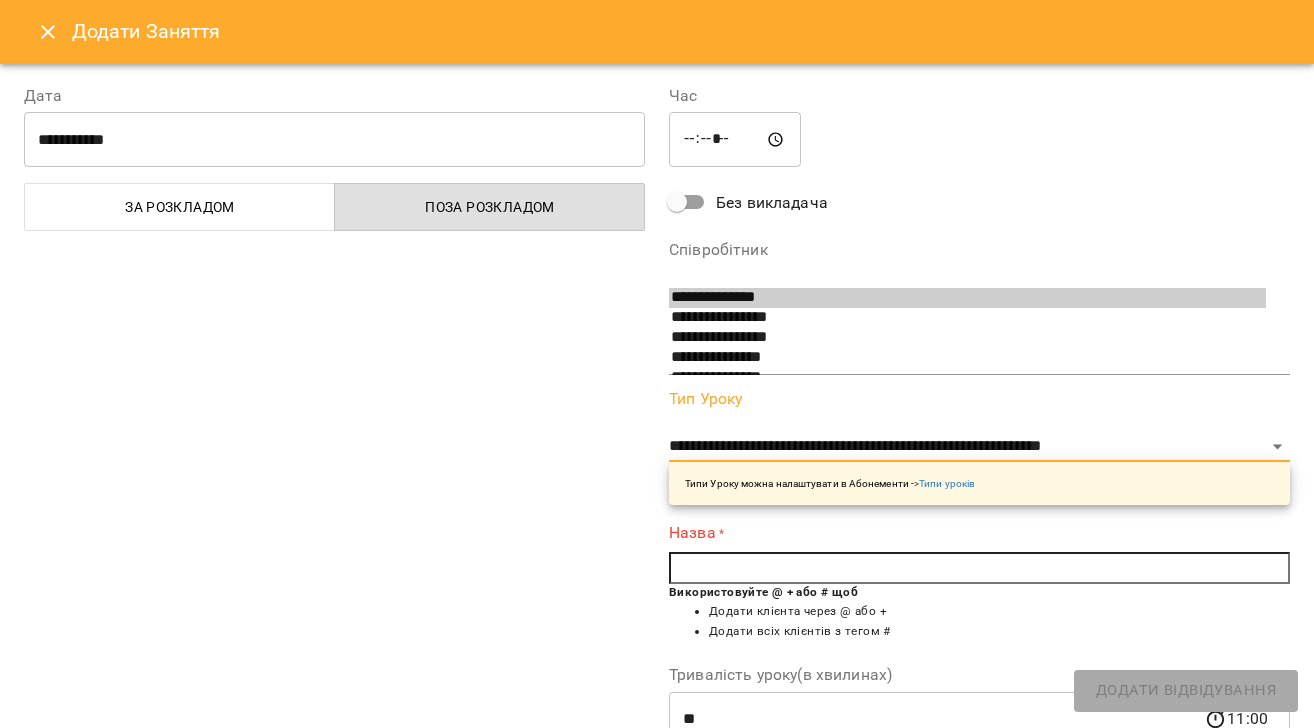 click at bounding box center [979, 568] 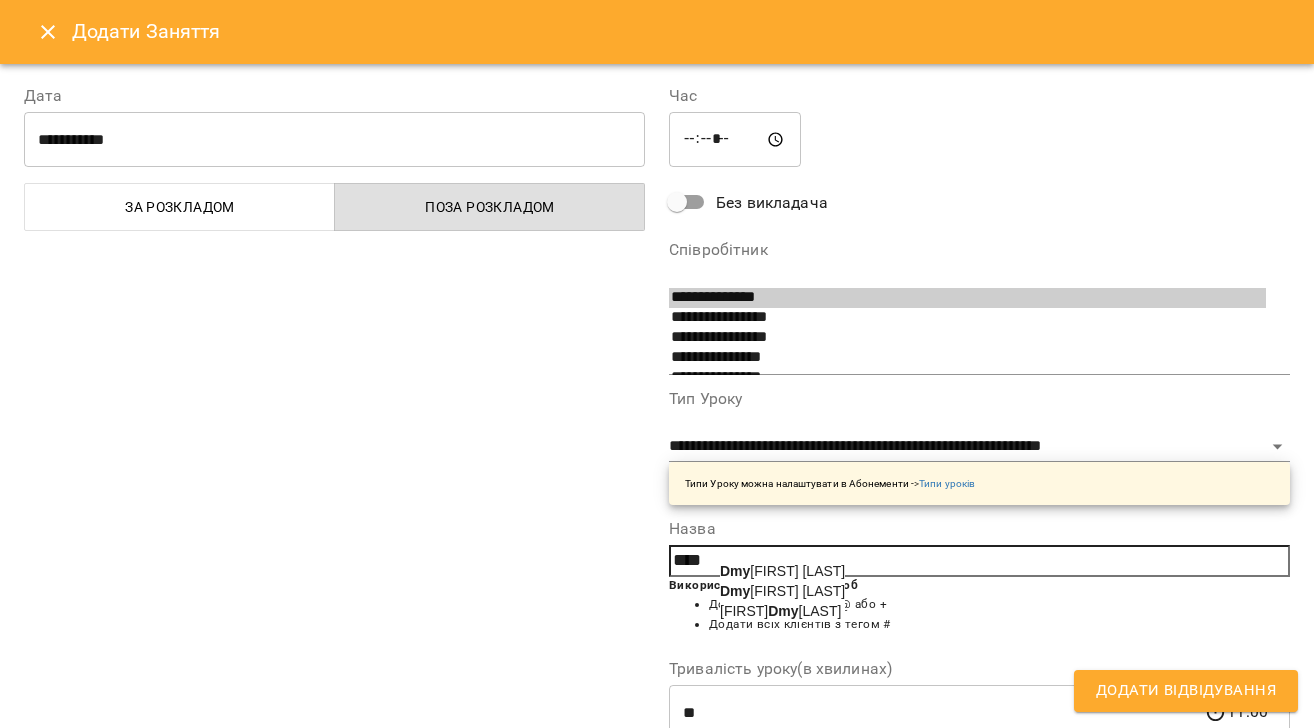 drag, startPoint x: 781, startPoint y: 590, endPoint x: 945, endPoint y: 617, distance: 166.2077 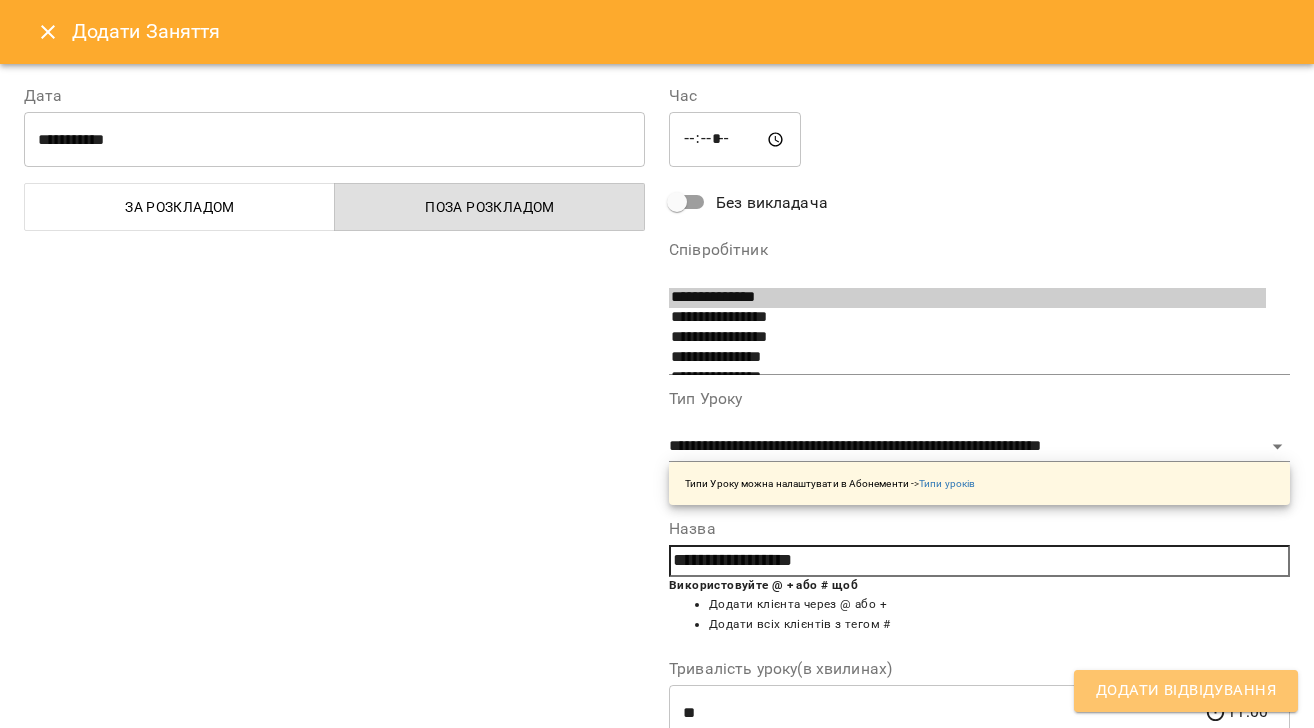 click on "Додати Відвідування" at bounding box center [1186, 691] 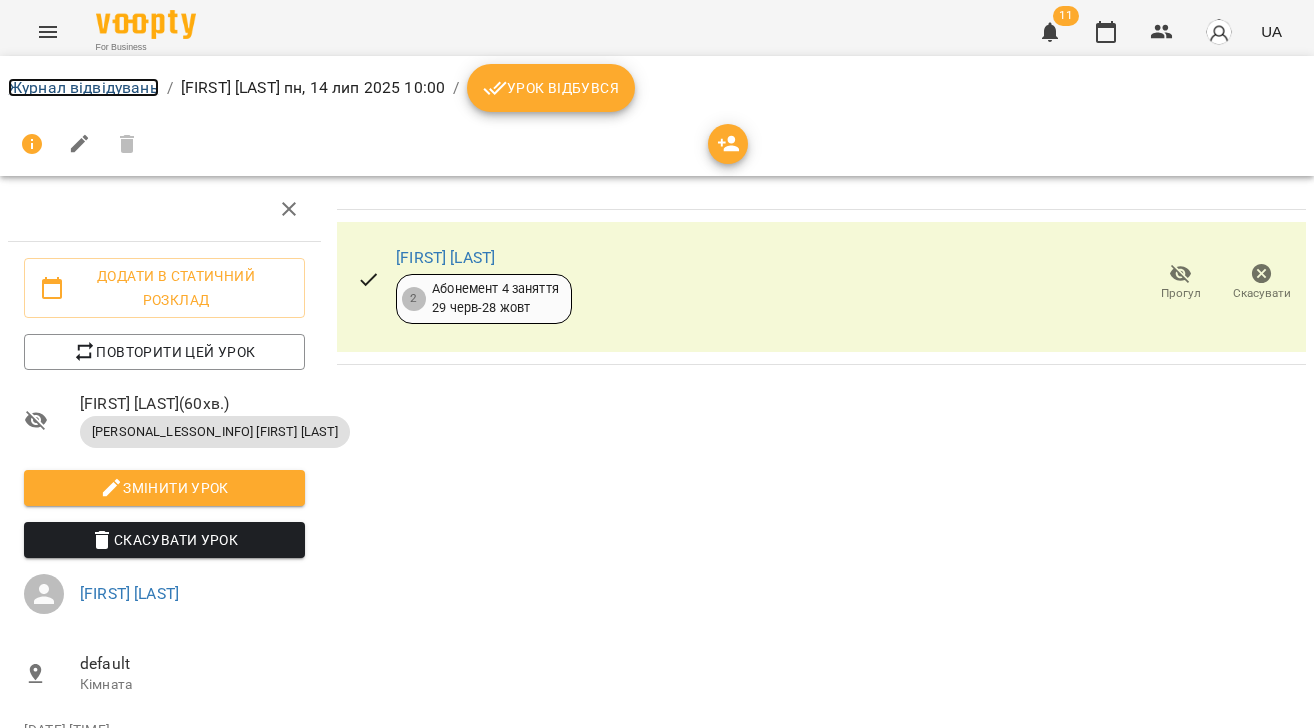 drag, startPoint x: 105, startPoint y: 92, endPoint x: 308, endPoint y: 127, distance: 205.99515 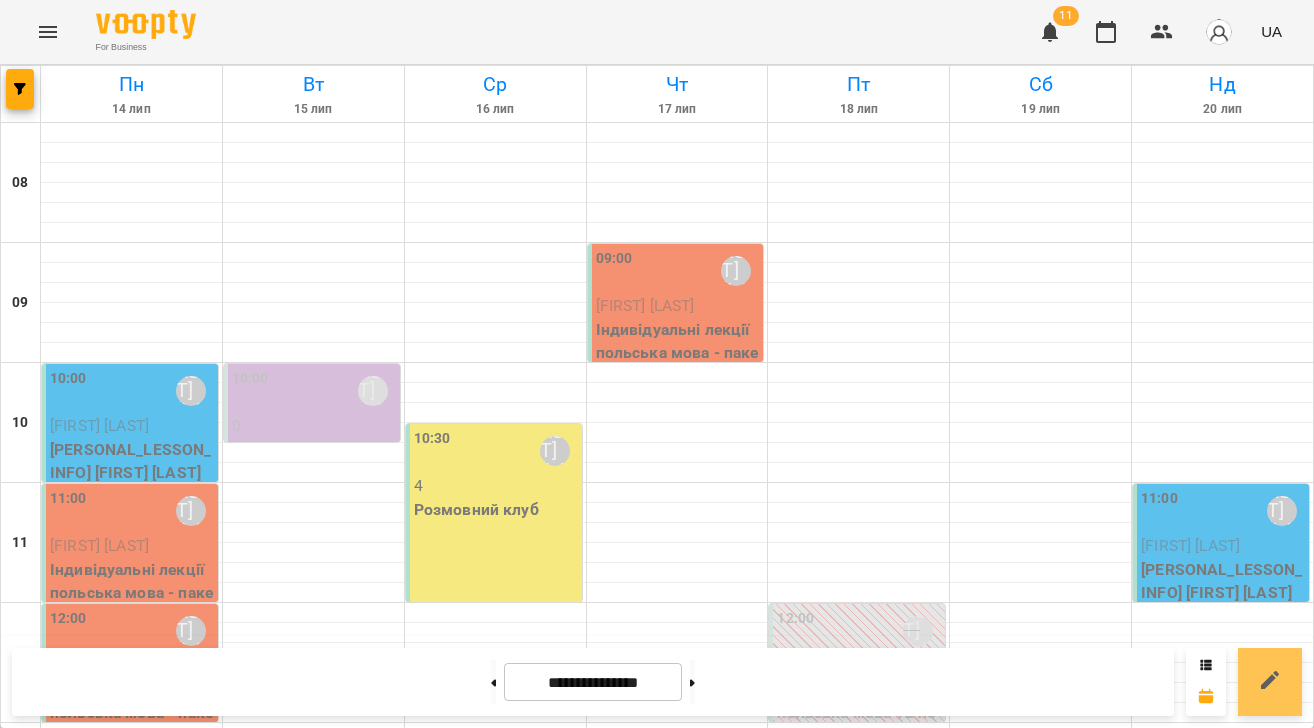 click 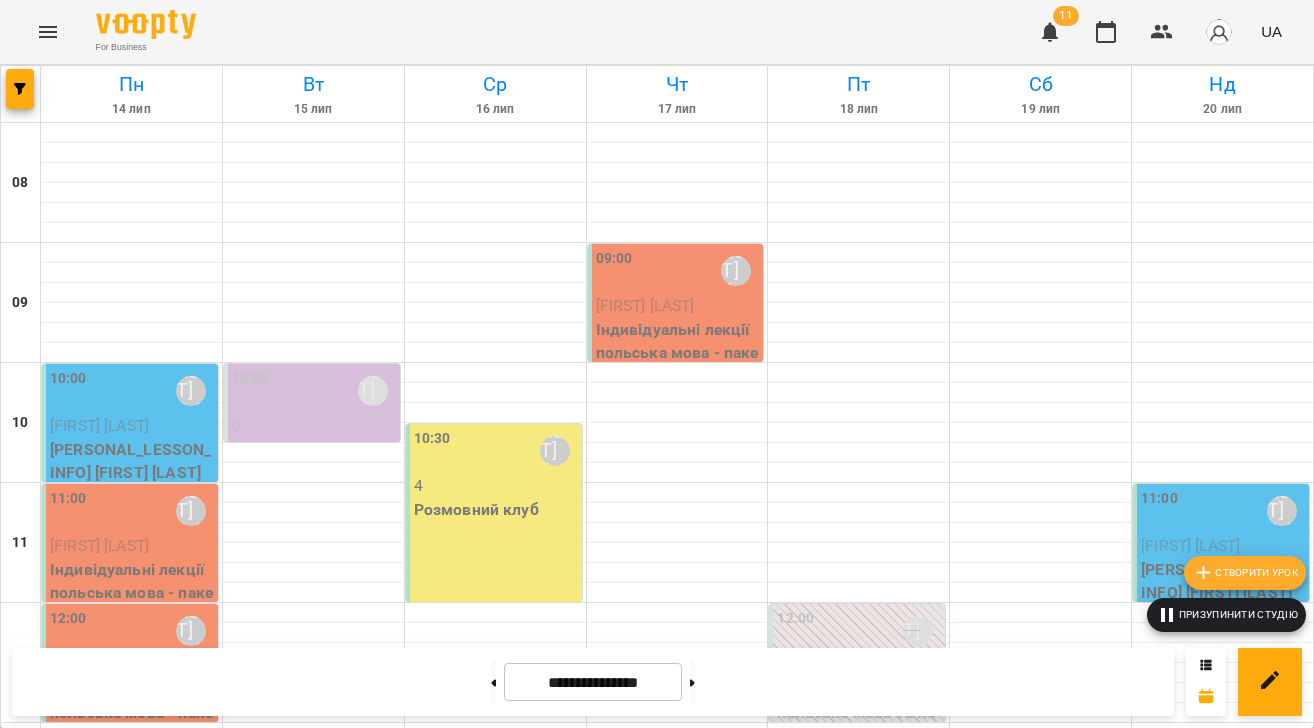 click on "Створити урок" at bounding box center (1245, 573) 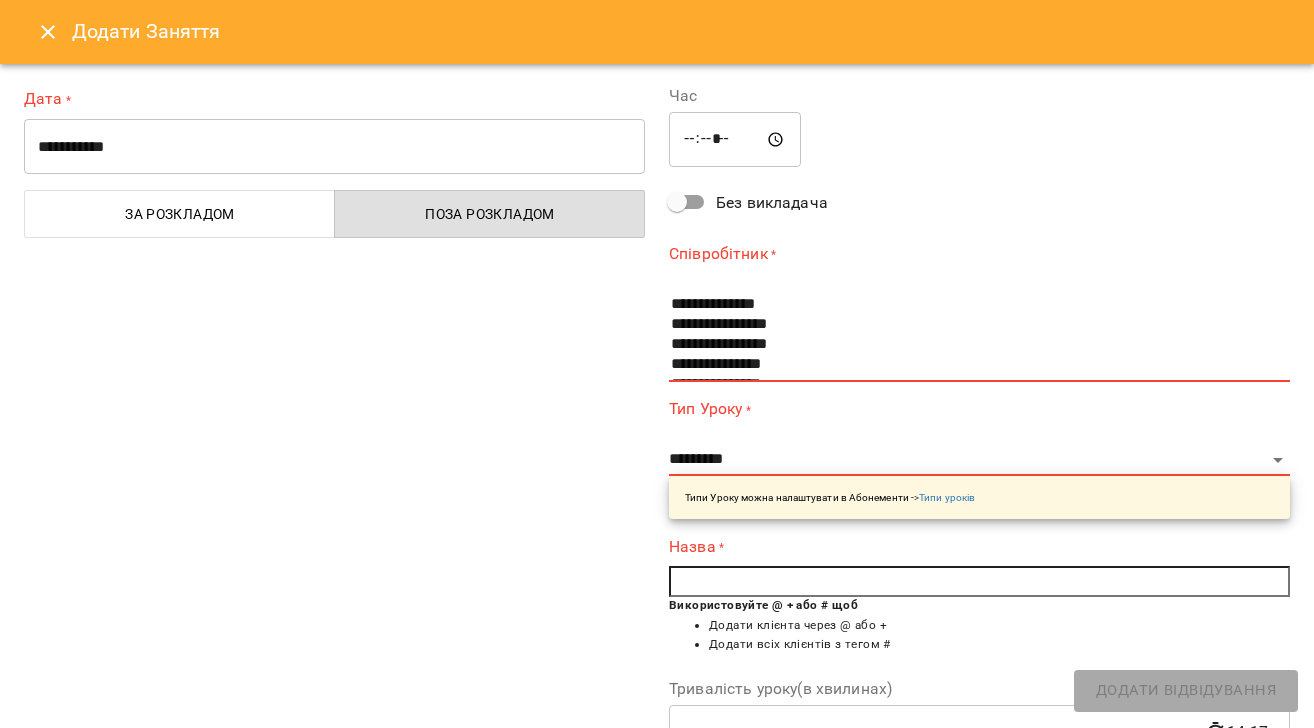 click on "**********" at bounding box center [334, 147] 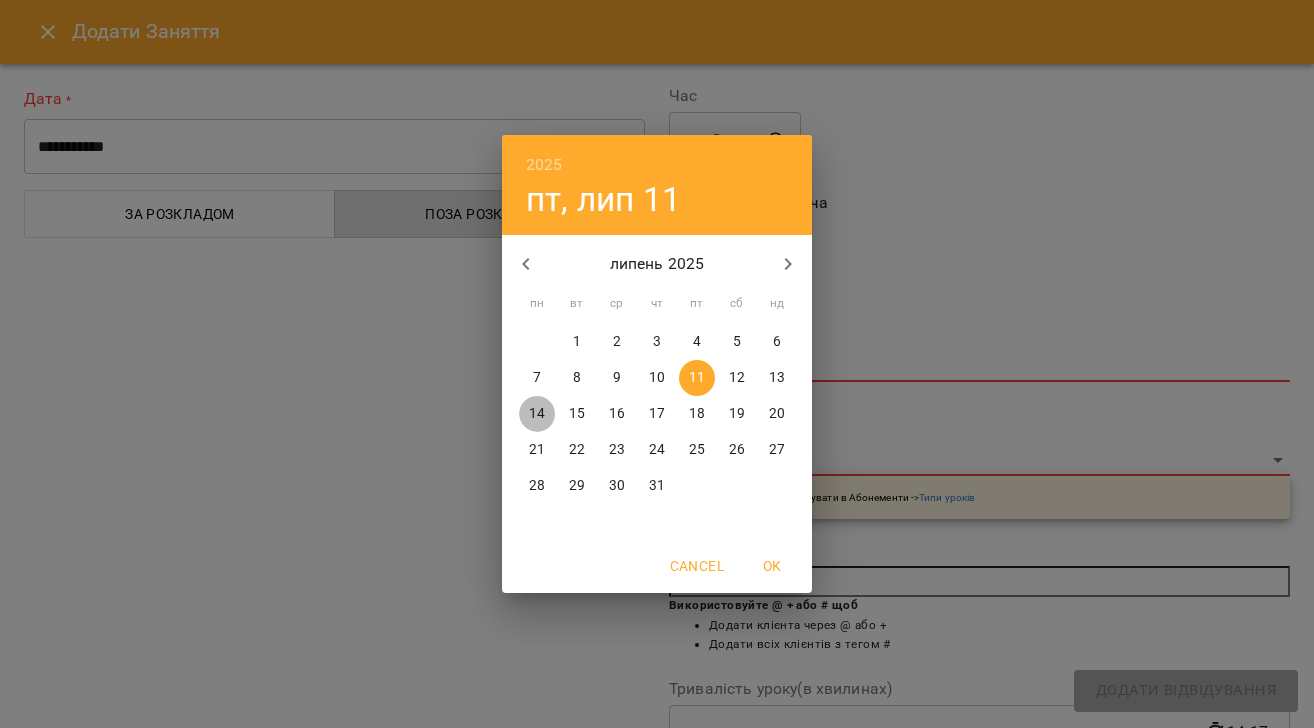 click on "14" at bounding box center [537, 414] 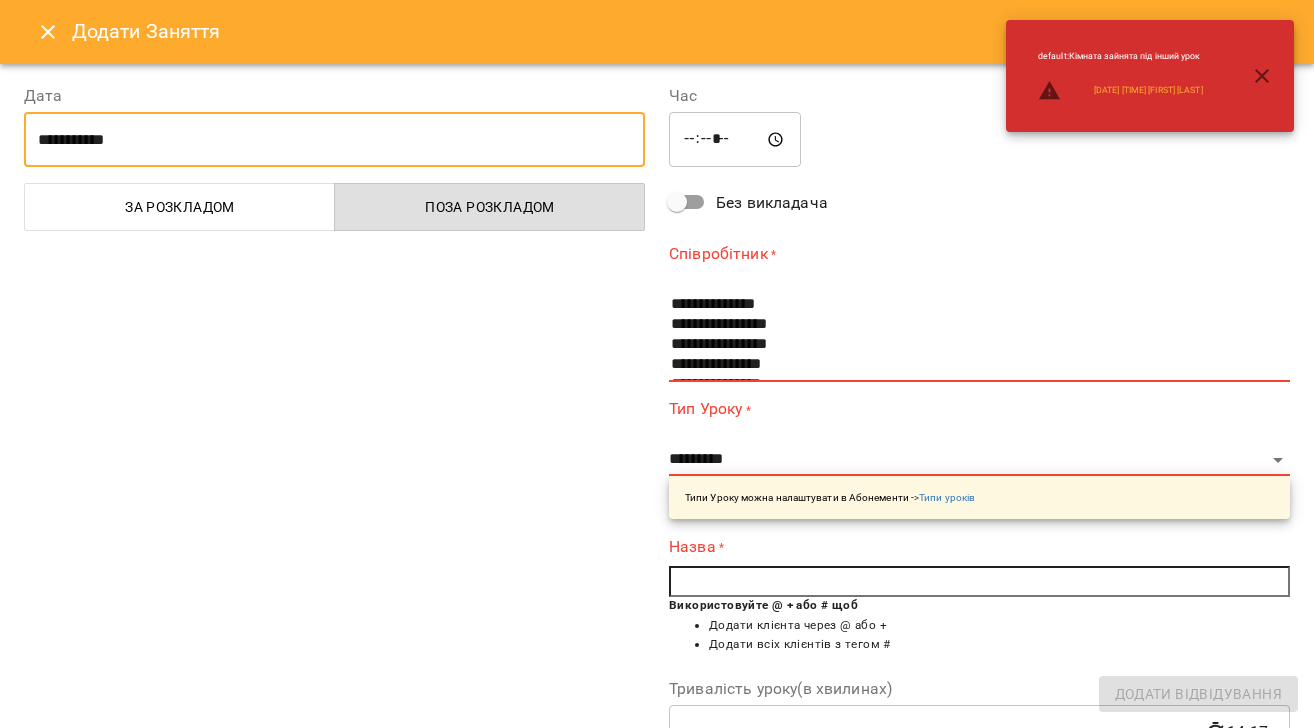 click on "*****" at bounding box center (735, 140) 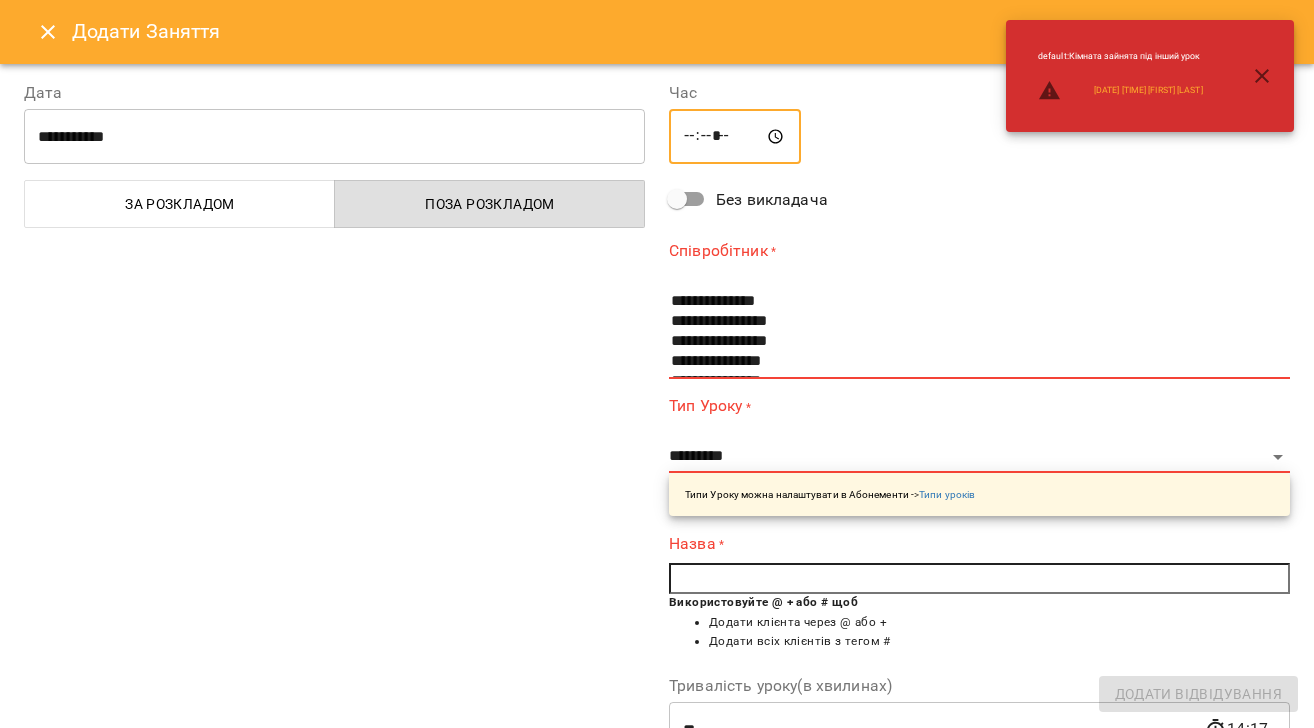 scroll, scrollTop: 7, scrollLeft: 0, axis: vertical 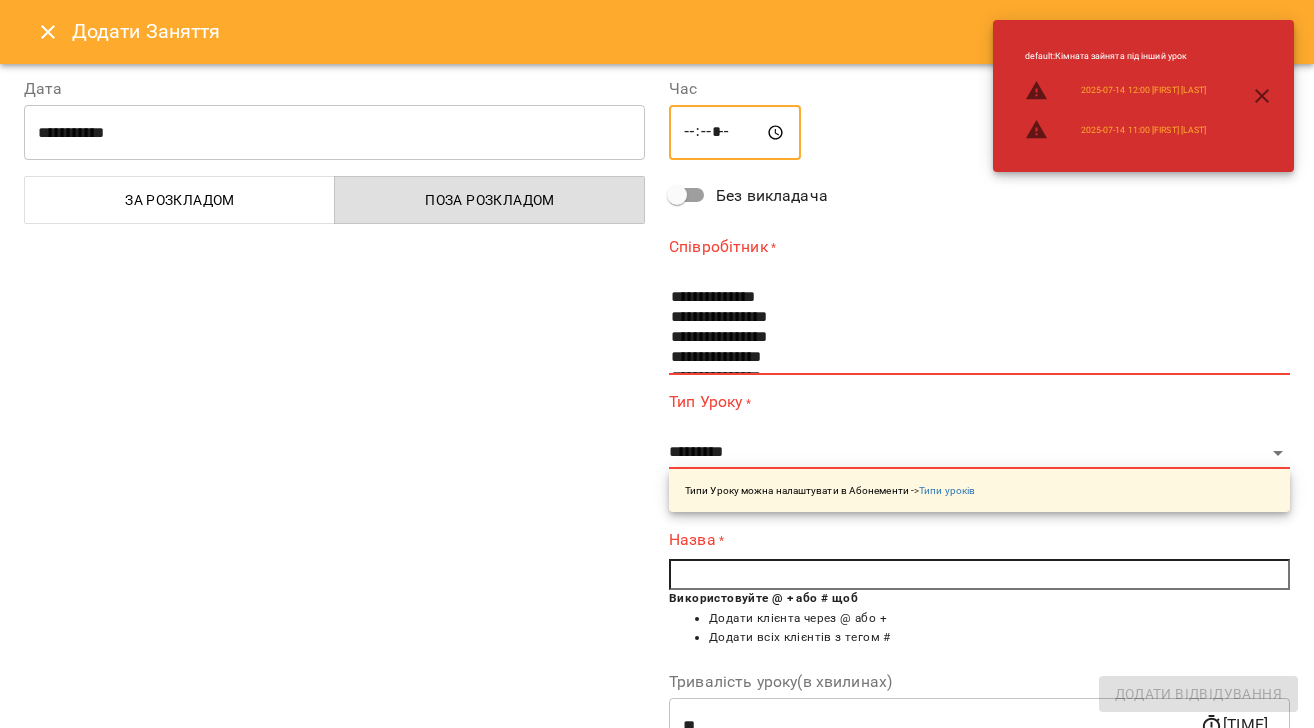 type on "*****" 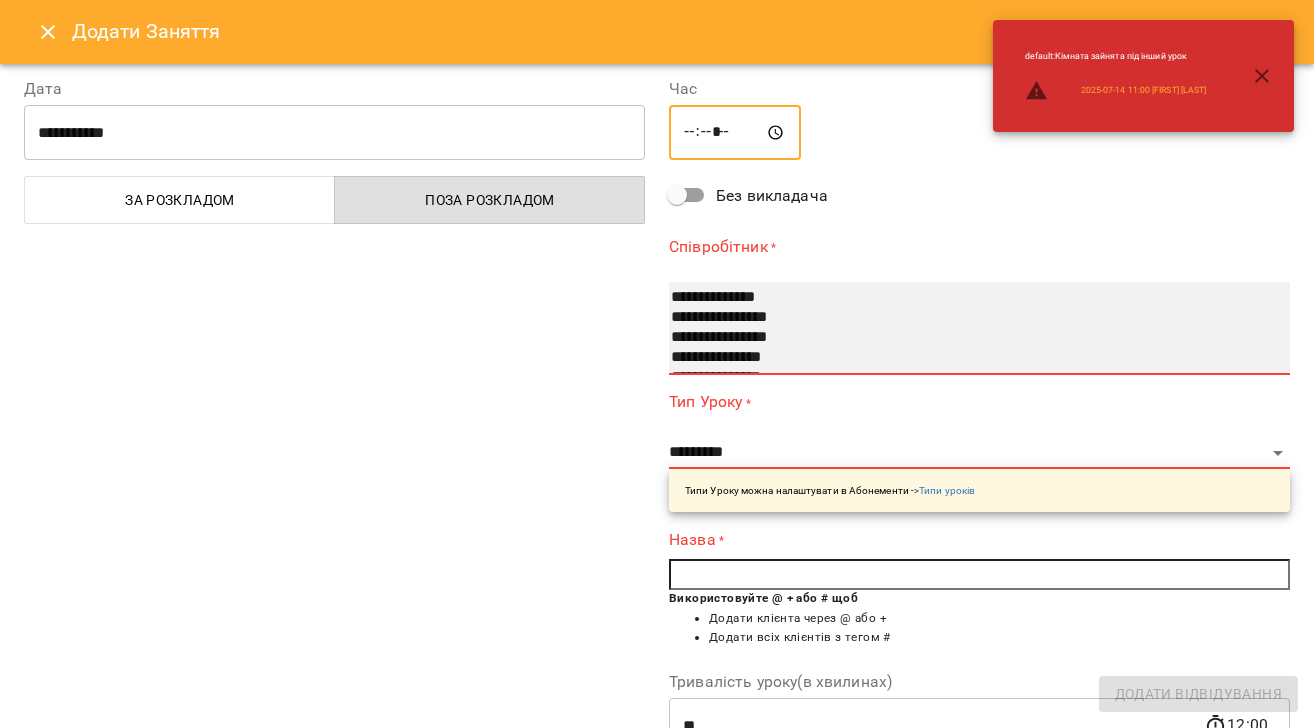 select on "**********" 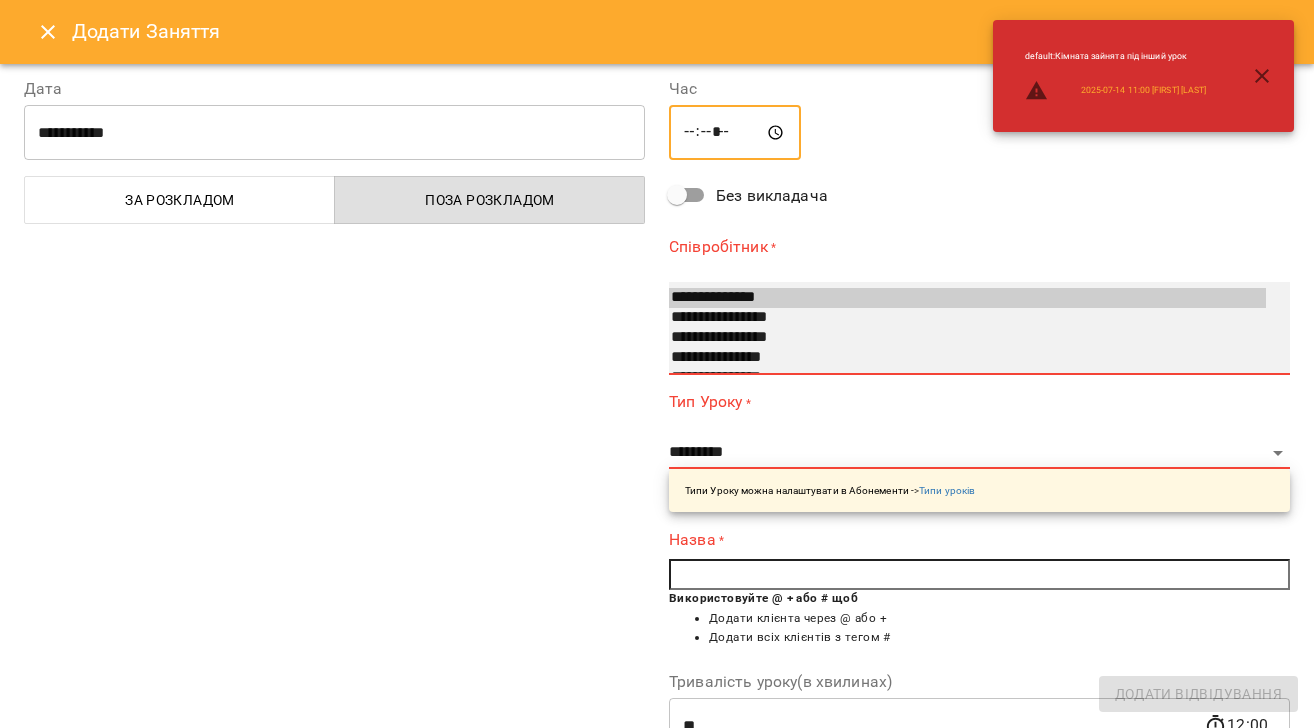click on "**********" at bounding box center [967, 298] 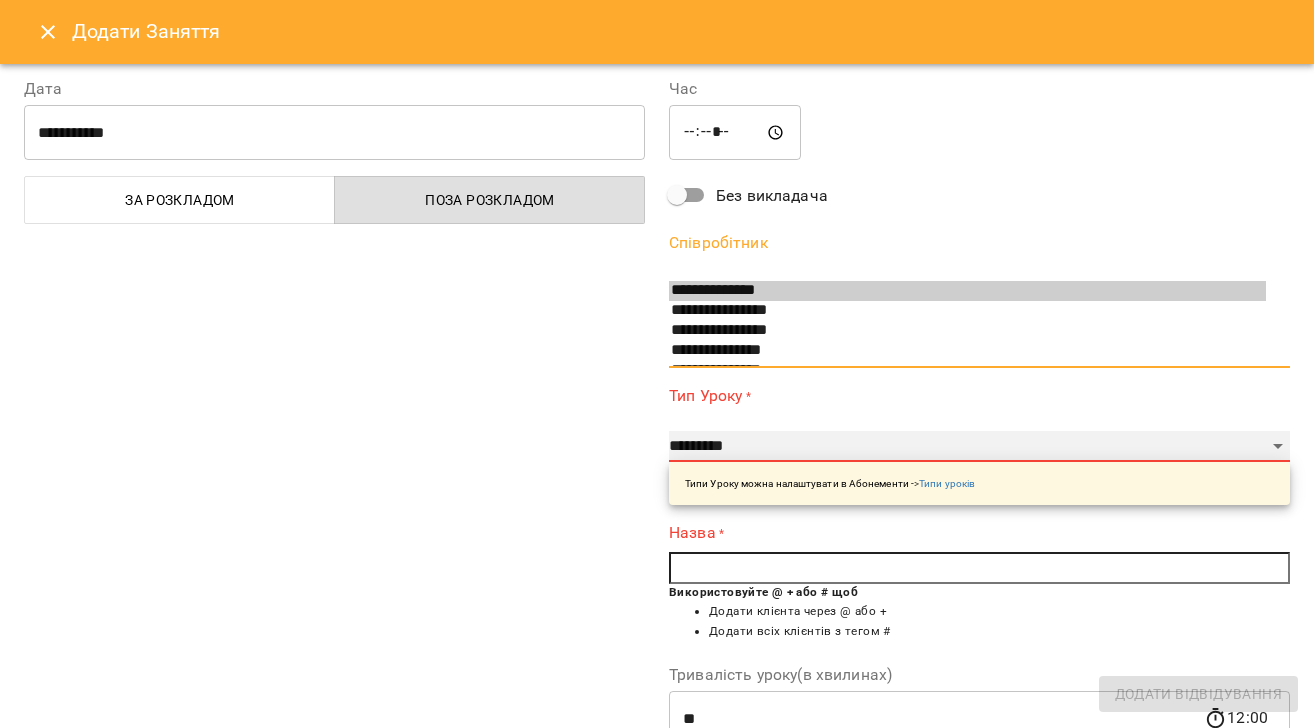 click on "**********" at bounding box center (979, 447) 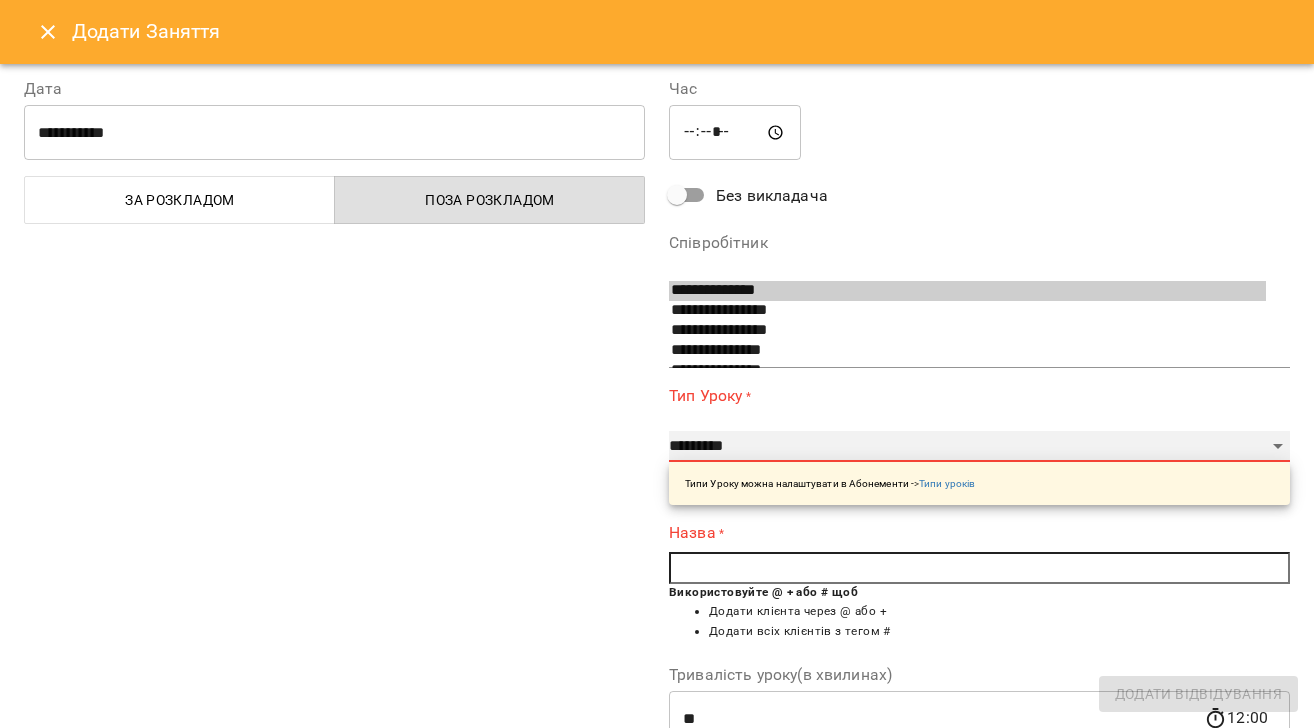 select on "**********" 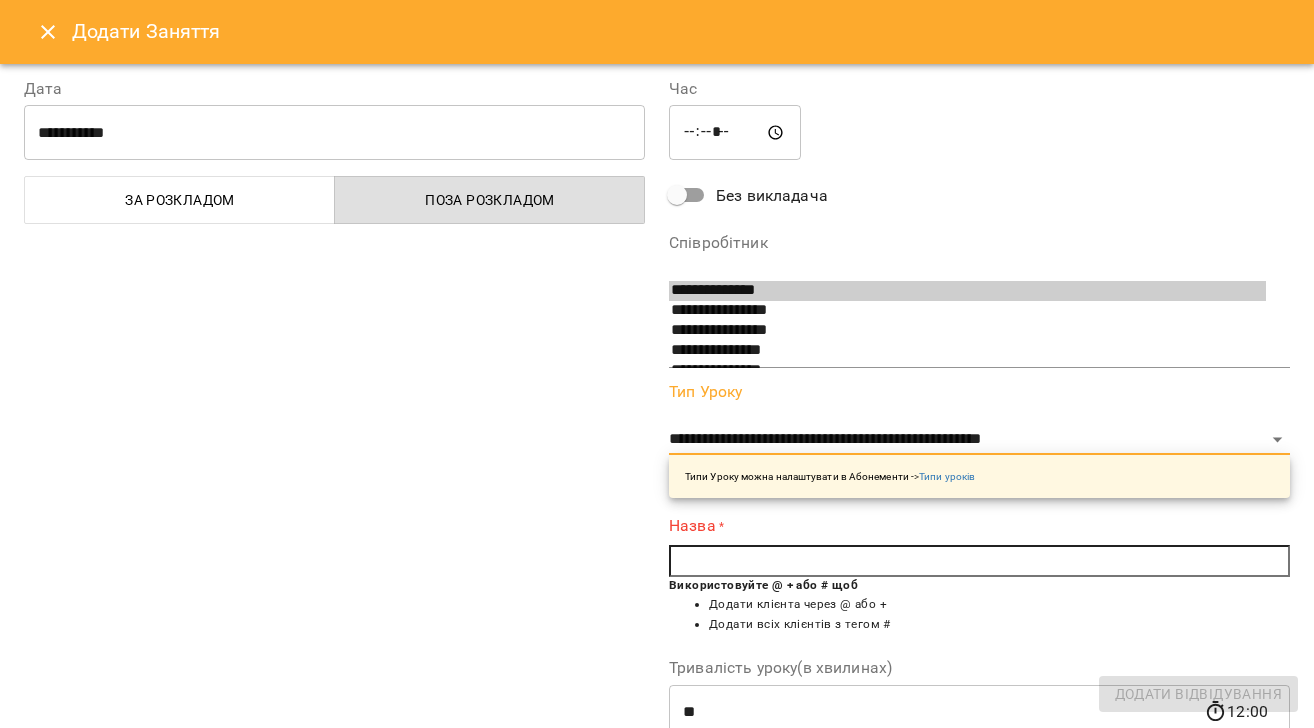 click at bounding box center [979, 561] 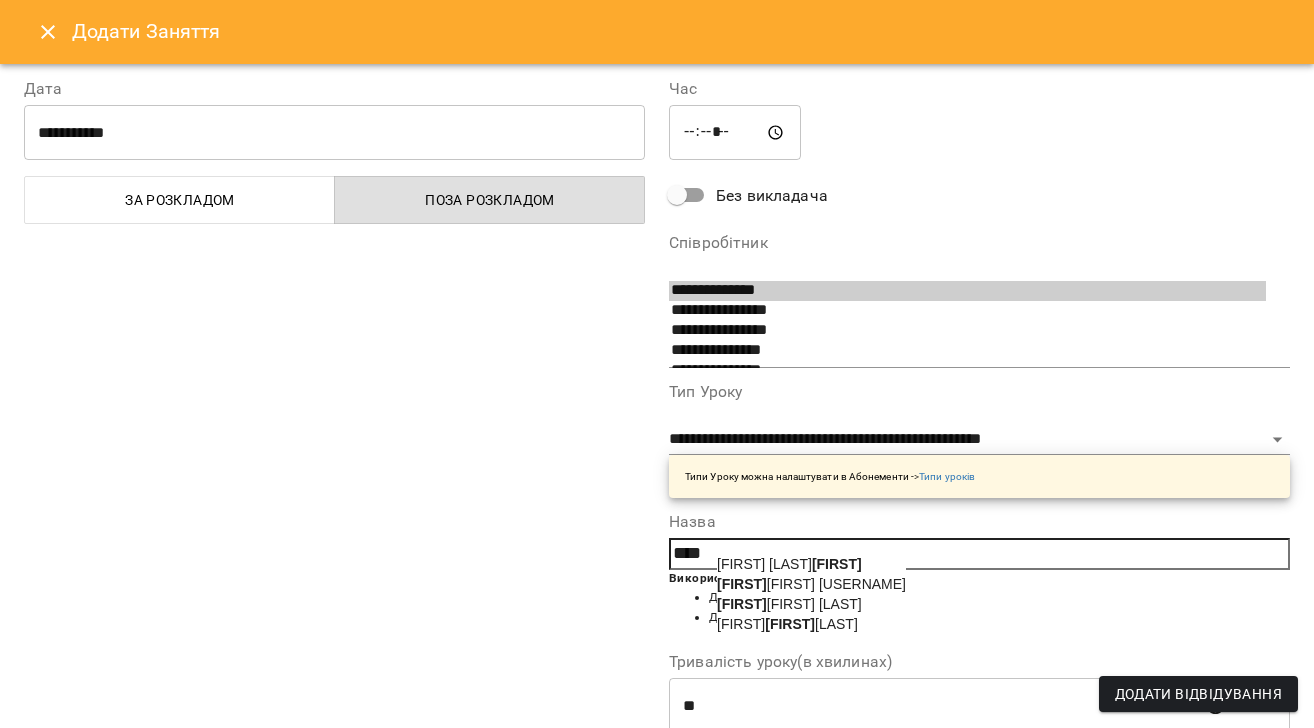 drag, startPoint x: 805, startPoint y: 632, endPoint x: 966, endPoint y: 644, distance: 161.44658 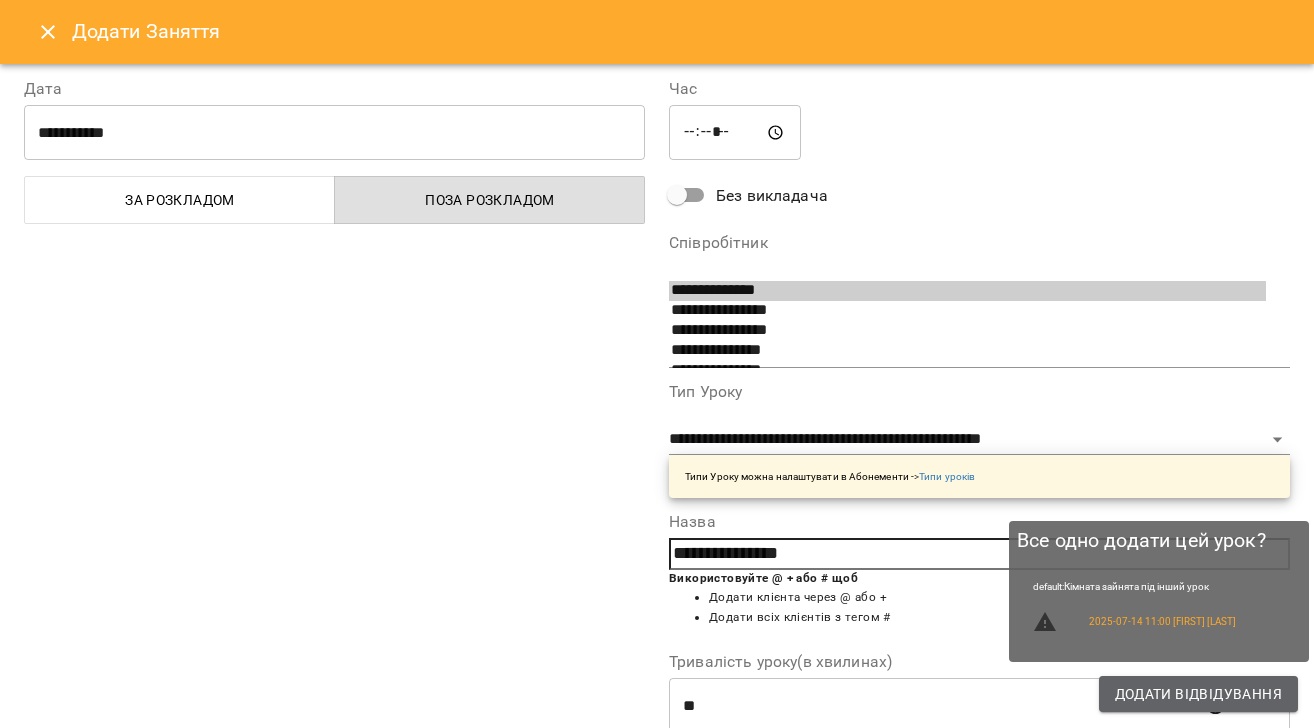 click on "Додати Відвідування" at bounding box center [1198, 694] 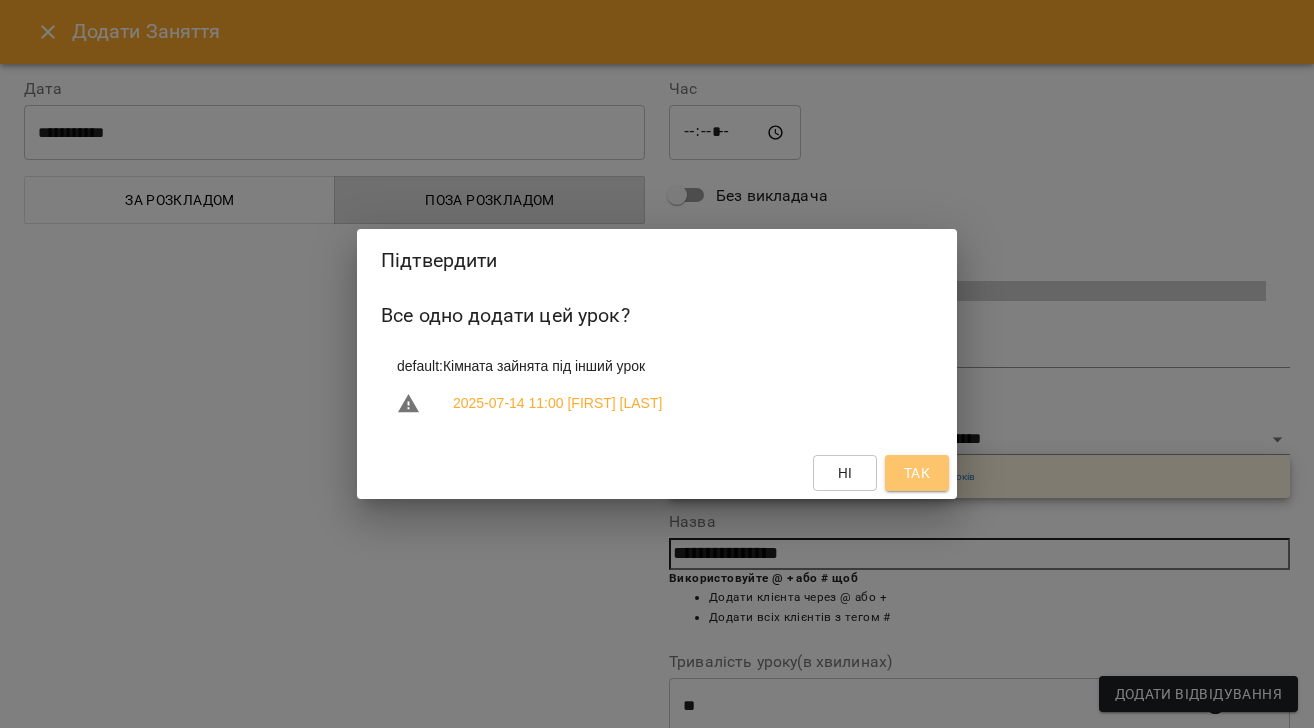 click on "Так" at bounding box center (917, 473) 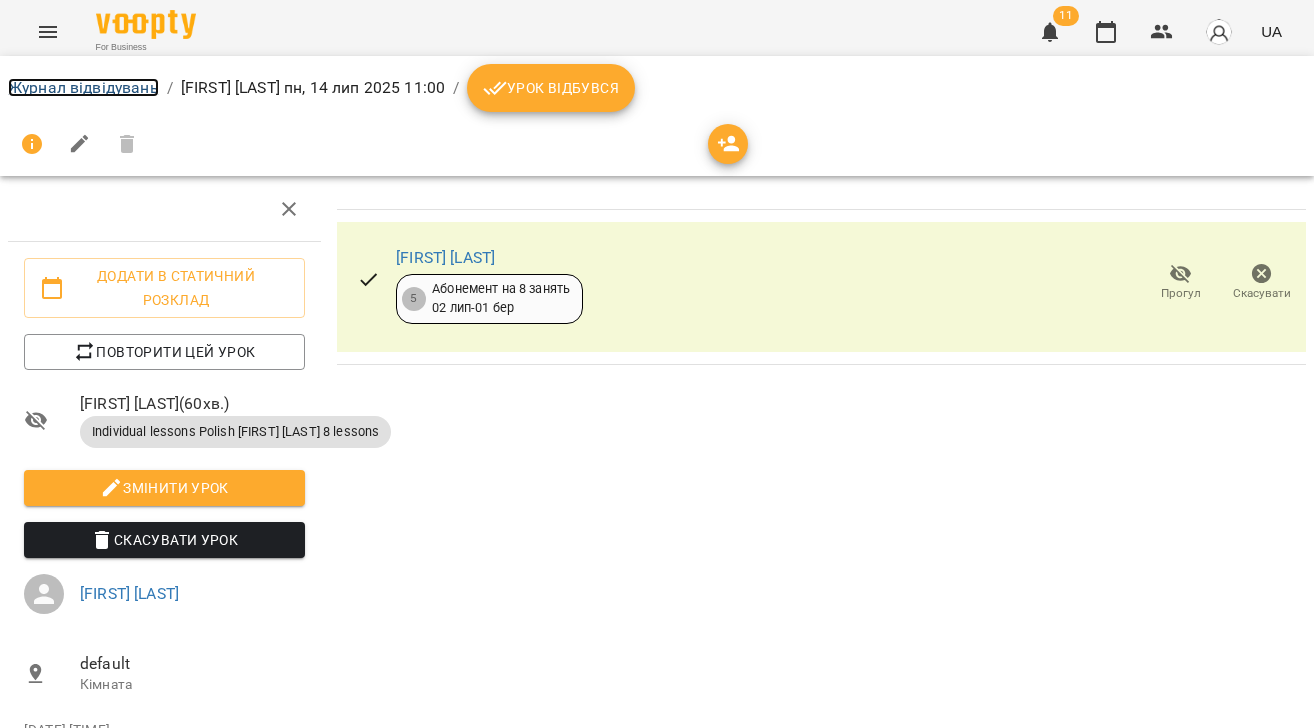 drag, startPoint x: 41, startPoint y: 82, endPoint x: 202, endPoint y: 118, distance: 164.97575 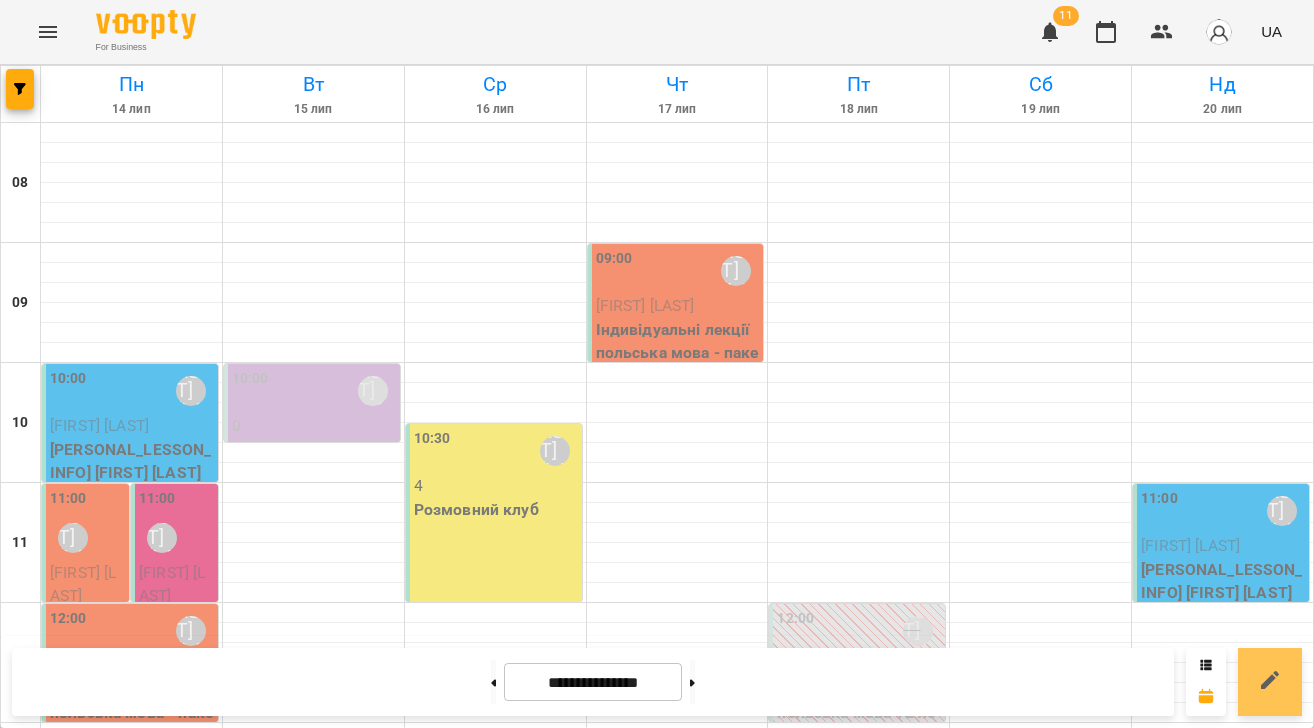 click 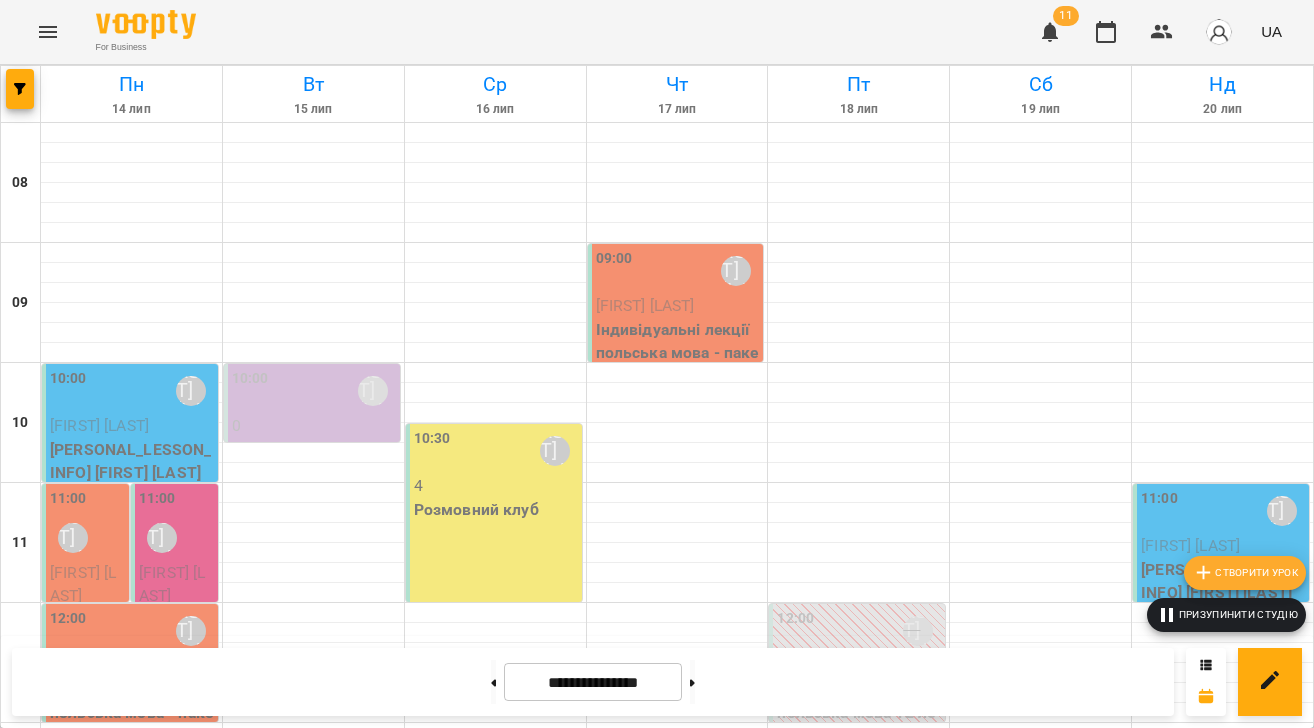 click on "Створити урок" at bounding box center [1245, 573] 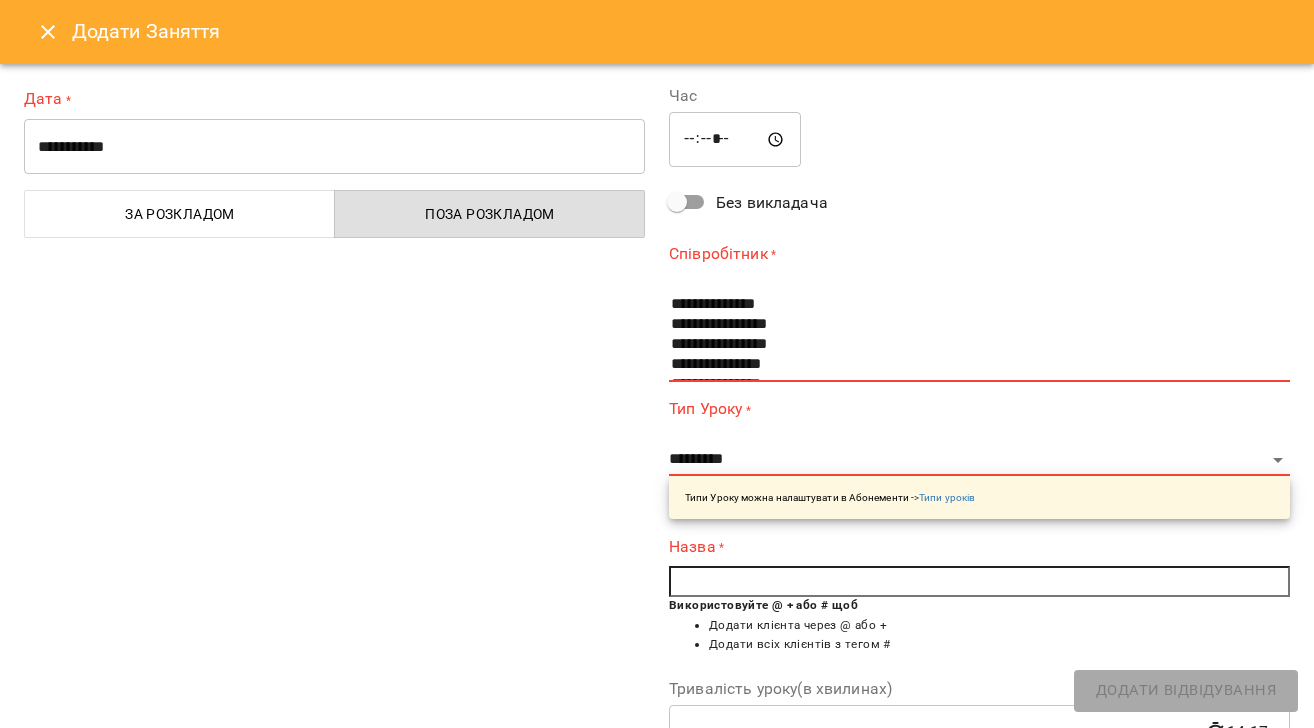 click on "**********" at bounding box center [334, 147] 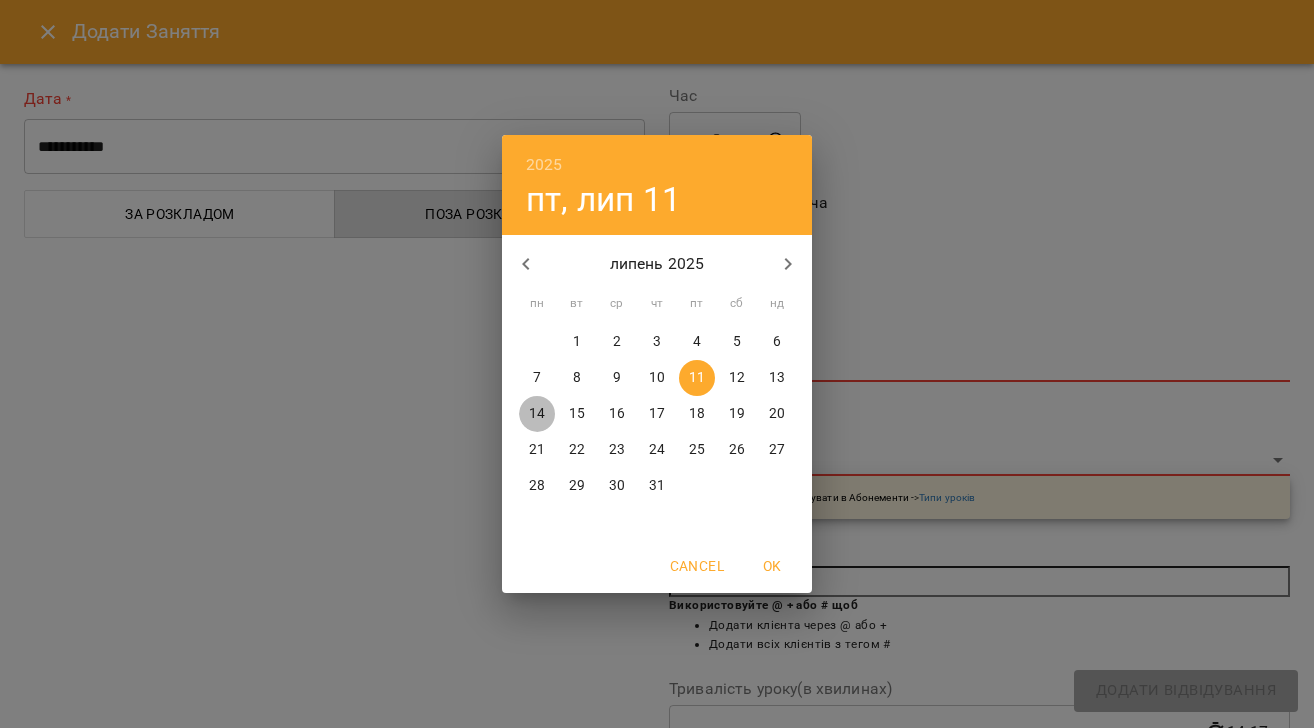 drag, startPoint x: 544, startPoint y: 417, endPoint x: 590, endPoint y: 221, distance: 201.3256 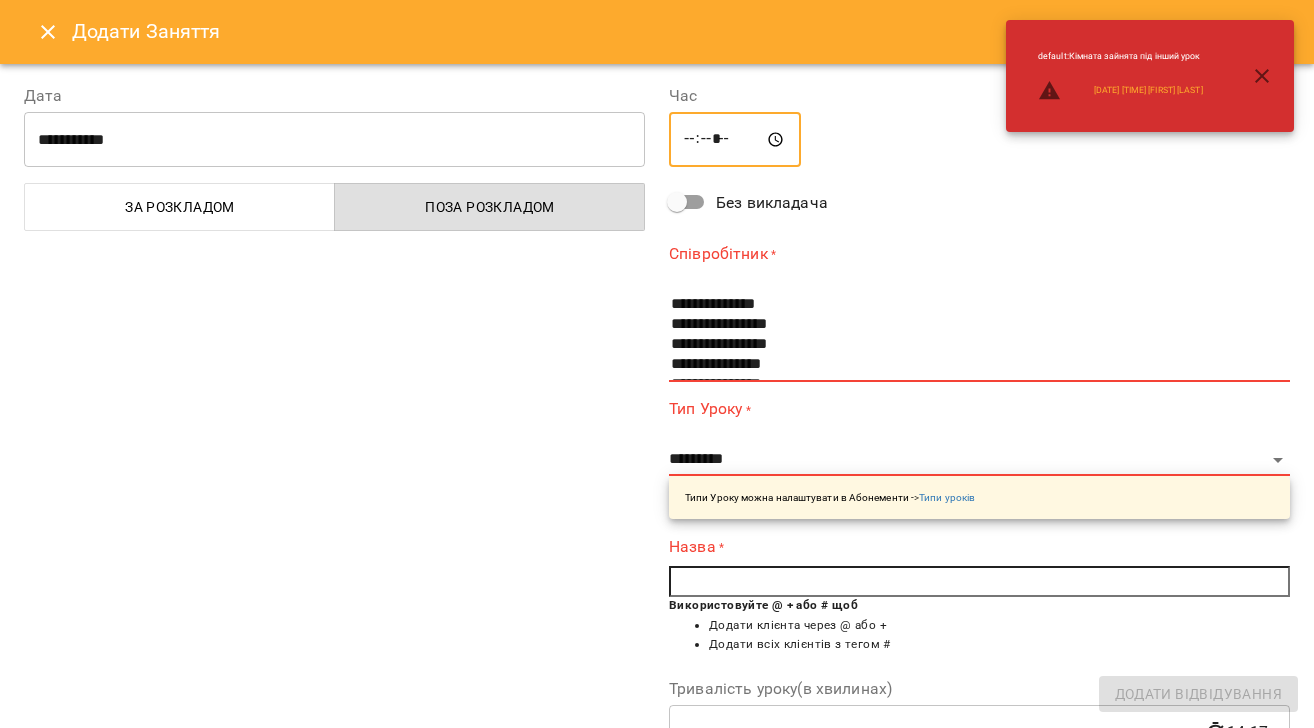 click on "*****" at bounding box center (735, 140) 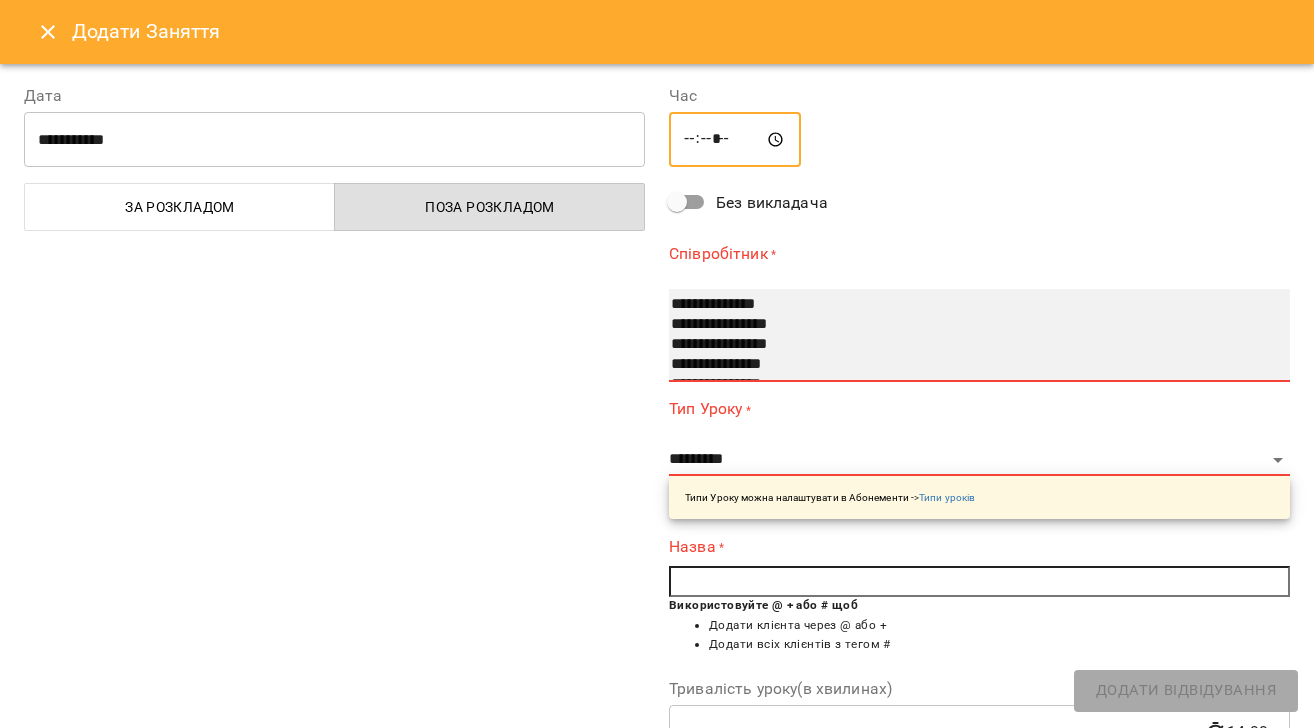 drag, startPoint x: 712, startPoint y: 301, endPoint x: 714, endPoint y: 311, distance: 10.198039 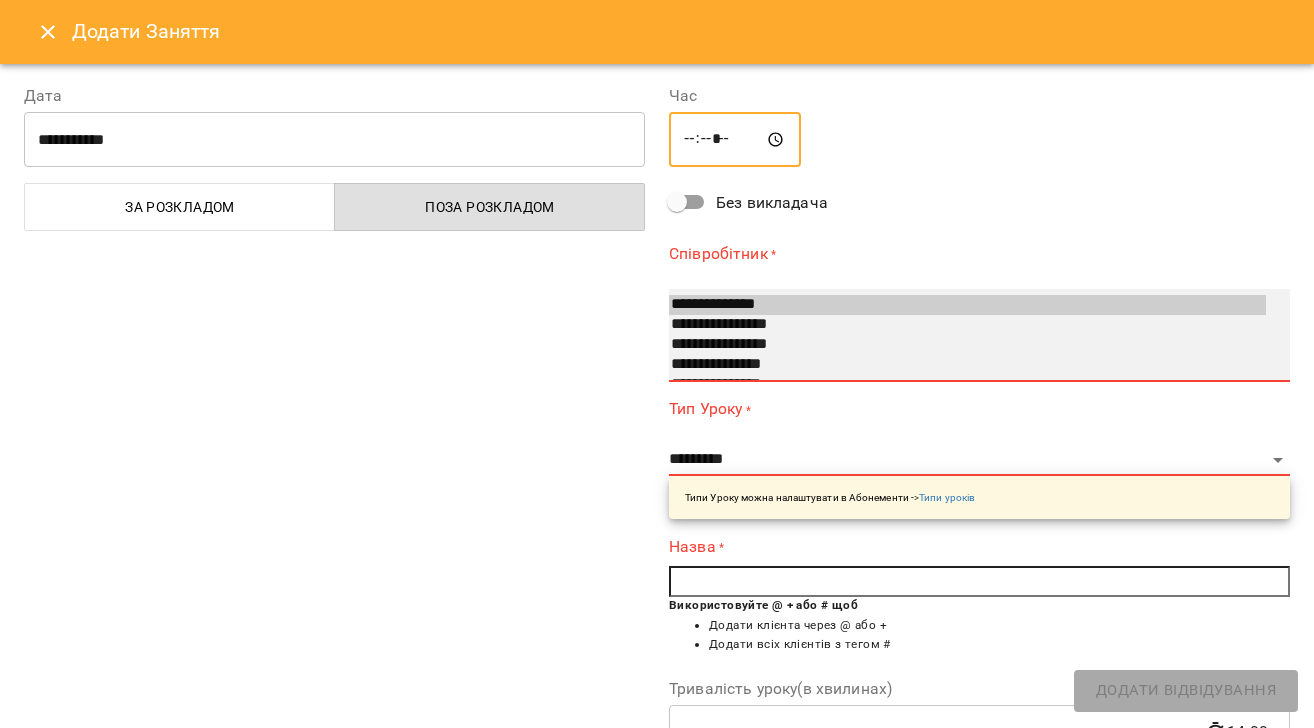 click on "**********" at bounding box center (967, 305) 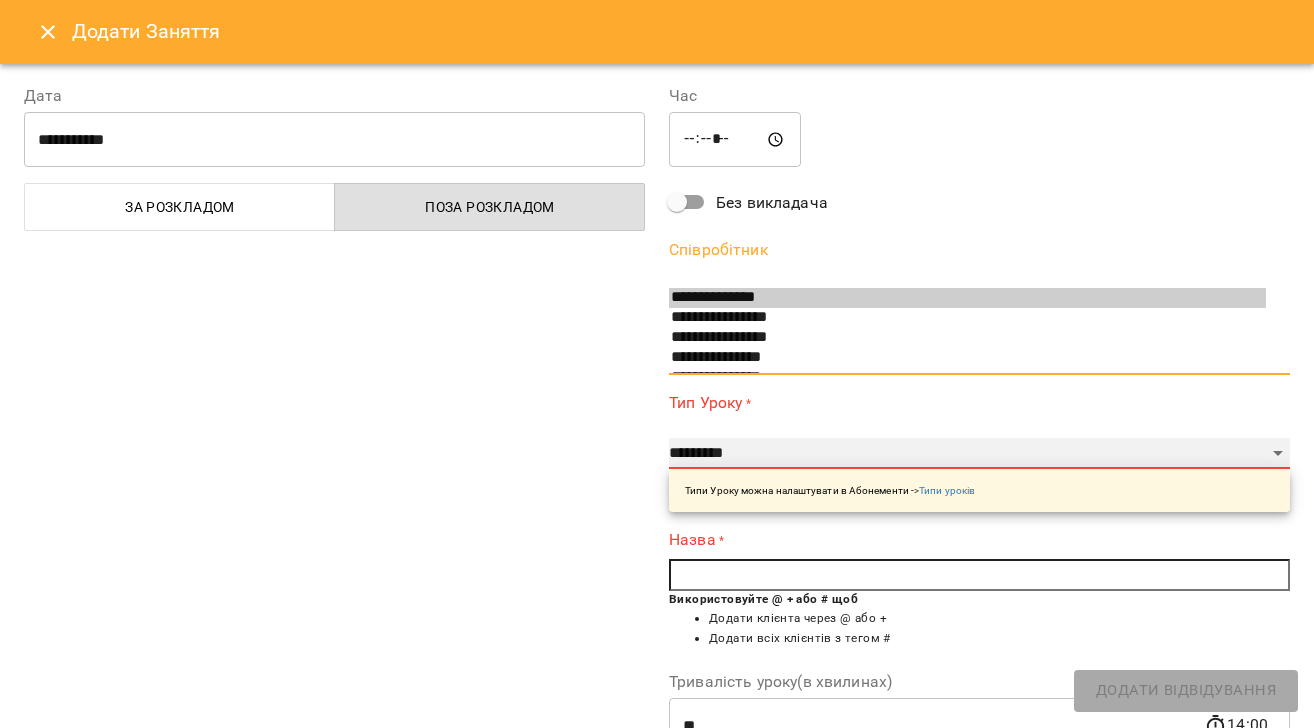 click on "**********" at bounding box center [979, 454] 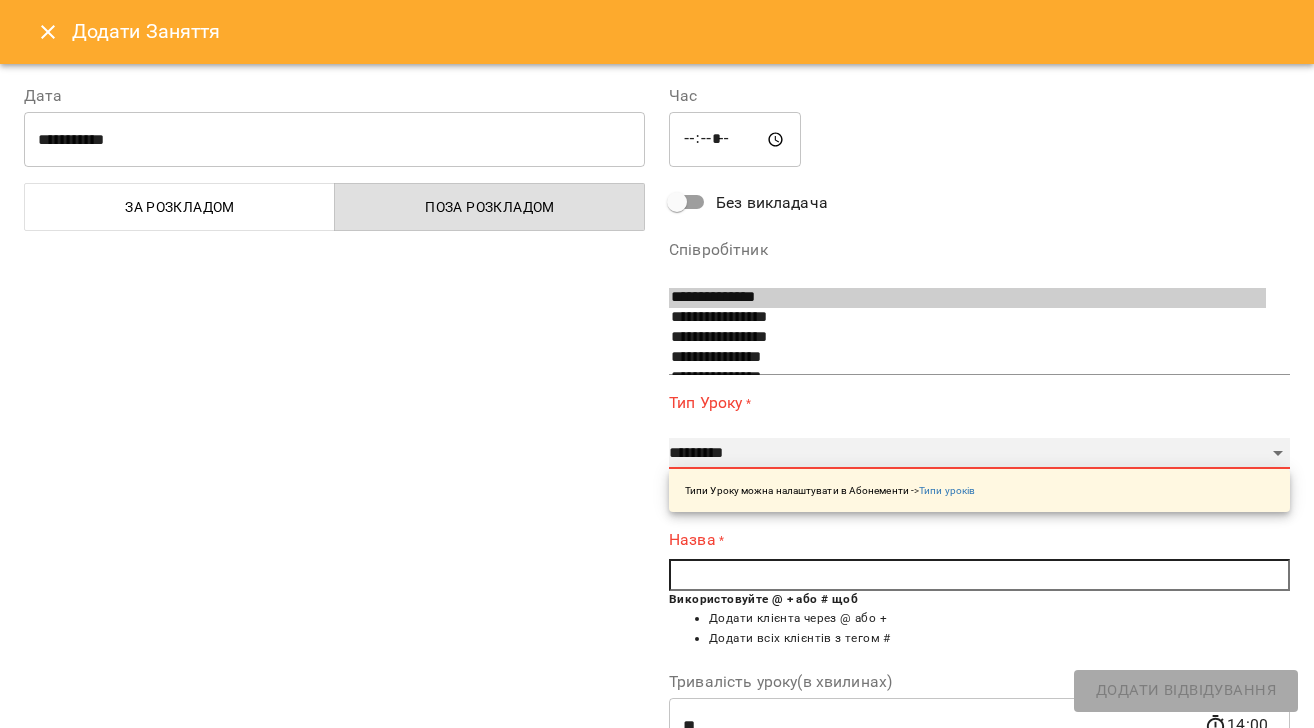 select on "**********" 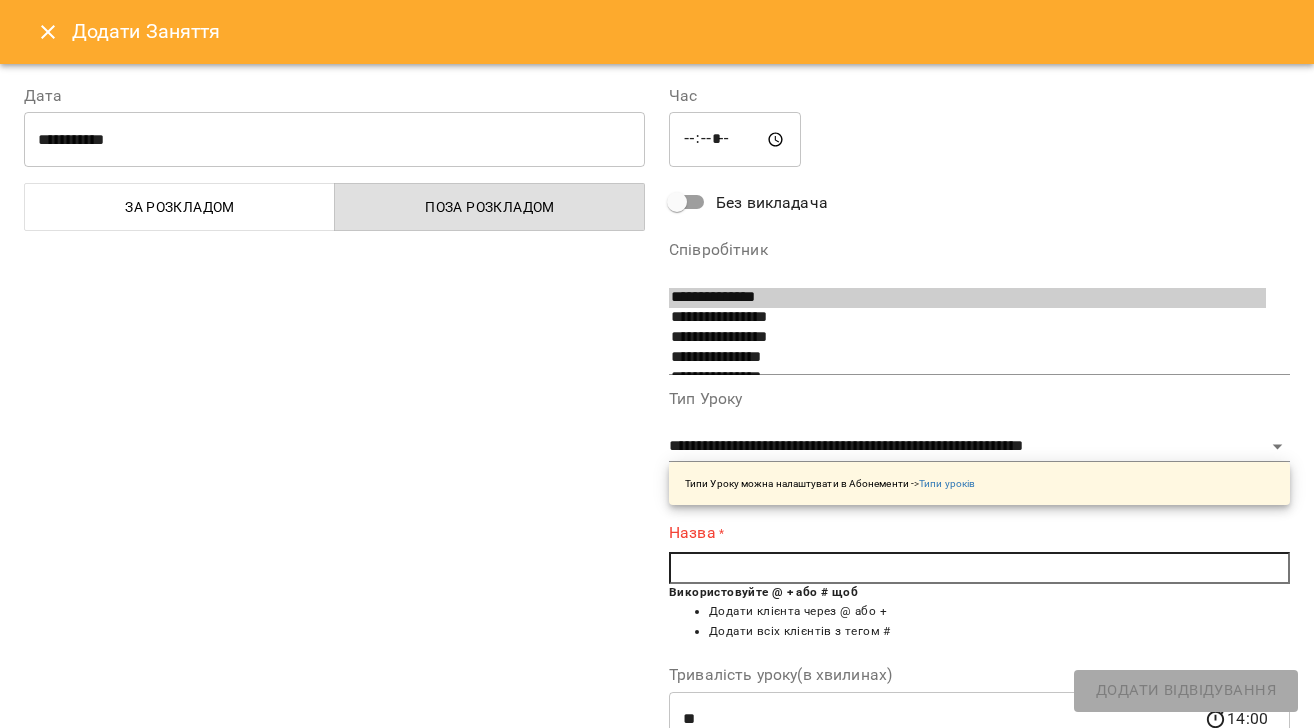 click at bounding box center [979, 568] 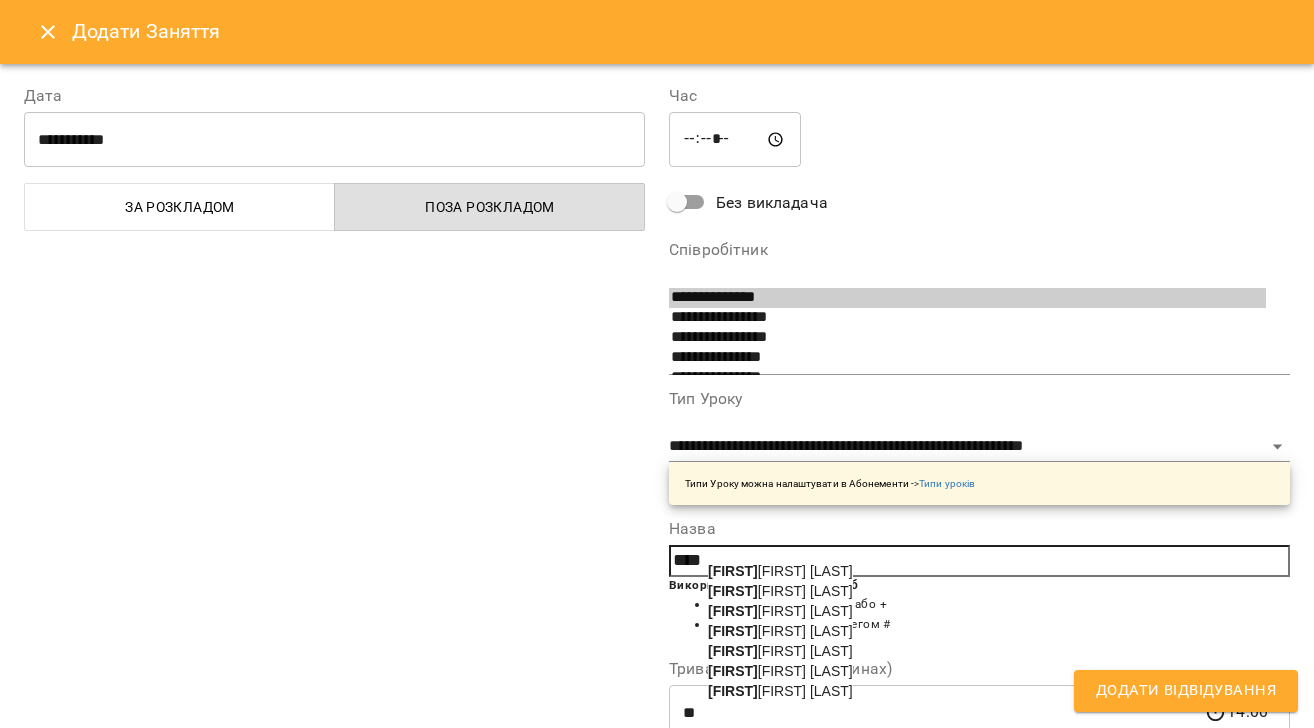 click on "Yul iia Lystopad" at bounding box center (780, 611) 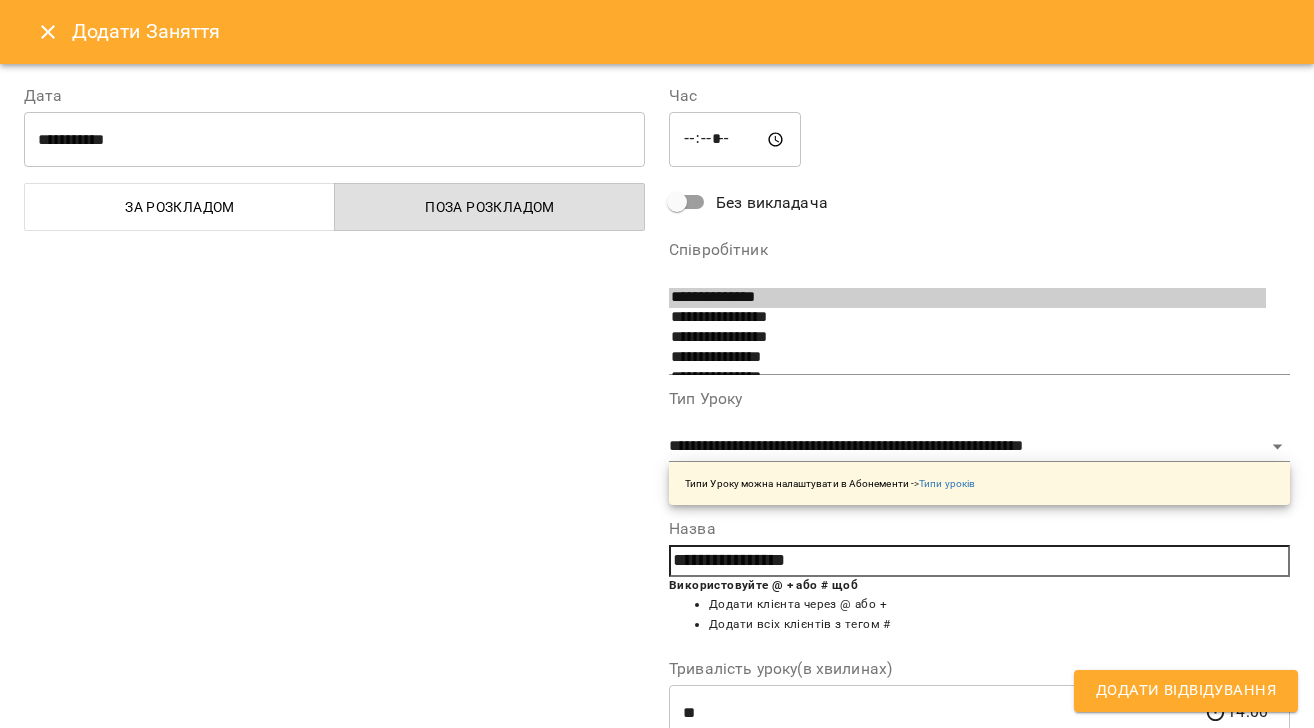 click on "Додати Відвідування" at bounding box center (1186, 691) 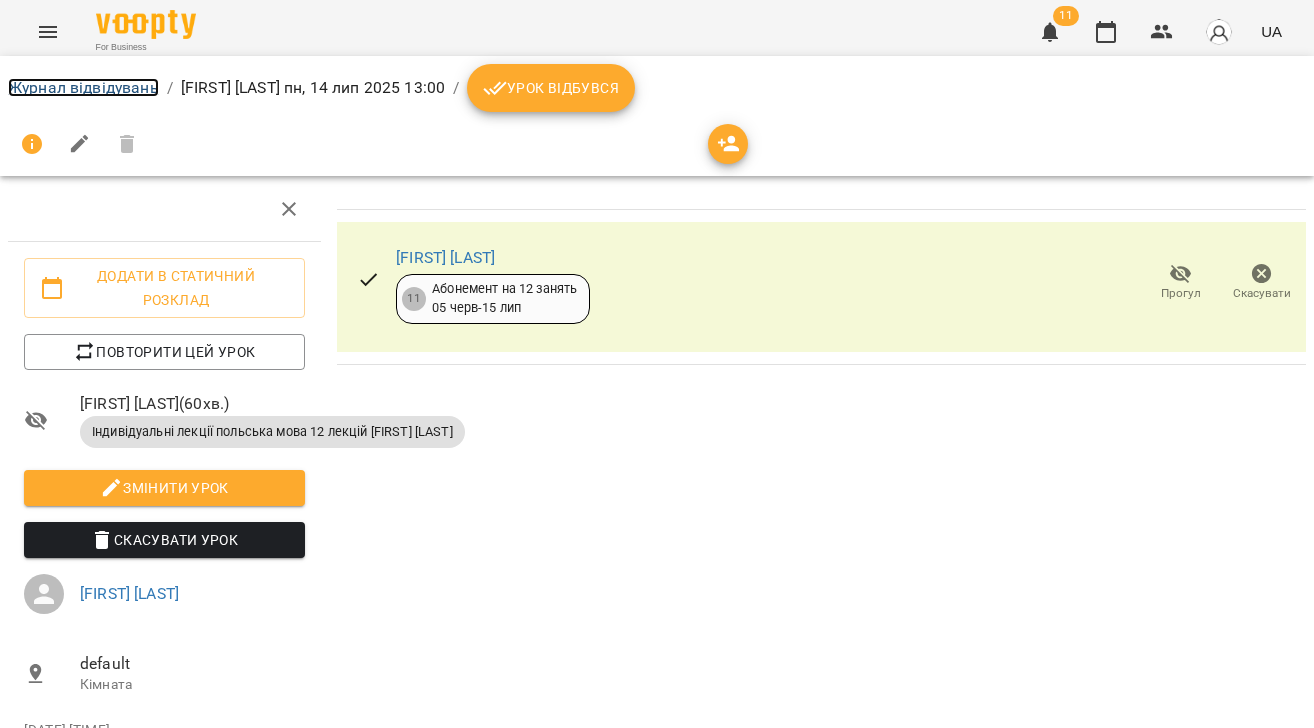 drag, startPoint x: 122, startPoint y: 86, endPoint x: 260, endPoint y: 141, distance: 148.55638 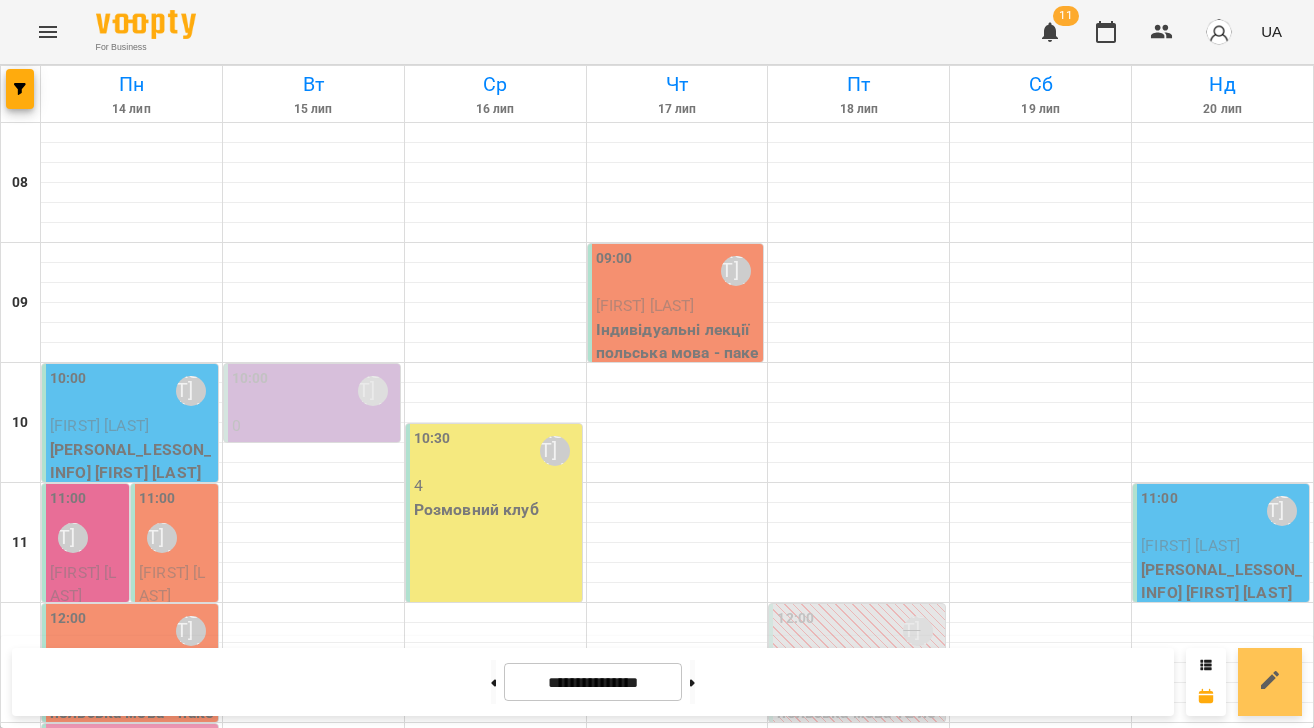 click at bounding box center (1270, 682) 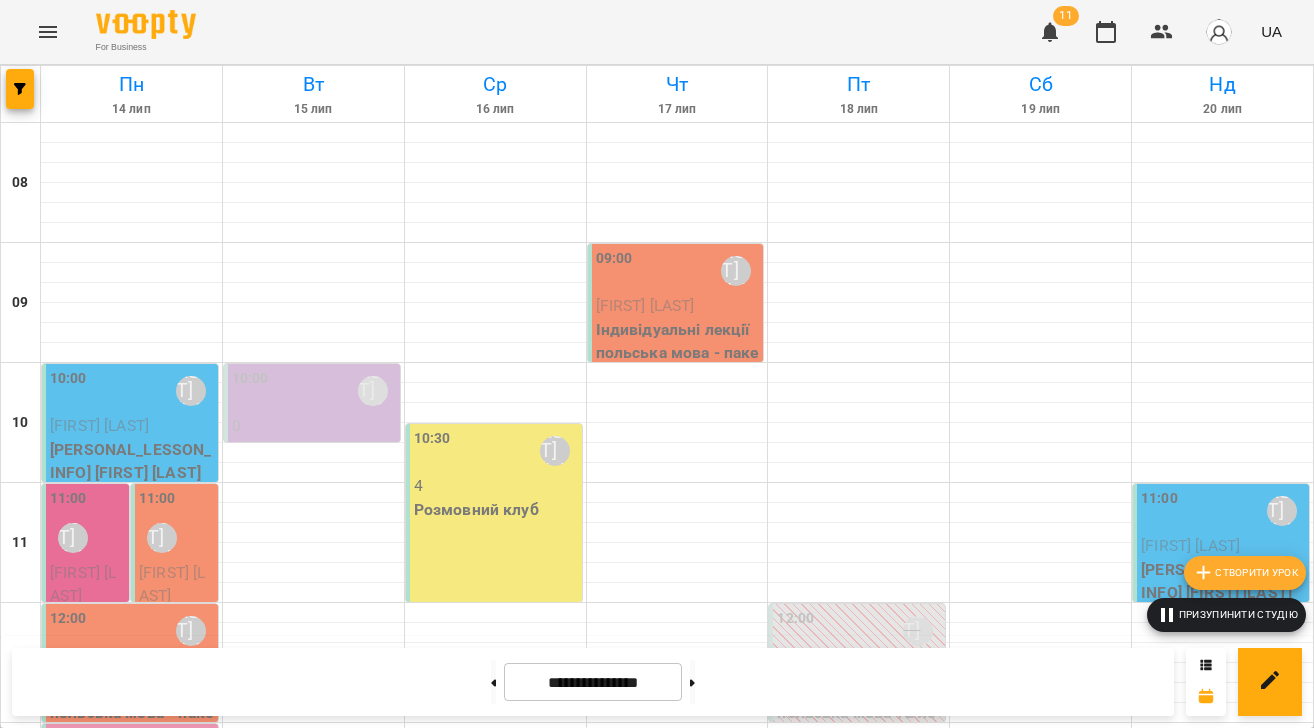 click on "Створити урок" at bounding box center (1245, 573) 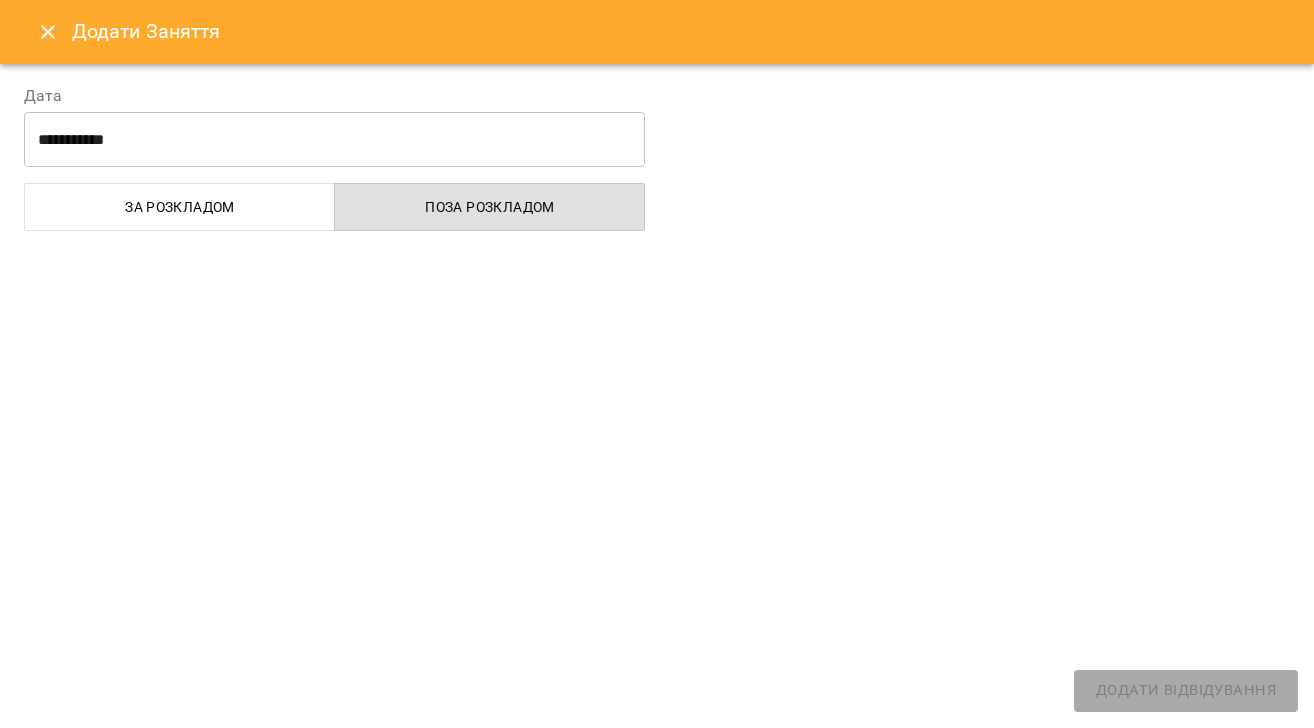 select 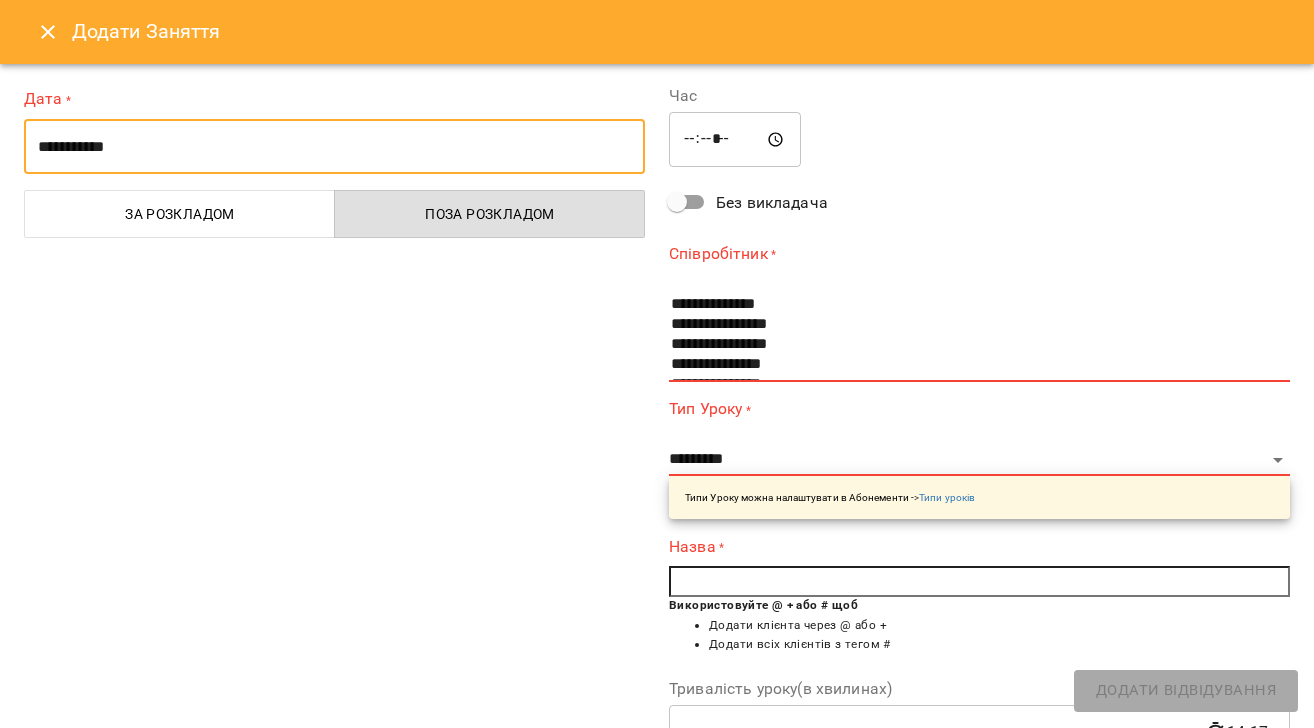 click on "**********" at bounding box center (334, 147) 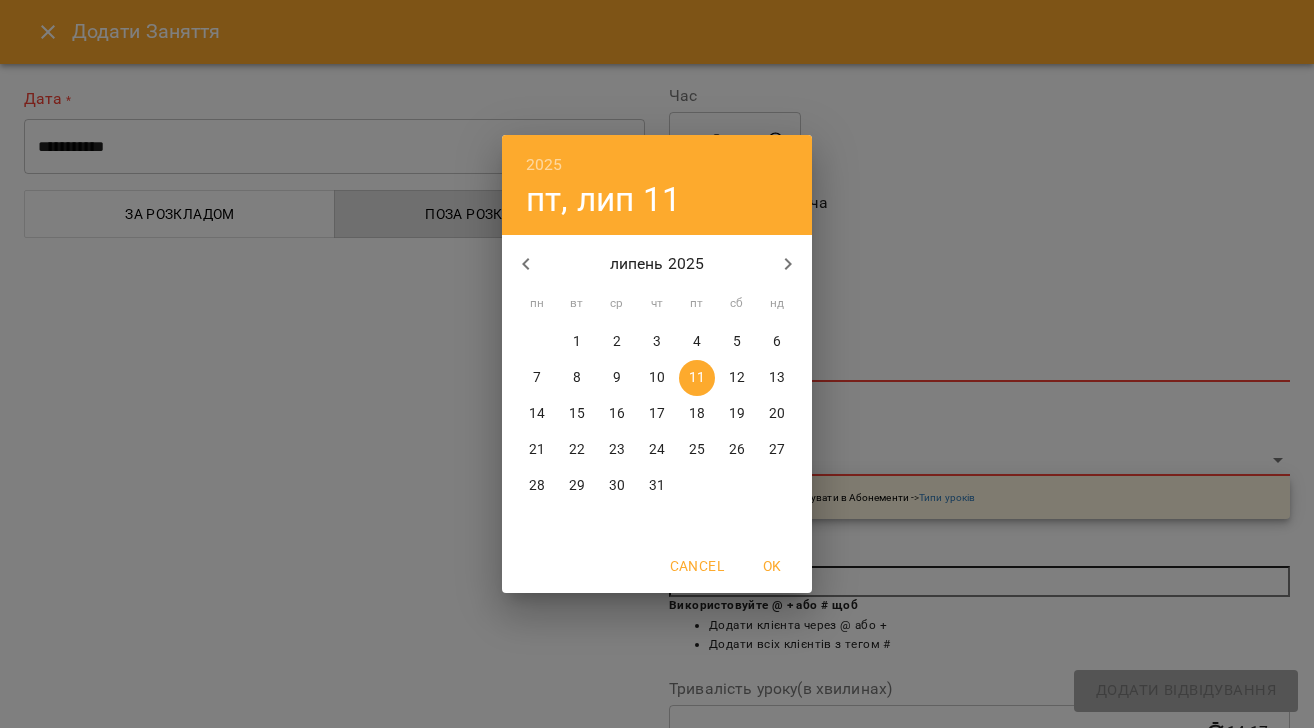 drag, startPoint x: 536, startPoint y: 410, endPoint x: 484, endPoint y: 490, distance: 95.41489 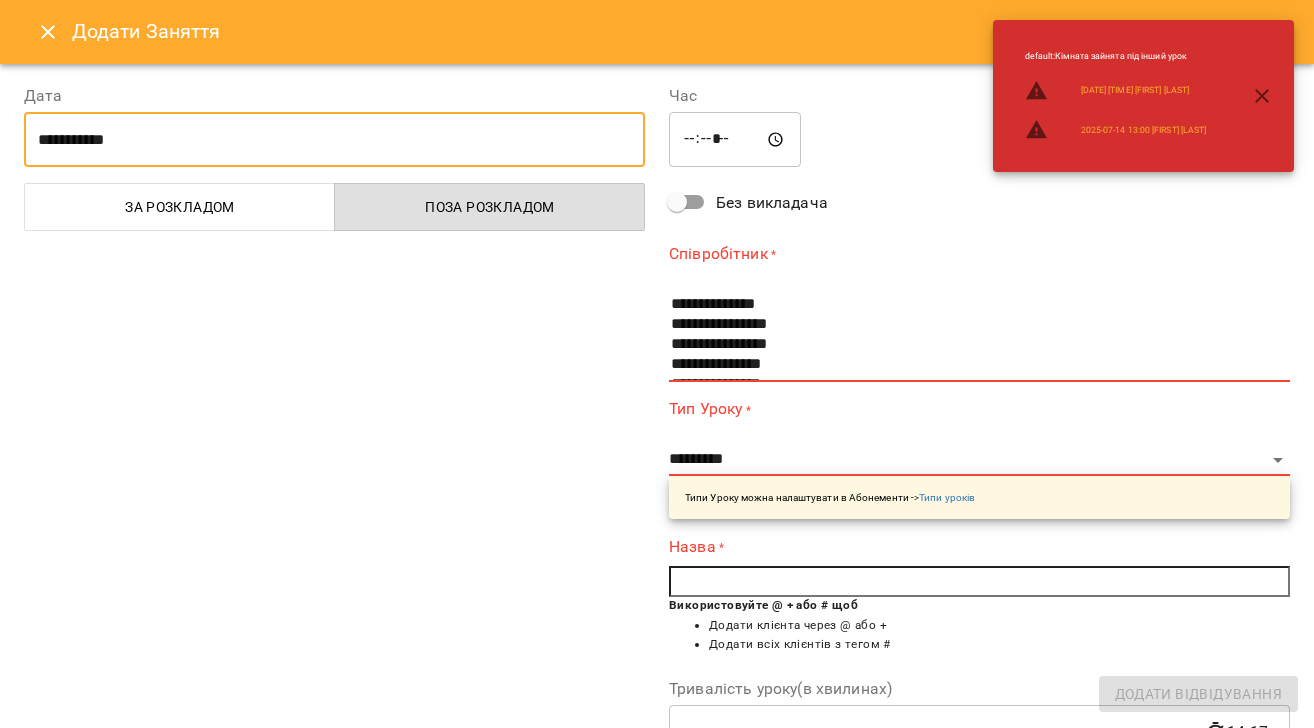 click on "*****" at bounding box center (735, 140) 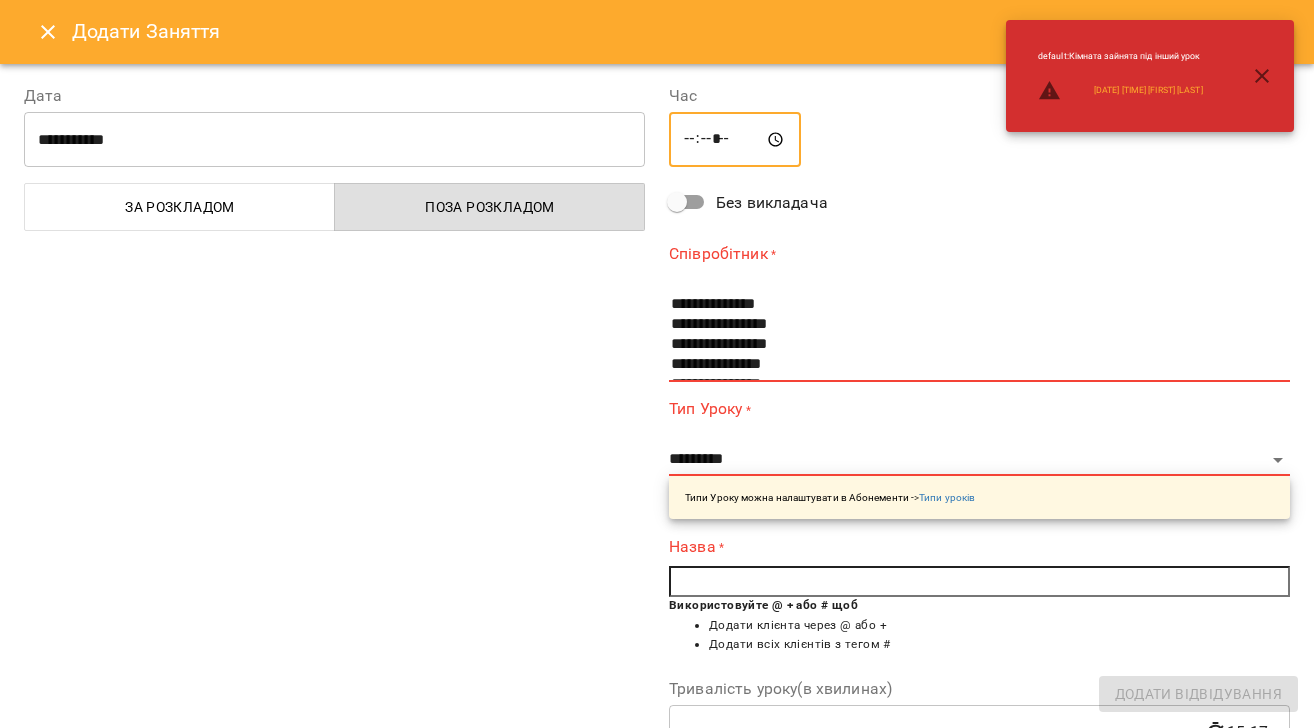 type on "*****" 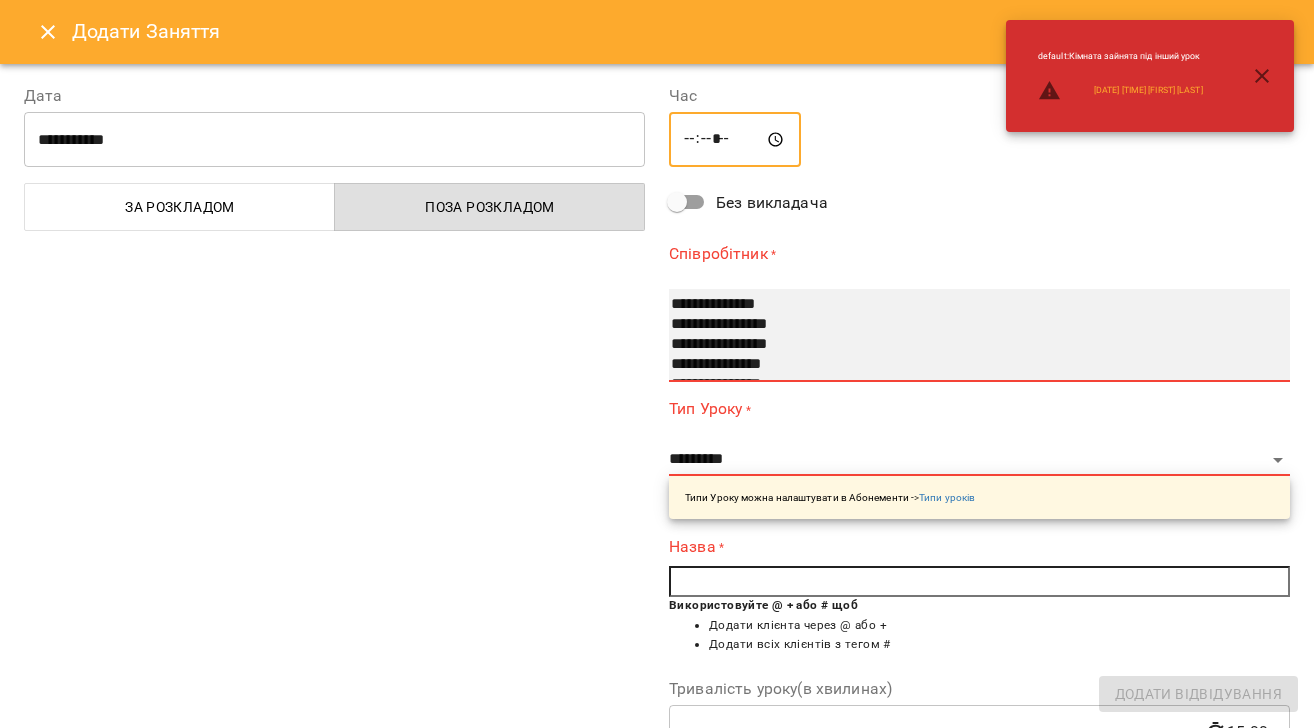 select on "**********" 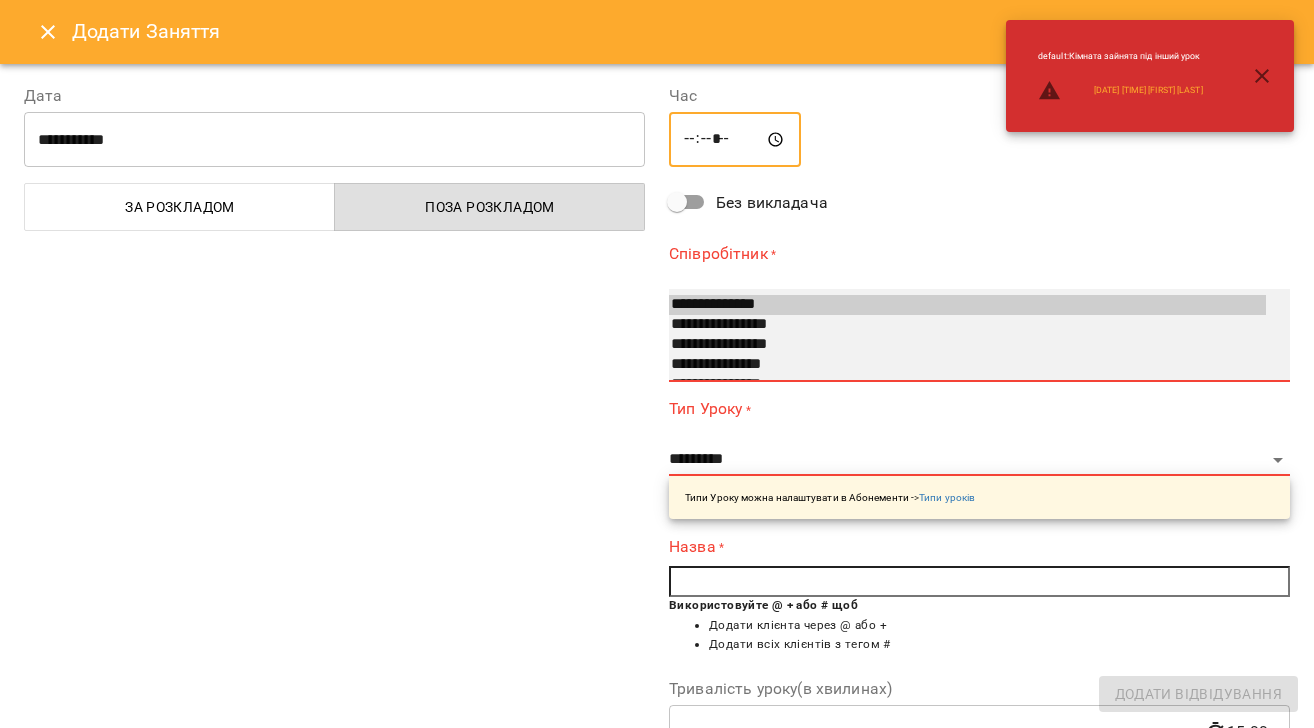 click on "**********" at bounding box center (967, 305) 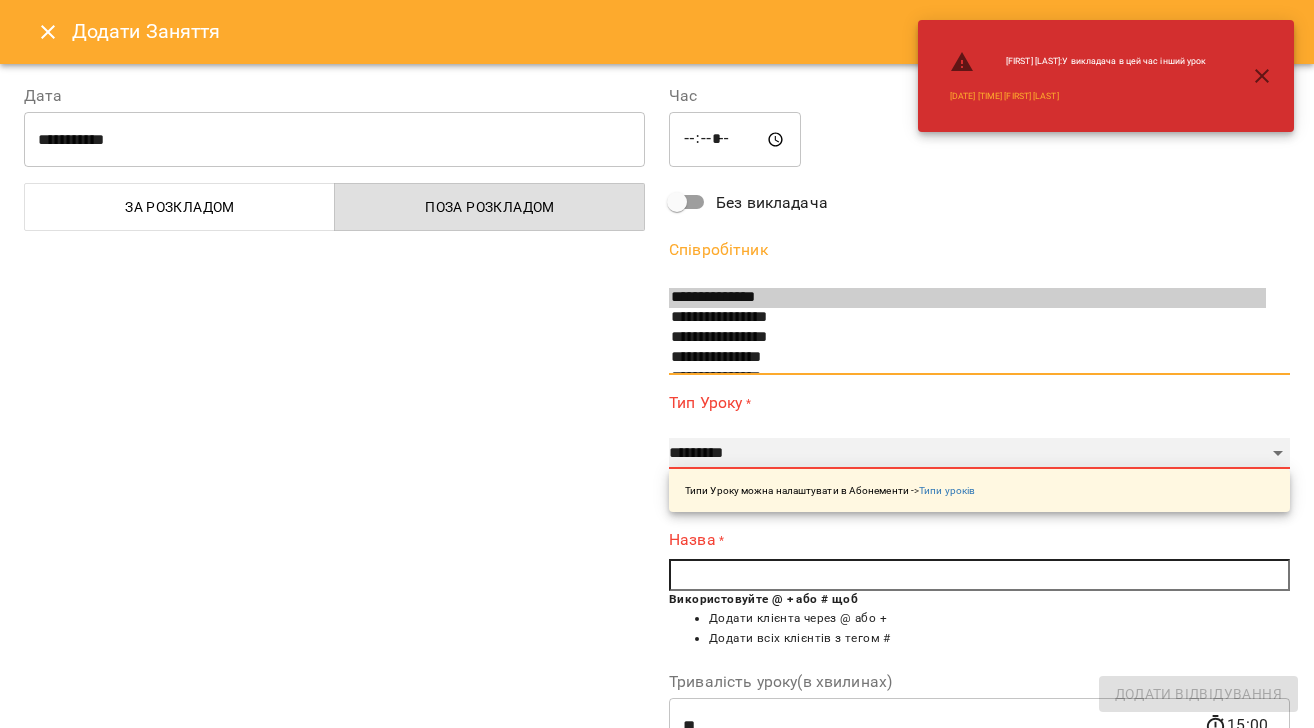 click on "**********" at bounding box center [979, 454] 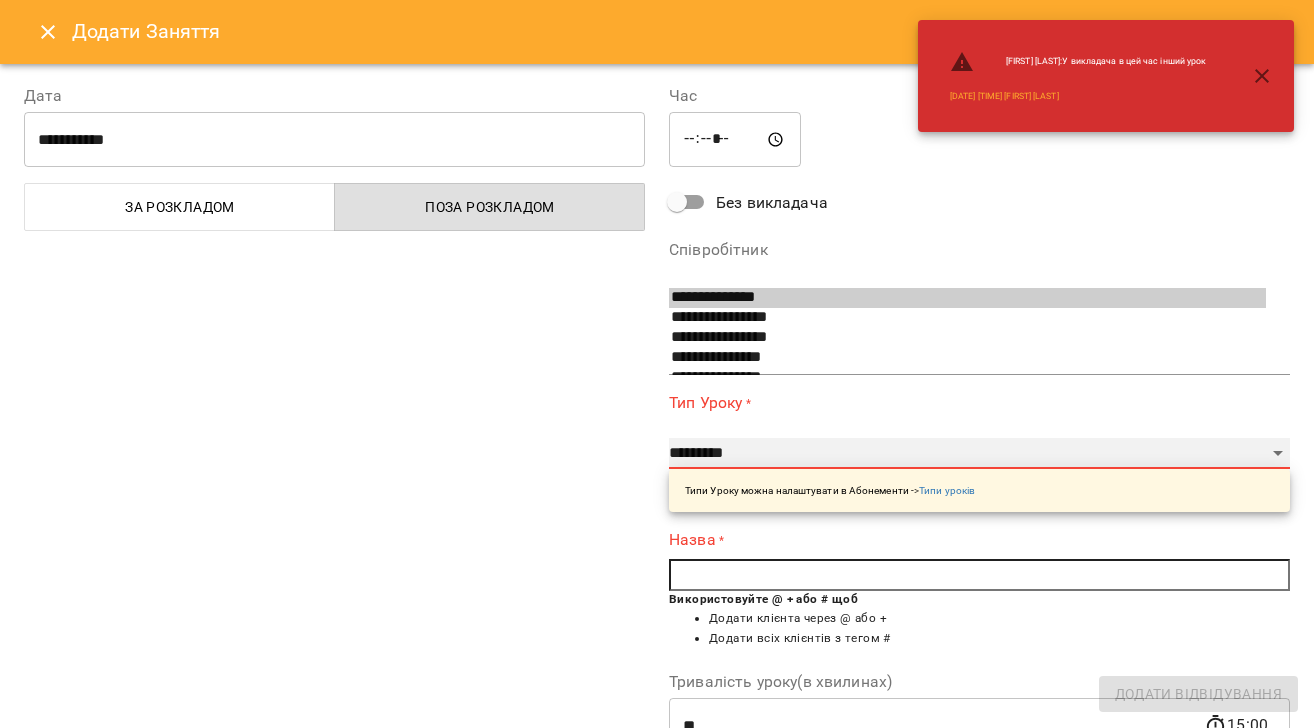 select on "**********" 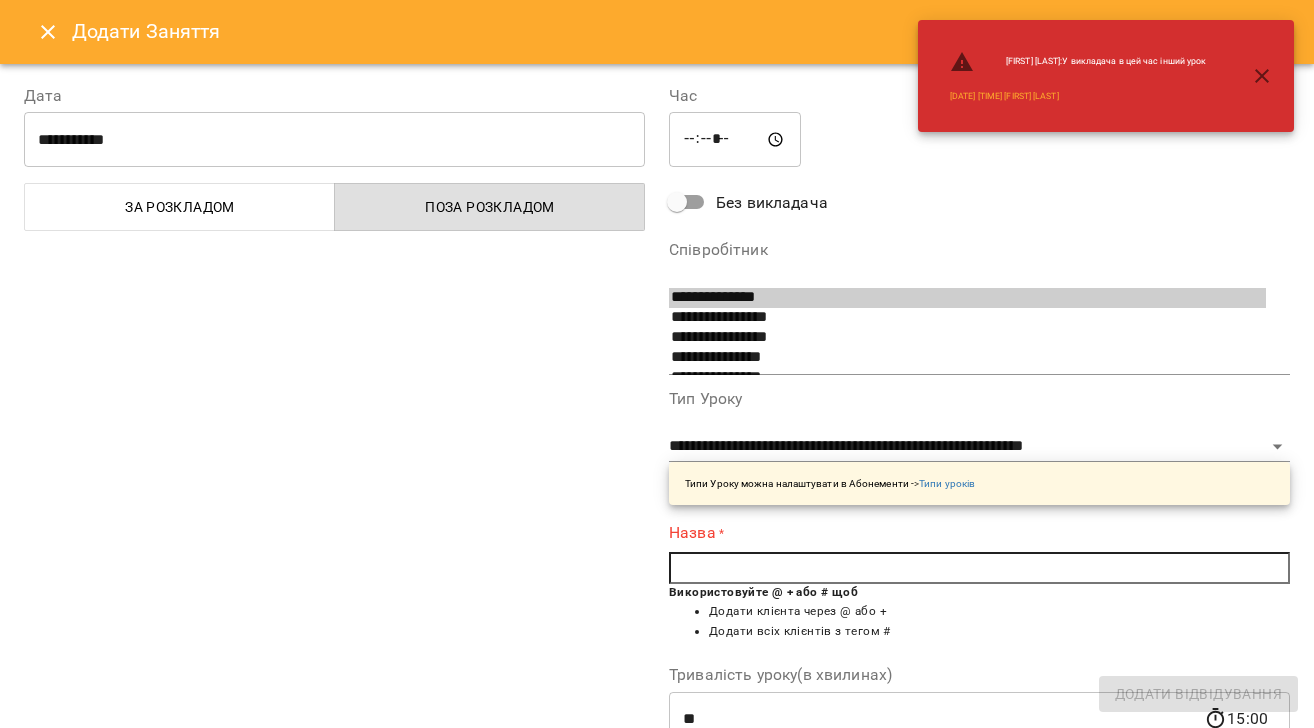 click at bounding box center (979, 568) 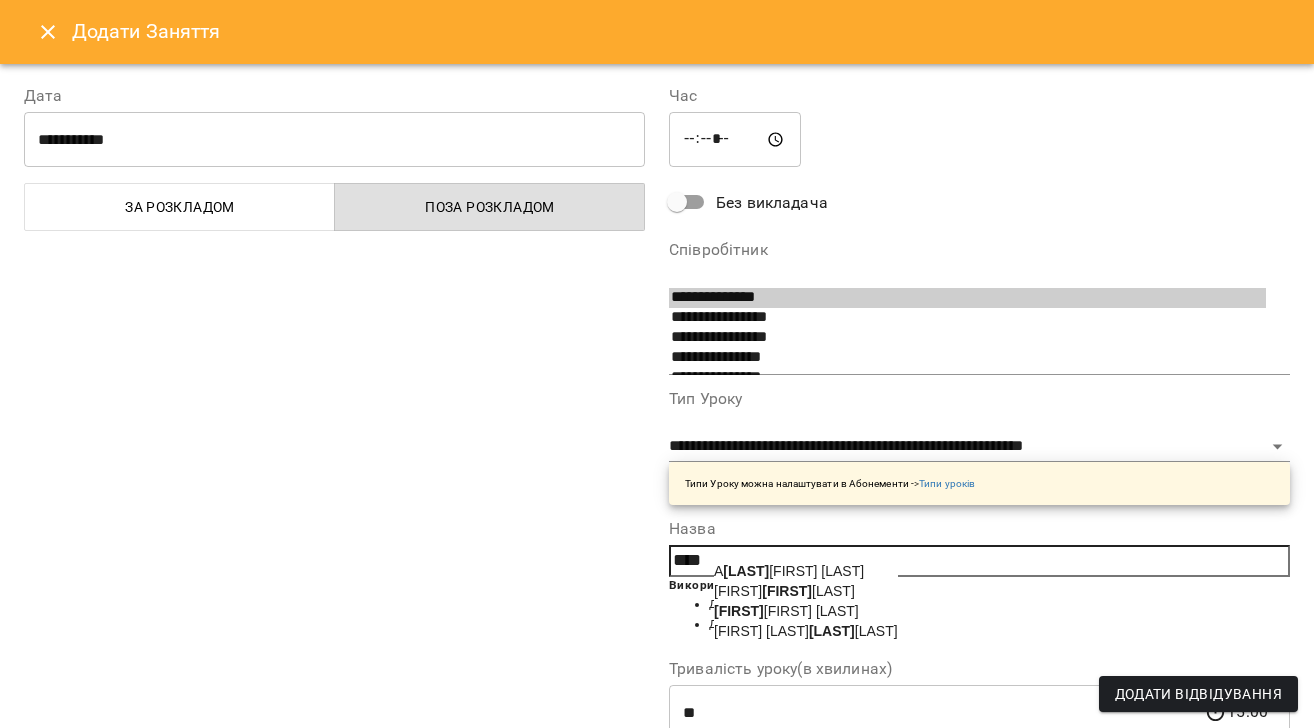 click on "Nas tya Mykytyuk" at bounding box center (786, 611) 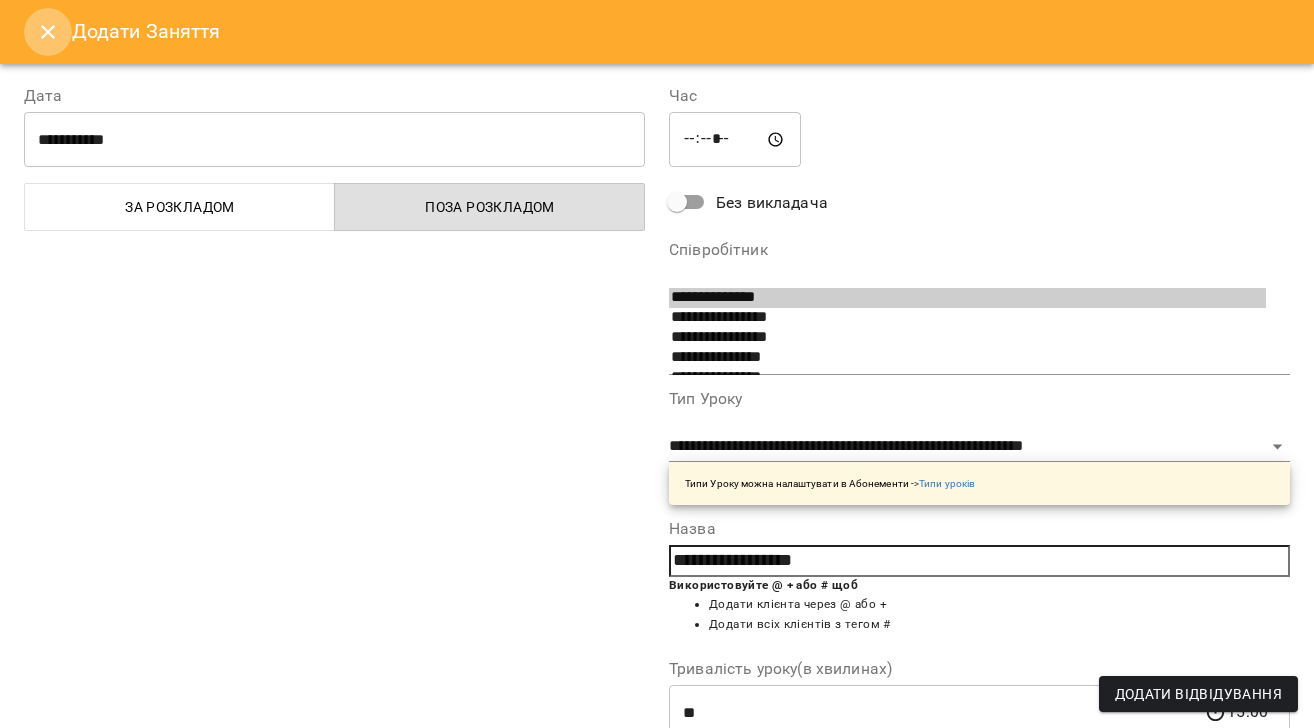 click 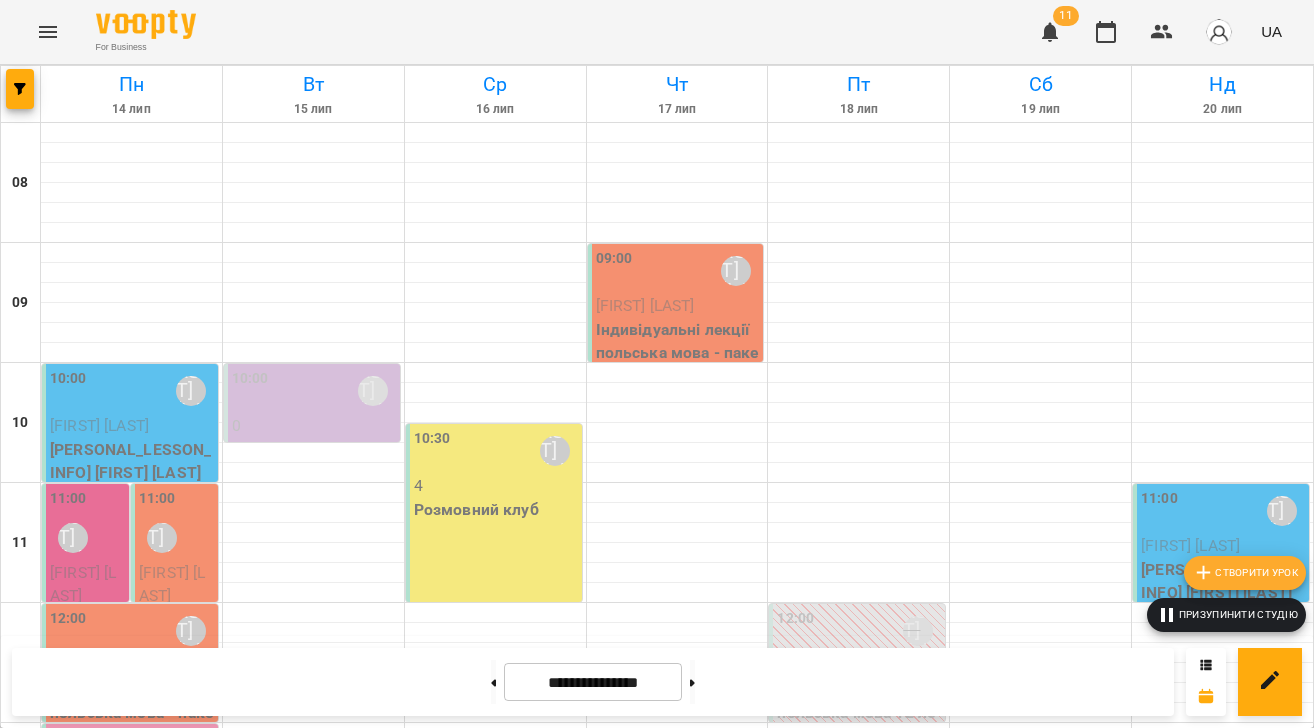 click on "Створити урок" at bounding box center (1245, 573) 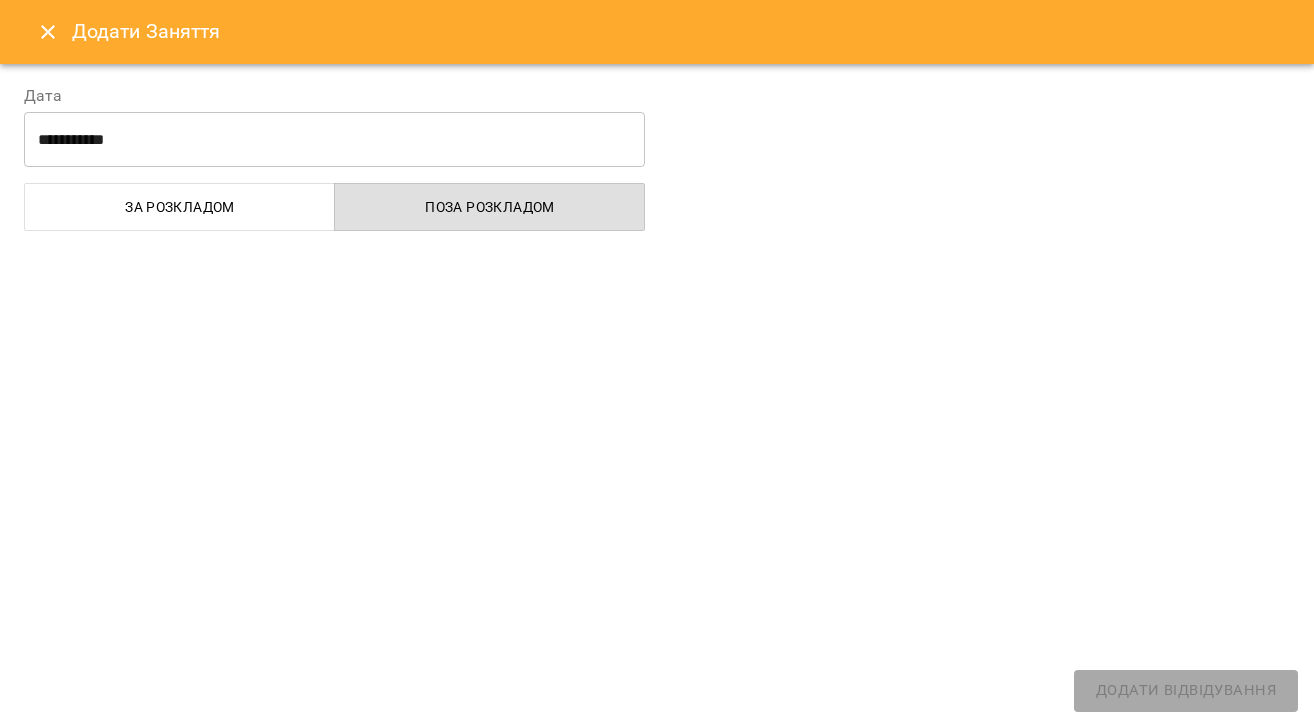 select 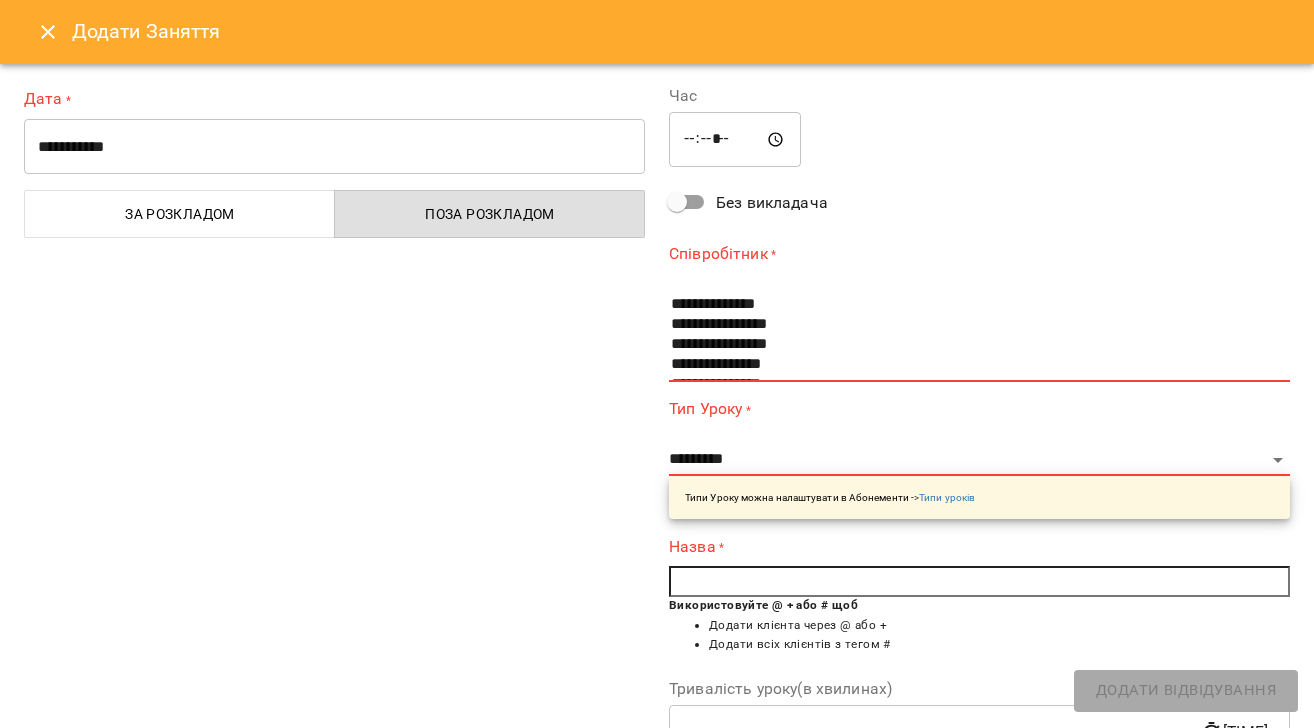 click on "**********" at bounding box center [334, 147] 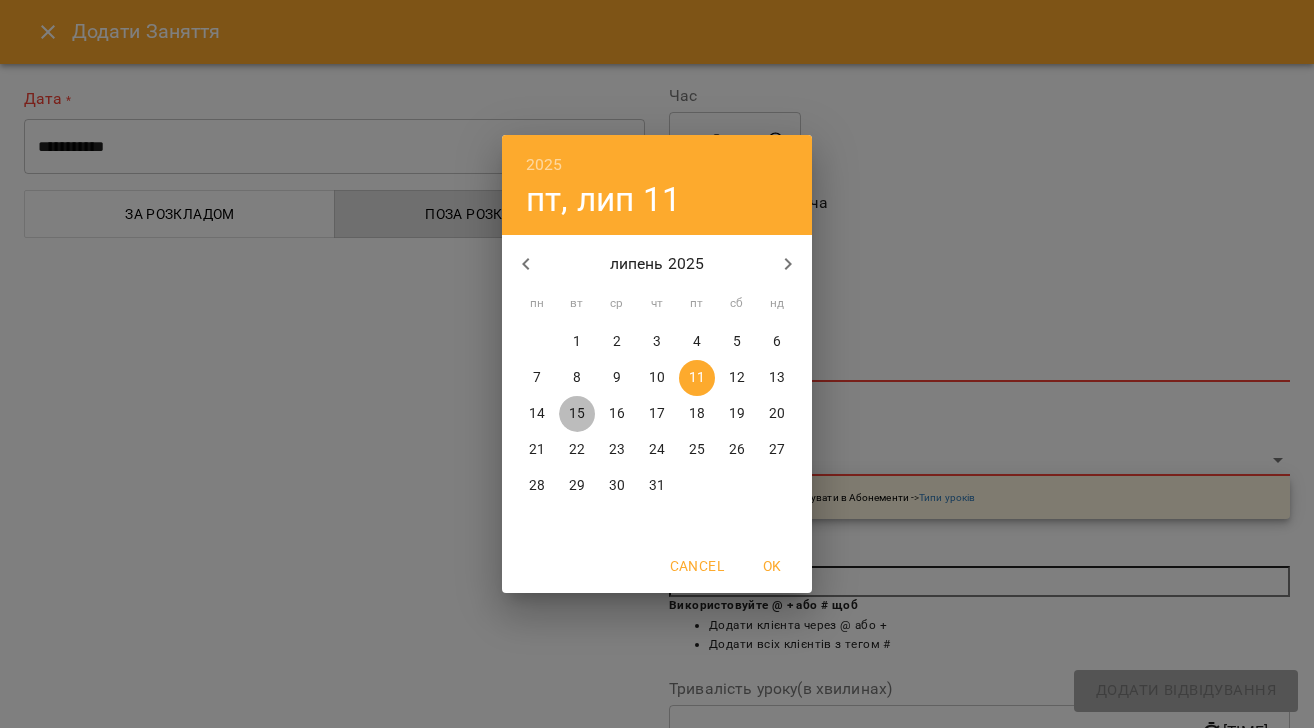 click on "15" at bounding box center (577, 414) 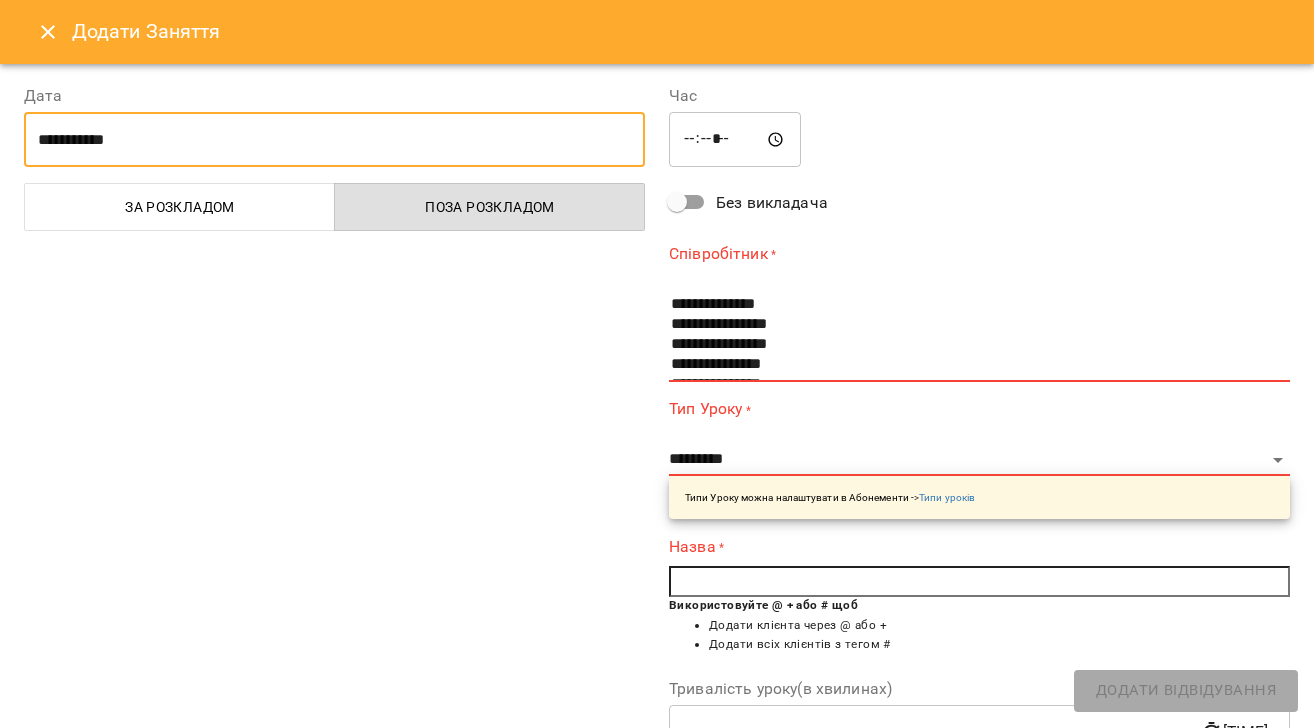 click on "*****" at bounding box center (735, 140) 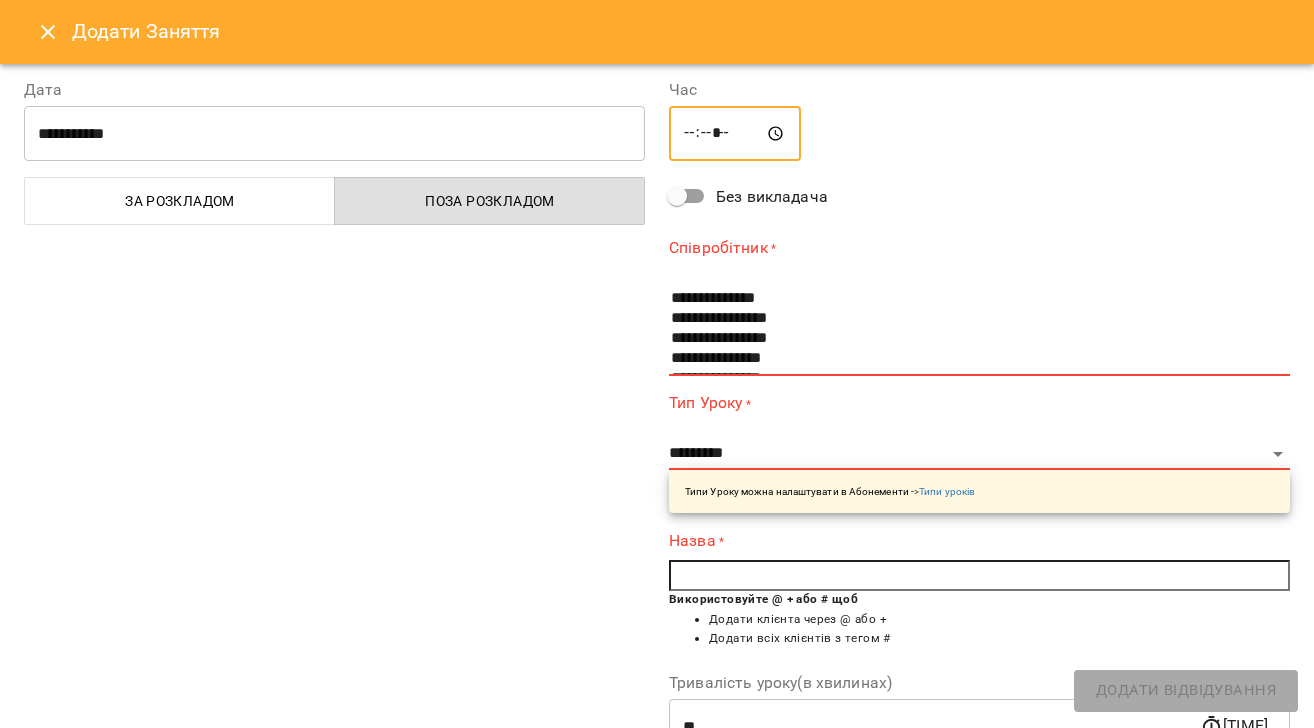 scroll, scrollTop: 7, scrollLeft: 0, axis: vertical 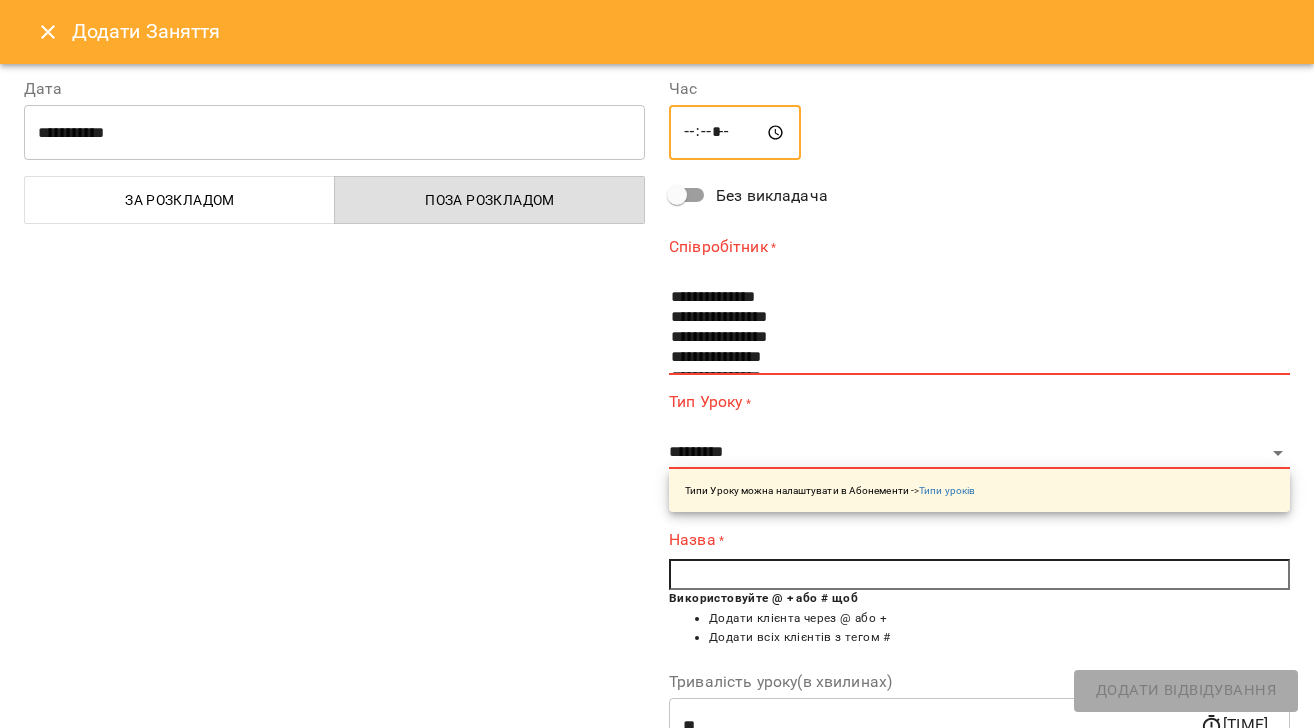 type on "*****" 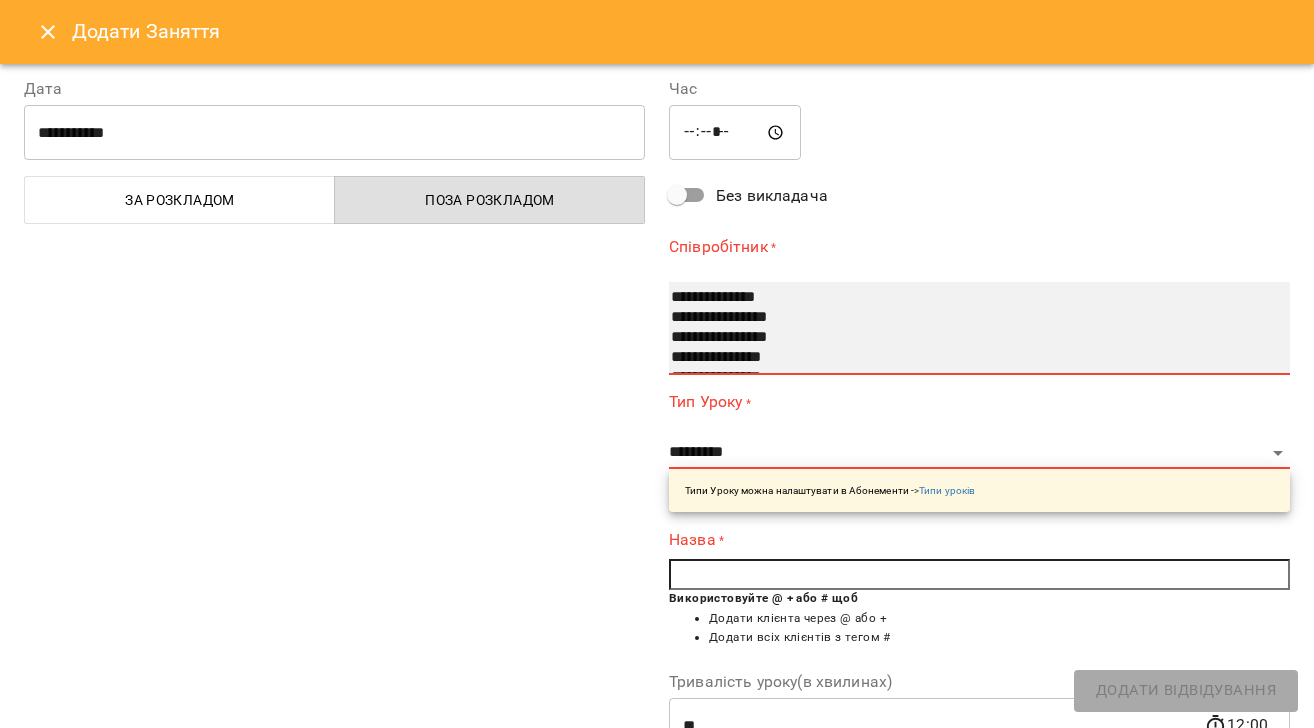 drag, startPoint x: 696, startPoint y: 295, endPoint x: 718, endPoint y: 365, distance: 73.37575 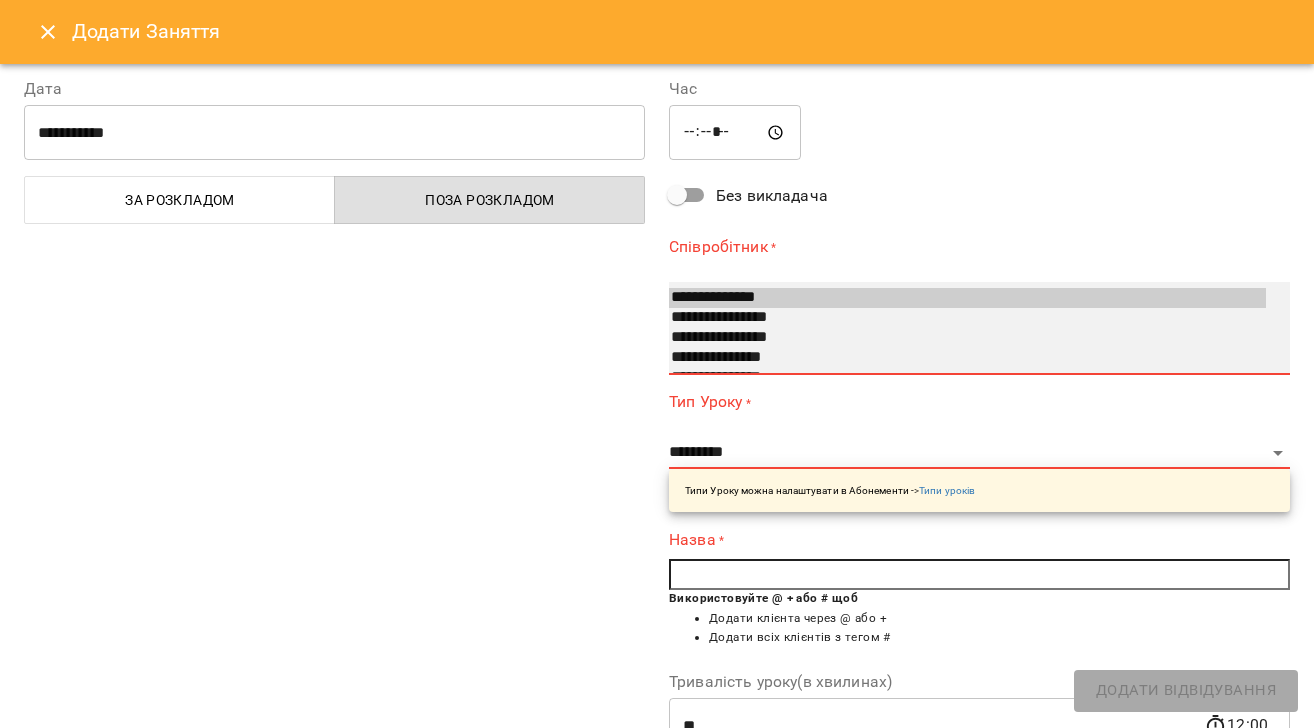 click on "**********" at bounding box center (967, 298) 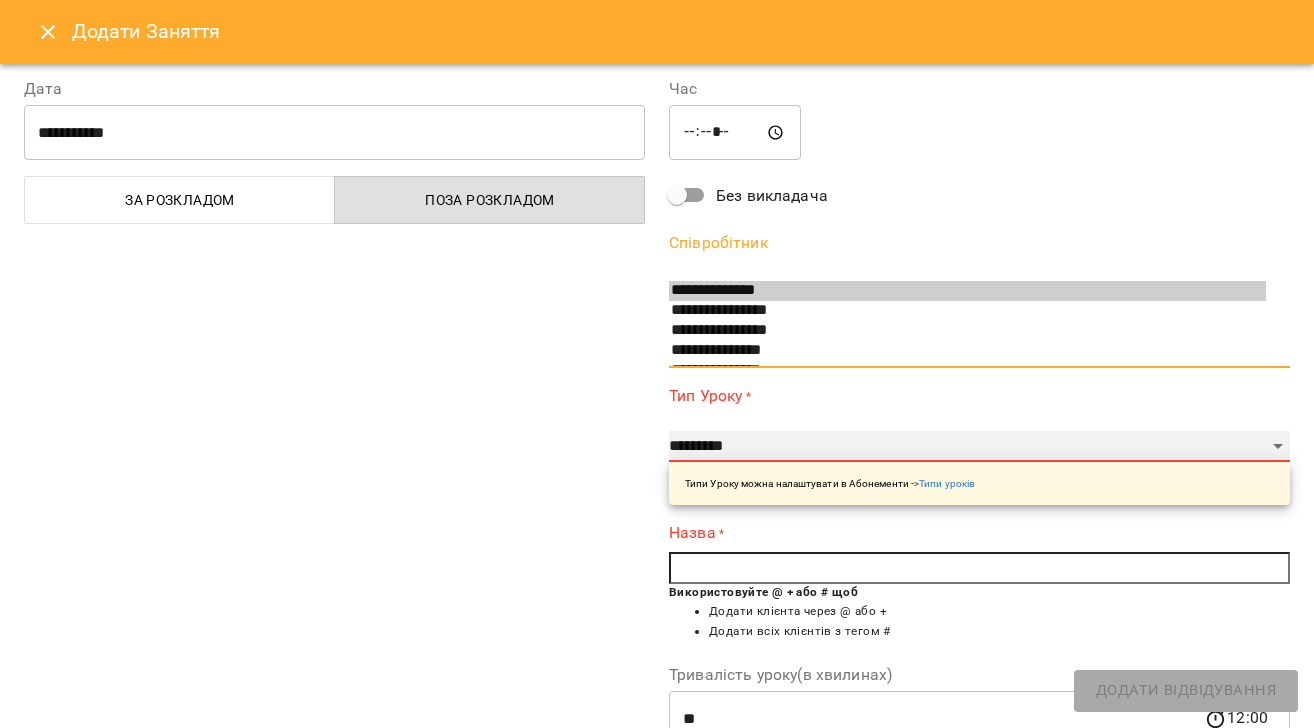 click on "**********" at bounding box center (979, 447) 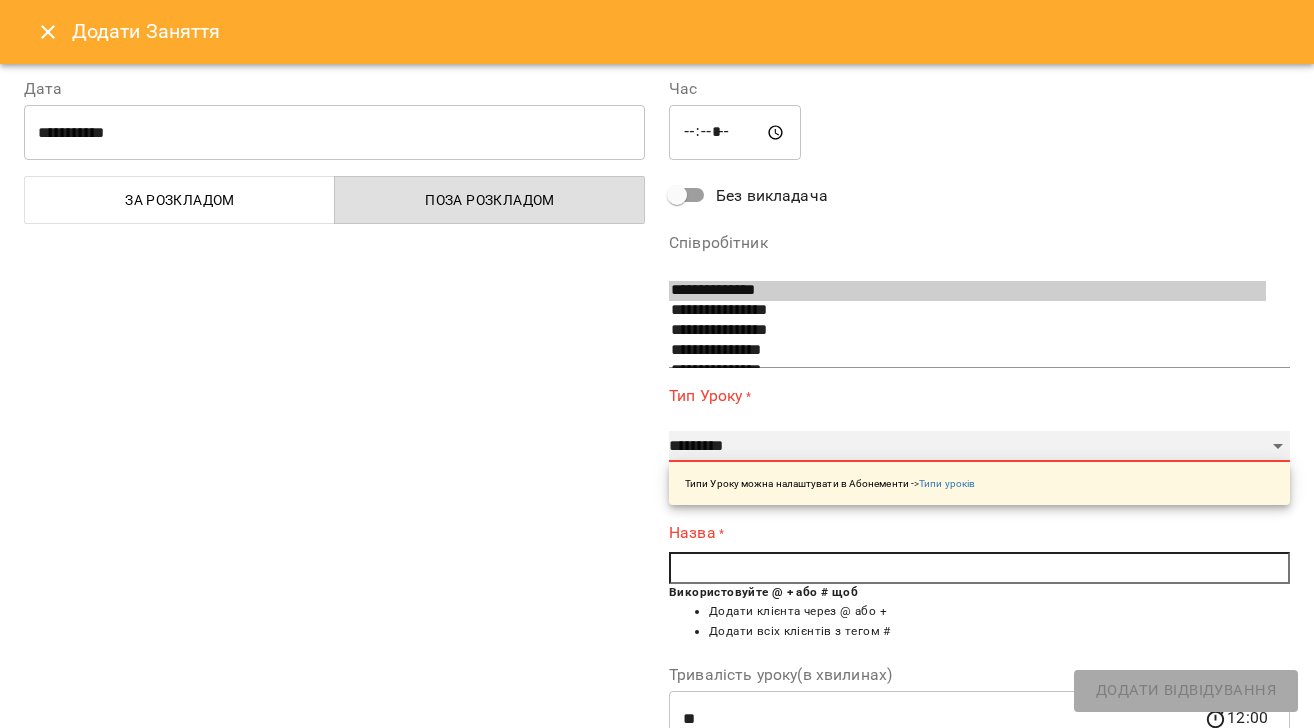 select on "**********" 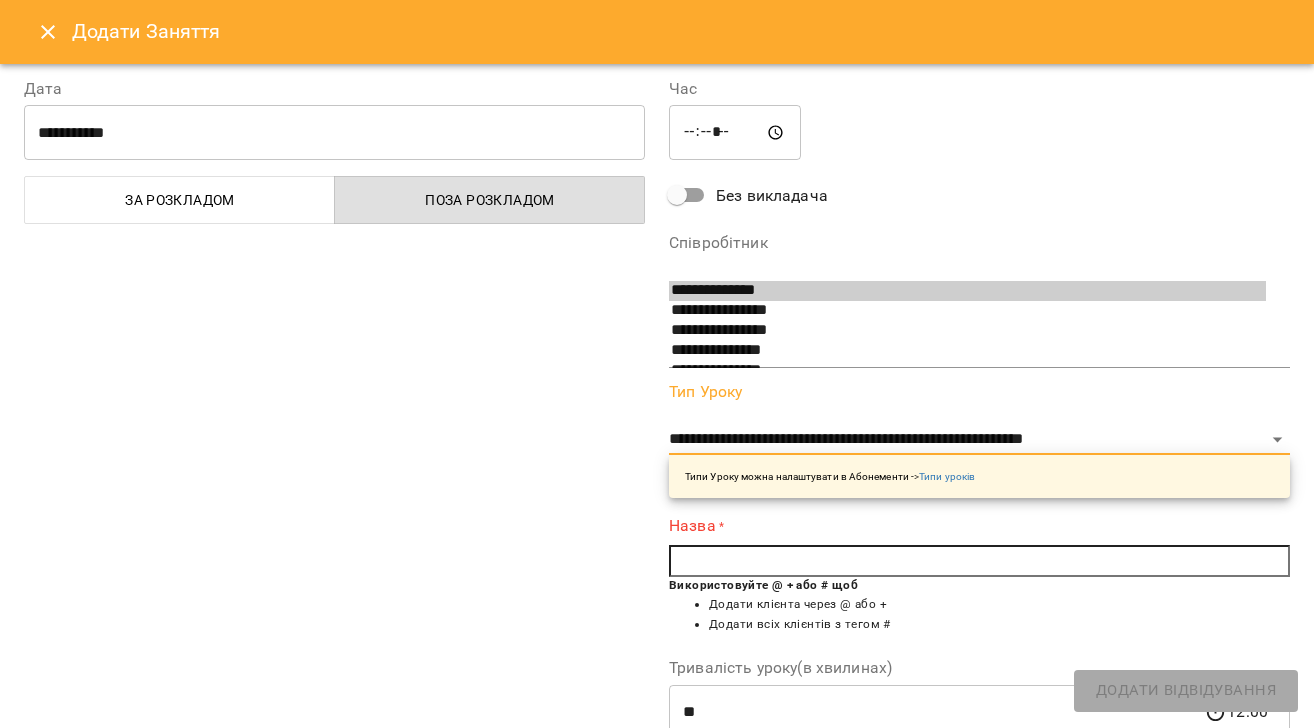 click at bounding box center (979, 561) 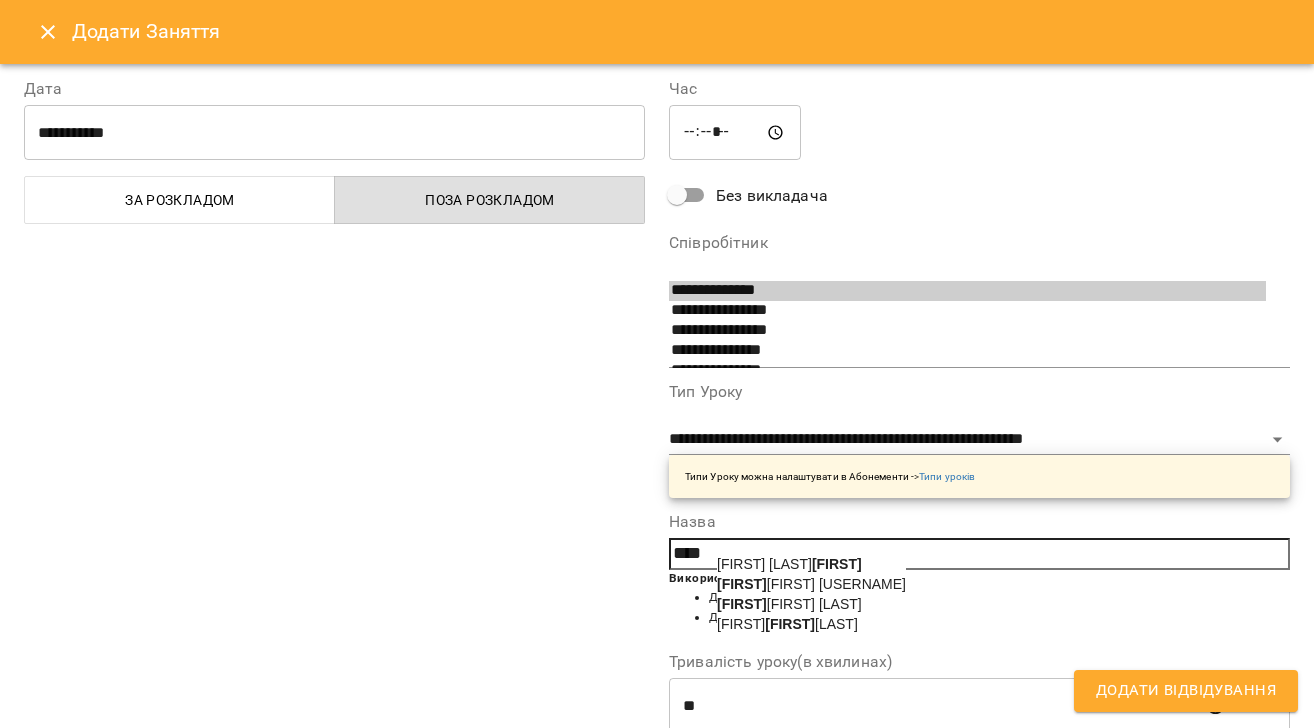 drag, startPoint x: 784, startPoint y: 606, endPoint x: 976, endPoint y: 635, distance: 194.17775 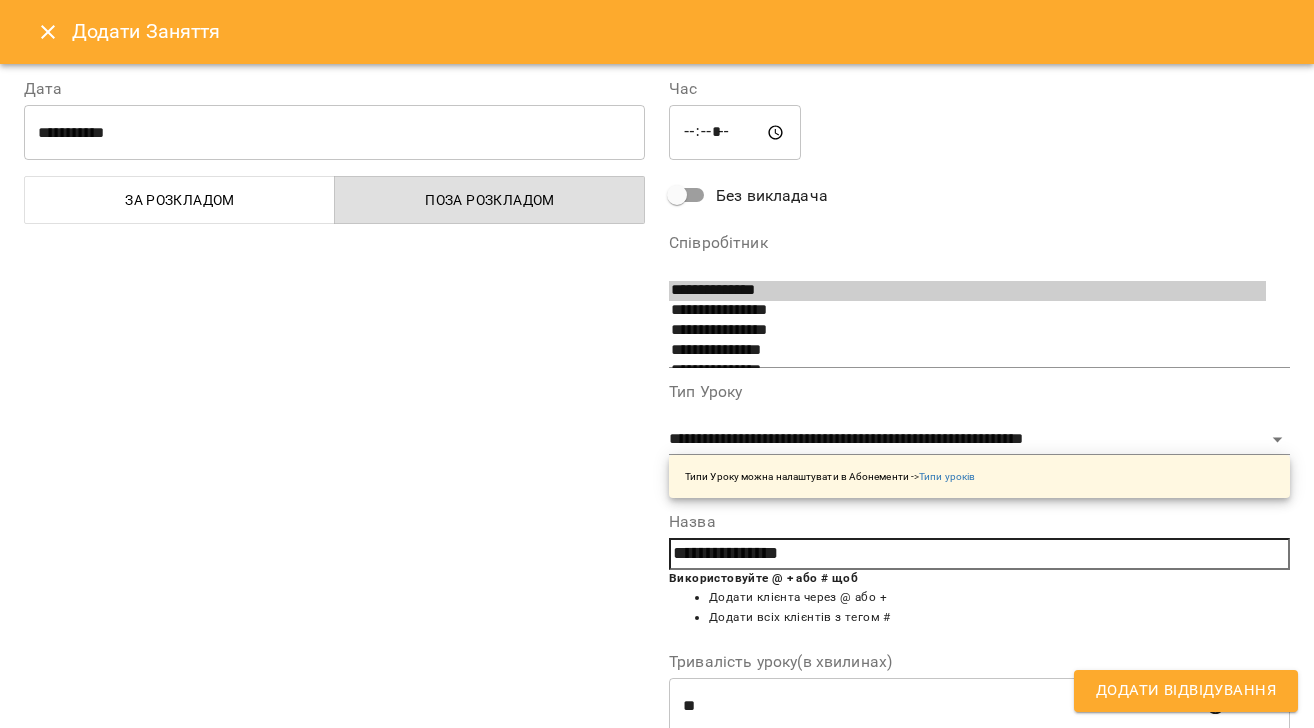 click on "Додати Відвідування" at bounding box center (1186, 691) 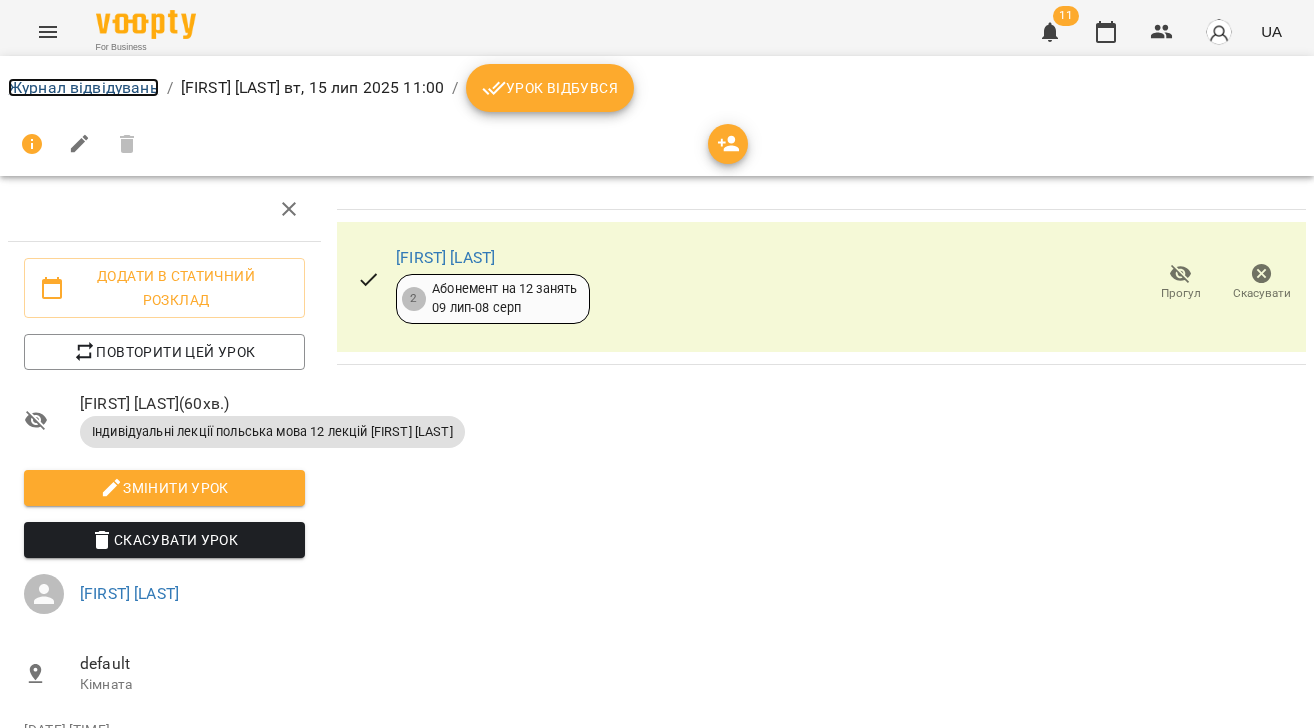 click on "Журнал відвідувань" at bounding box center (83, 87) 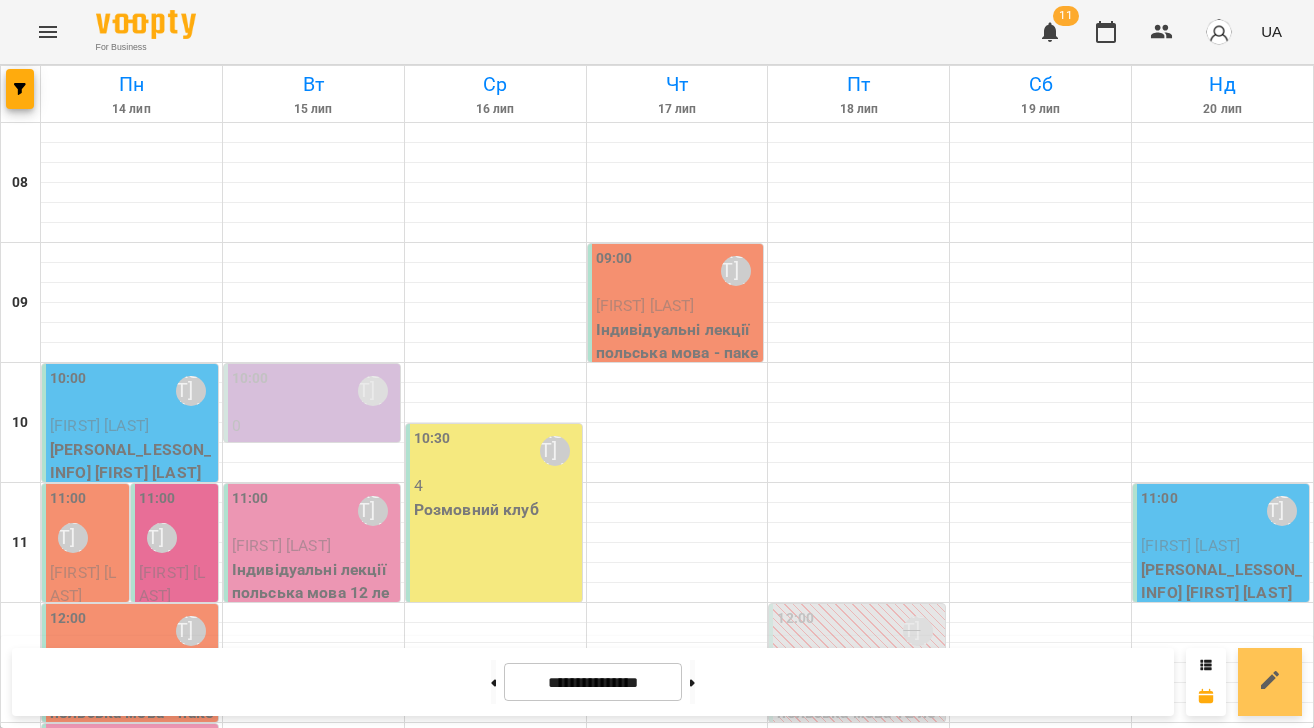 click 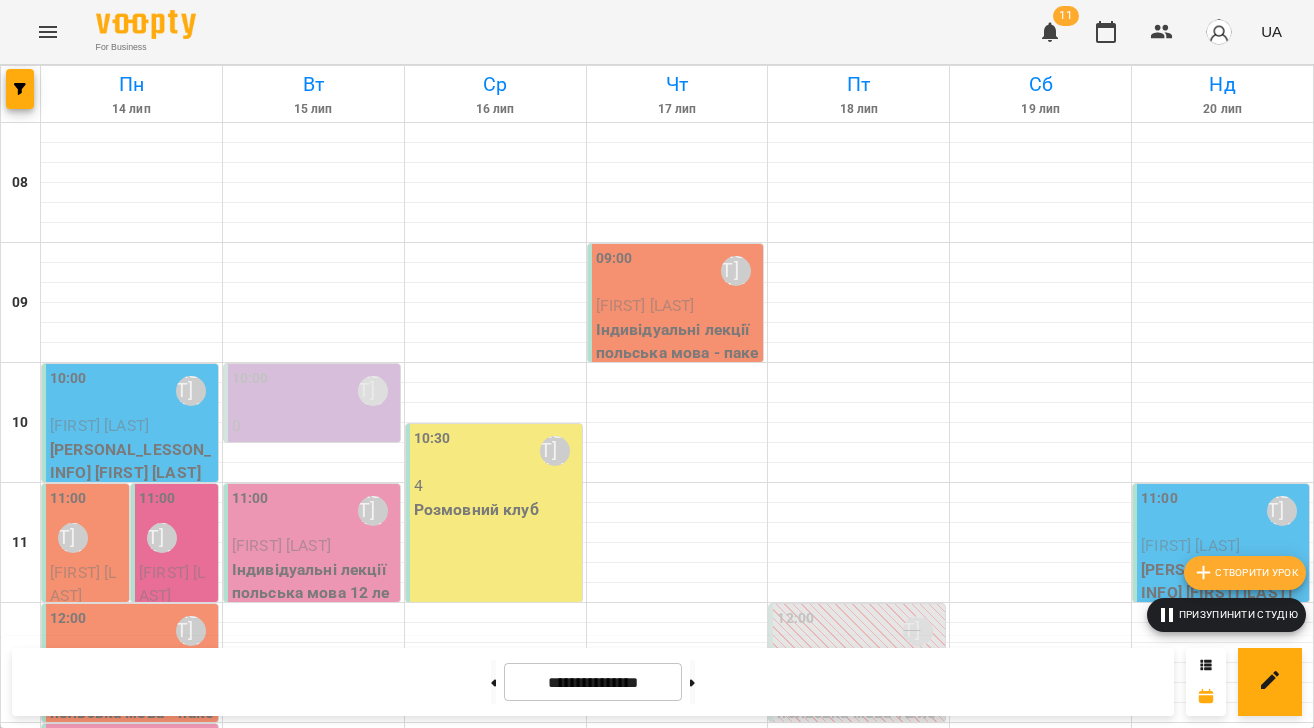 click on "Створити урок" at bounding box center [1245, 573] 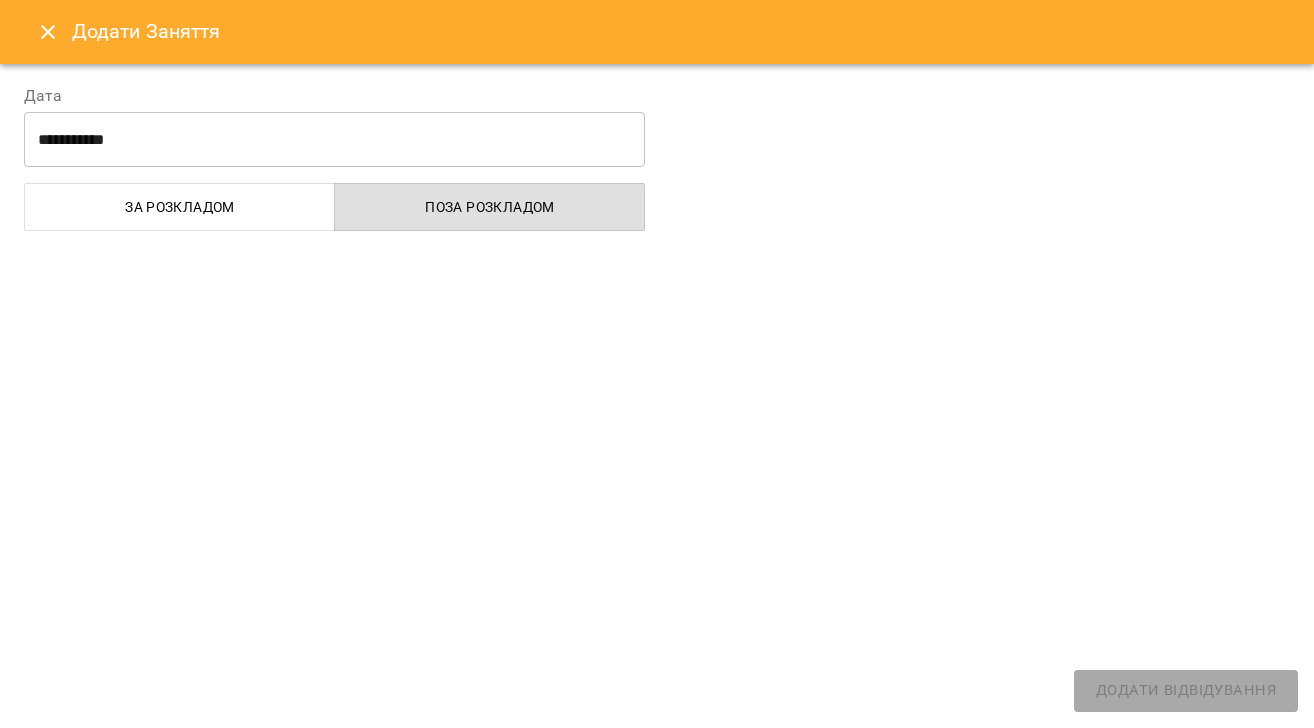 select 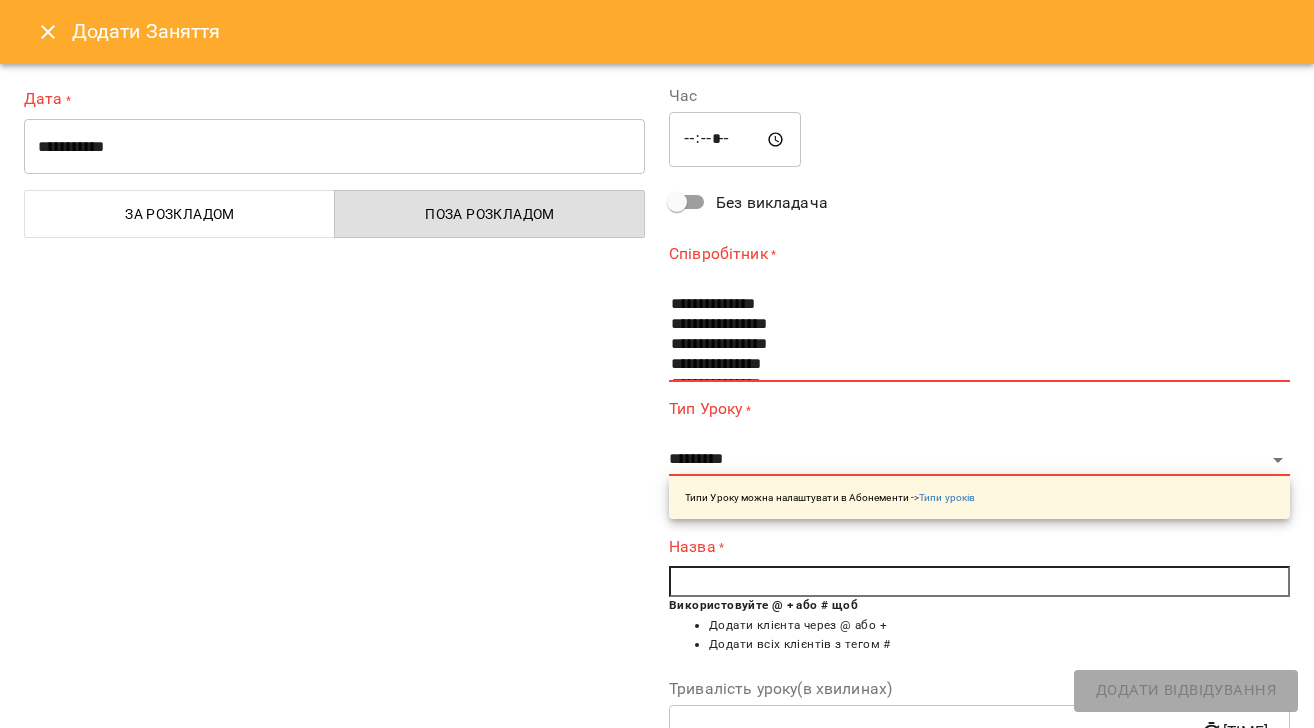 click on "**********" at bounding box center (334, 147) 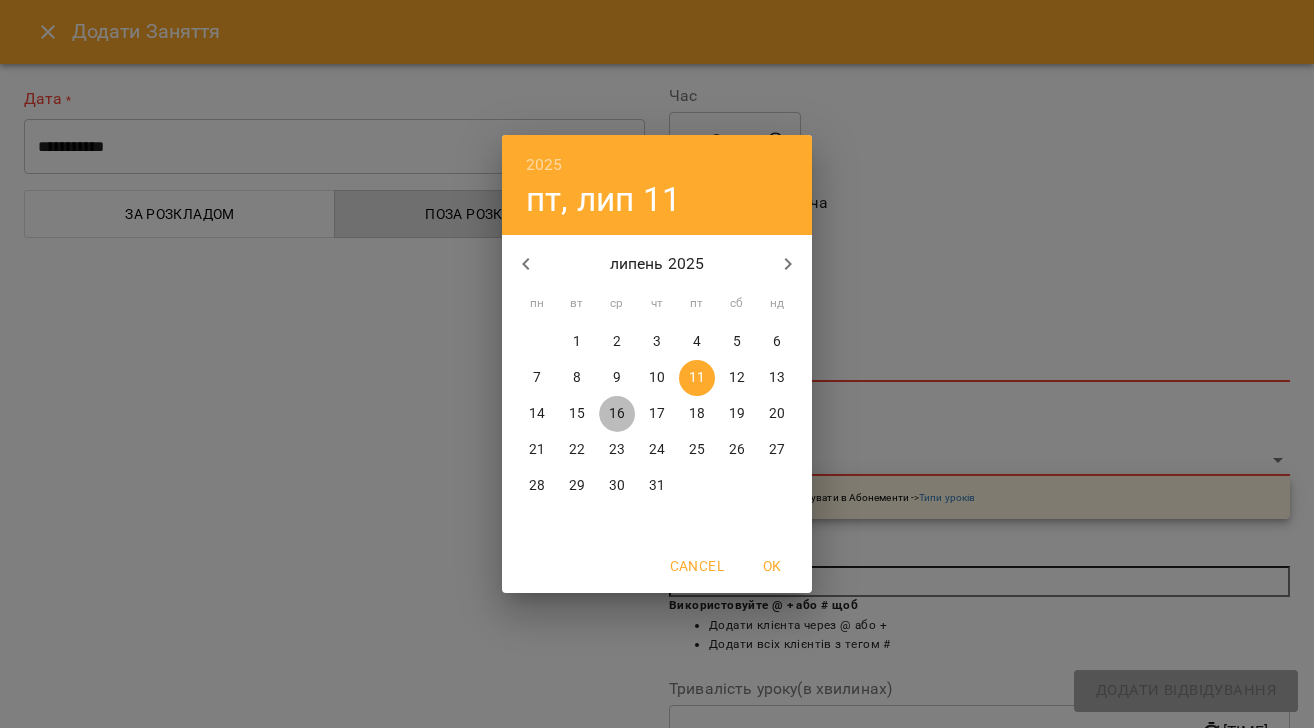click on "16" at bounding box center [617, 414] 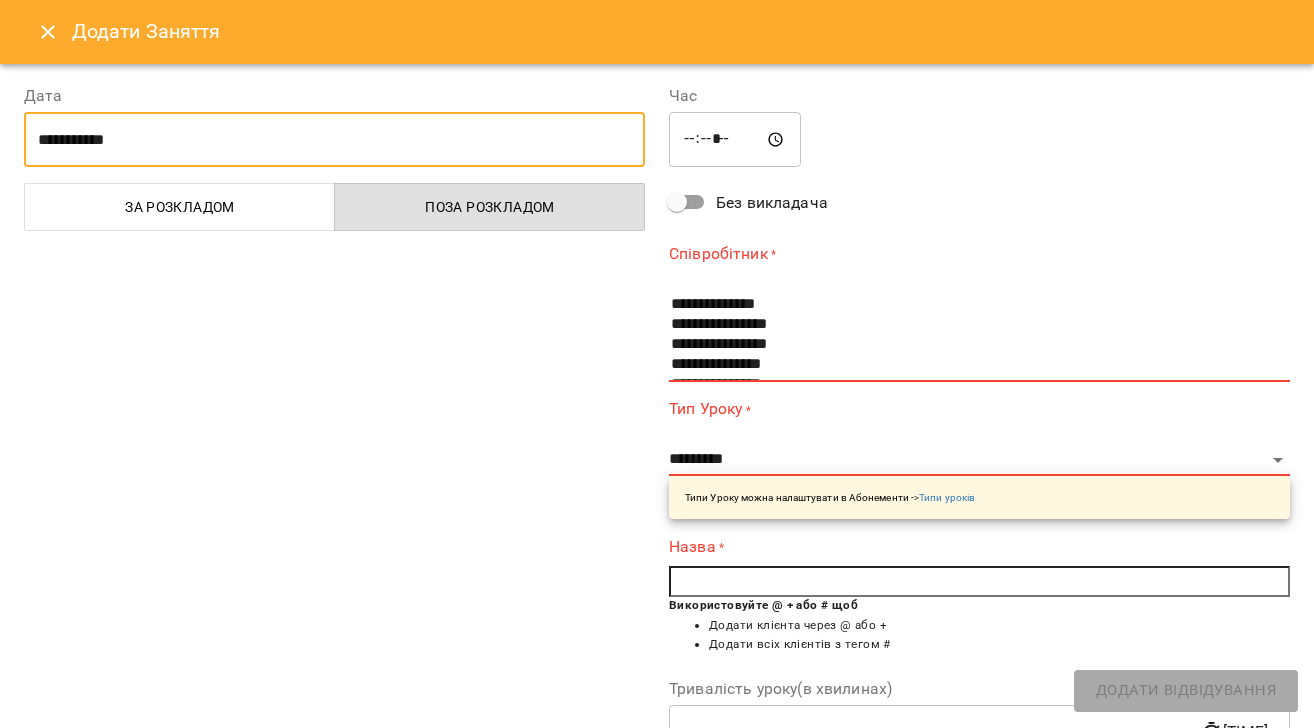 click on "*****" at bounding box center [735, 140] 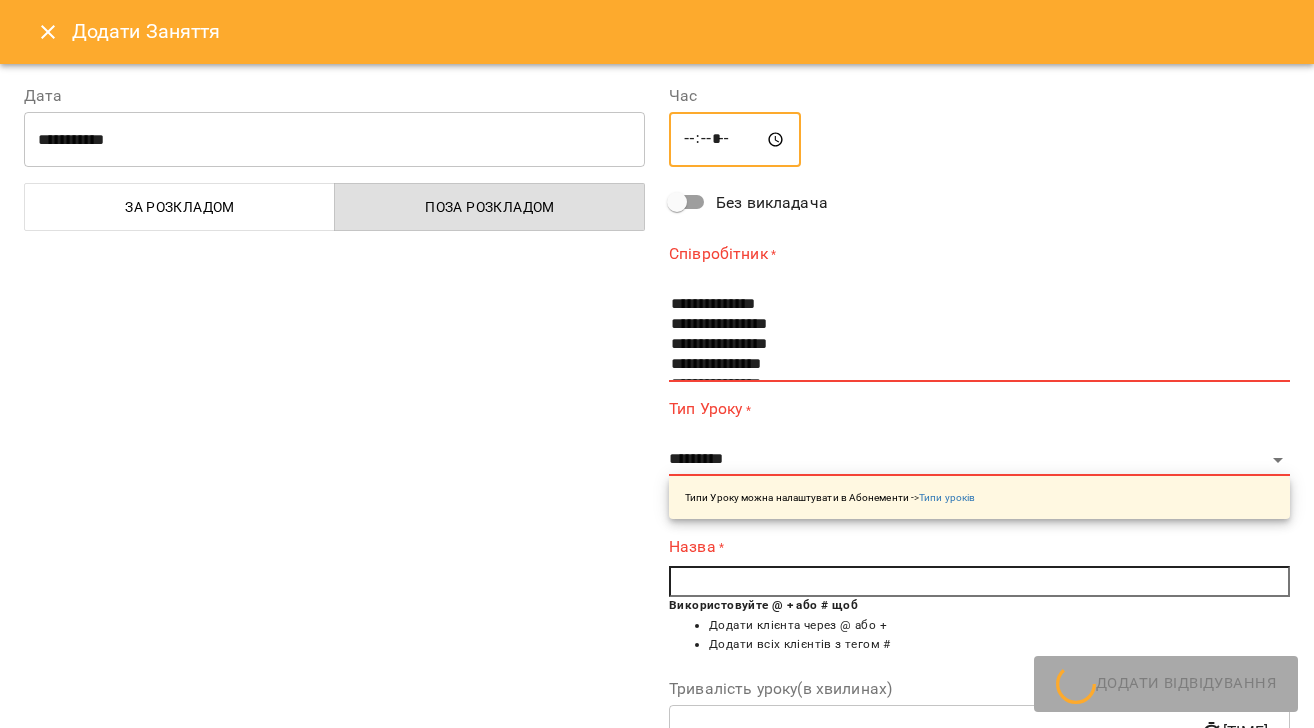 type on "*****" 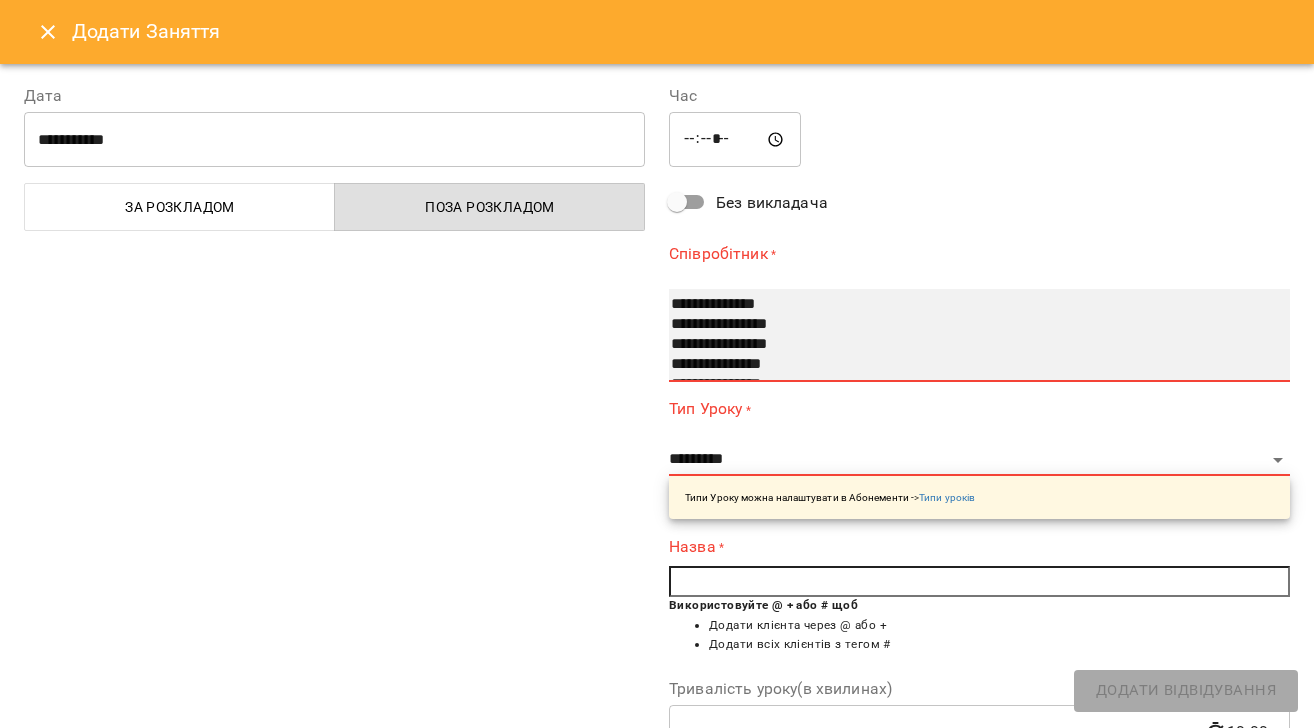 select on "**********" 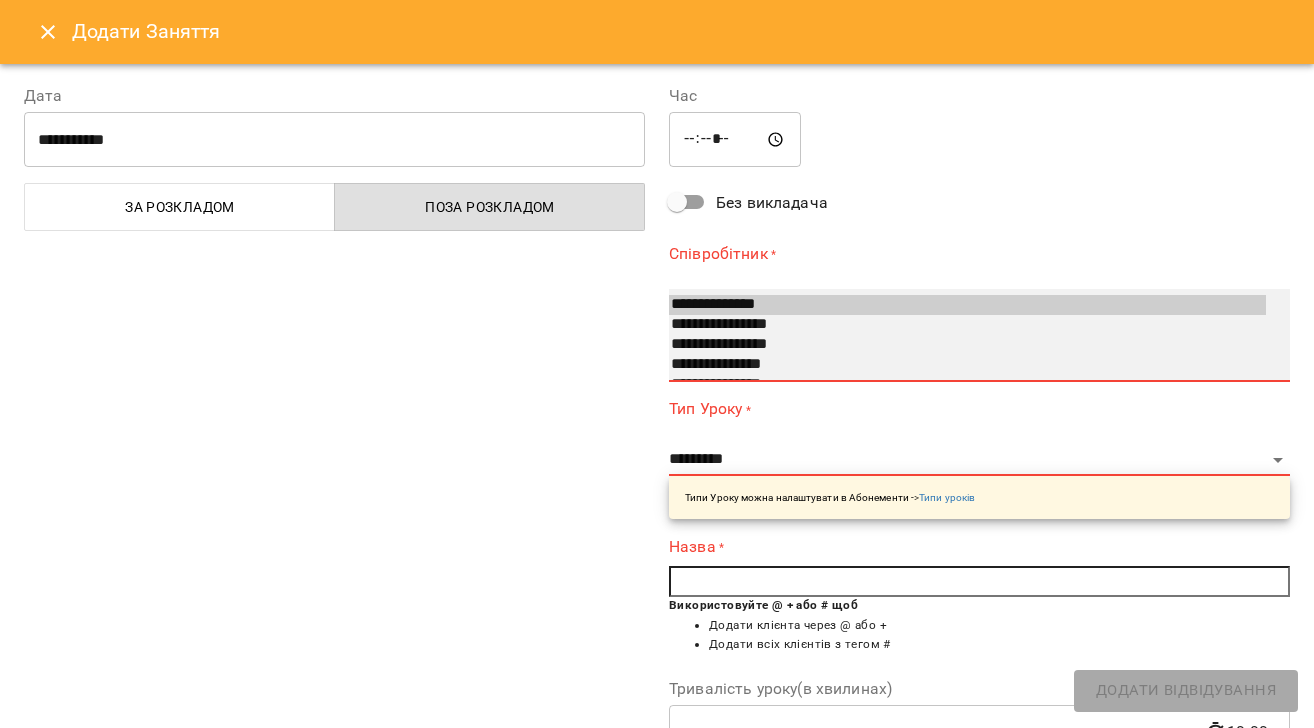 click on "**********" at bounding box center [967, 305] 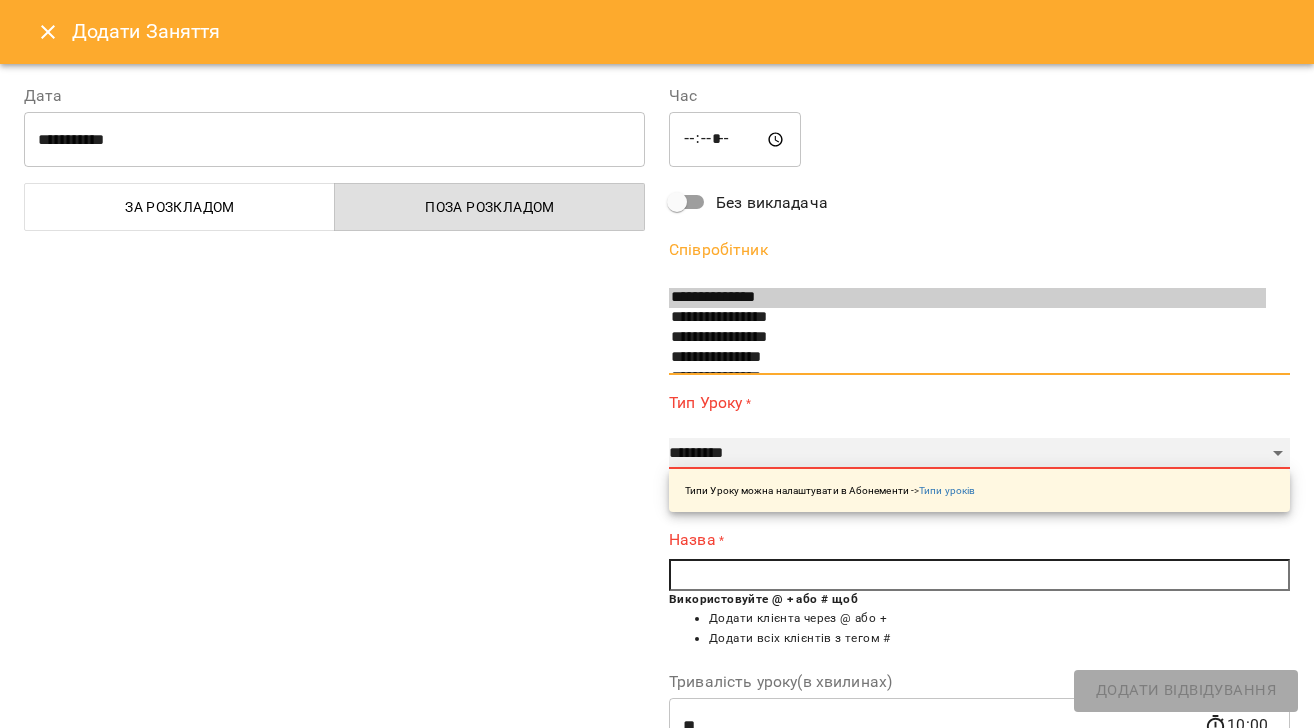 click on "**********" at bounding box center [979, 454] 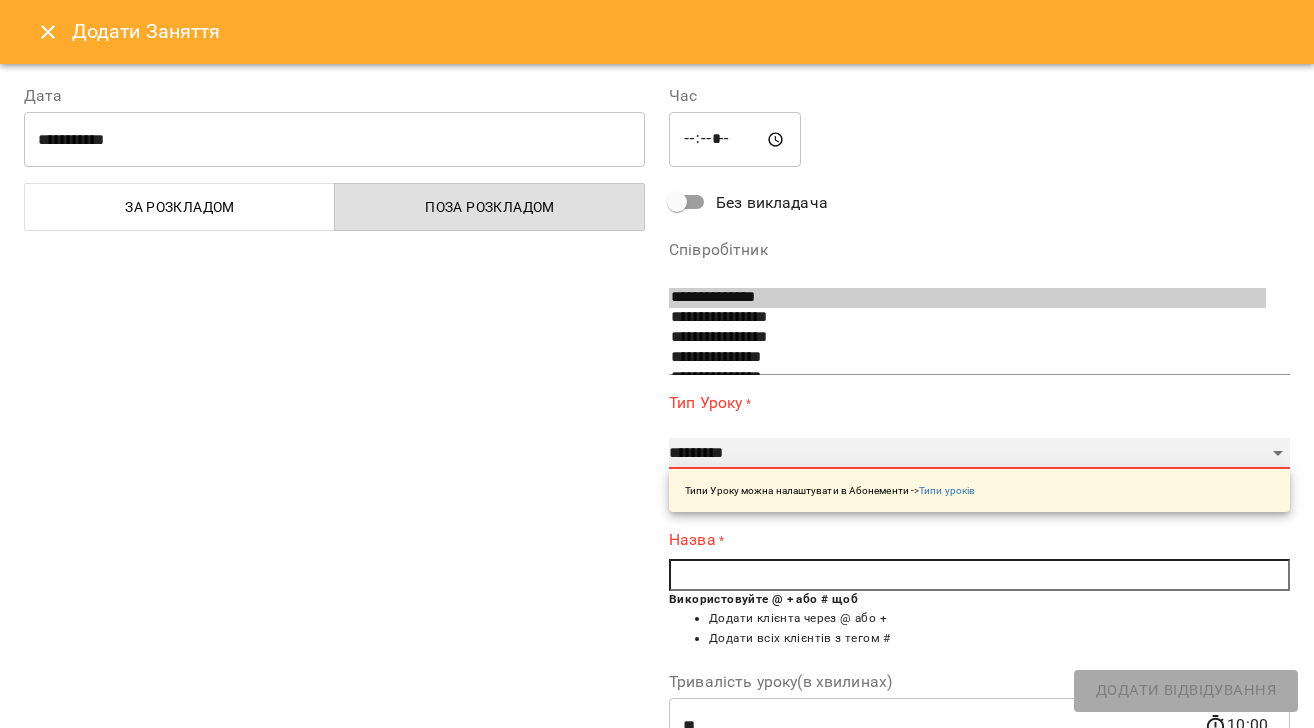 select on "**********" 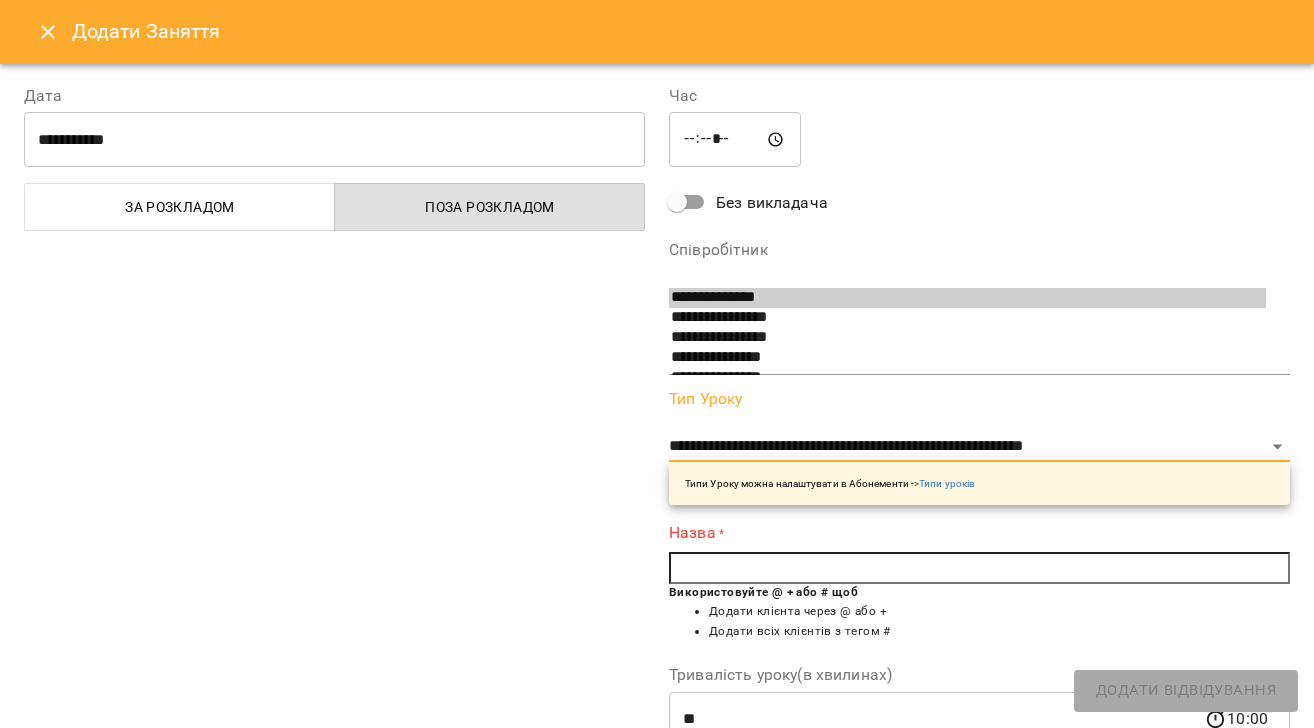 click at bounding box center (979, 568) 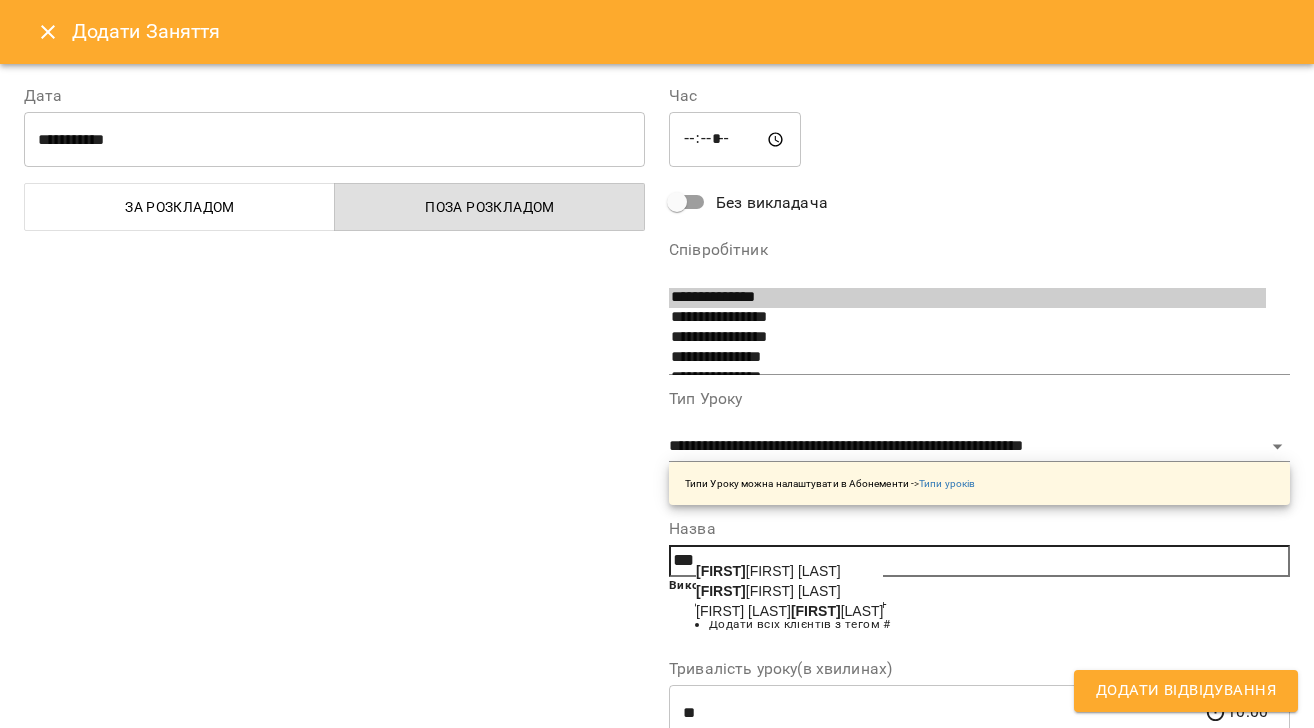 drag, startPoint x: 782, startPoint y: 571, endPoint x: 834, endPoint y: 638, distance: 84.811554 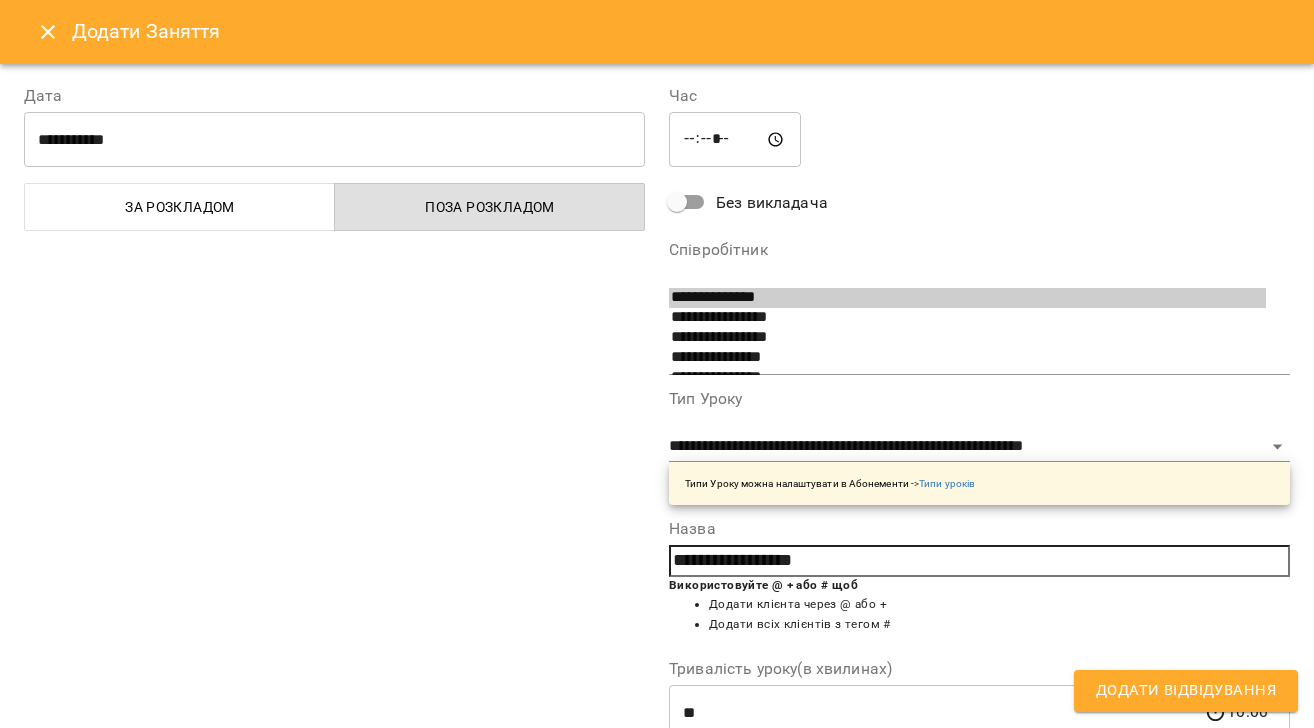 drag, startPoint x: 1114, startPoint y: 693, endPoint x: 1094, endPoint y: 700, distance: 21.189621 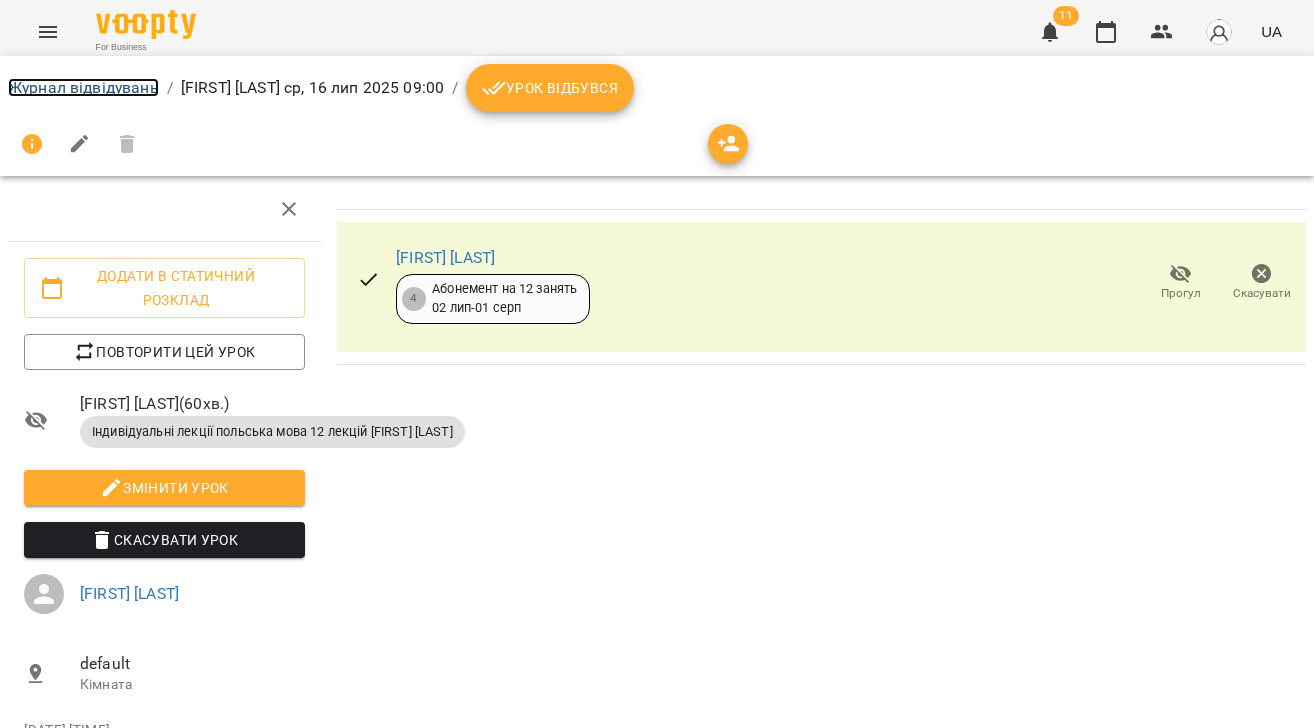 click on "Журнал відвідувань" at bounding box center (83, 87) 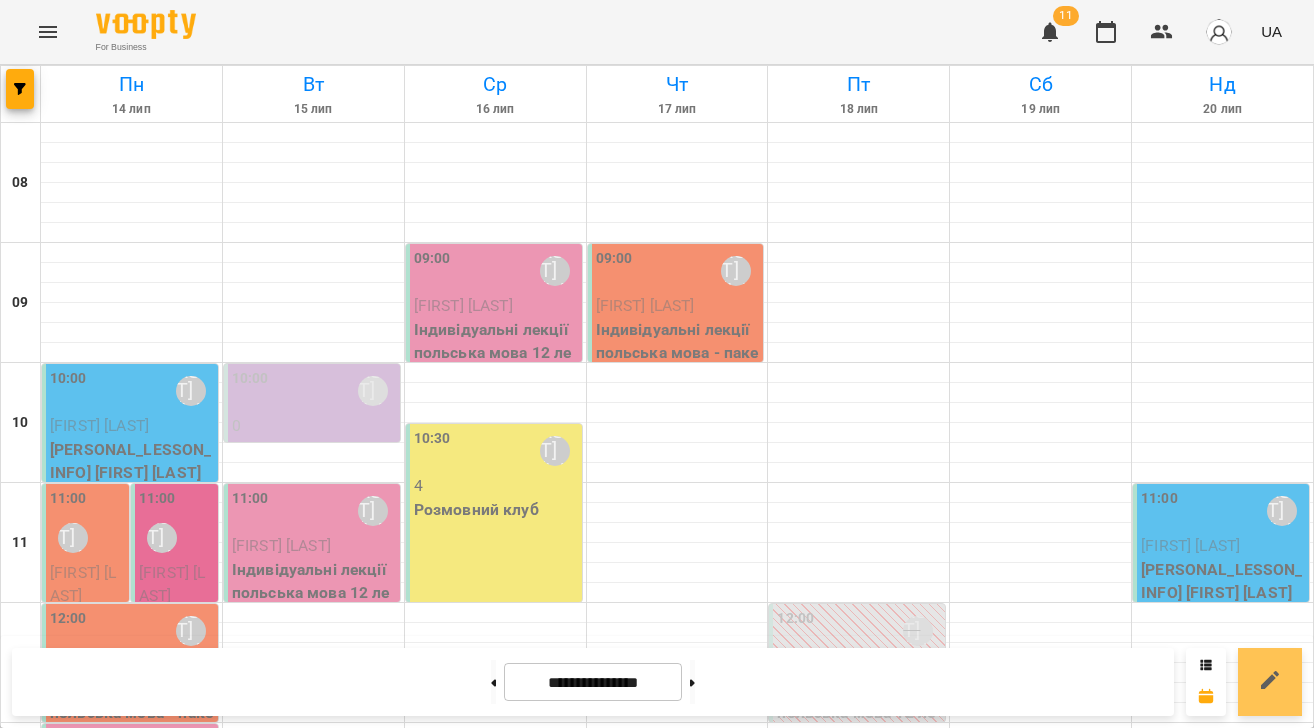 drag, startPoint x: 1257, startPoint y: 696, endPoint x: 1255, endPoint y: 656, distance: 40.04997 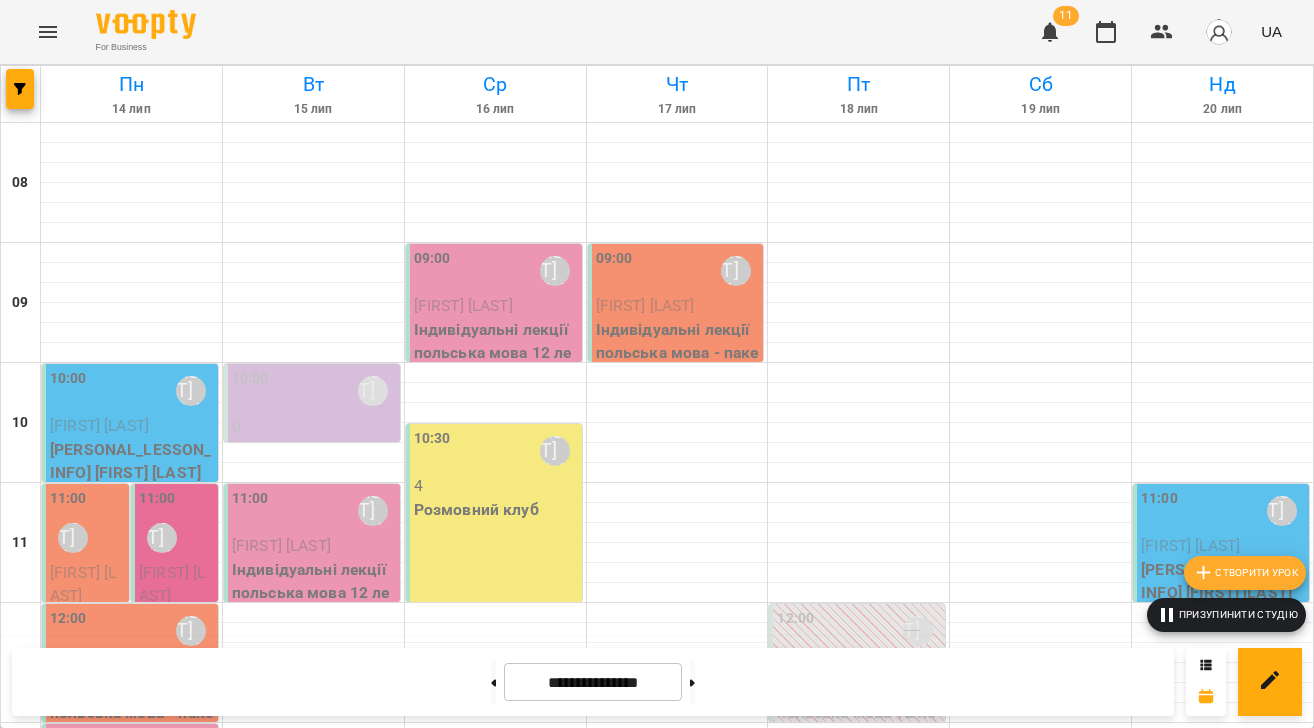 click on "Створити урок" at bounding box center (1245, 573) 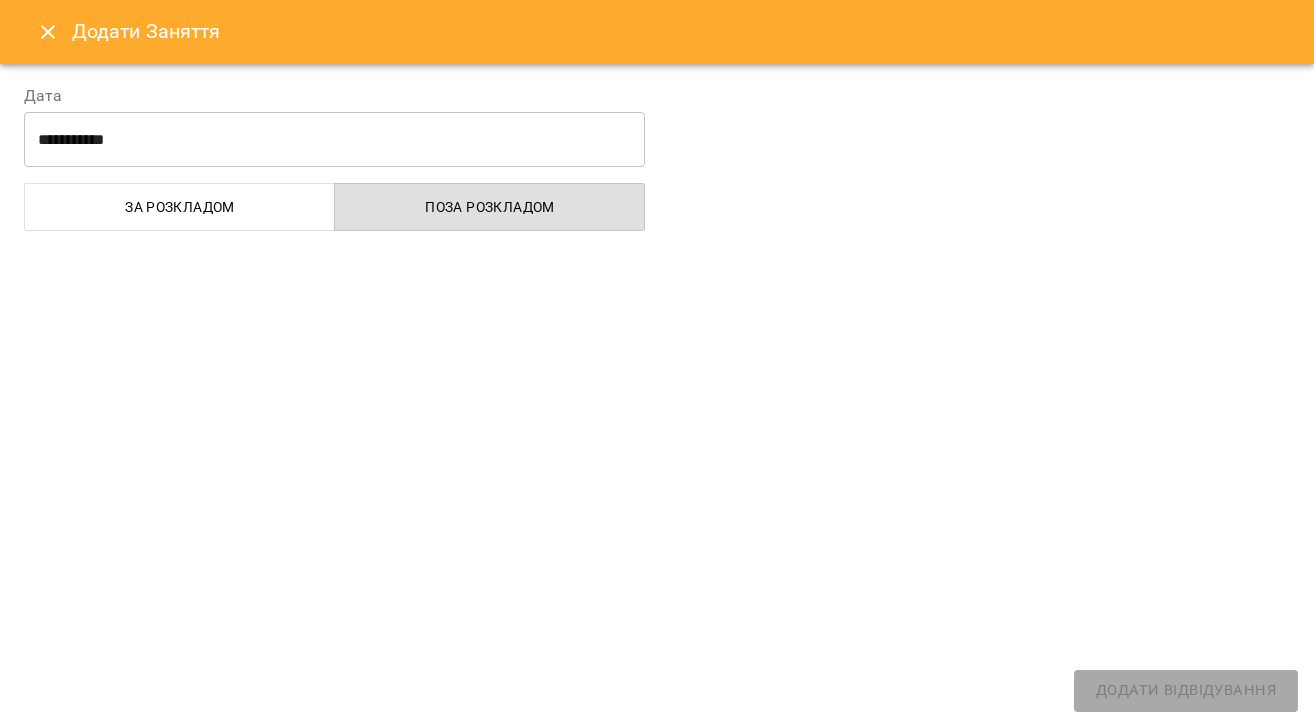 select 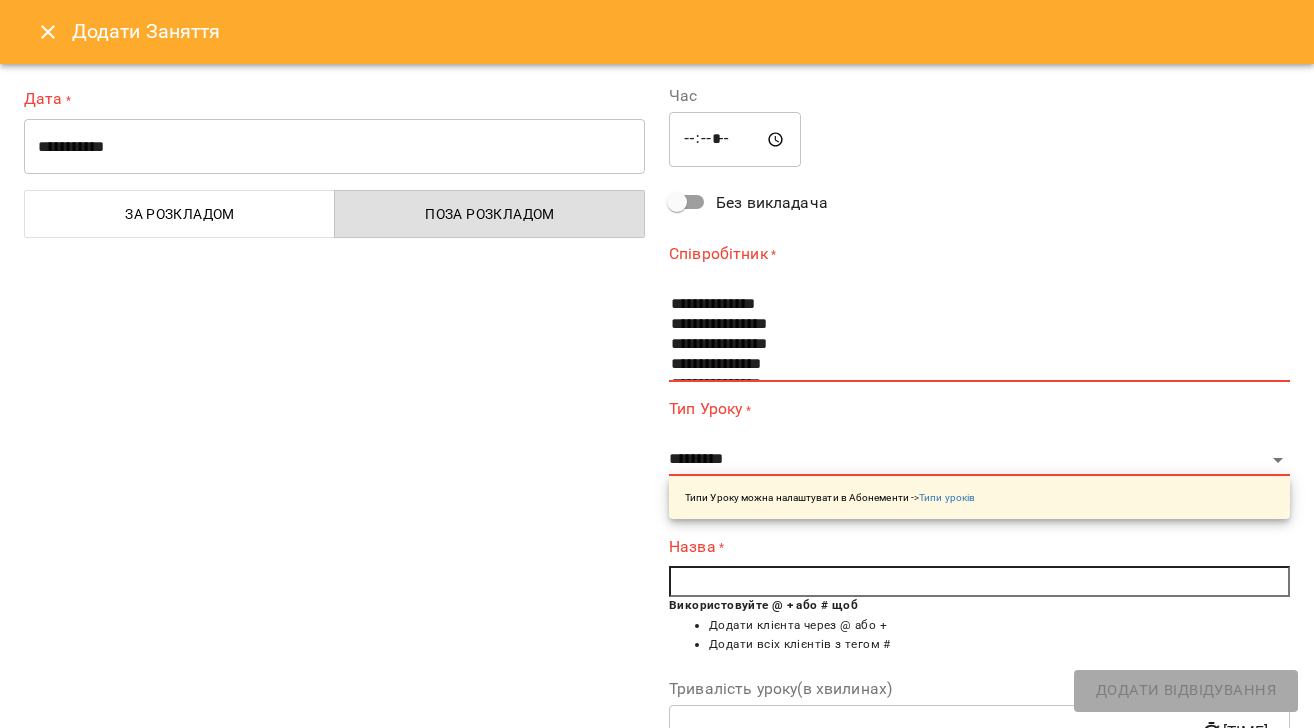 click on "**********" at bounding box center (334, 147) 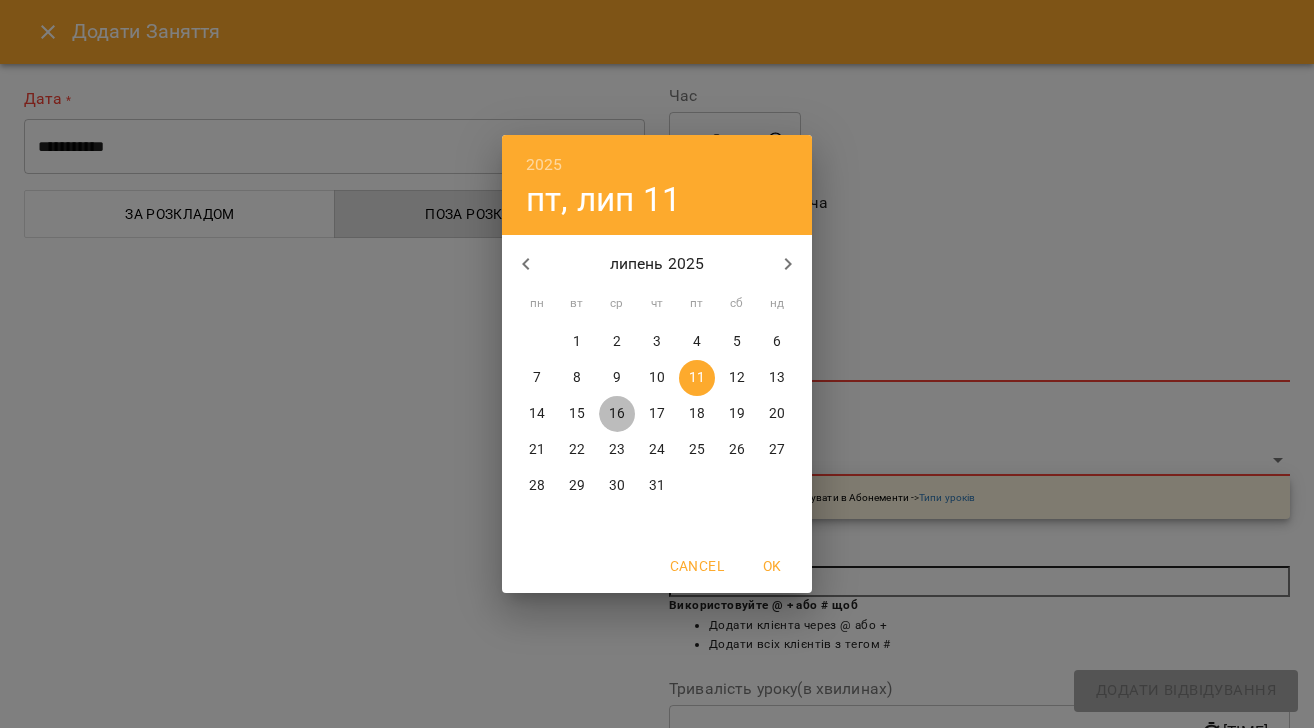 drag, startPoint x: 616, startPoint y: 413, endPoint x: 614, endPoint y: 400, distance: 13.152946 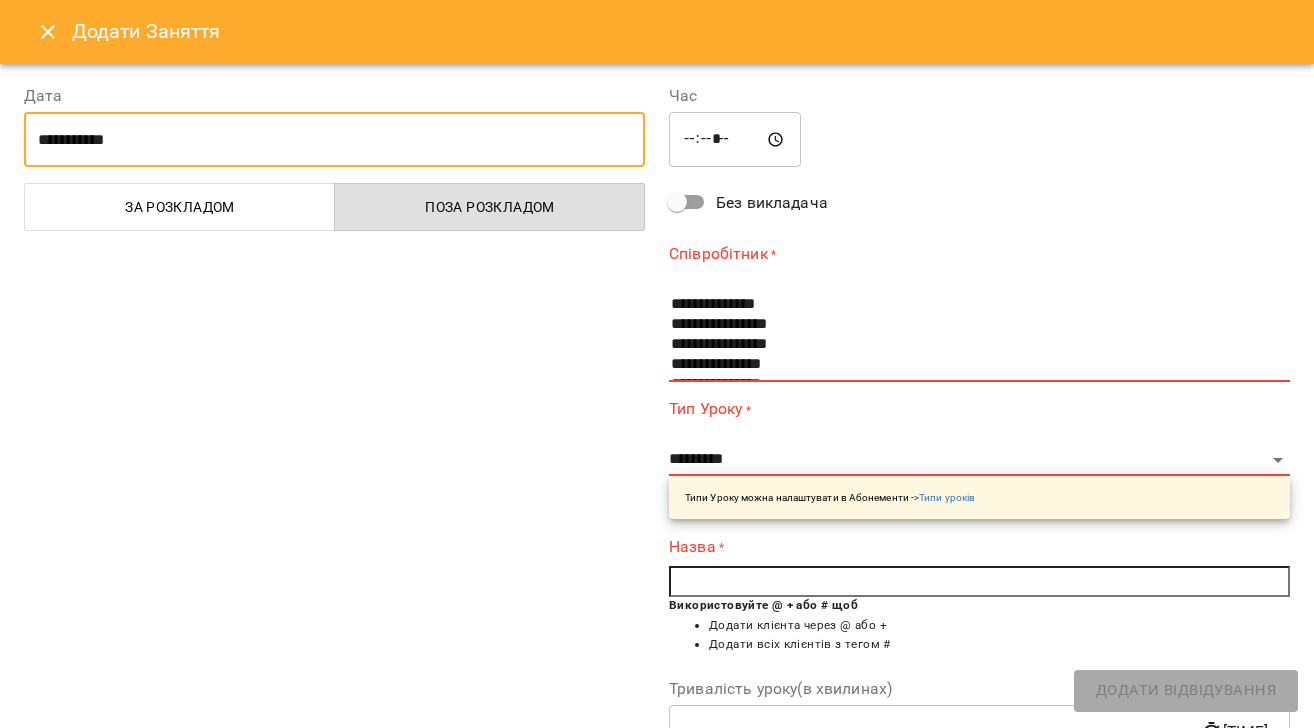 click on "*****" at bounding box center [735, 140] 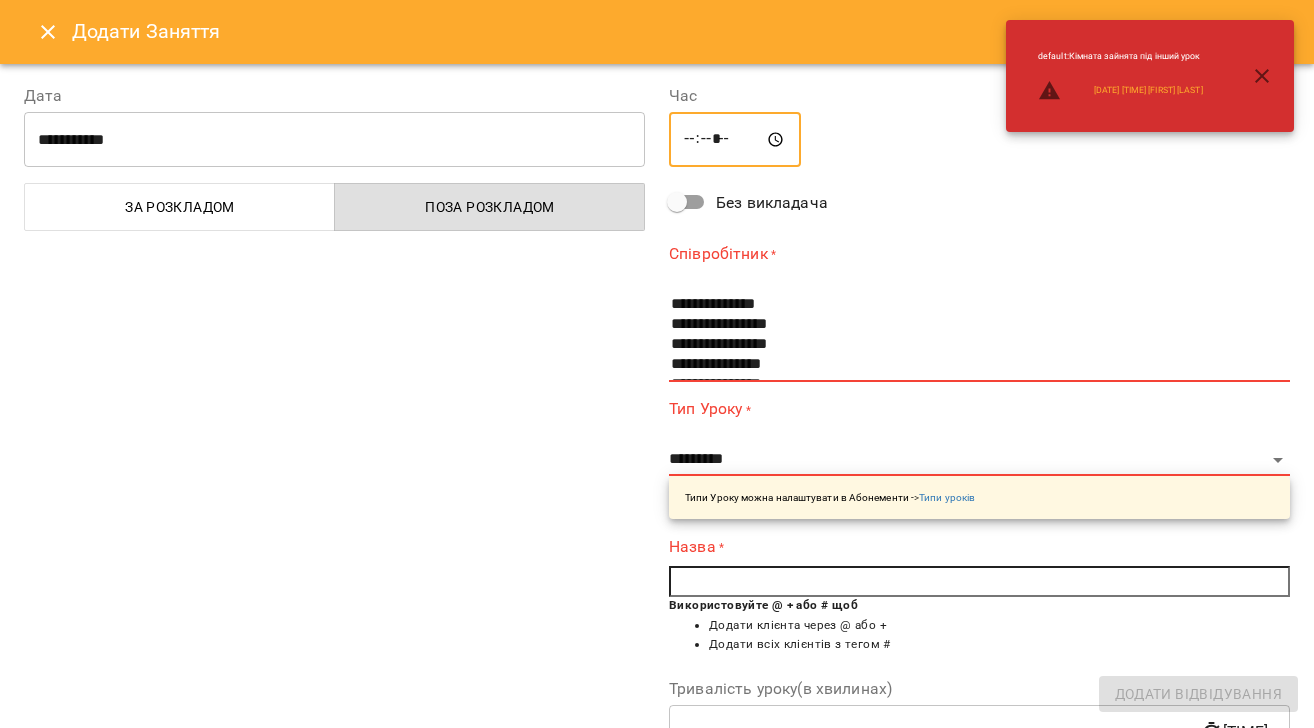 type on "*****" 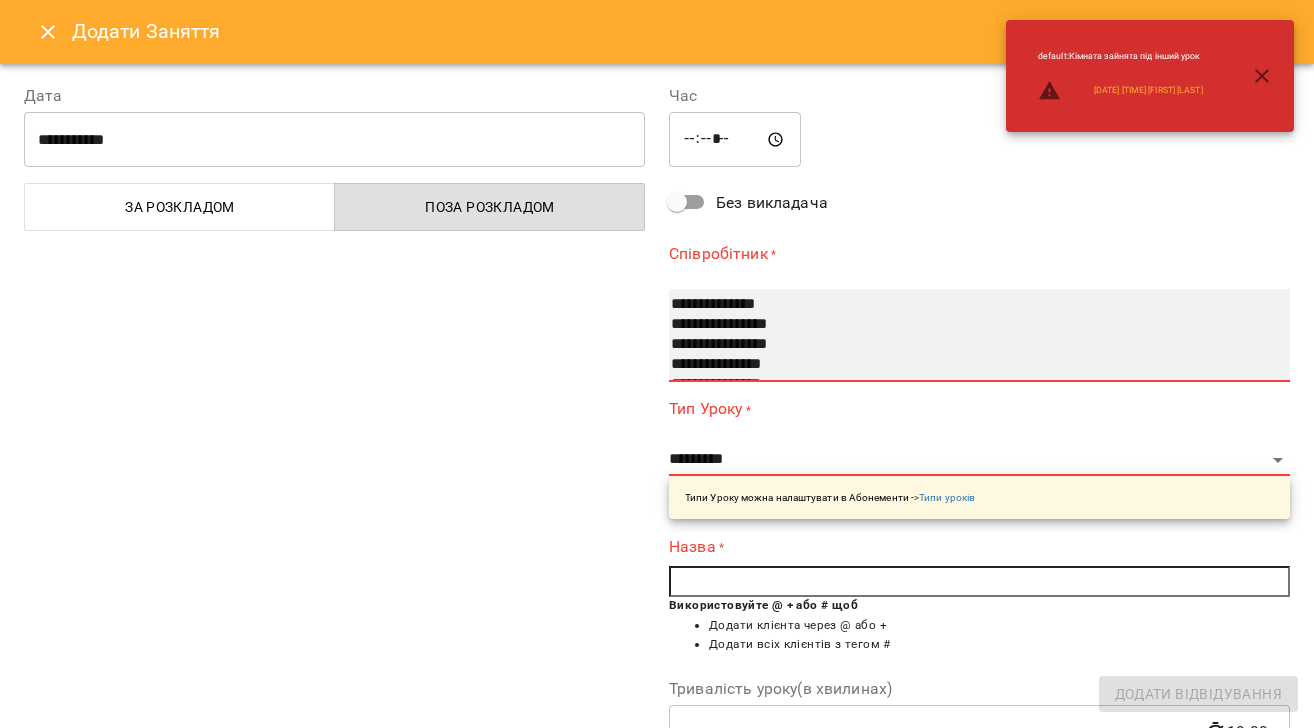 drag, startPoint x: 684, startPoint y: 303, endPoint x: 743, endPoint y: 422, distance: 132.8232 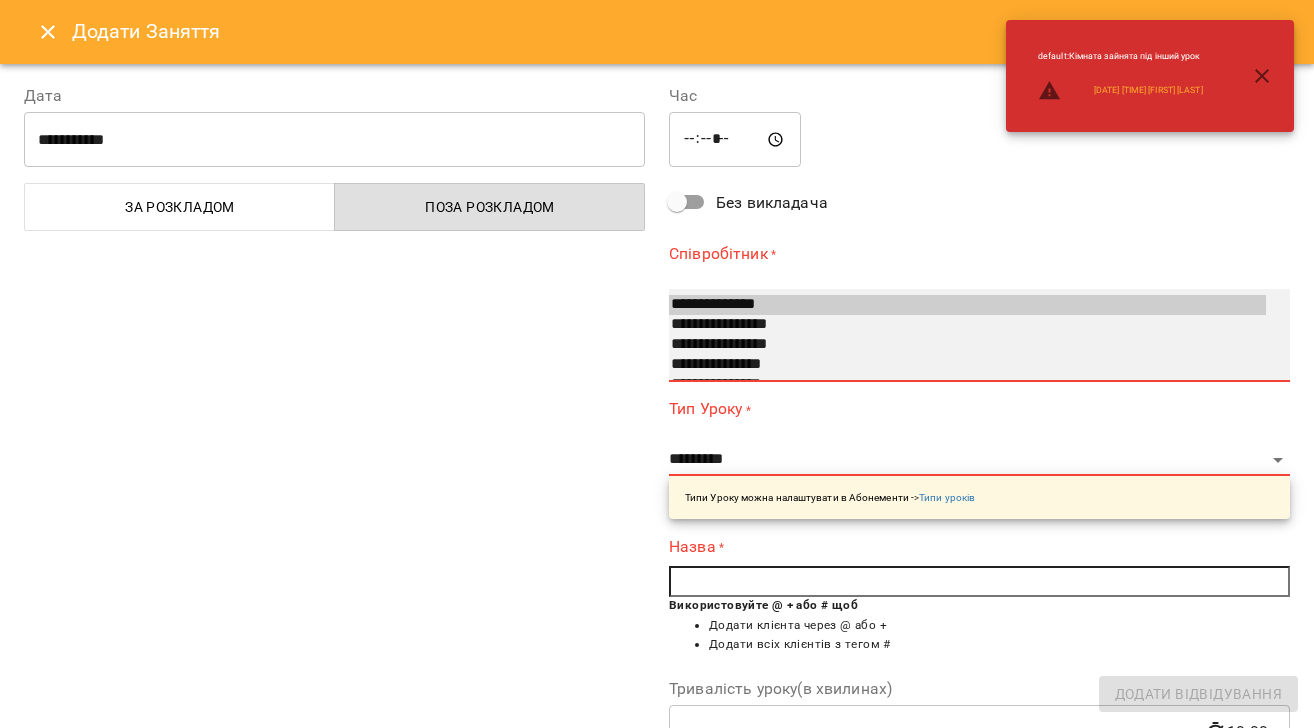 click on "**********" at bounding box center [967, 305] 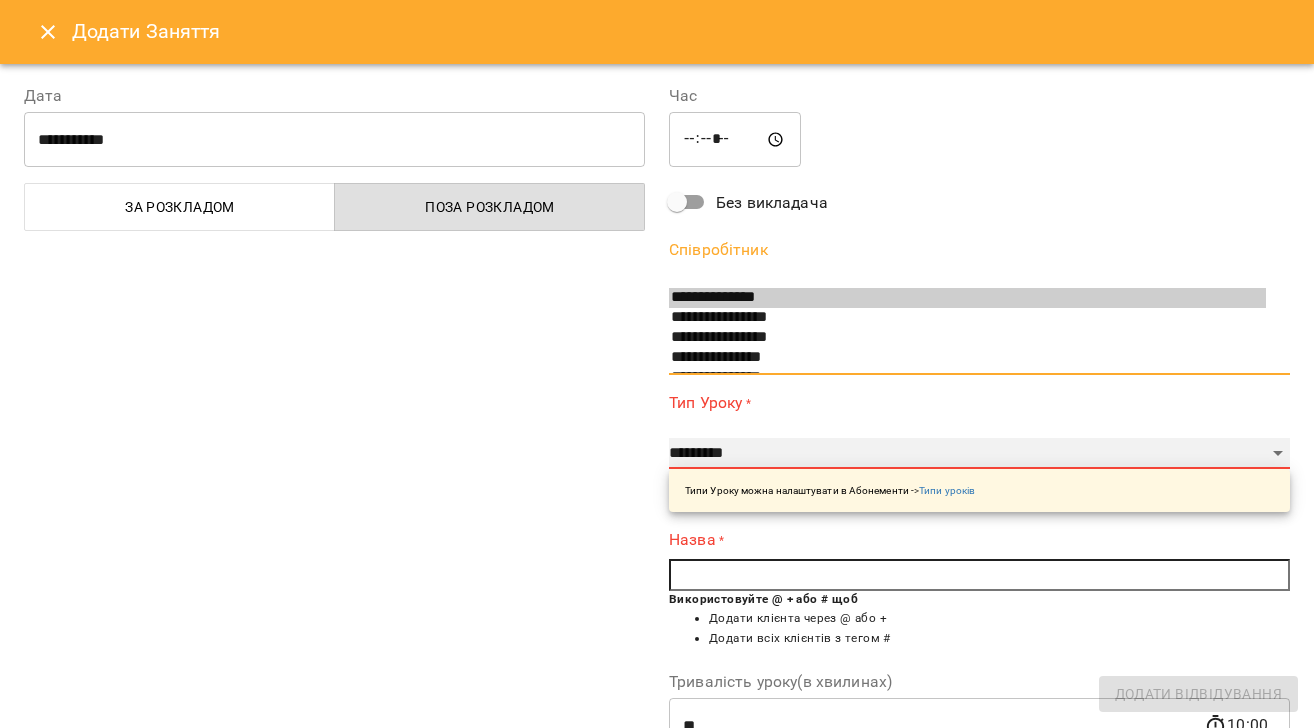 click on "**********" at bounding box center (979, 454) 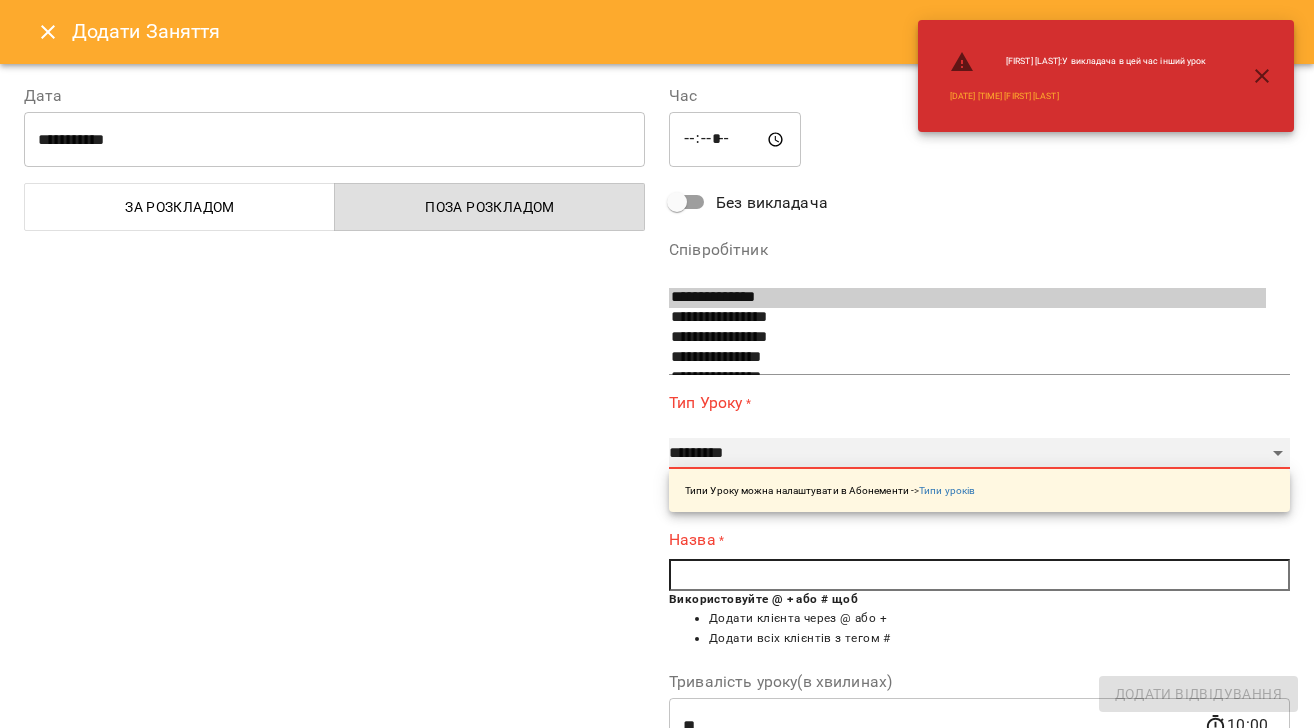 select on "**********" 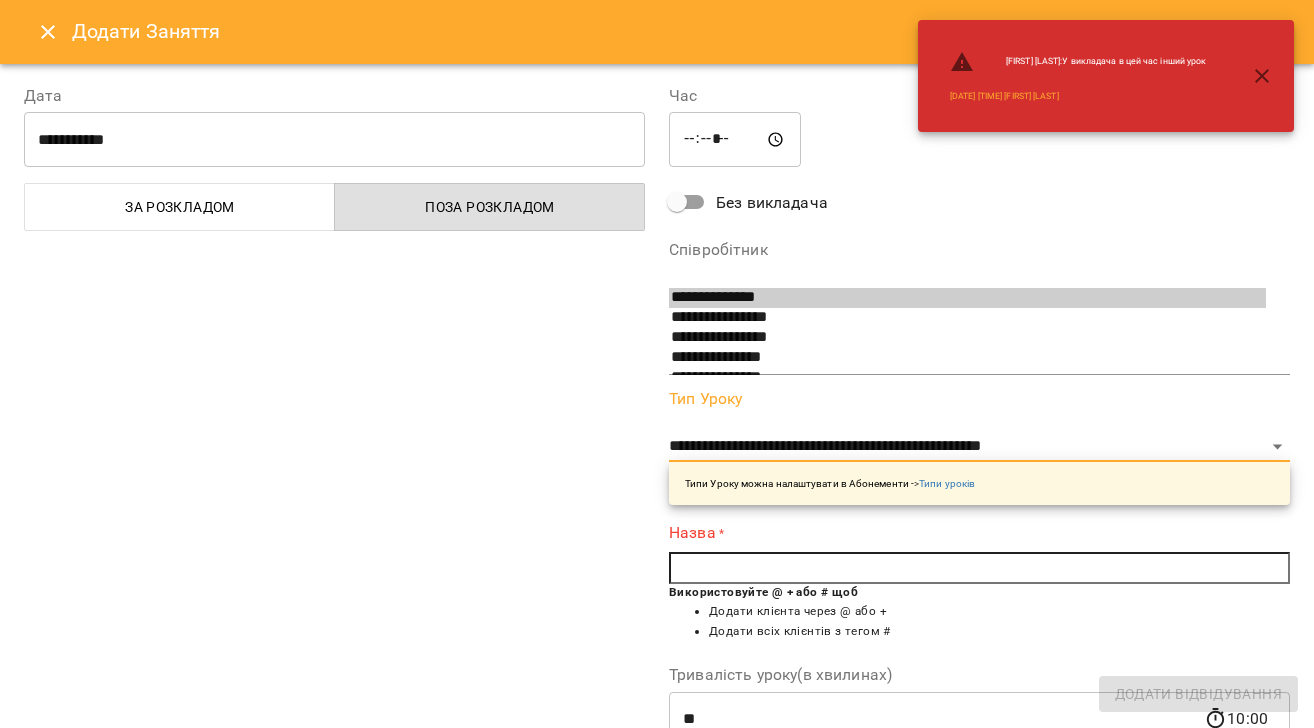 click at bounding box center [979, 568] 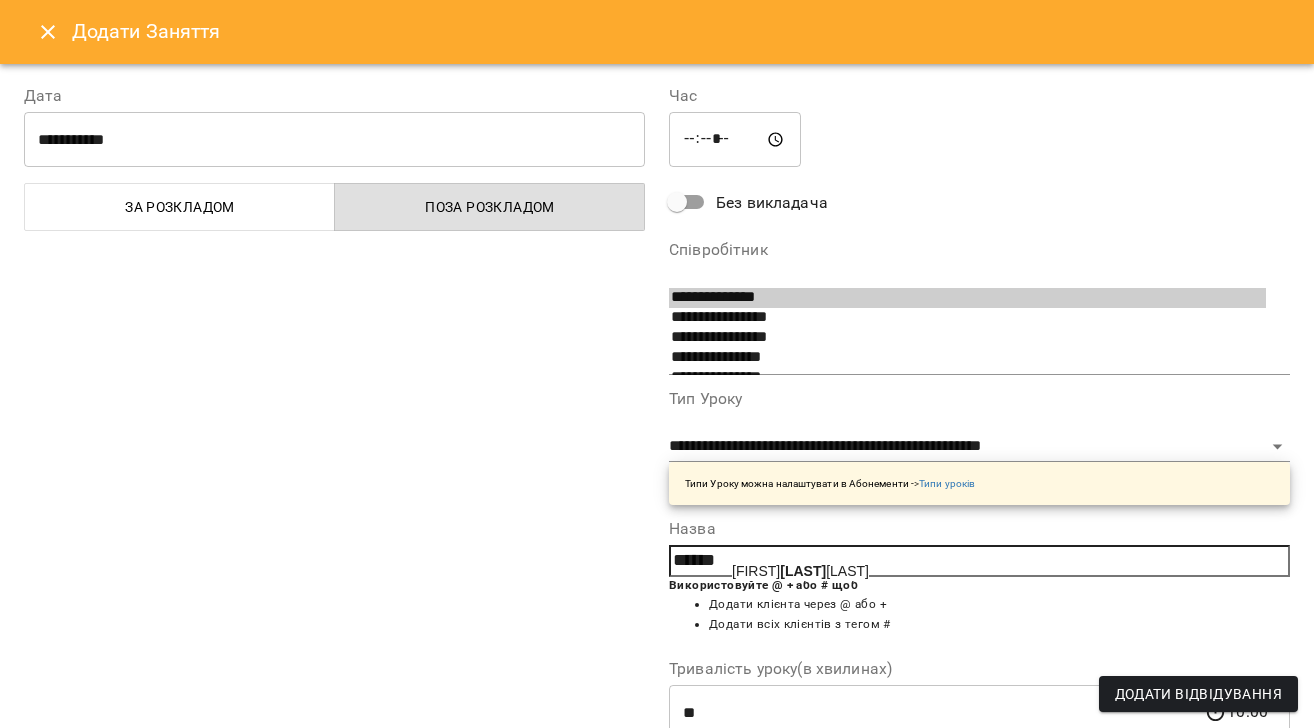 click on "Nika  Marty nova" at bounding box center (800, 571) 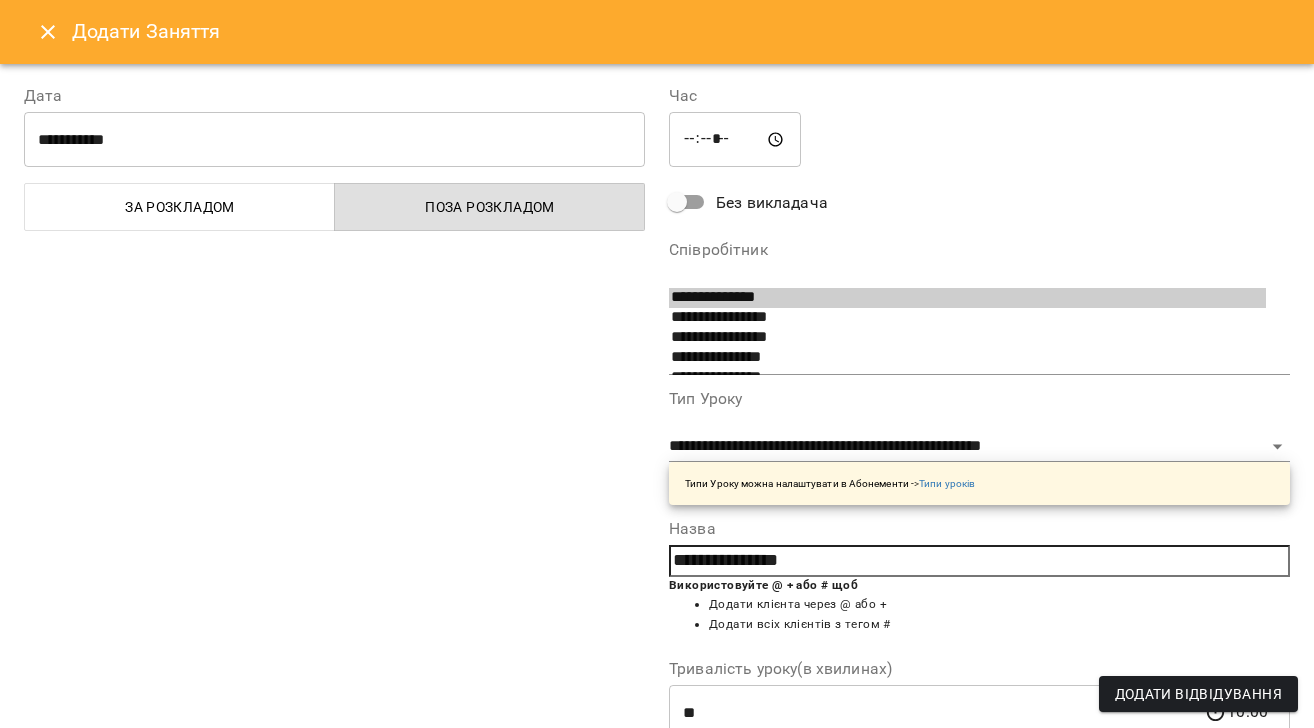 click on "Додати Відвідування" at bounding box center [1198, 694] 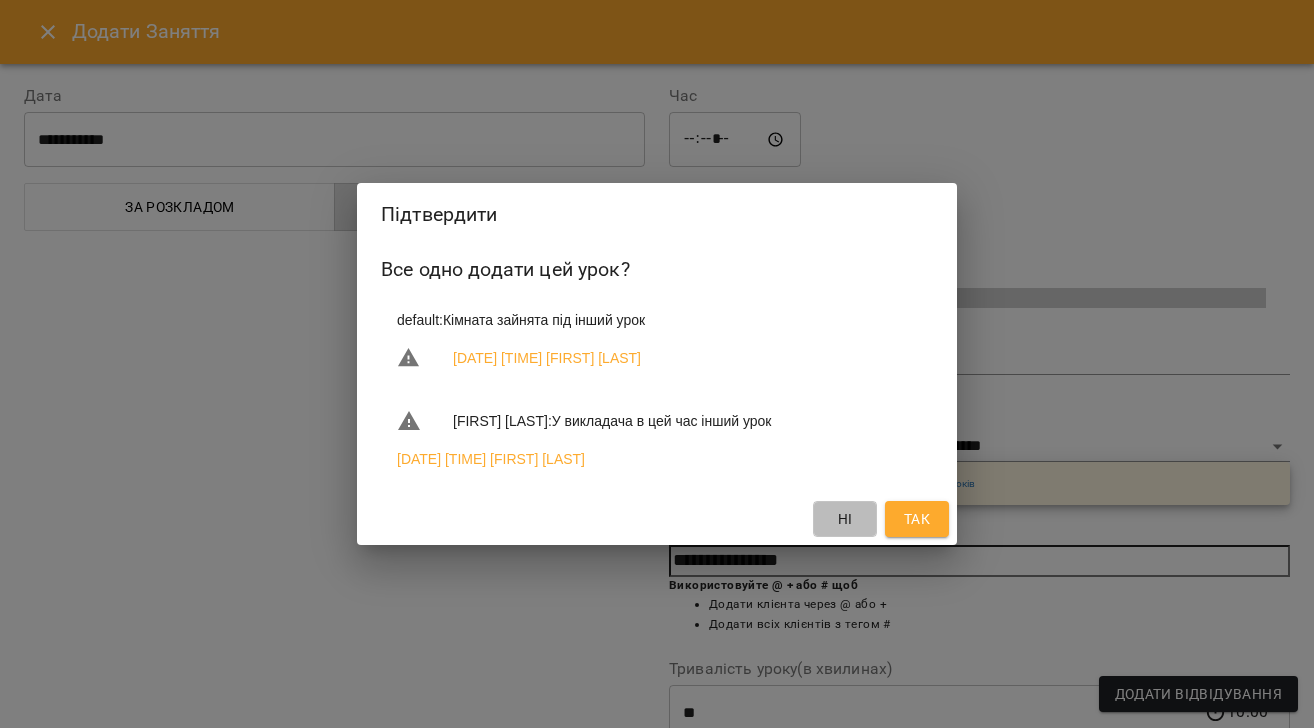 click on "Ні" at bounding box center [845, 519] 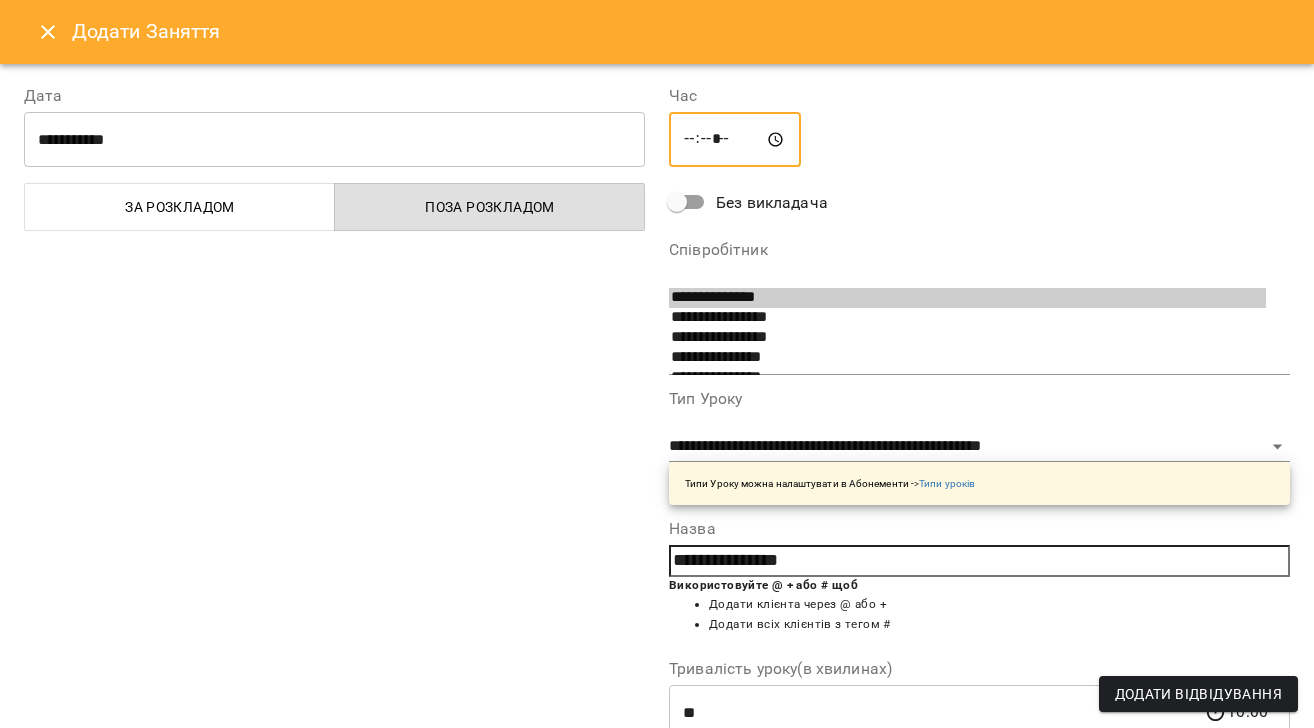 click on "*****" at bounding box center (735, 140) 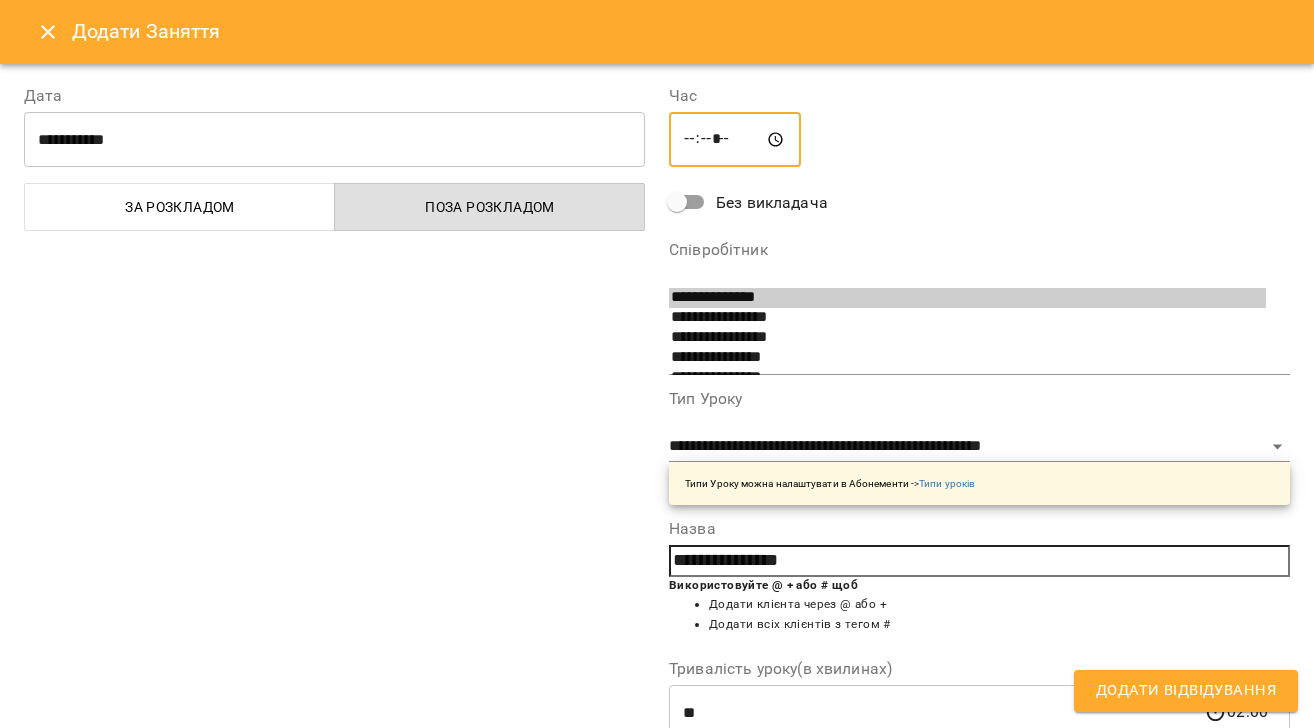 type on "*****" 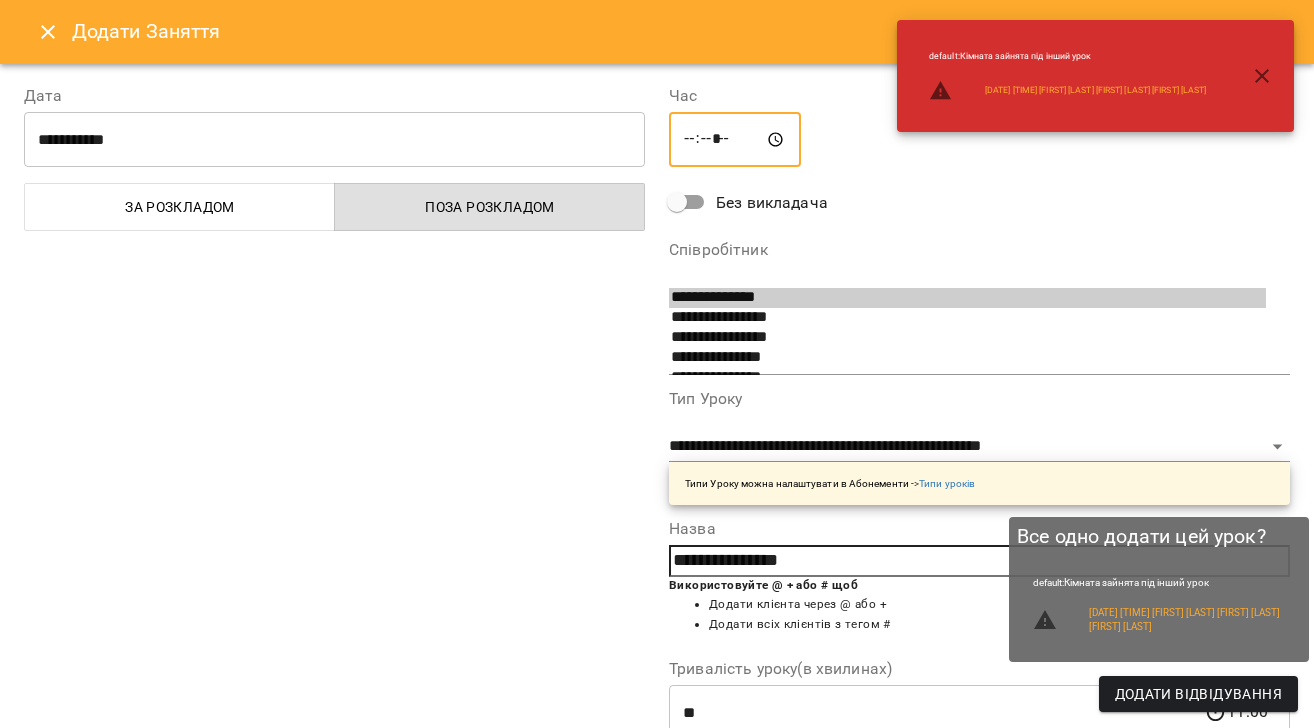 click on "Додати Відвідування" at bounding box center [1198, 694] 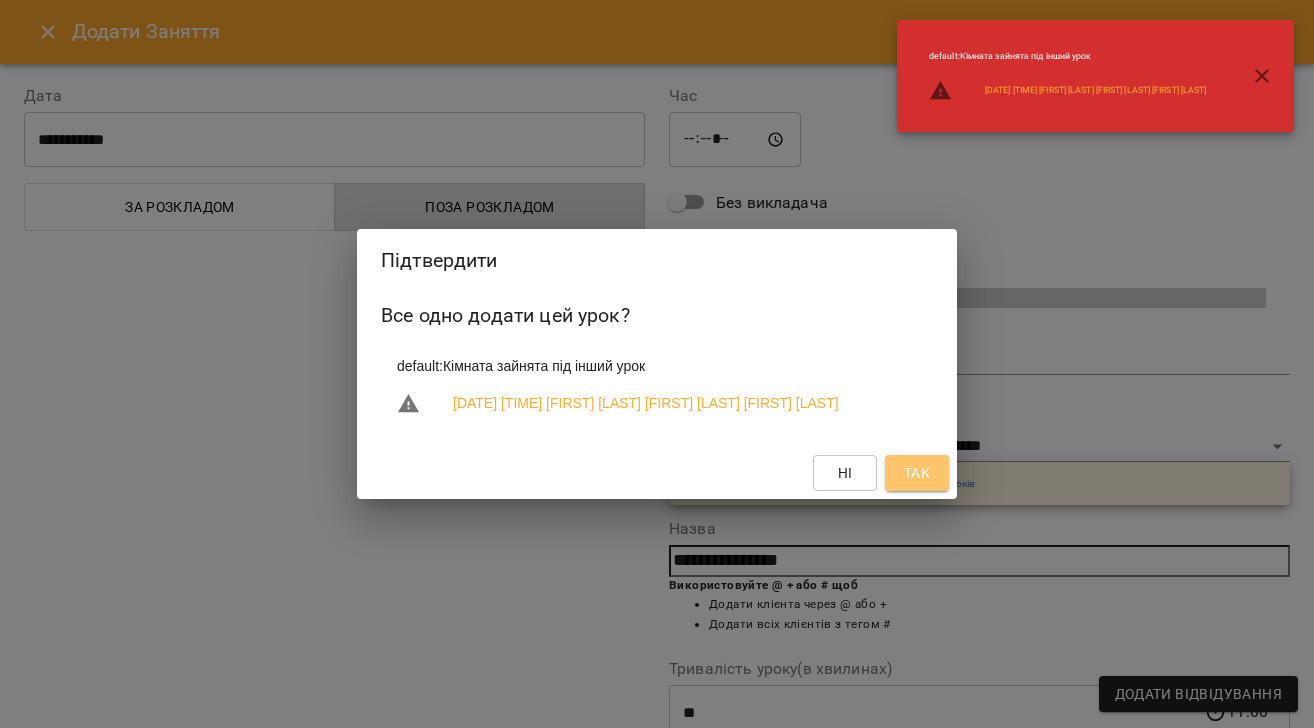click on "Так" at bounding box center (917, 473) 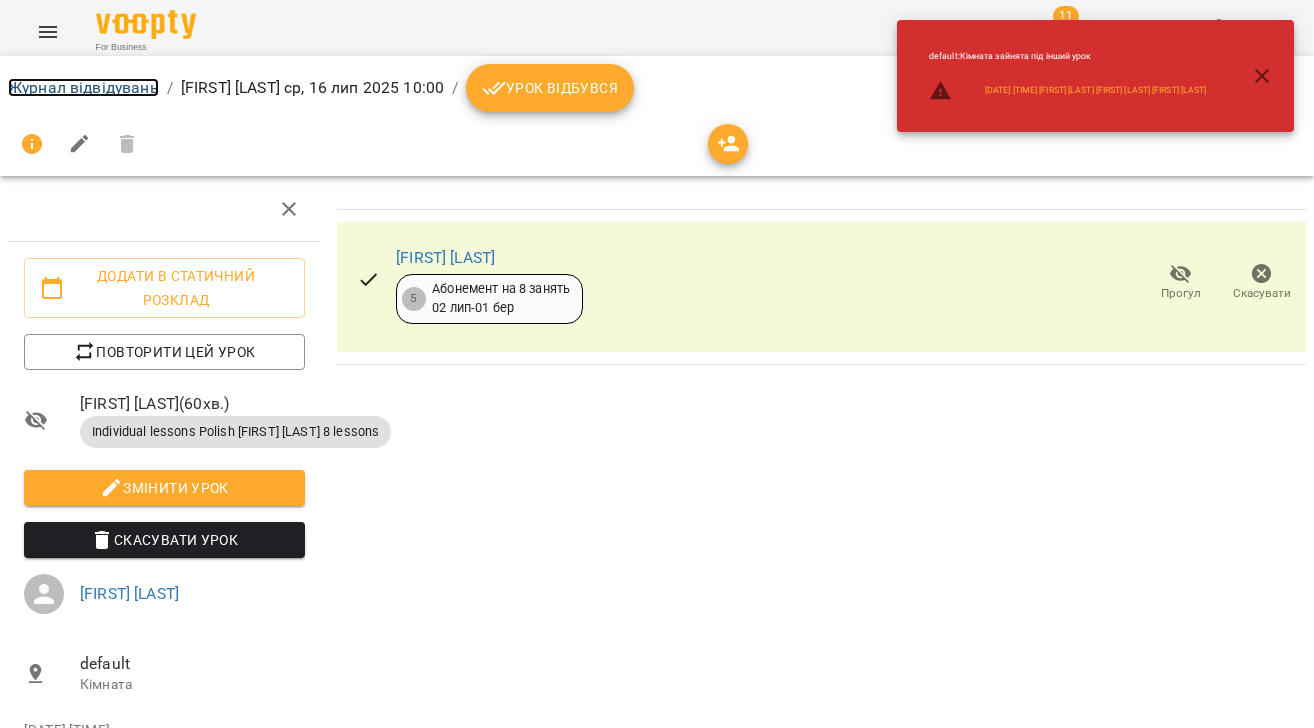 drag, startPoint x: 116, startPoint y: 88, endPoint x: 295, endPoint y: 140, distance: 186.4001 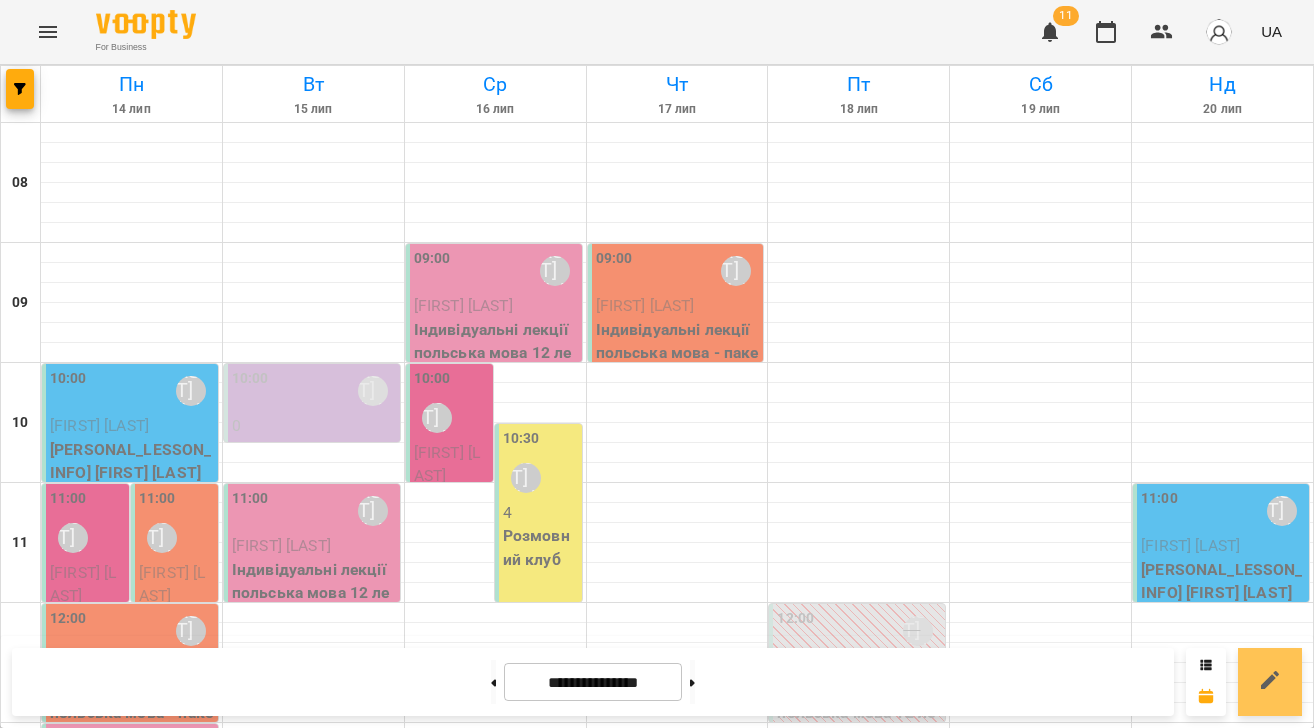 click at bounding box center (1270, 682) 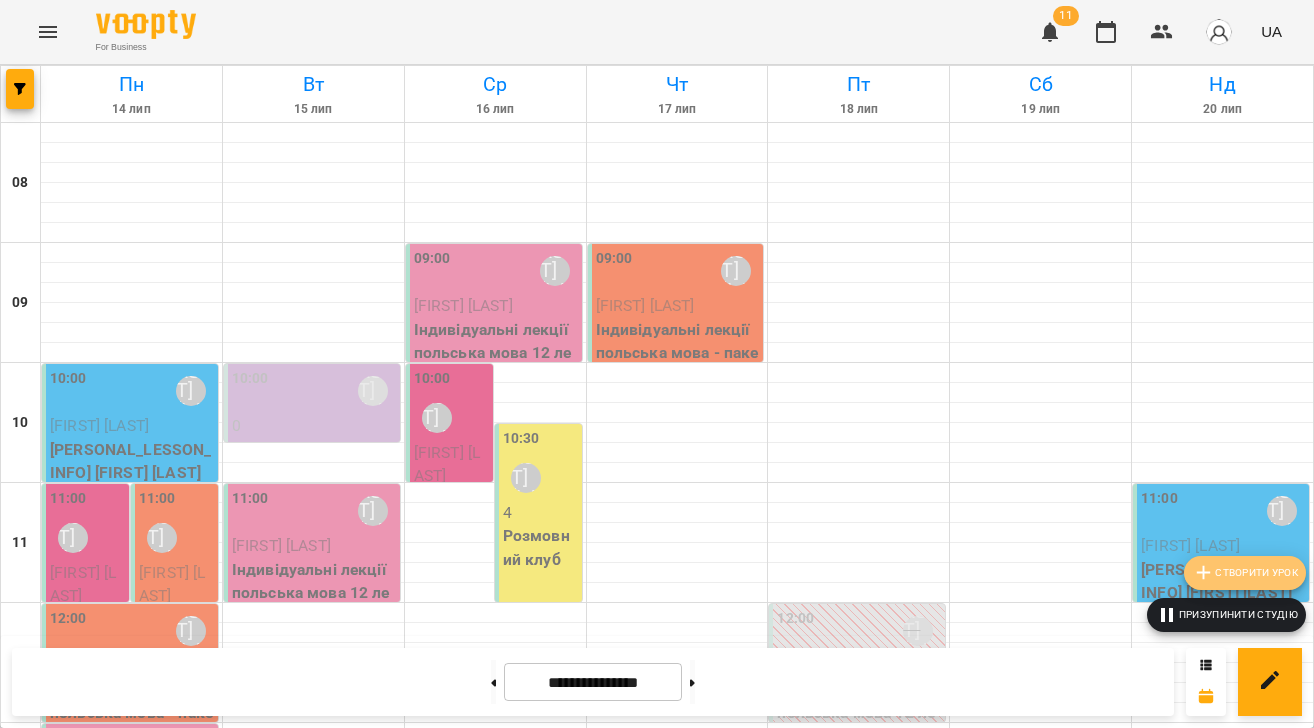 click on "Створити урок" at bounding box center (1245, 573) 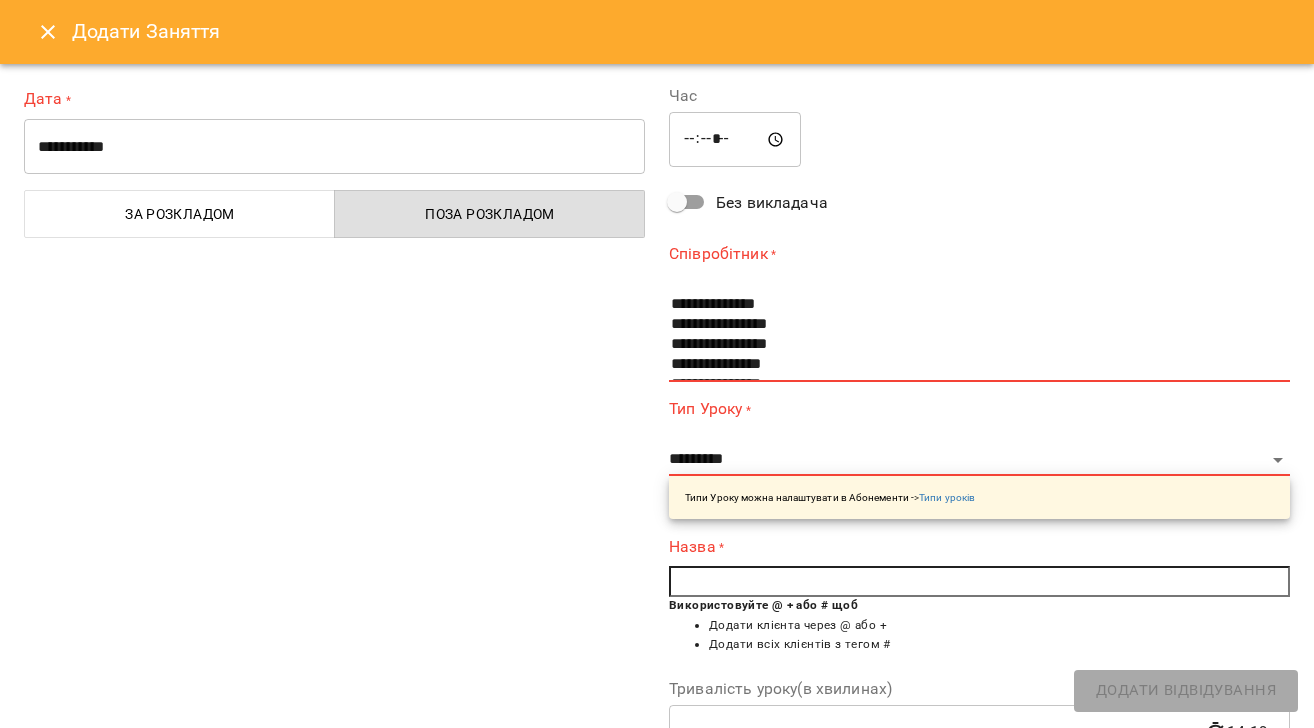click on "**********" at bounding box center (334, 147) 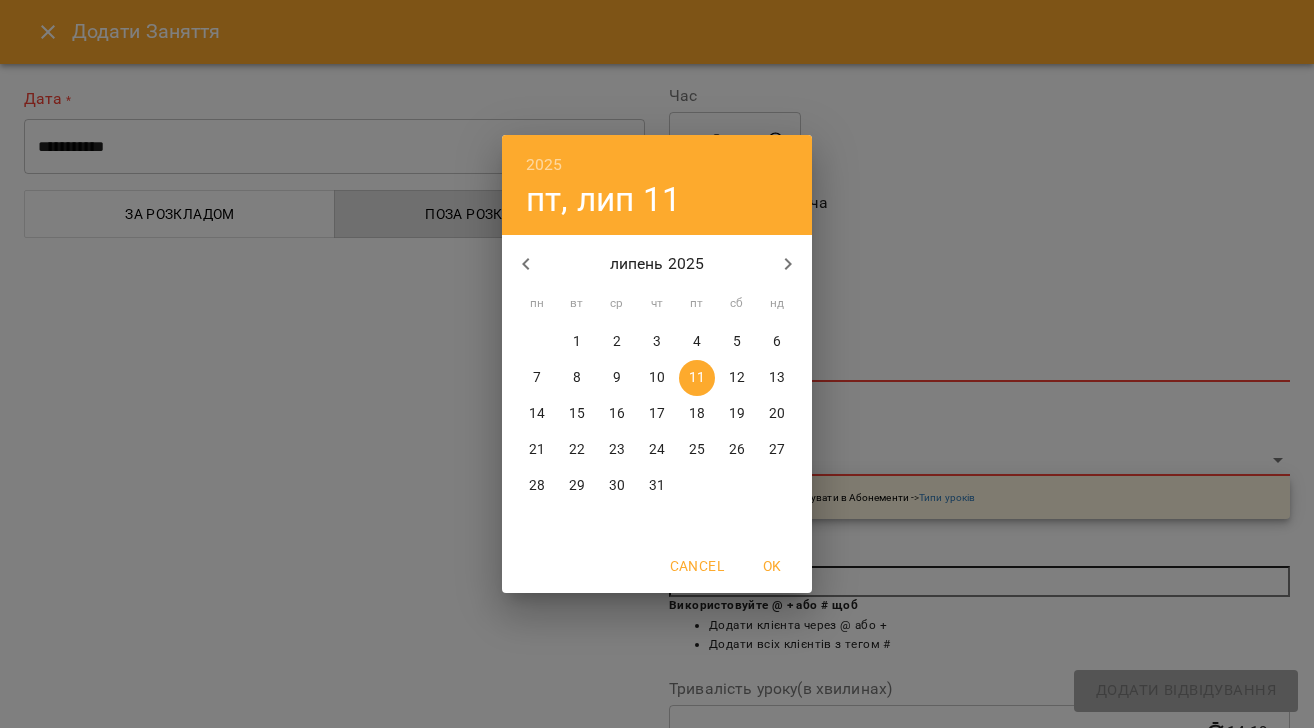 drag, startPoint x: 611, startPoint y: 410, endPoint x: 628, endPoint y: 309, distance: 102.4207 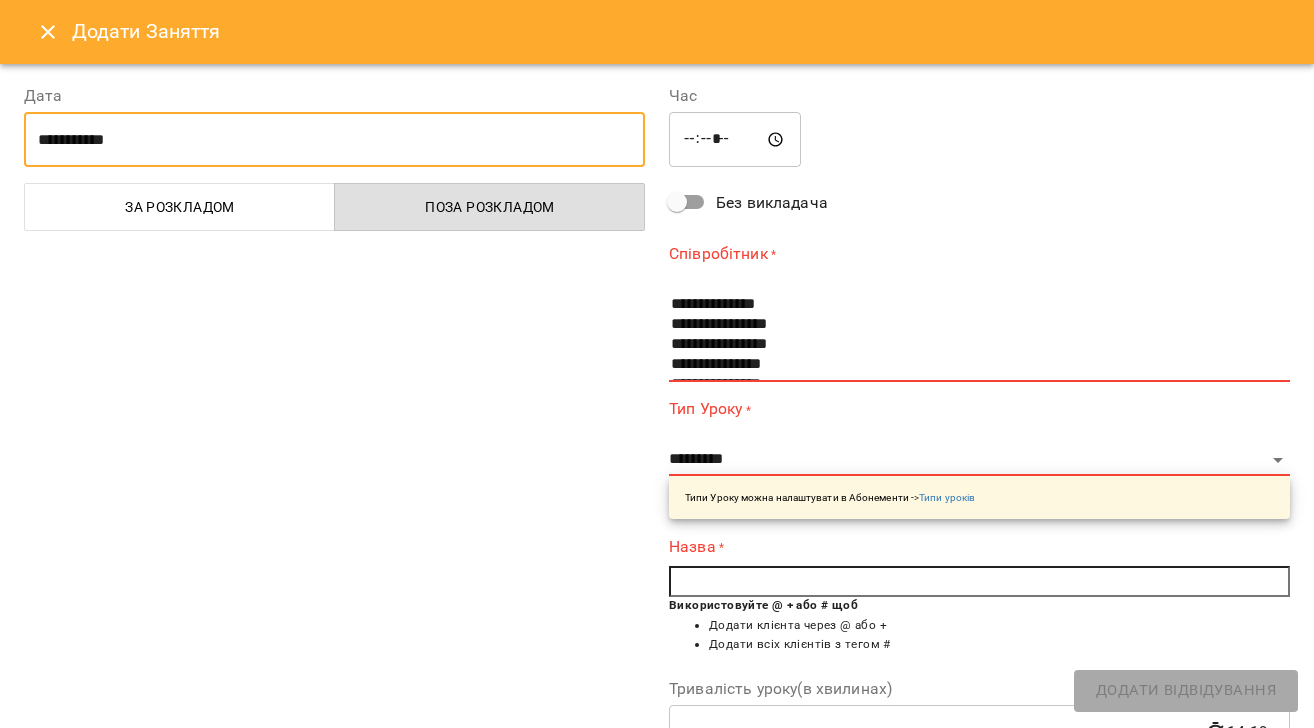 click on "*****" at bounding box center [735, 140] 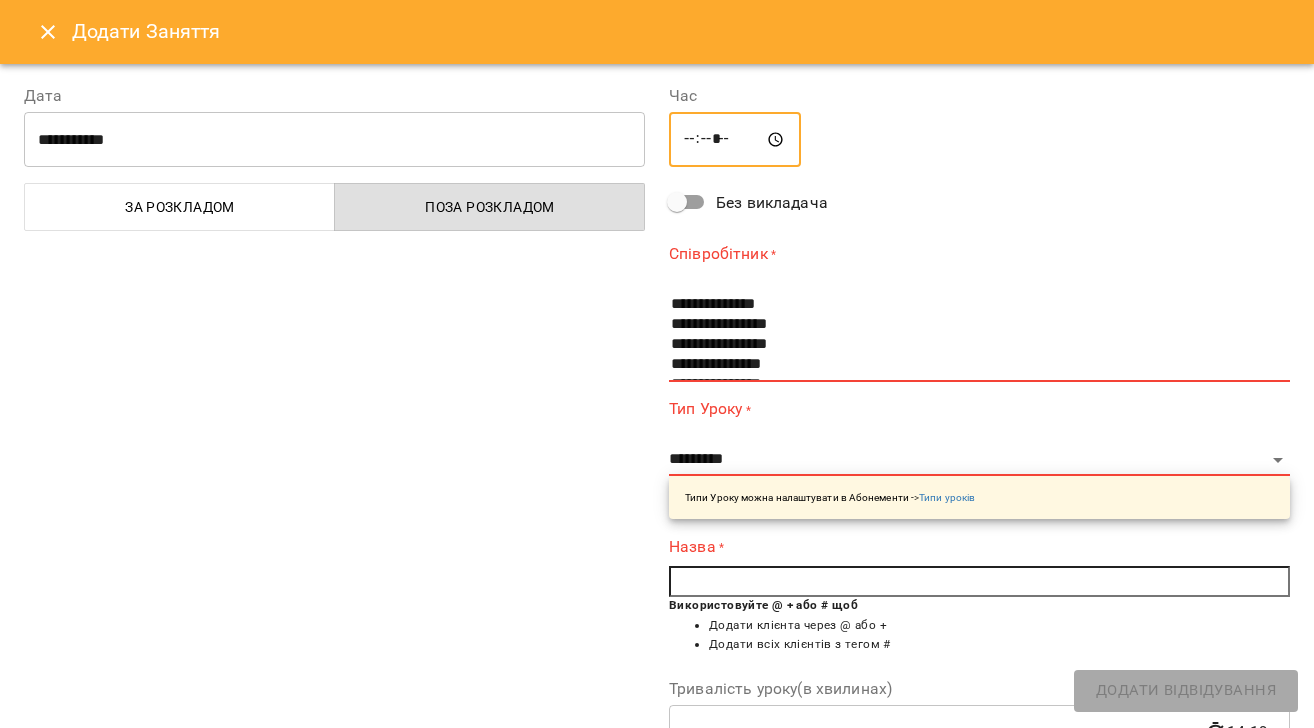 type on "*****" 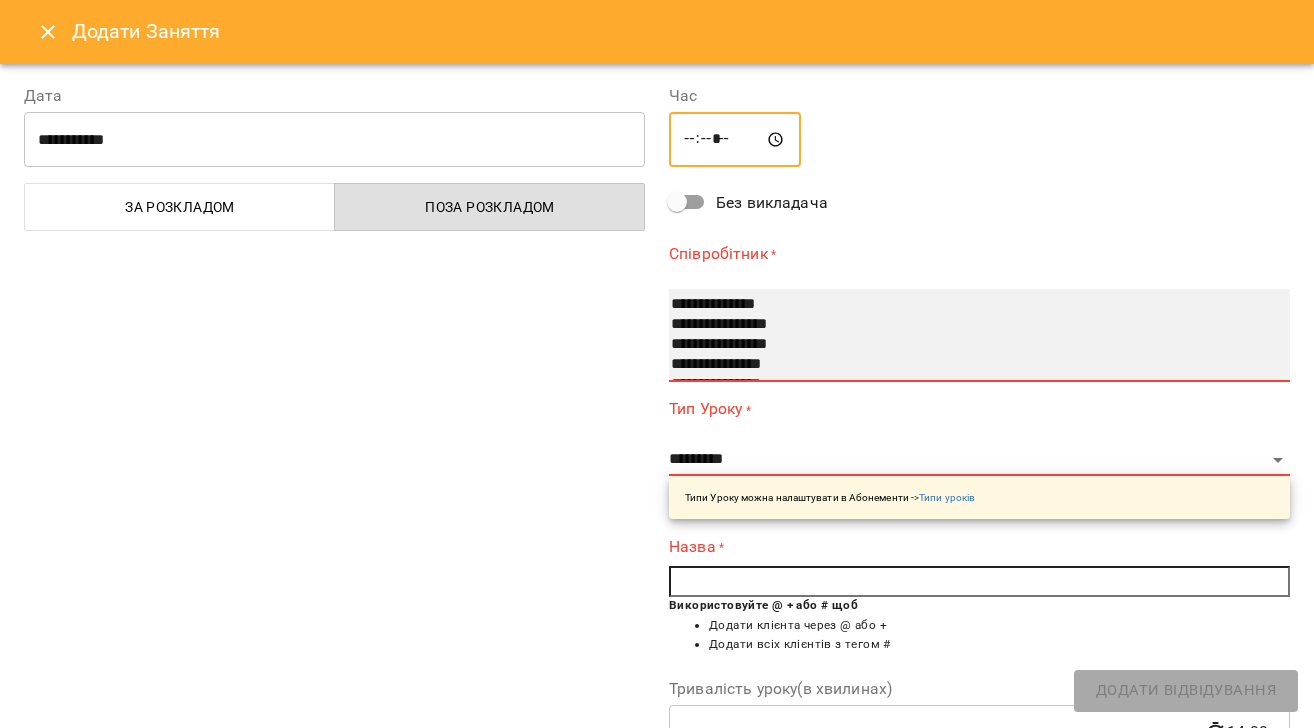 drag, startPoint x: 713, startPoint y: 300, endPoint x: 751, endPoint y: 433, distance: 138.32208 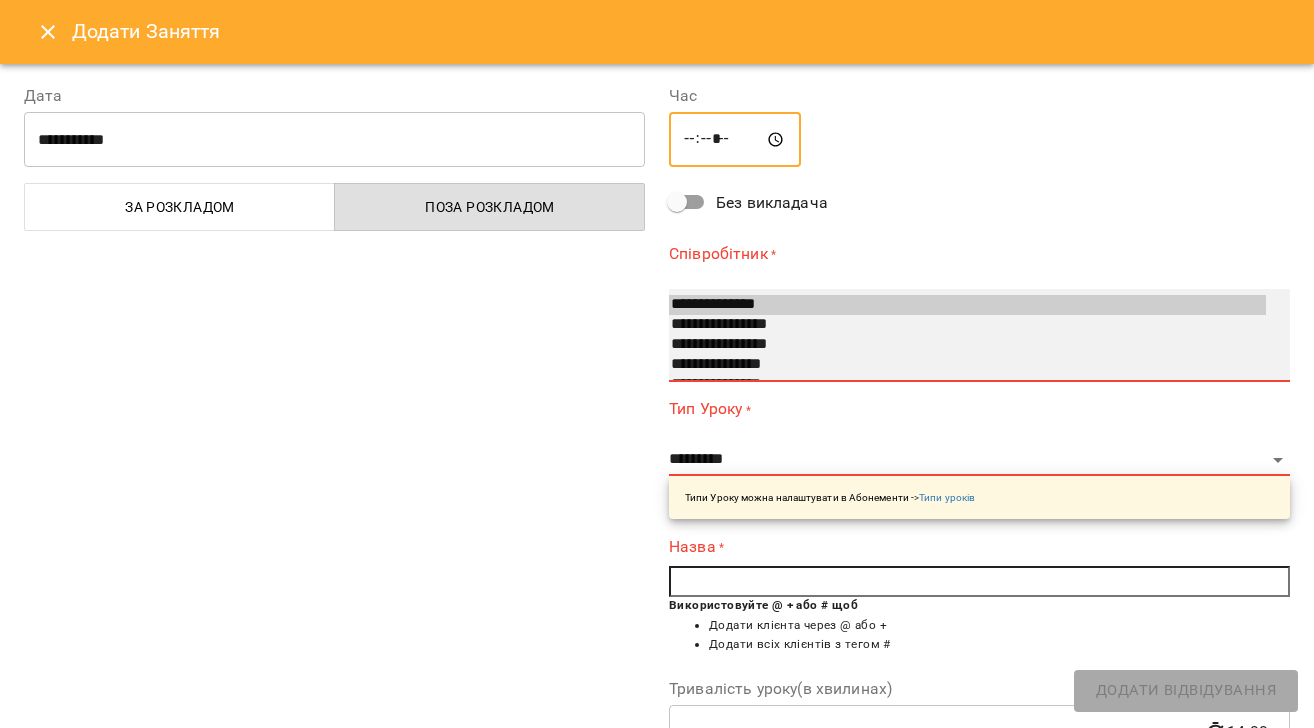 click on "**********" at bounding box center [967, 305] 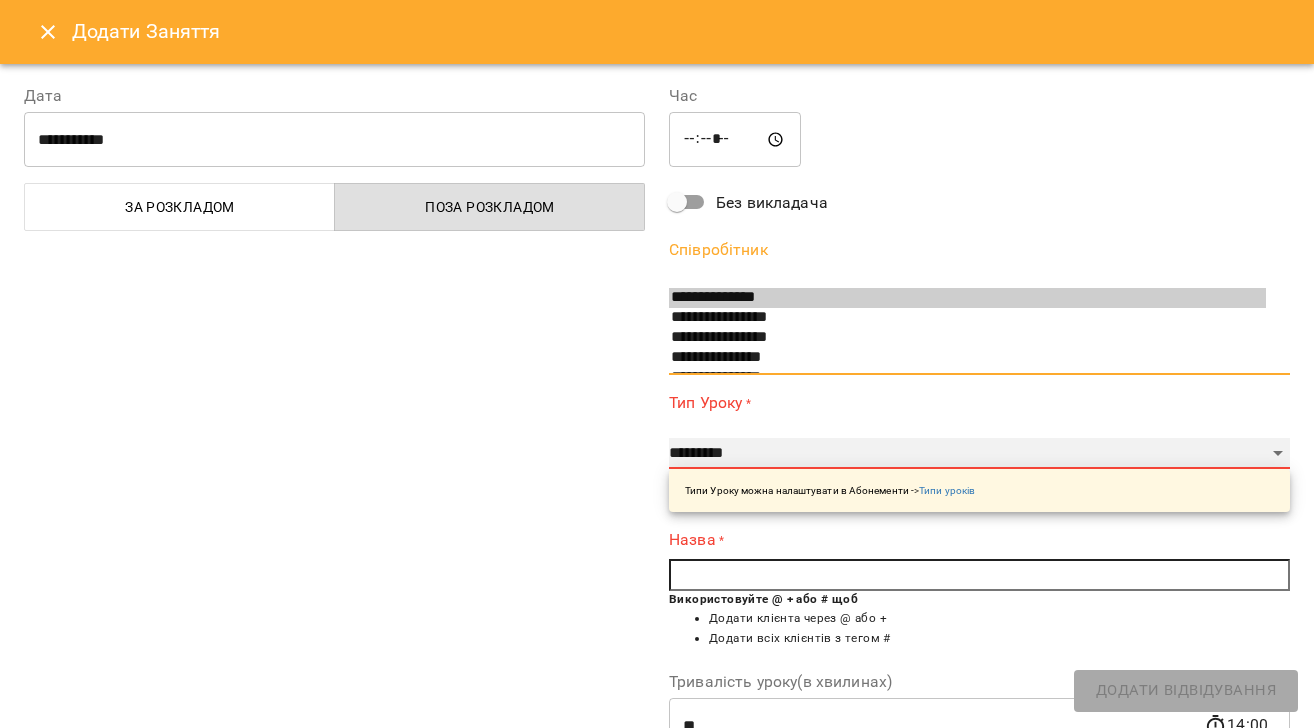 click on "**********" at bounding box center [979, 454] 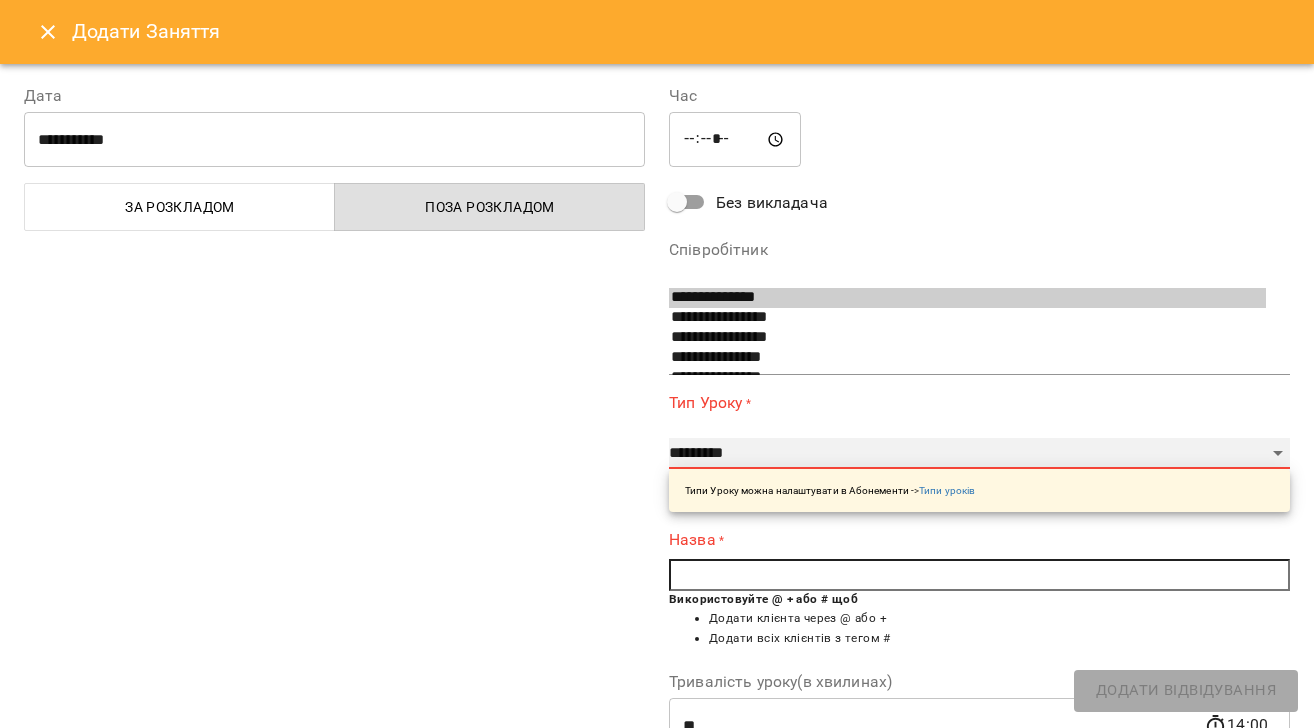 select on "********" 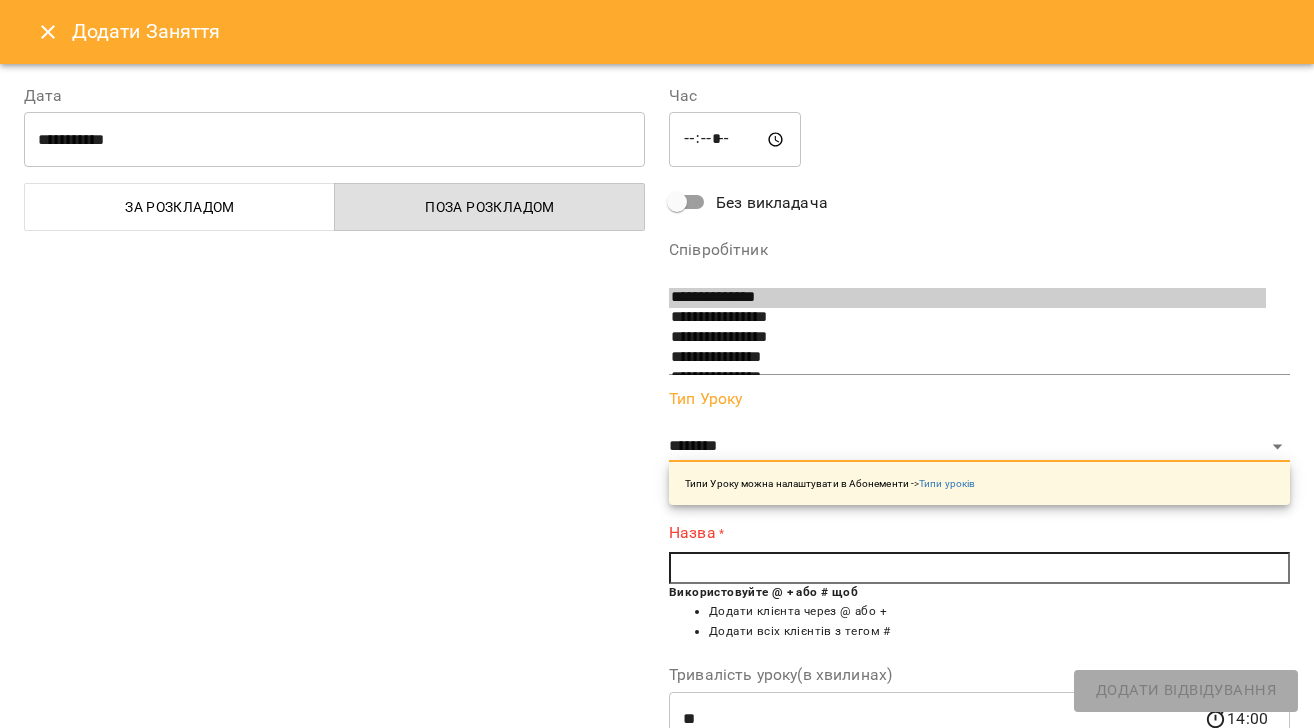click at bounding box center (979, 568) 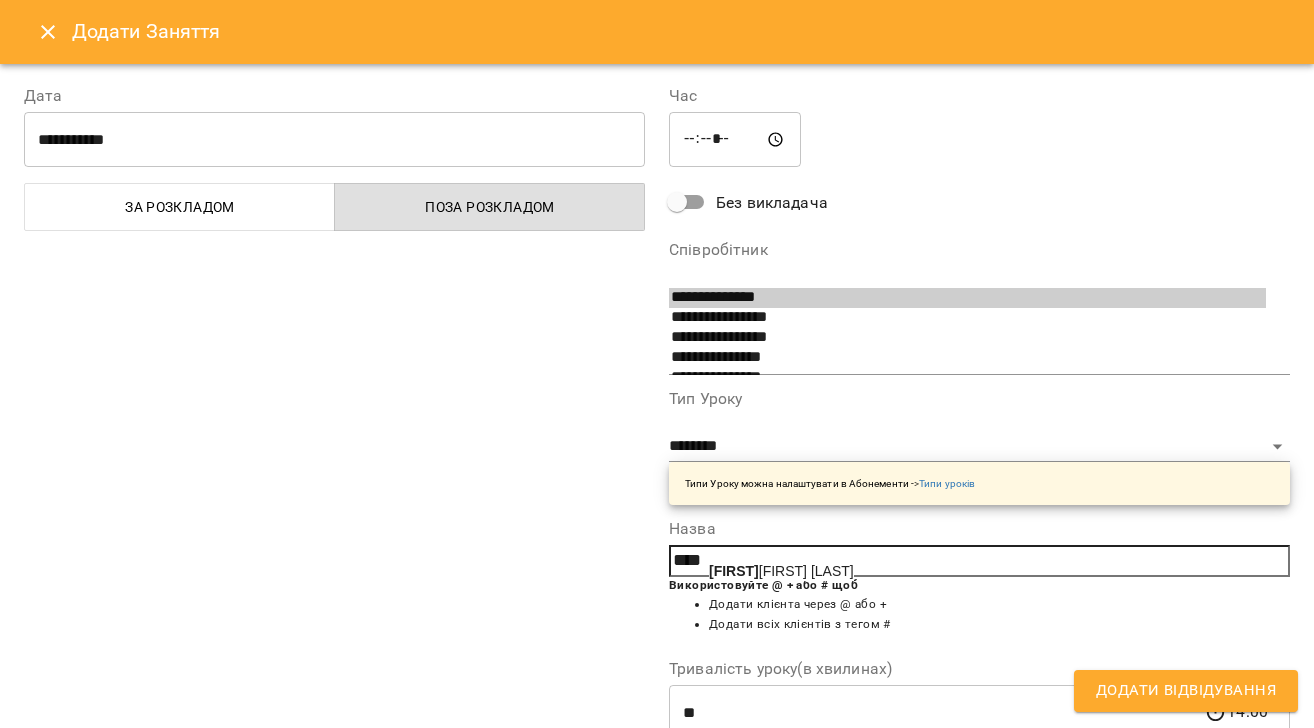 drag, startPoint x: 751, startPoint y: 567, endPoint x: 1192, endPoint y: 676, distance: 454.27084 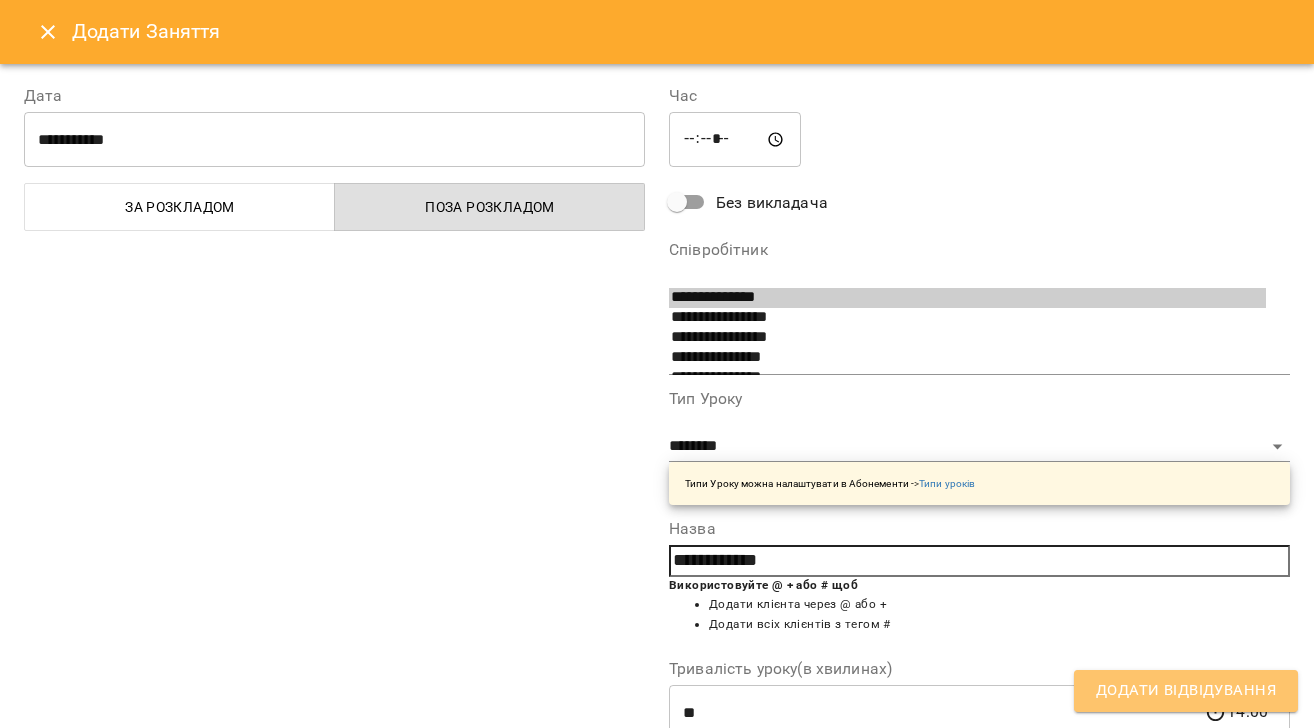 click on "Додати Відвідування" at bounding box center (1186, 691) 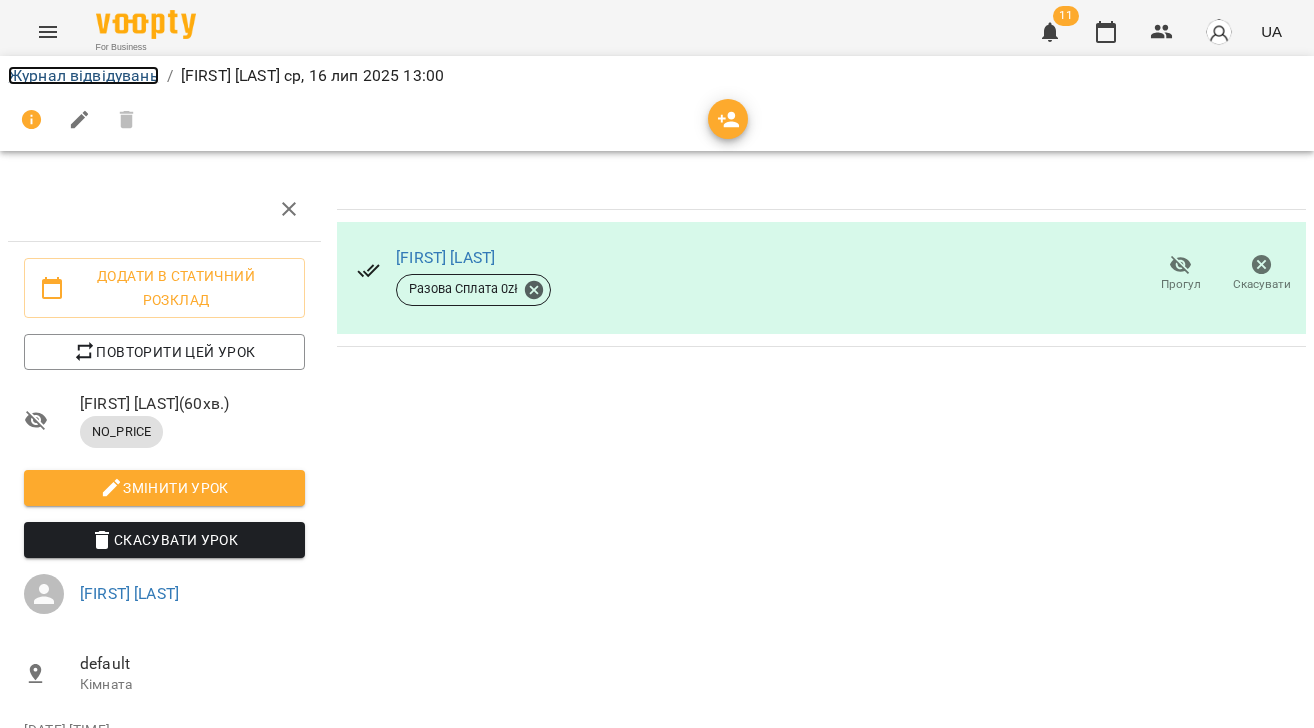 drag, startPoint x: 113, startPoint y: 75, endPoint x: 238, endPoint y: 187, distance: 167.83623 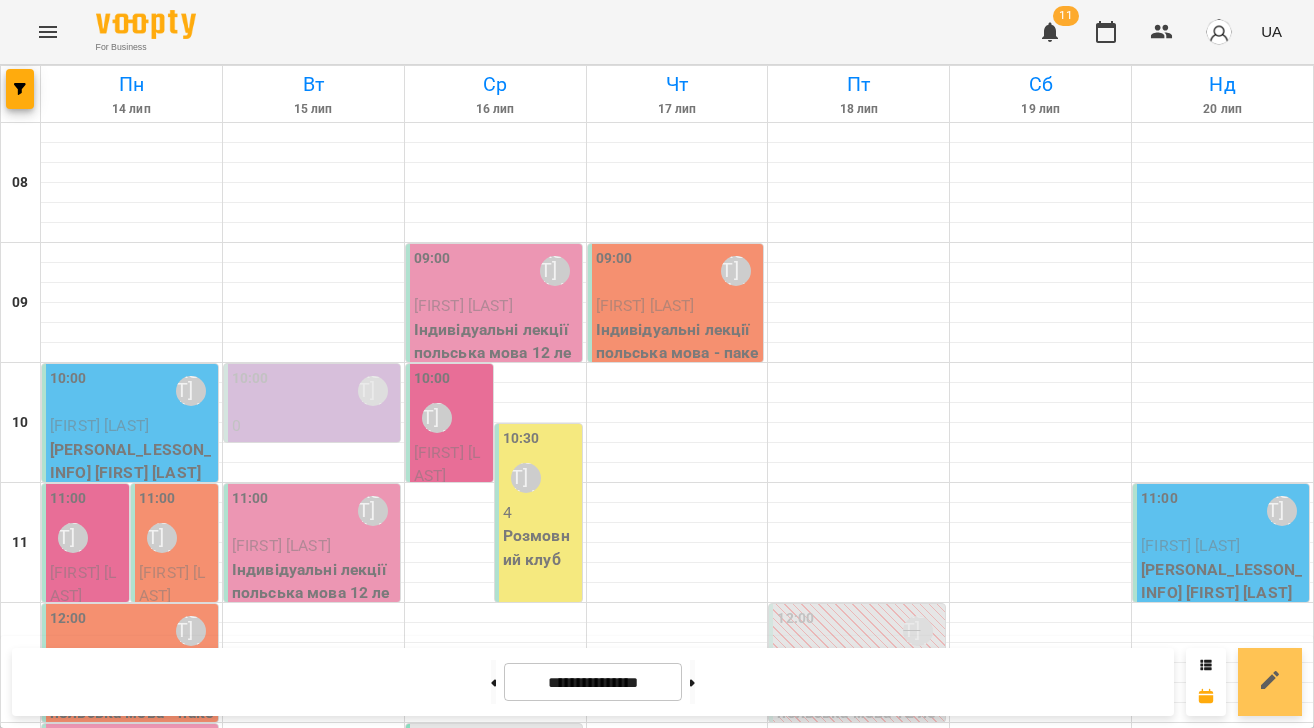 click at bounding box center [1270, 682] 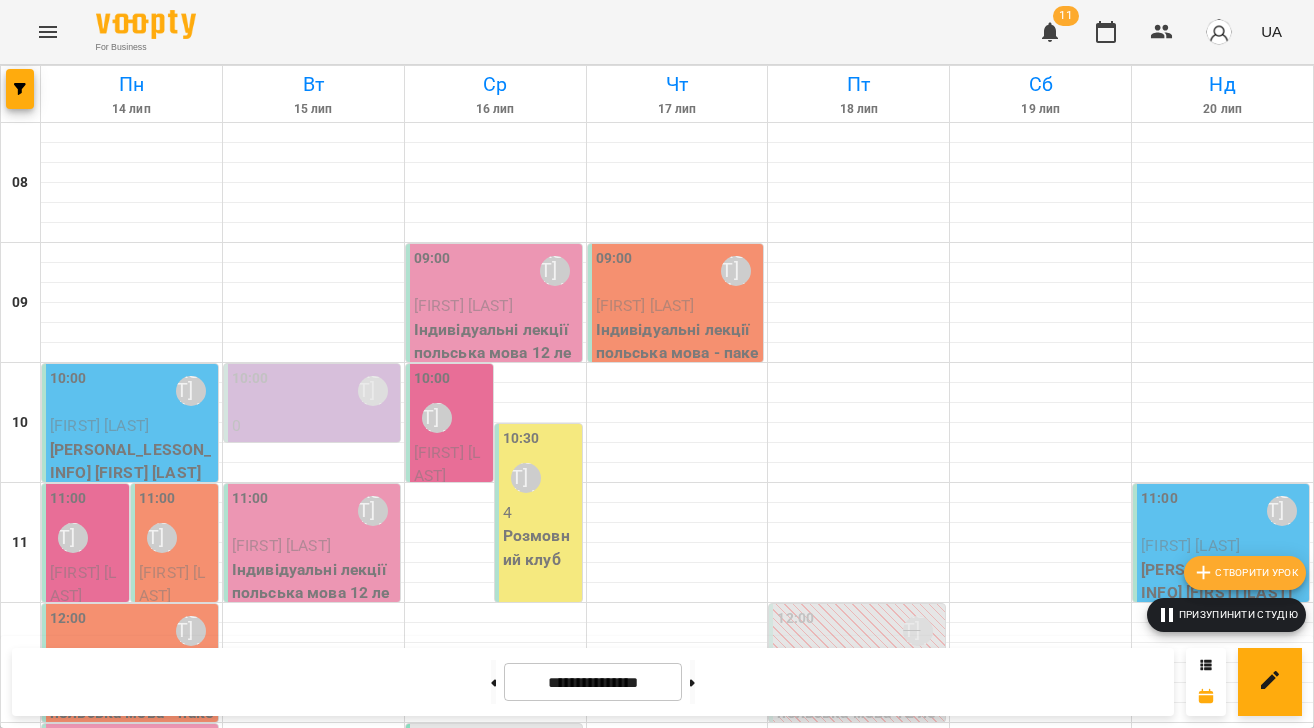 click 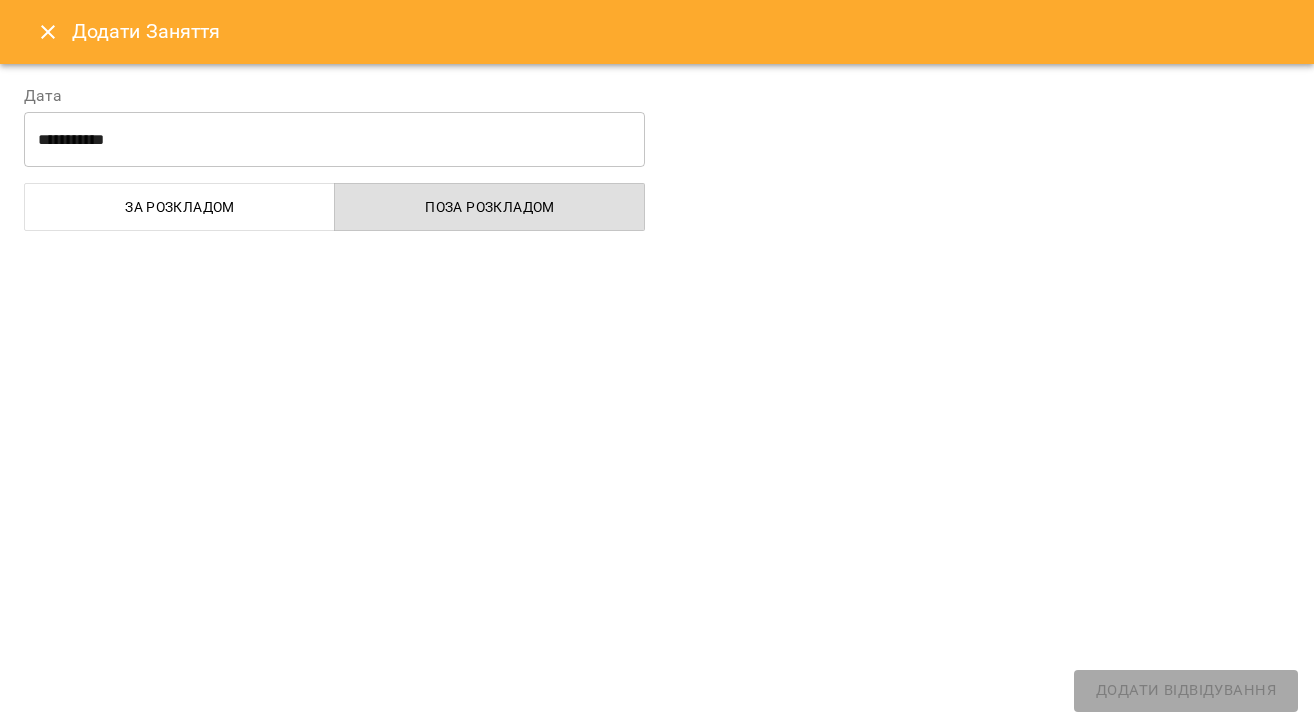select 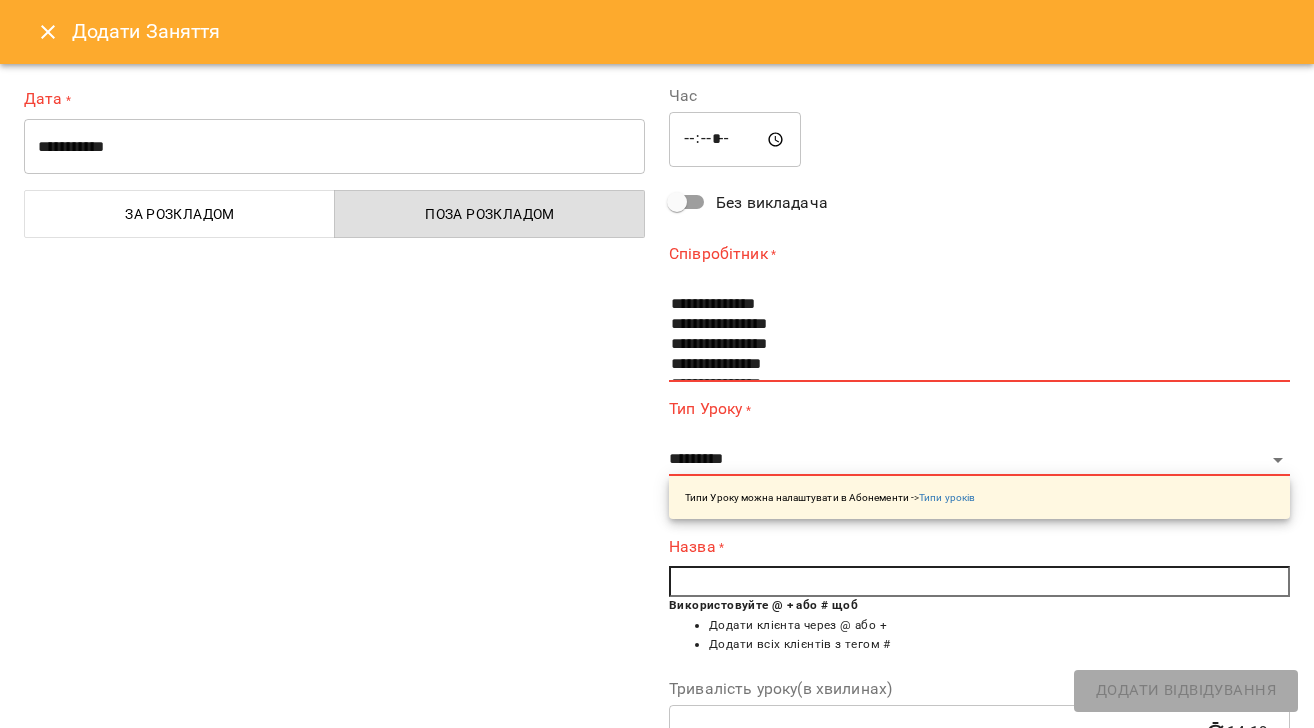 click on "**********" at bounding box center [334, 147] 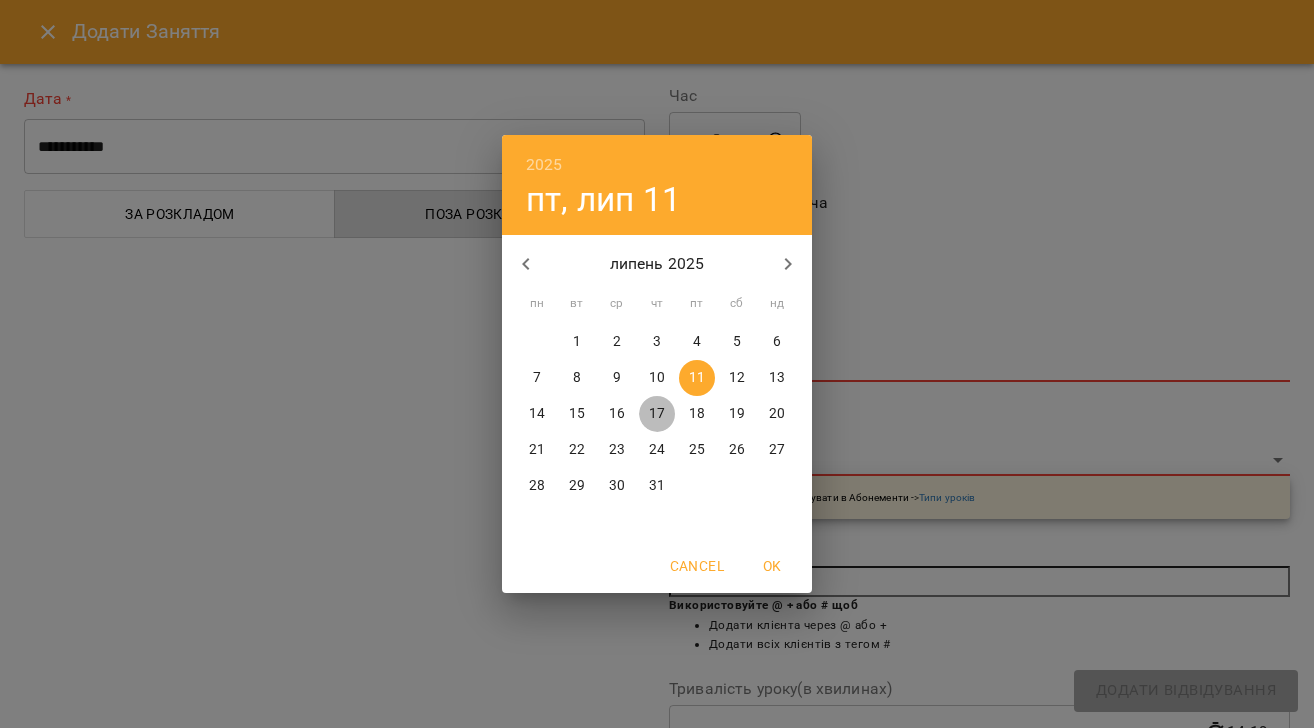 click on "17" at bounding box center [657, 414] 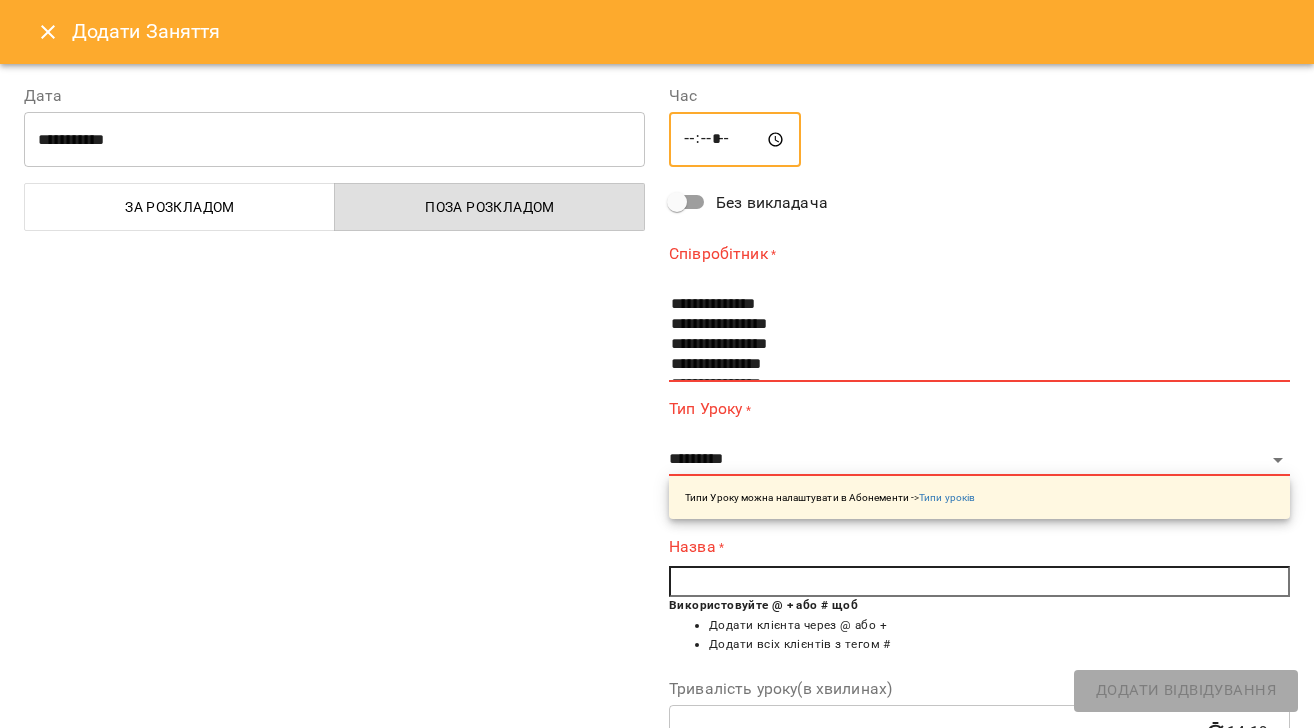 click on "*****" at bounding box center (735, 140) 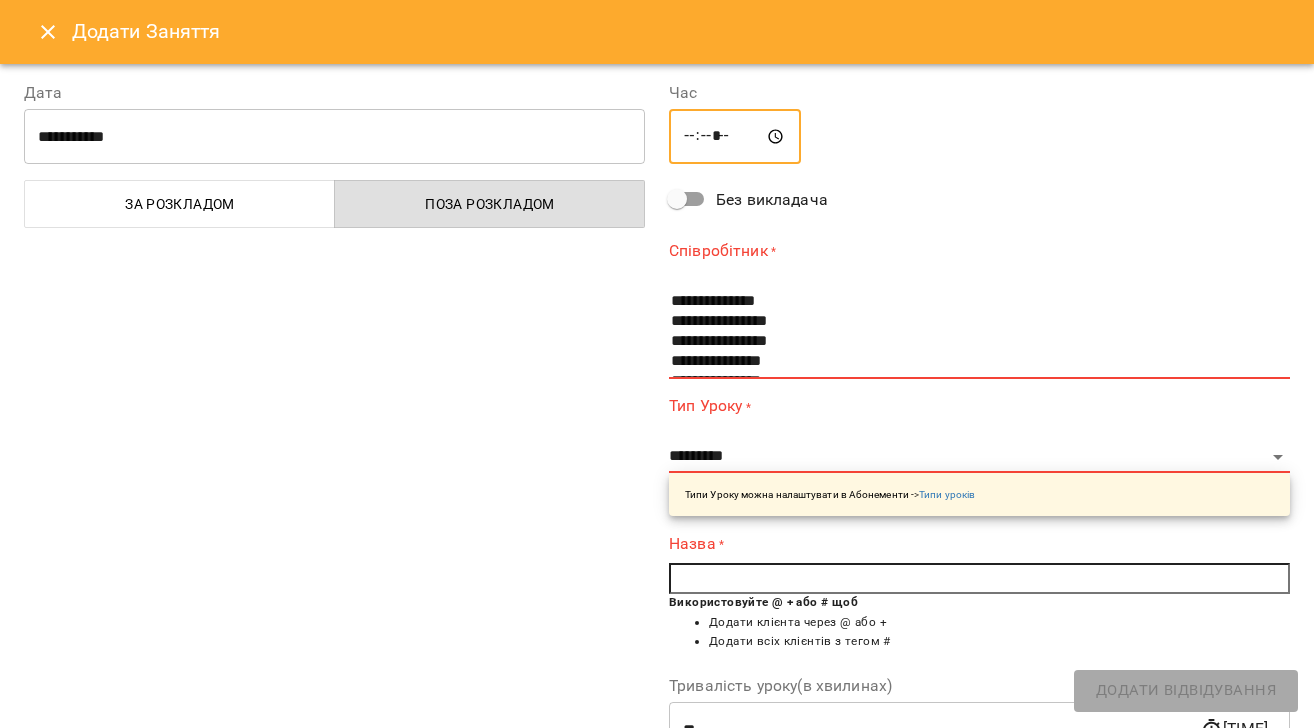 type on "*****" 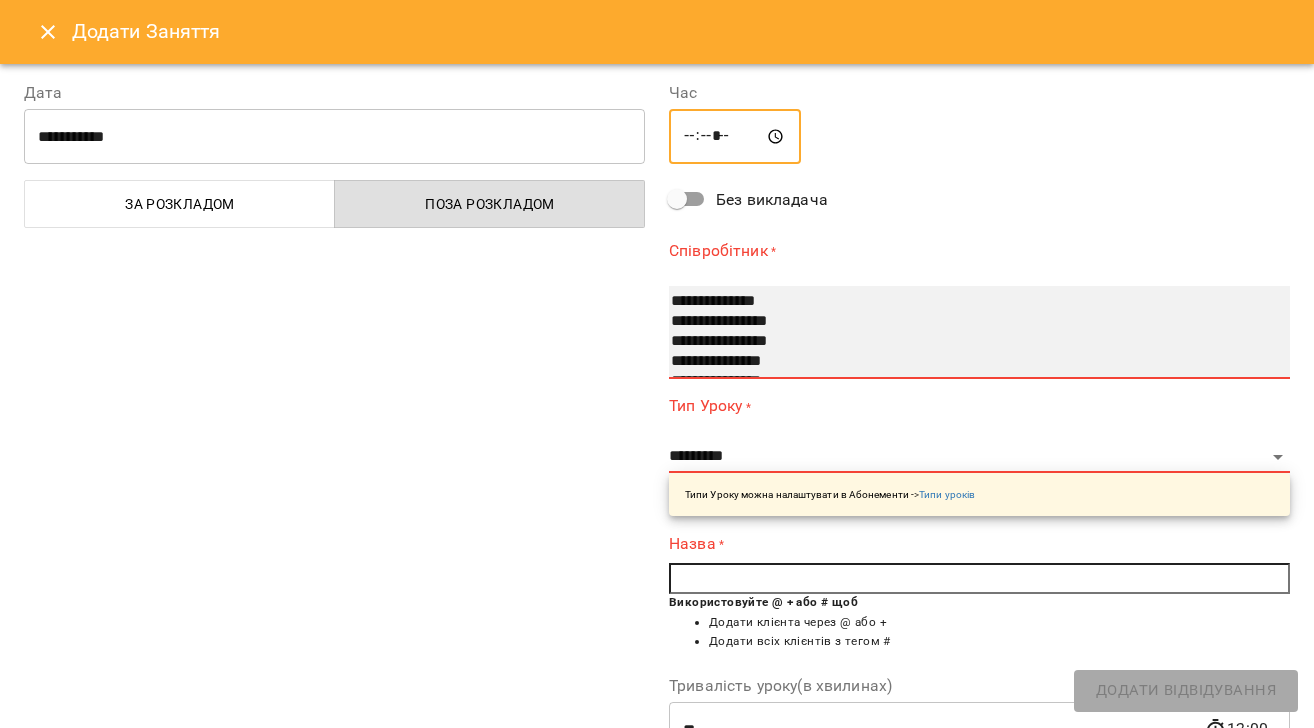 drag, startPoint x: 715, startPoint y: 297, endPoint x: 712, endPoint y: 325, distance: 28.160255 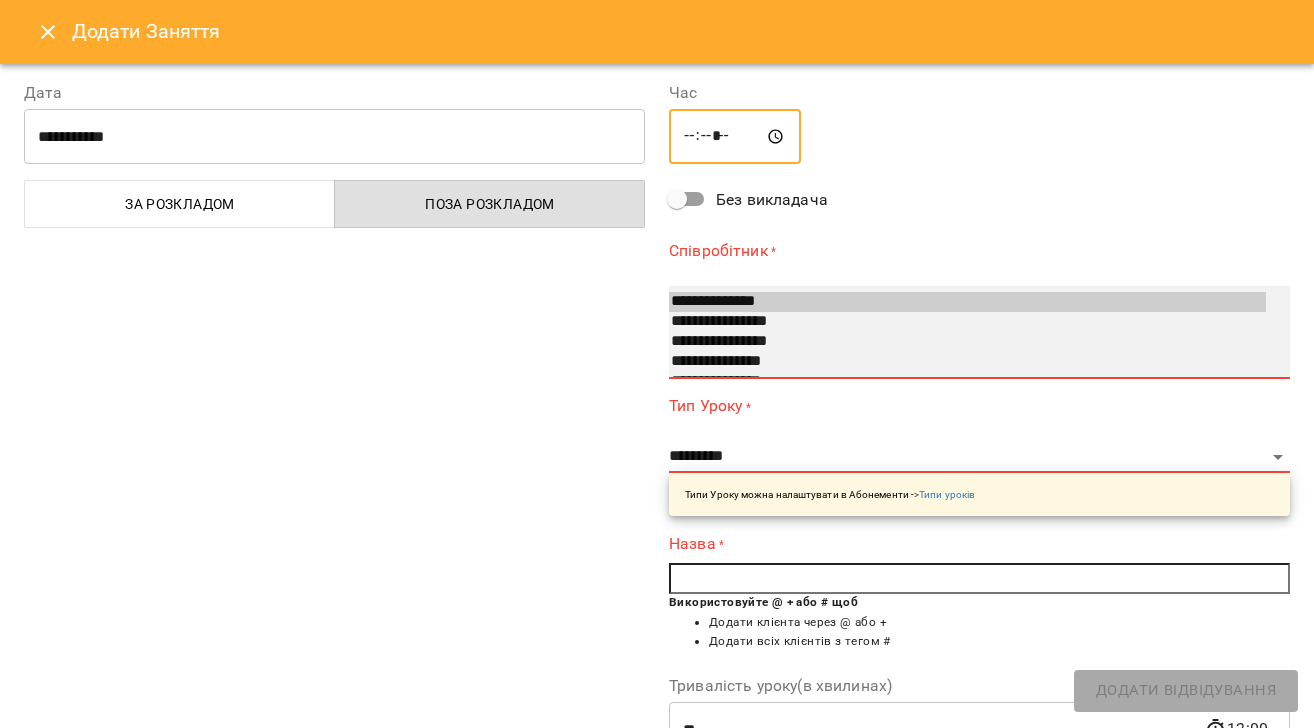 click on "**********" at bounding box center [967, 302] 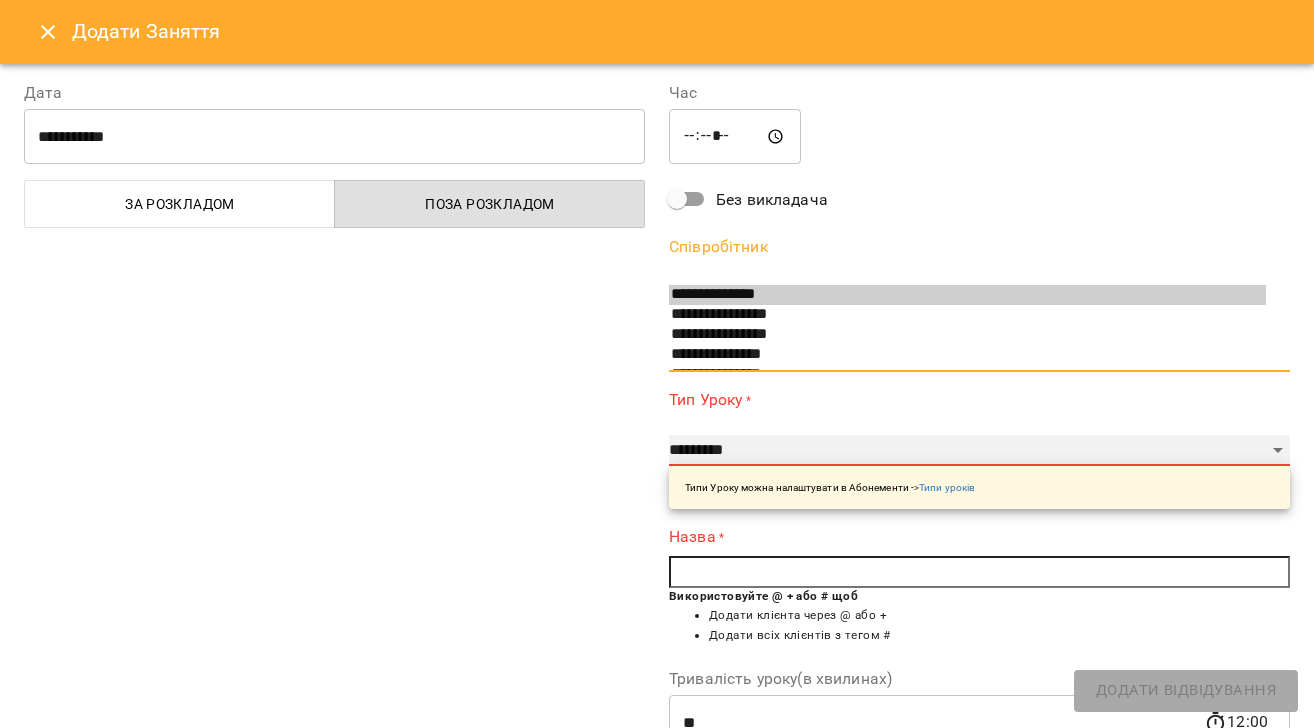 click on "**********" at bounding box center [979, 451] 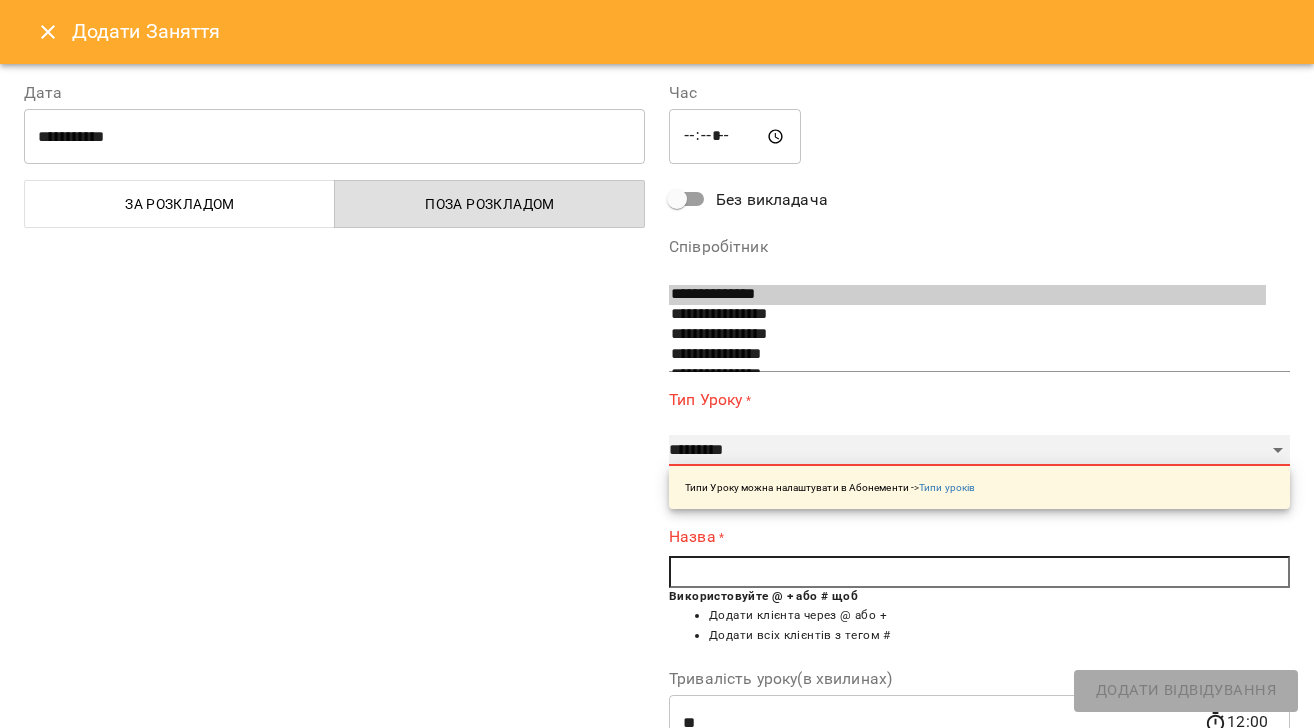 select on "**********" 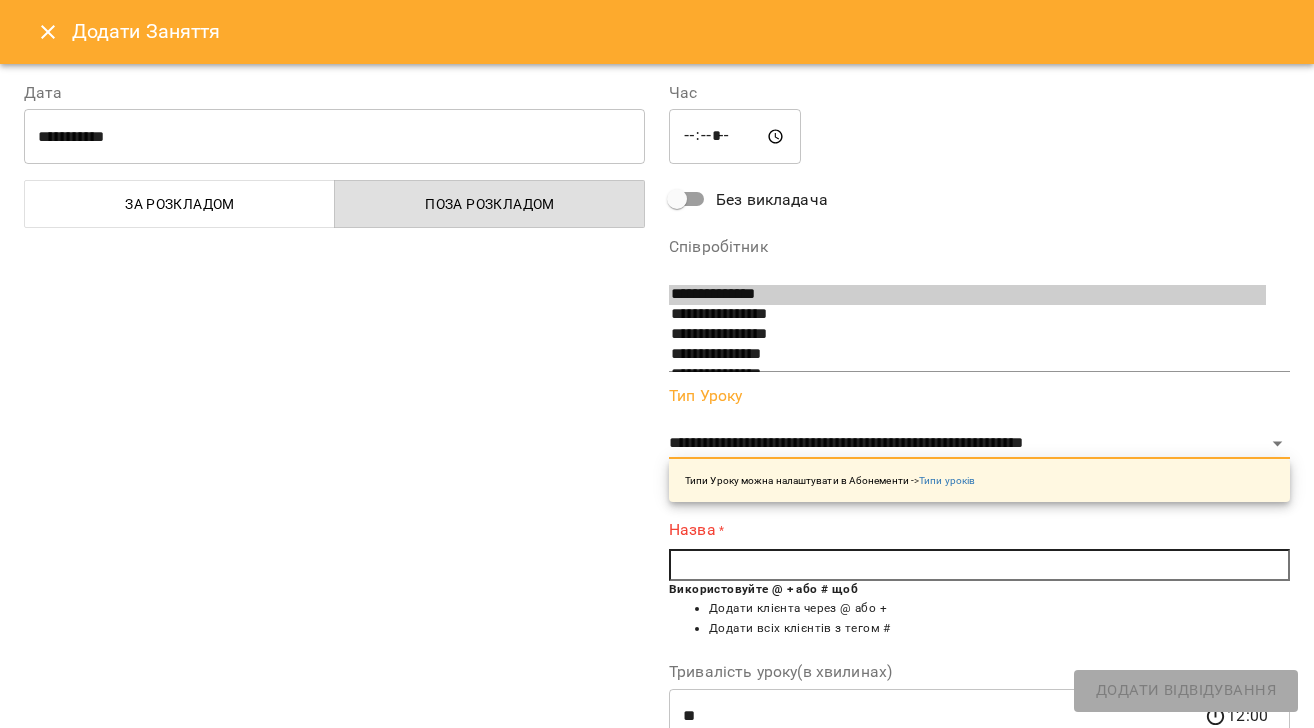click at bounding box center [979, 565] 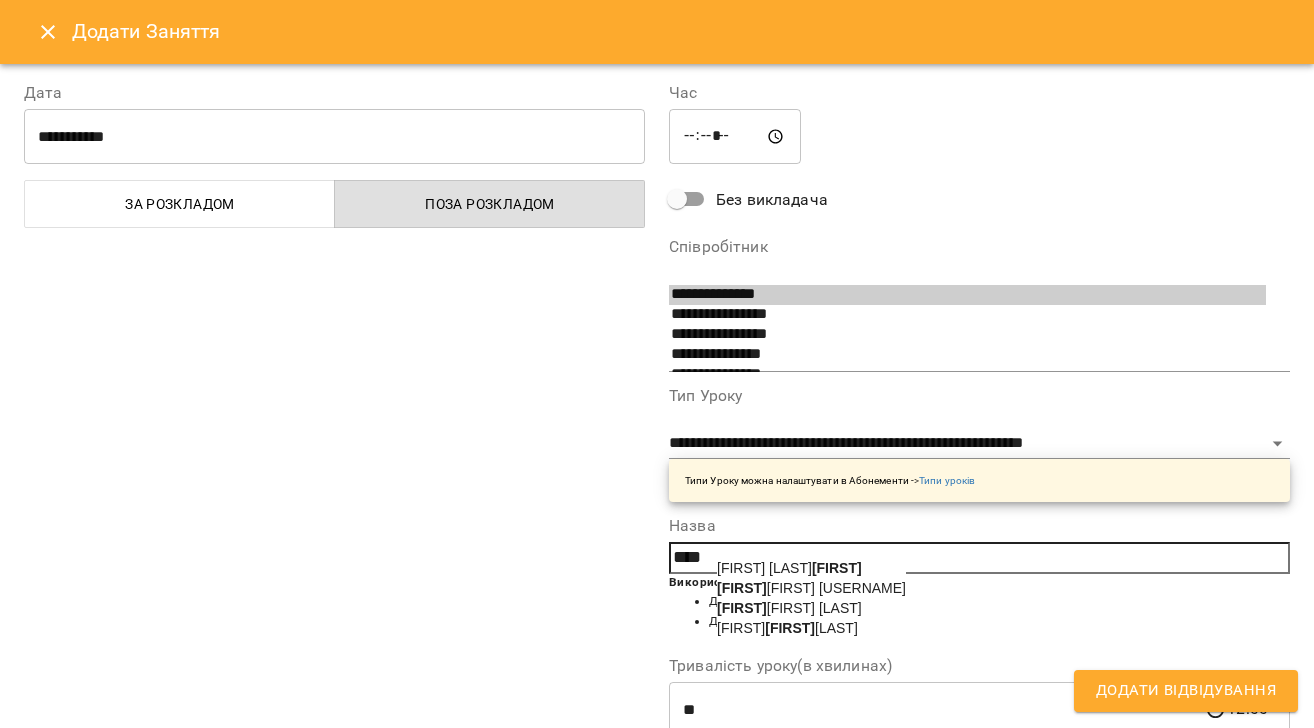 drag, startPoint x: 791, startPoint y: 616, endPoint x: 807, endPoint y: 620, distance: 16.492422 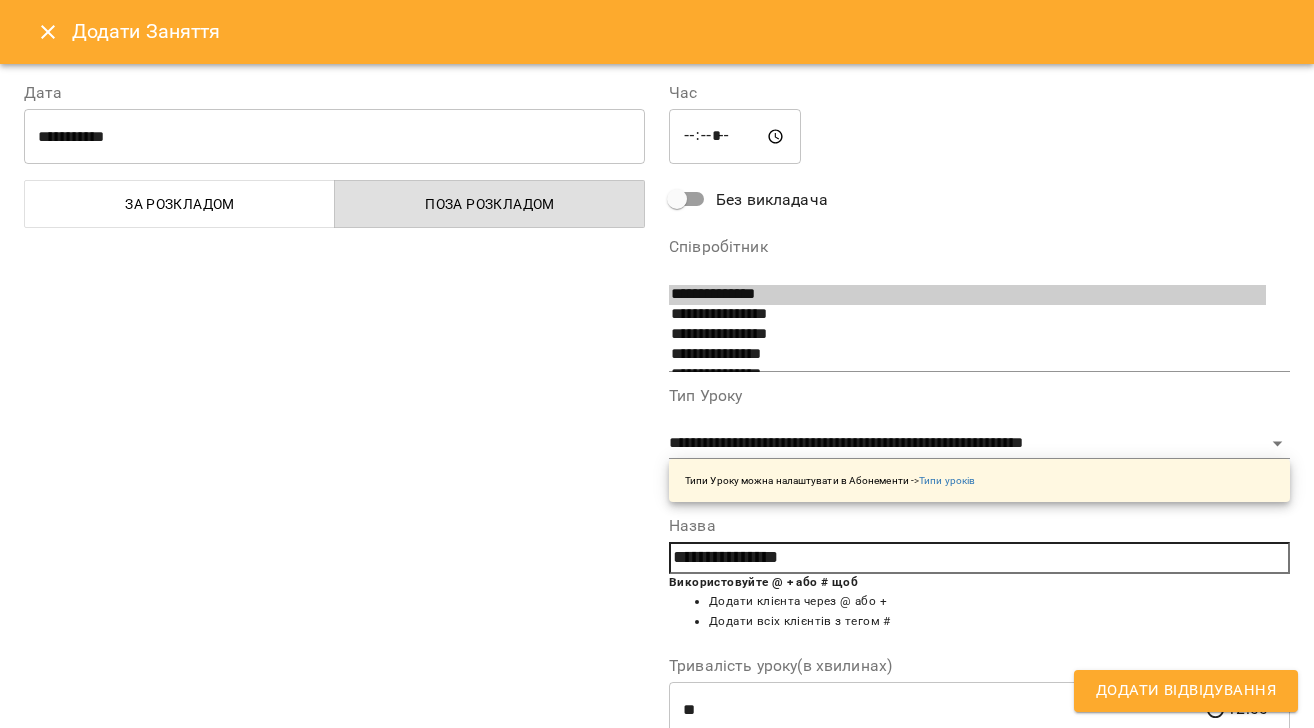 click on "Додати Відвідування" at bounding box center [1186, 691] 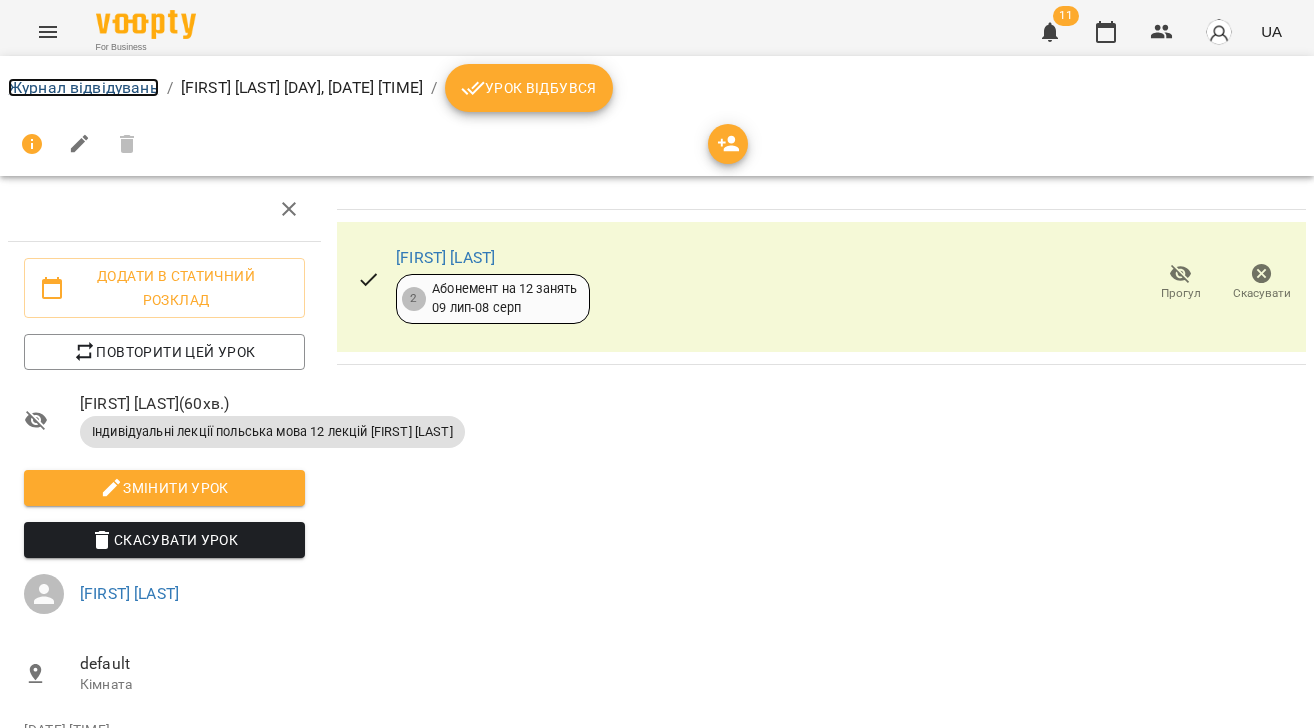 drag, startPoint x: 76, startPoint y: 84, endPoint x: 280, endPoint y: 179, distance: 225.03555 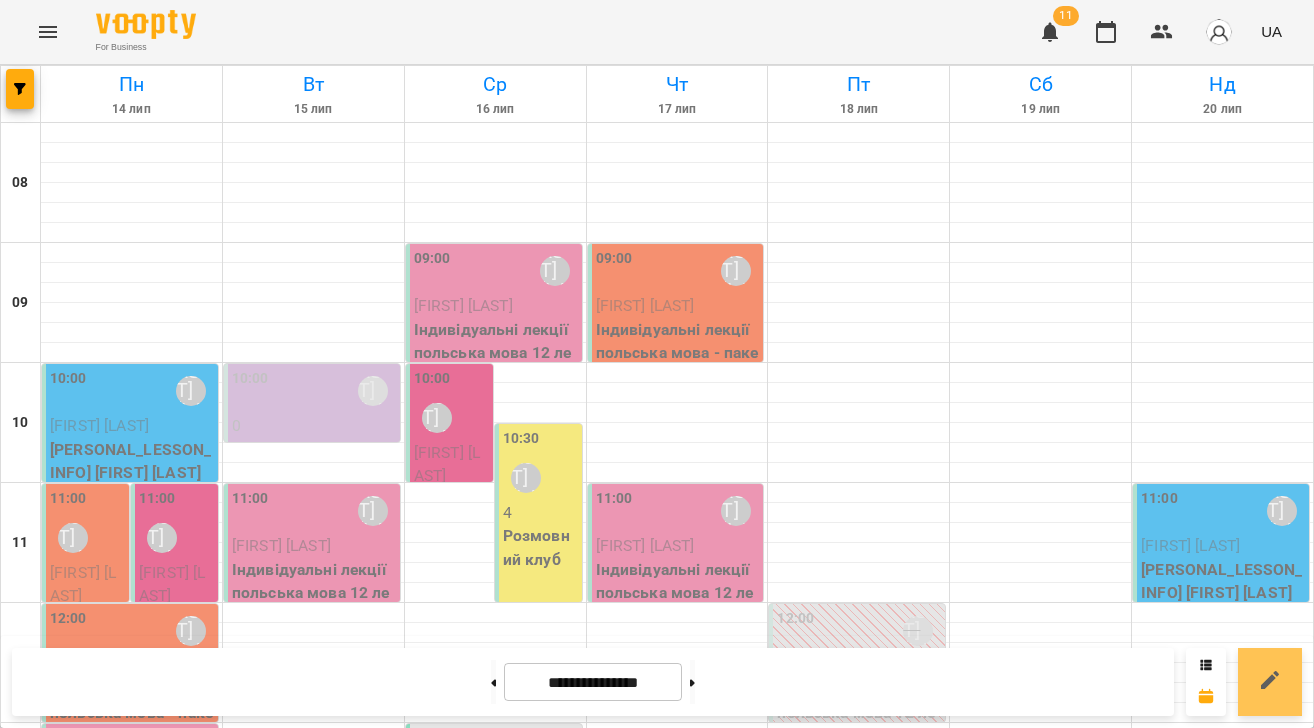 click at bounding box center [1270, 682] 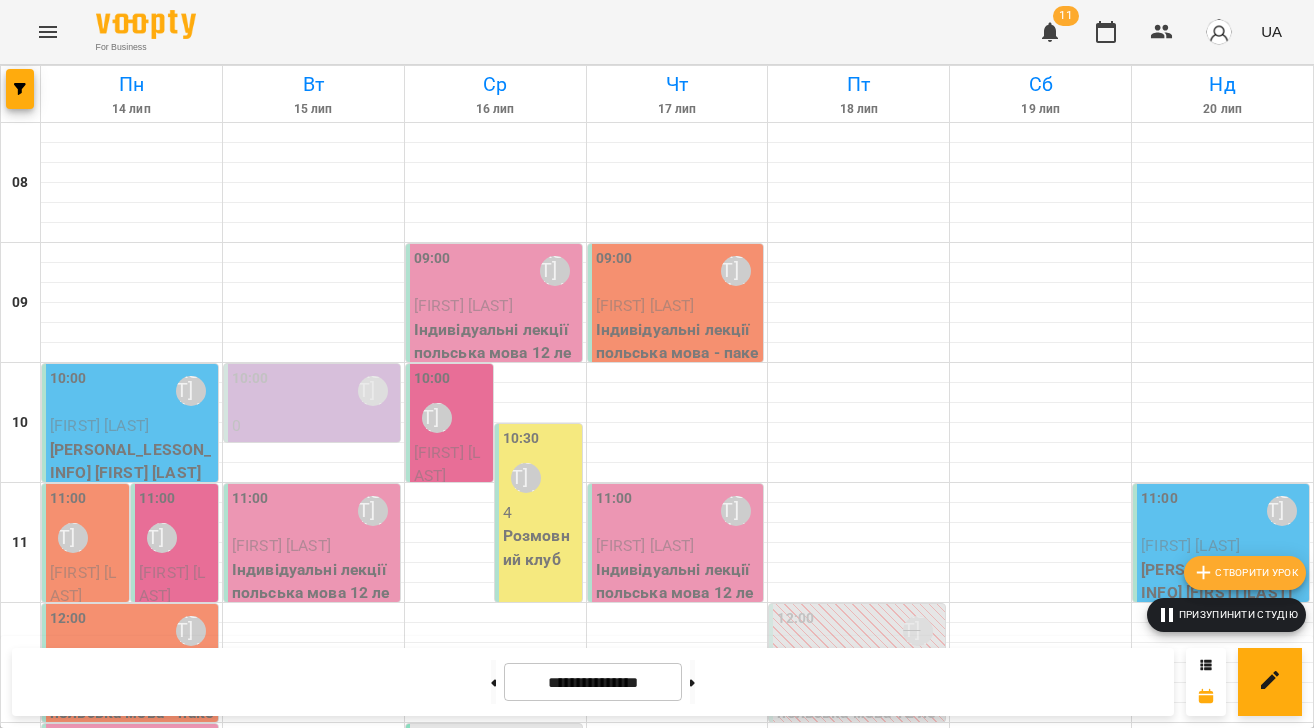 click on "Створити урок" at bounding box center [1245, 573] 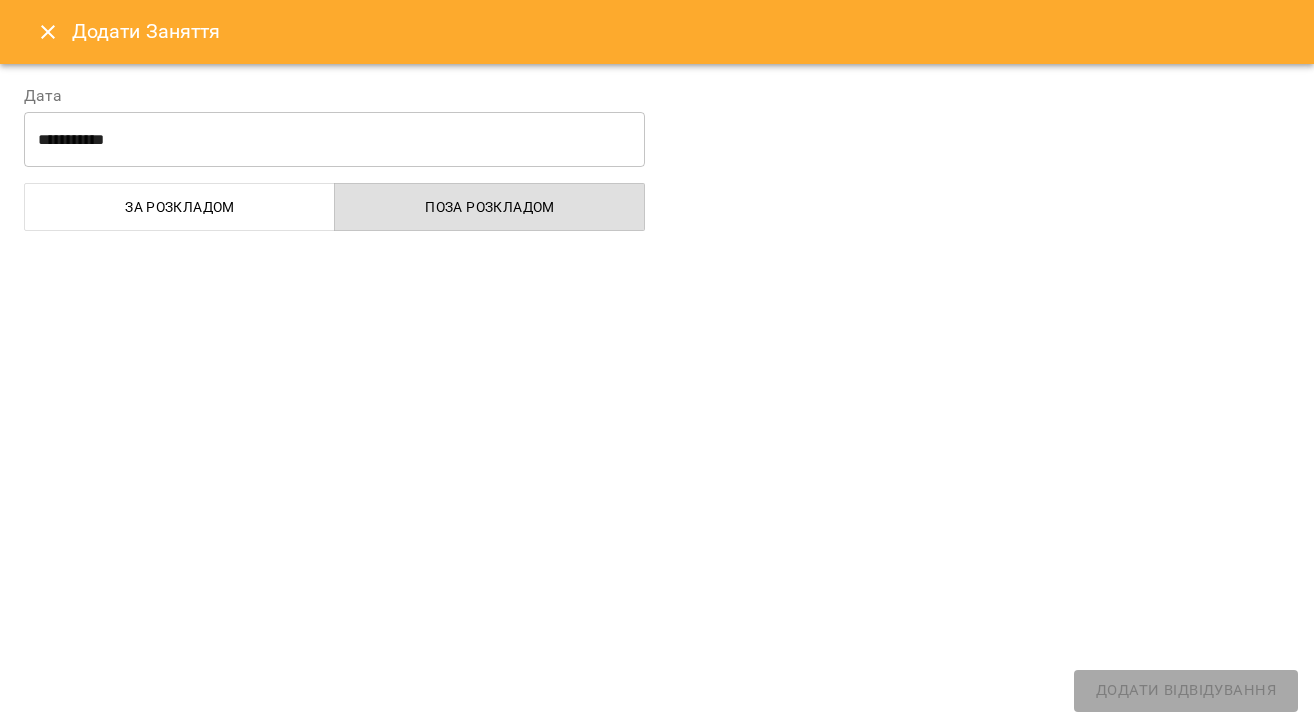 select 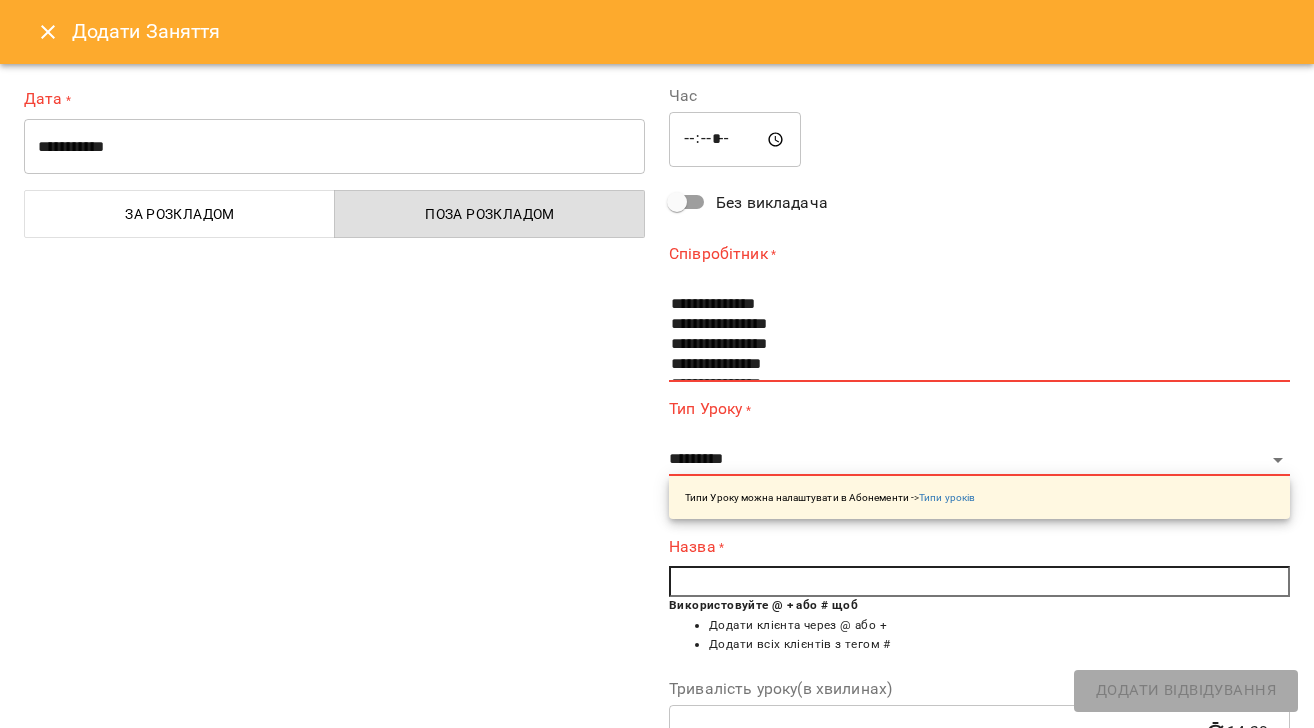 click on "**********" at bounding box center [334, 147] 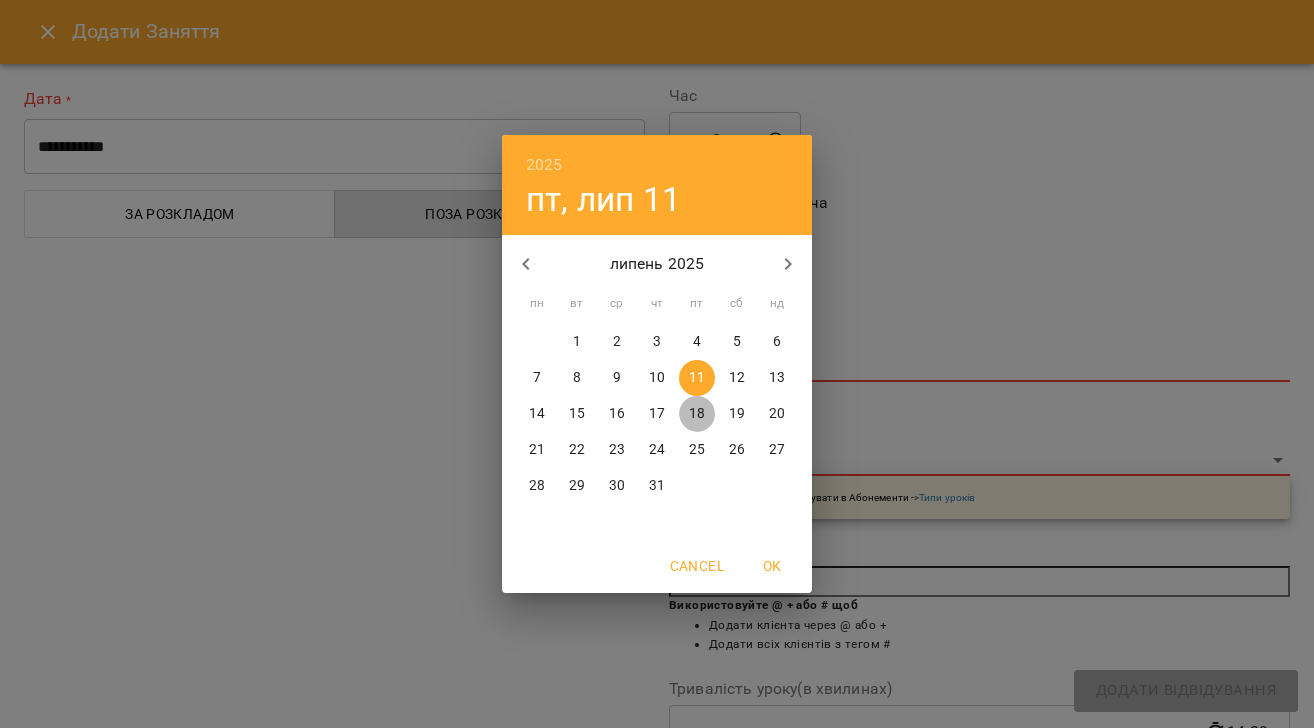 click on "18" at bounding box center (697, 414) 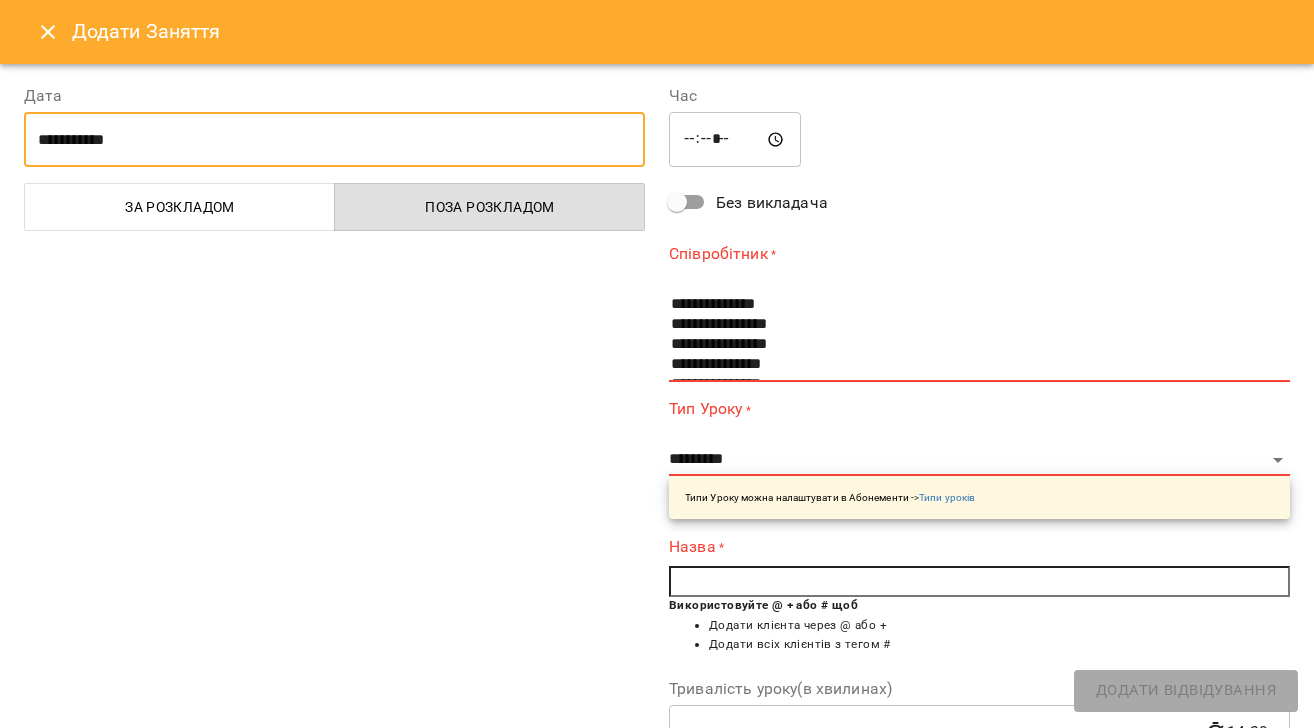 click on "*****" at bounding box center (735, 140) 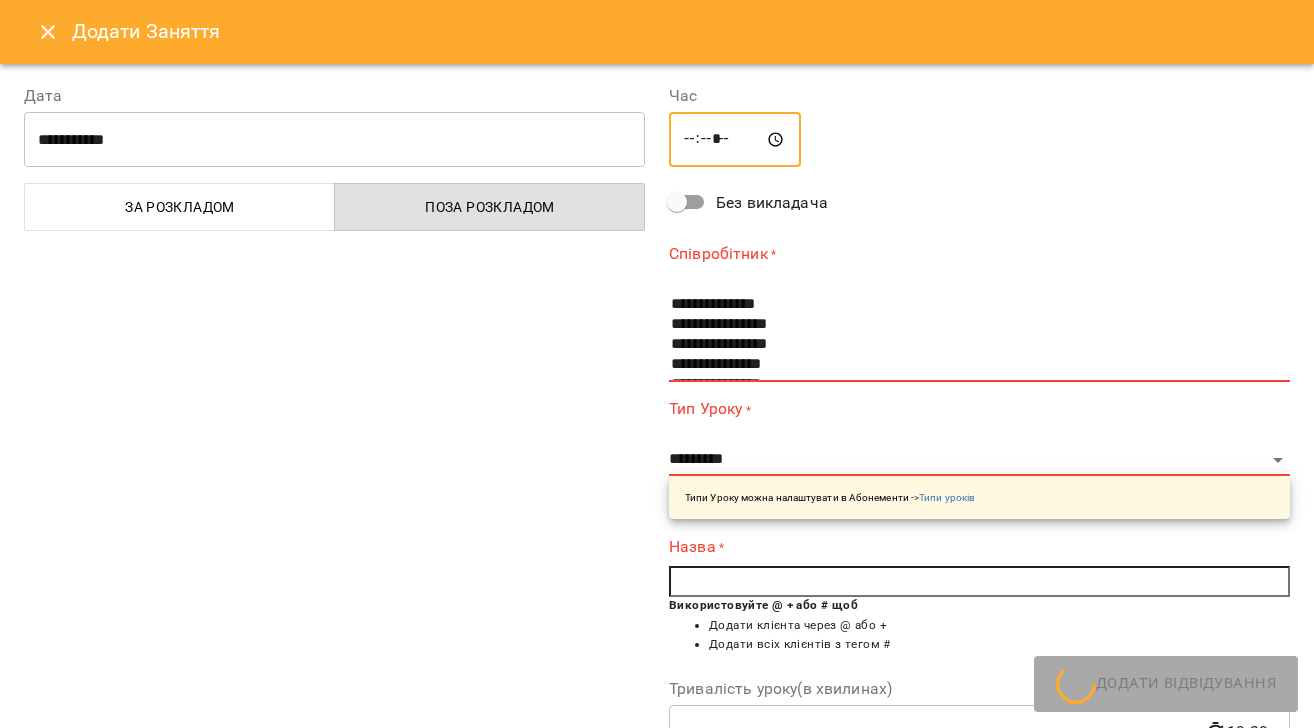 type on "*****" 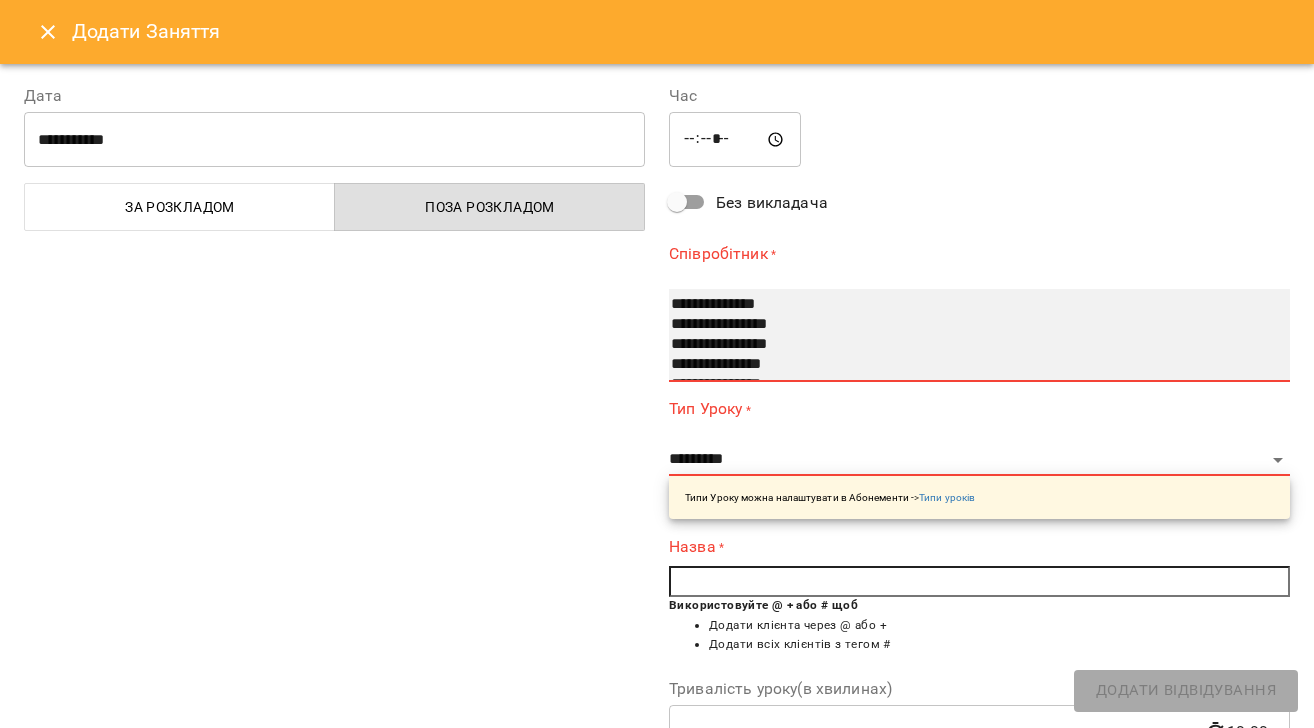 select on "**********" 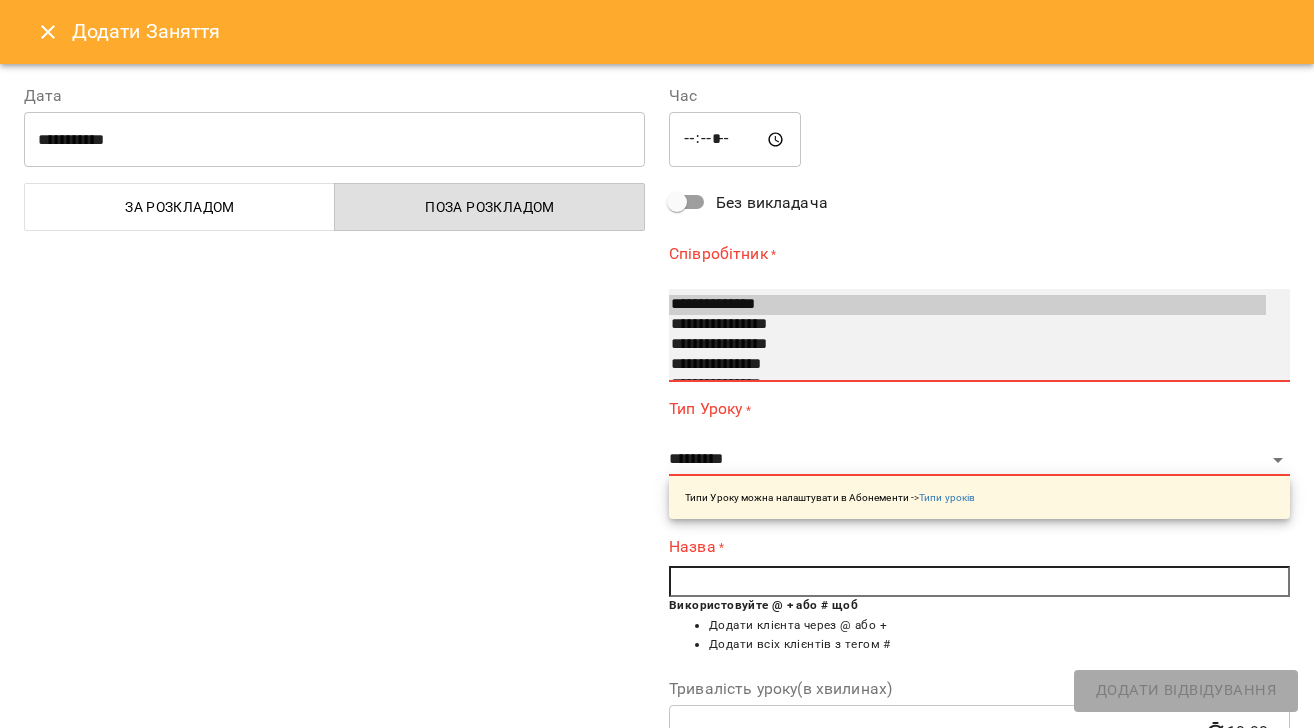 click on "**********" at bounding box center [967, 305] 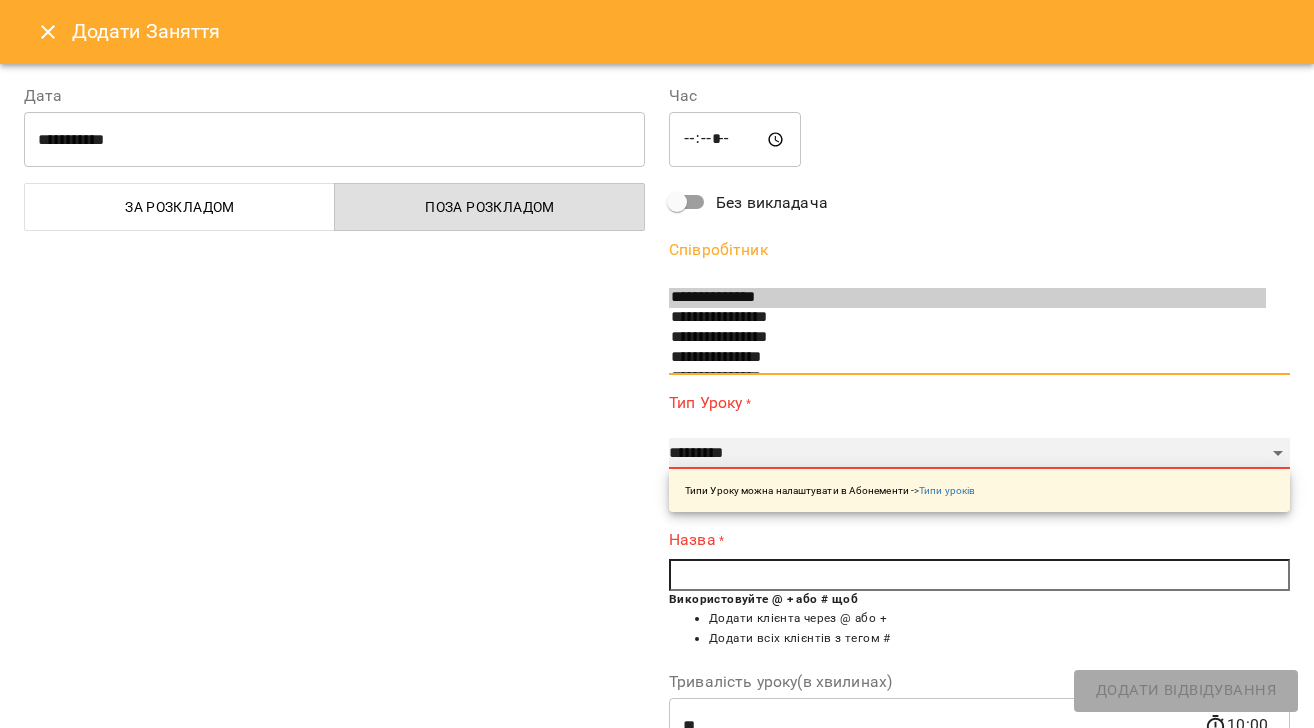 click on "**********" at bounding box center (979, 454) 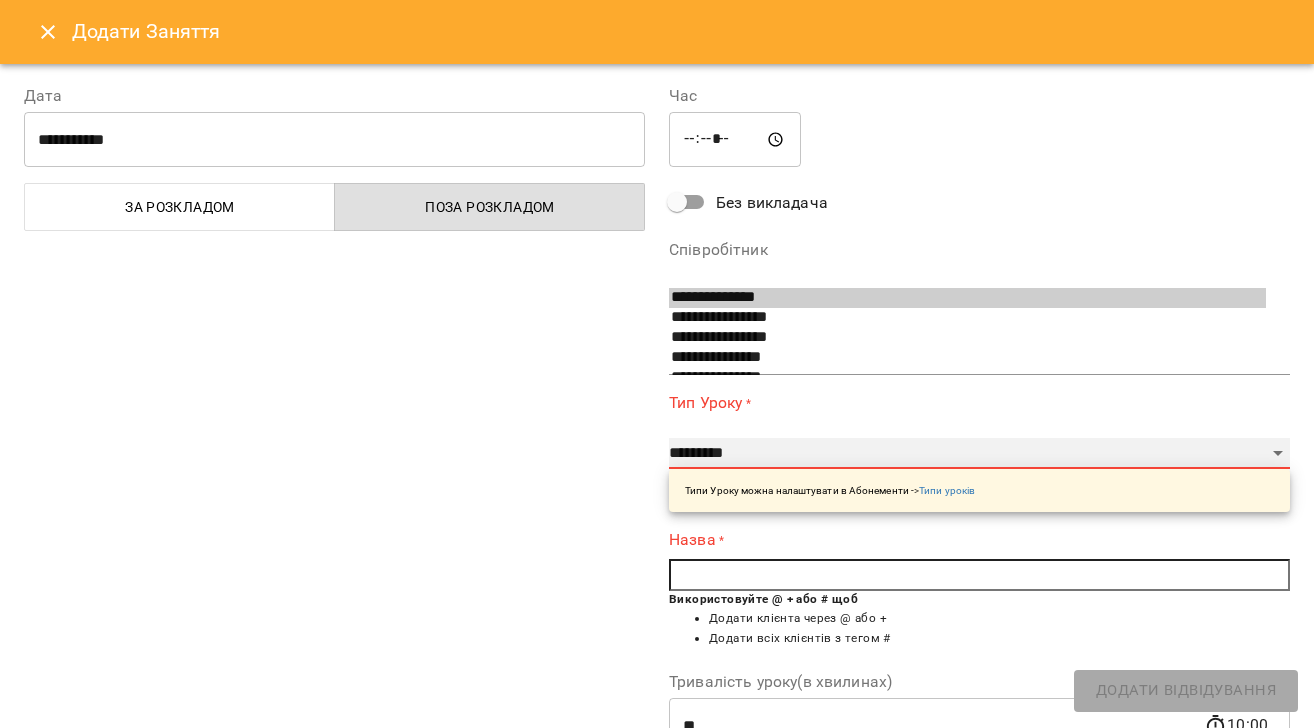 select on "**********" 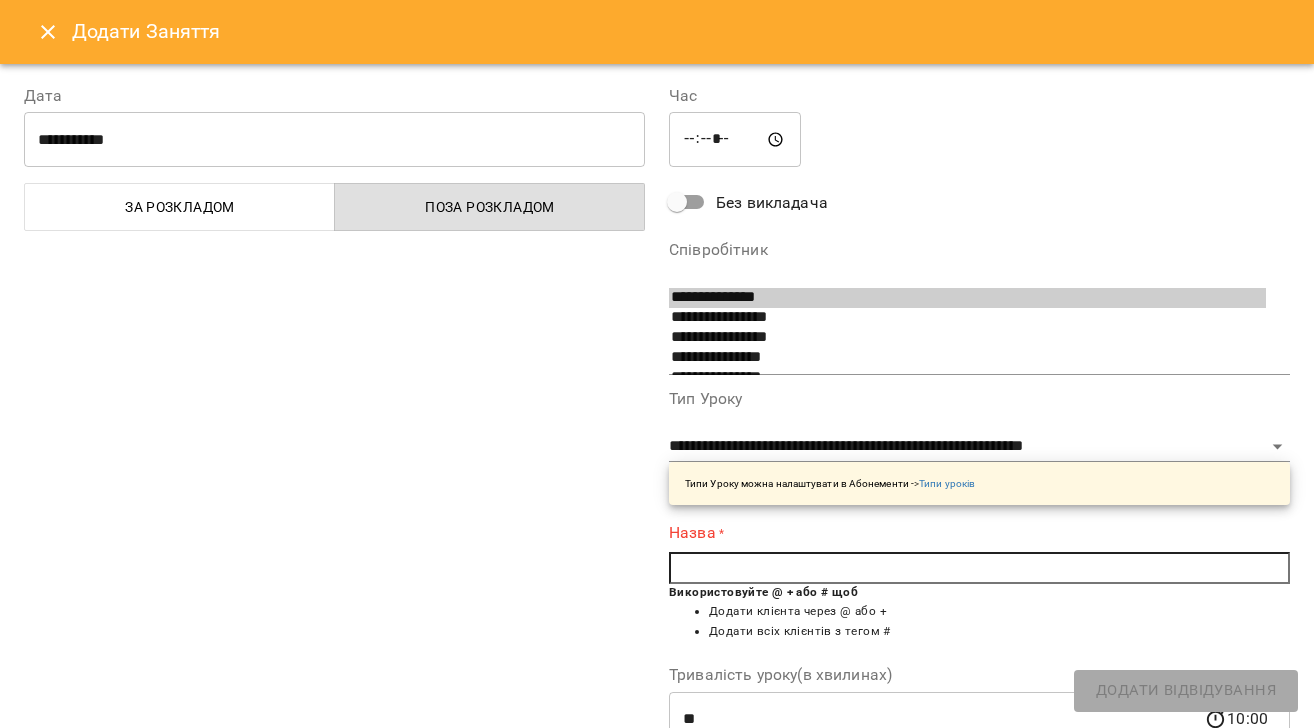 click at bounding box center [979, 568] 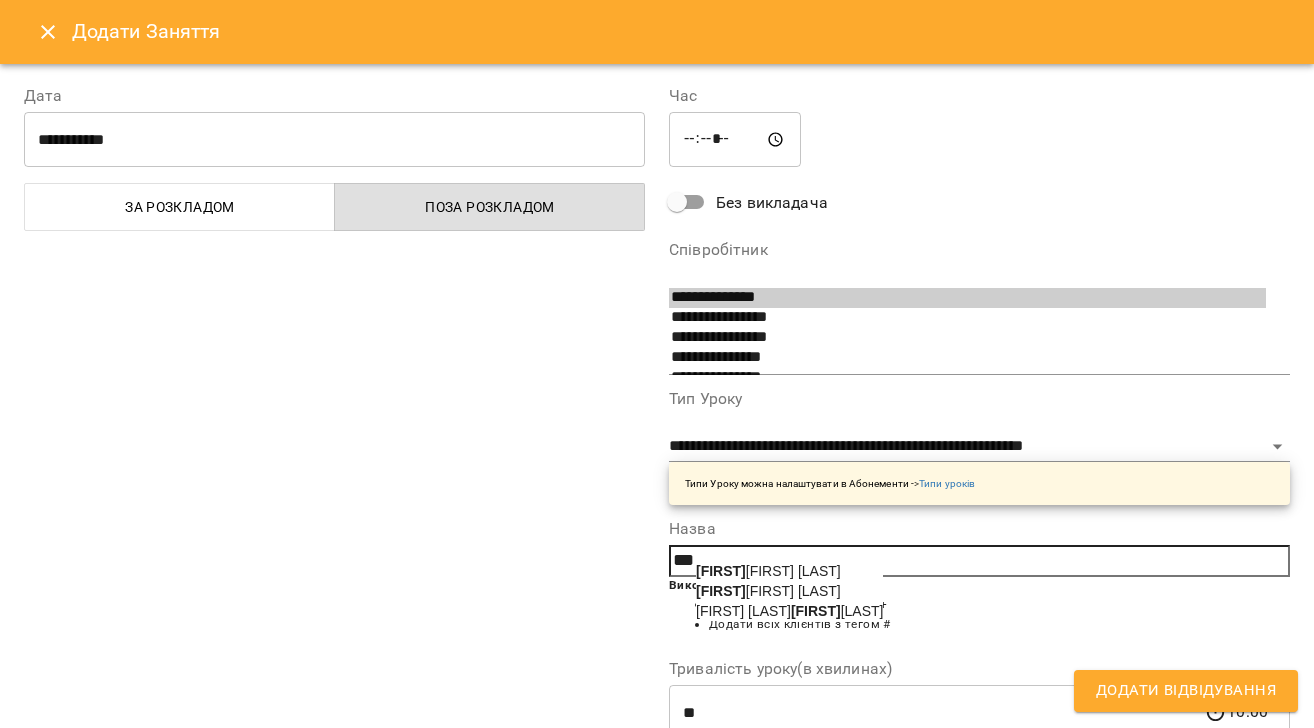 click on "Ir yna Nasylnieva" at bounding box center [768, 571] 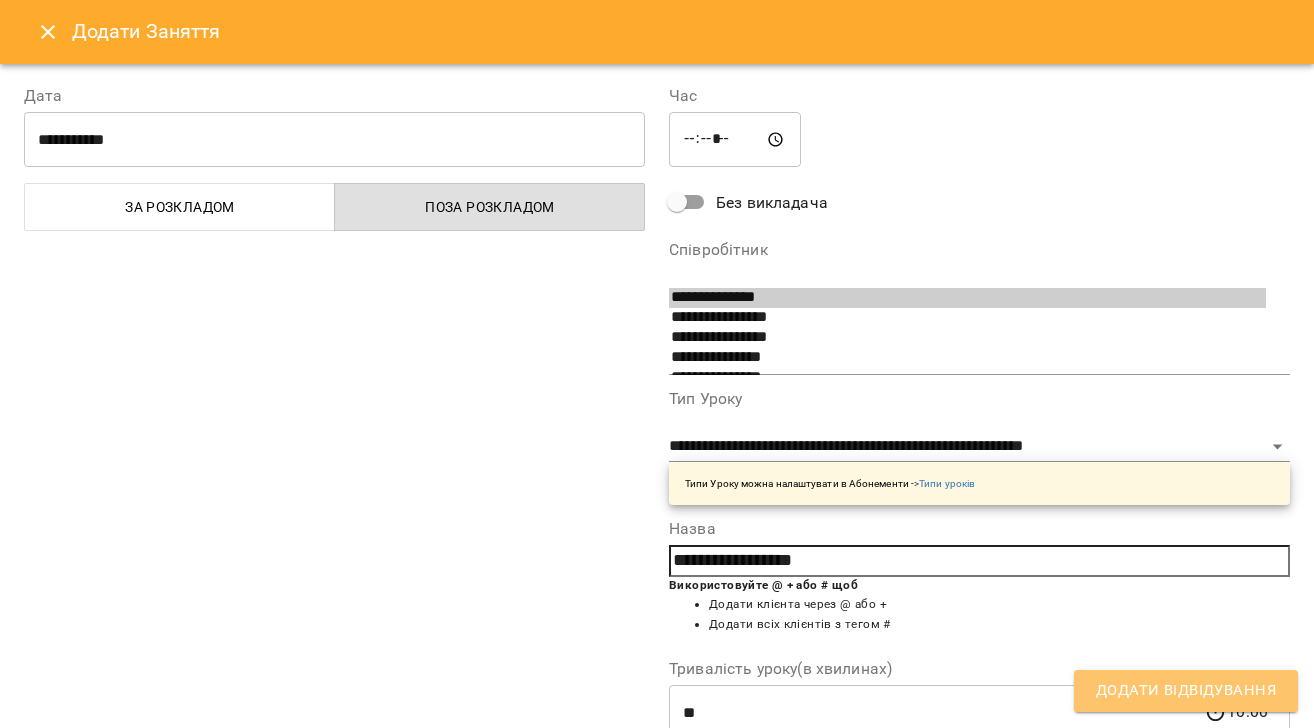 click on "Додати Відвідування" at bounding box center [1186, 691] 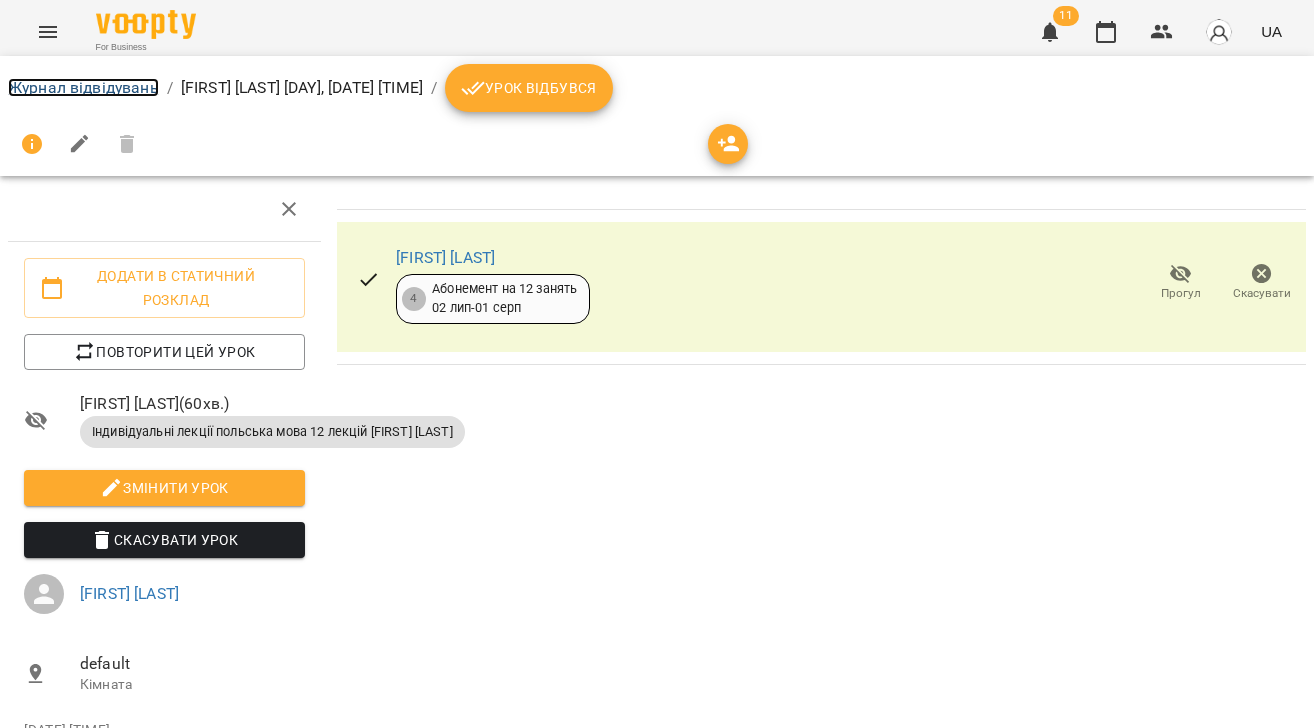 click on "Журнал відвідувань" at bounding box center [83, 87] 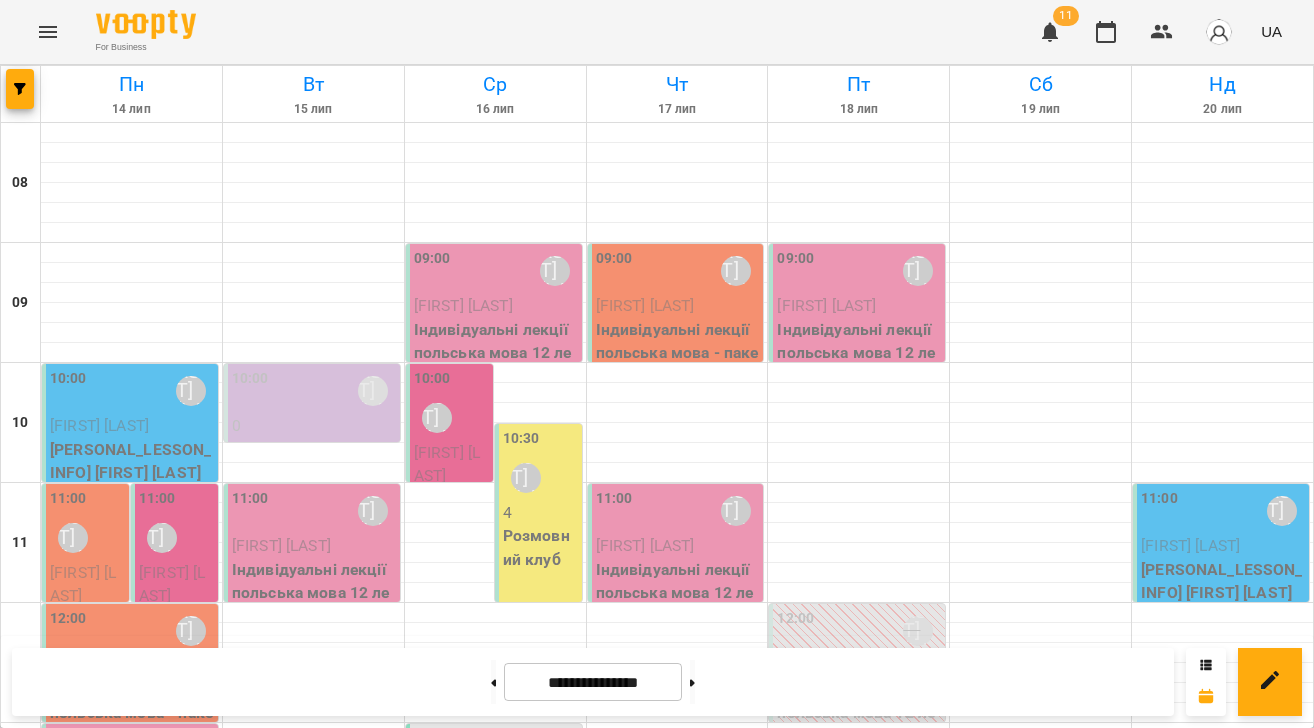drag, startPoint x: 1269, startPoint y: 699, endPoint x: 1278, endPoint y: 646, distance: 53.75872 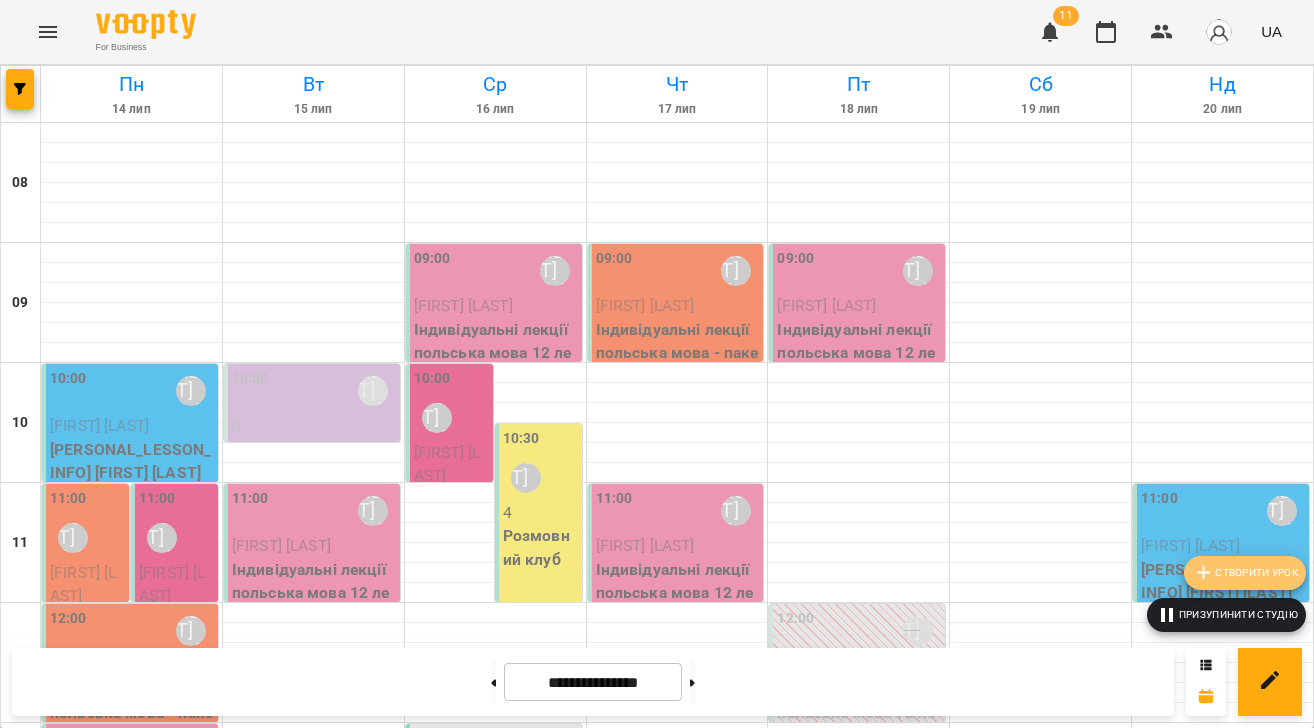 click on "Створити урок" at bounding box center (1245, 573) 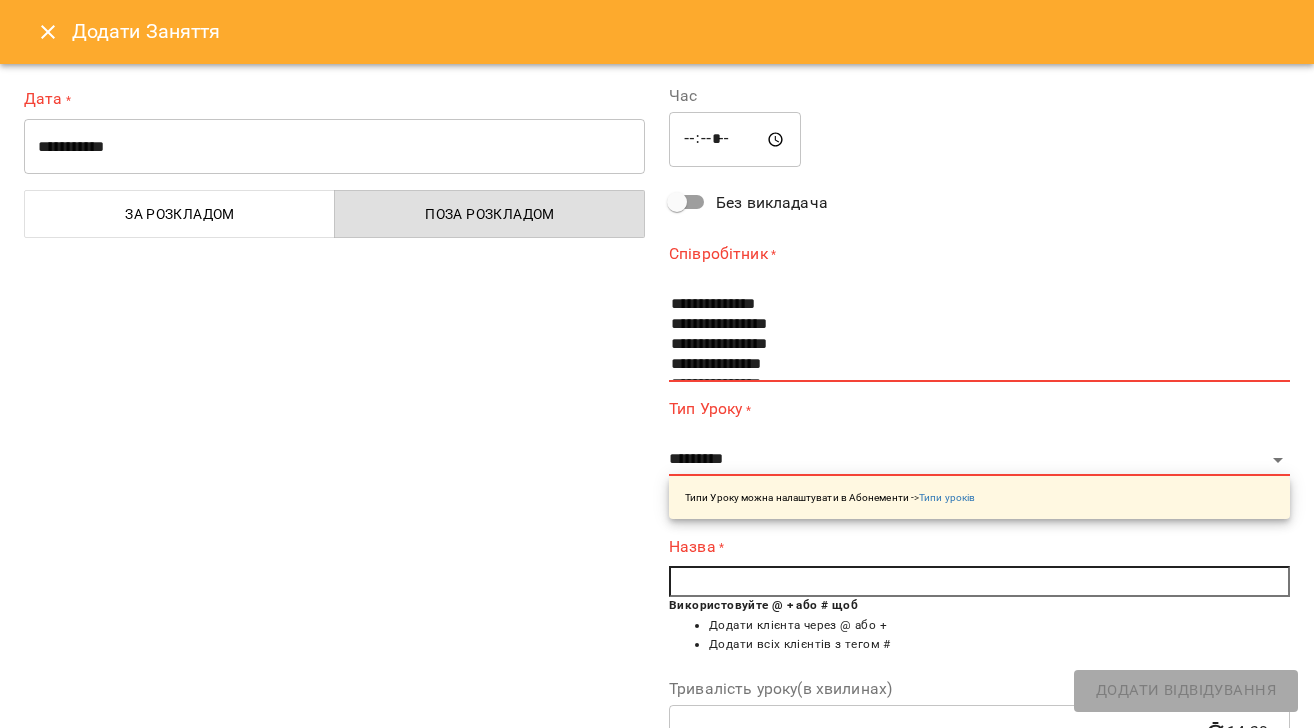 click on "**********" at bounding box center [334, 147] 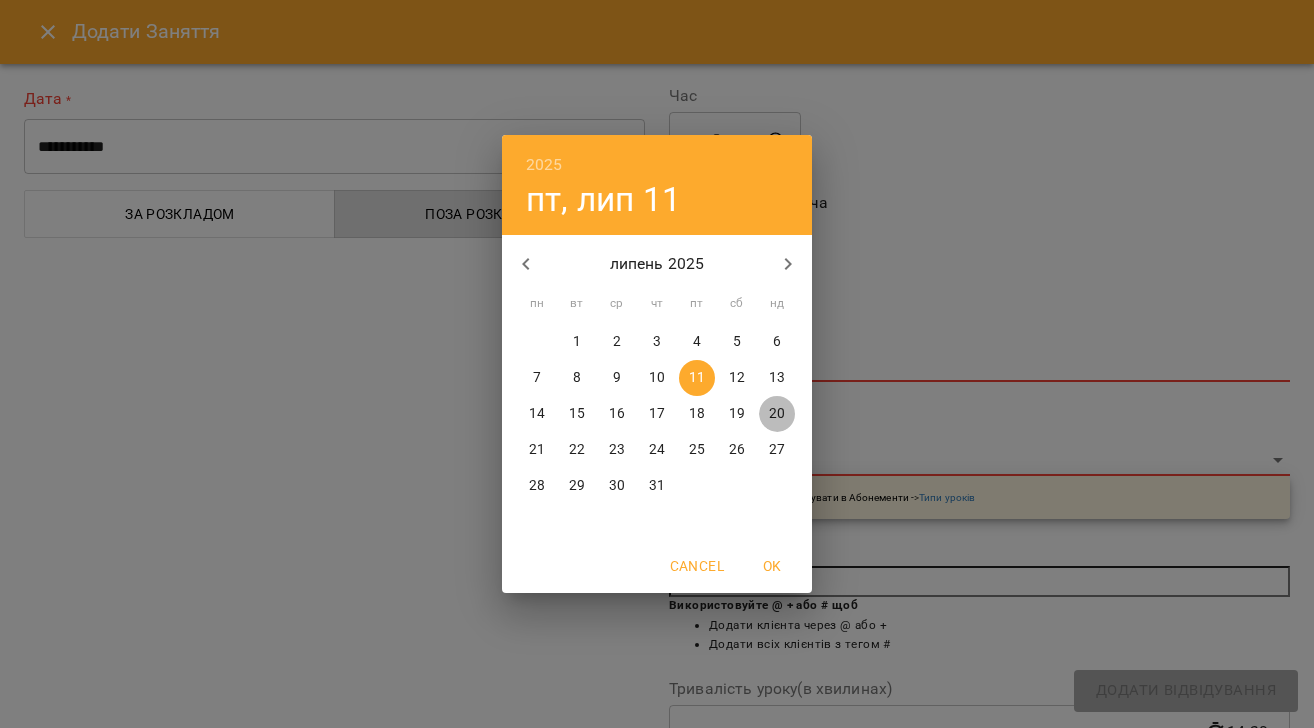 drag, startPoint x: 781, startPoint y: 414, endPoint x: 765, endPoint y: 283, distance: 131.97348 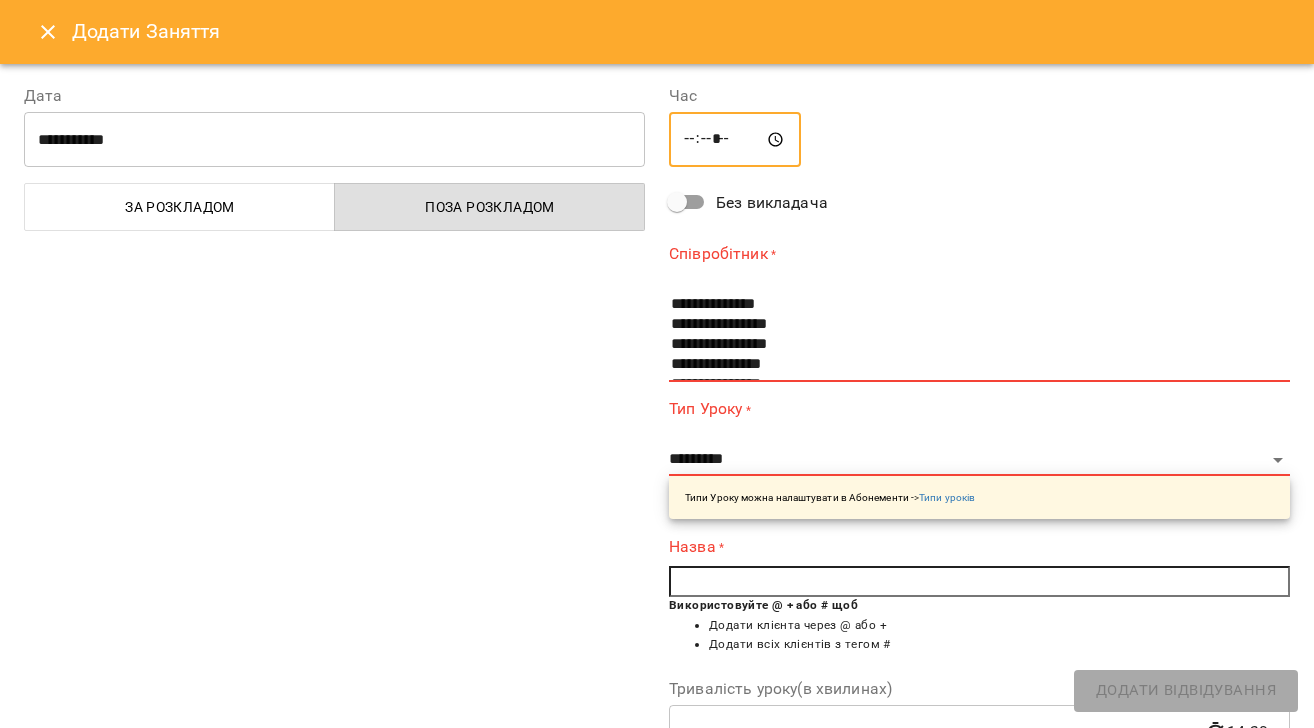 click on "*****" at bounding box center [735, 140] 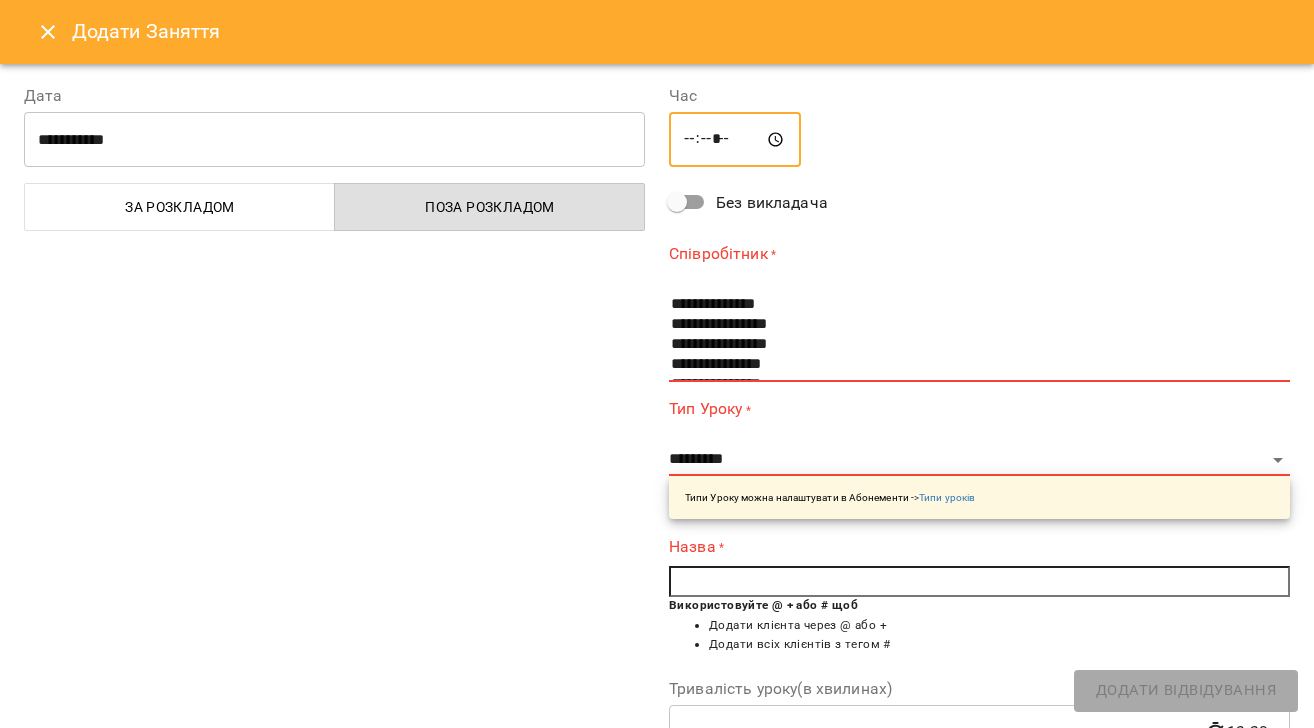 type on "*****" 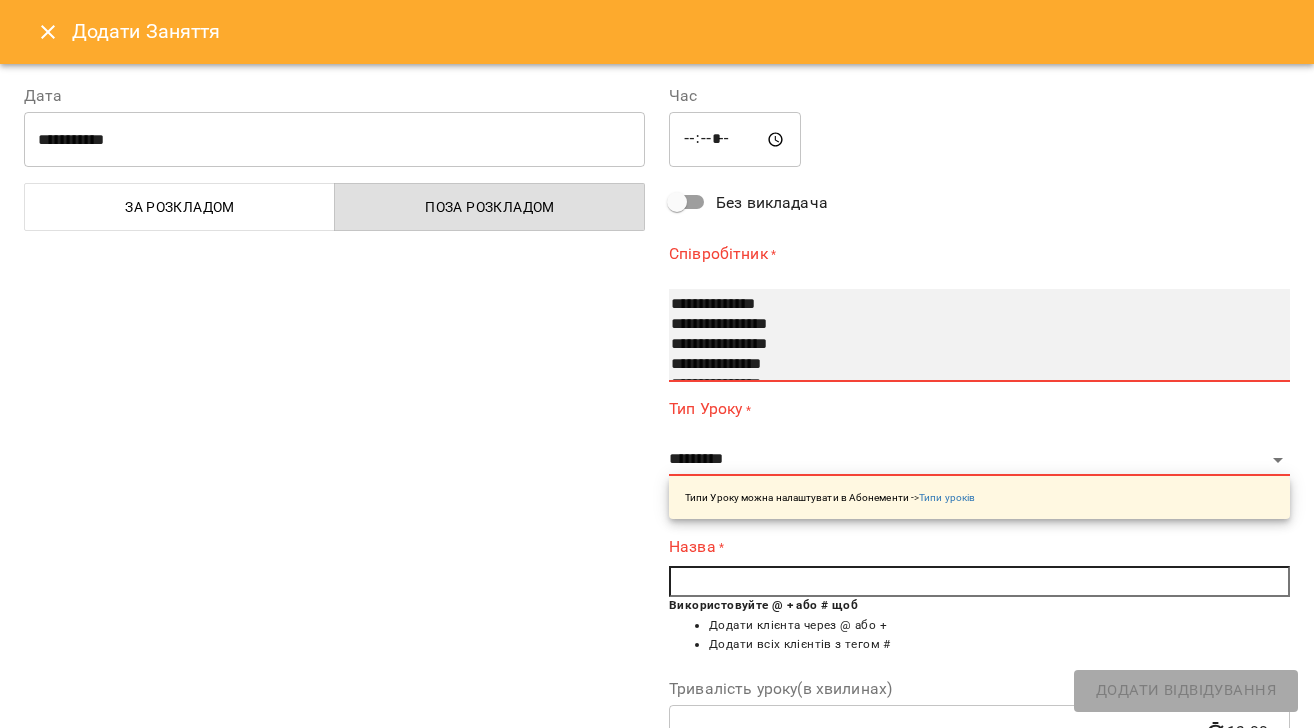 drag, startPoint x: 732, startPoint y: 298, endPoint x: 742, endPoint y: 379, distance: 81.61495 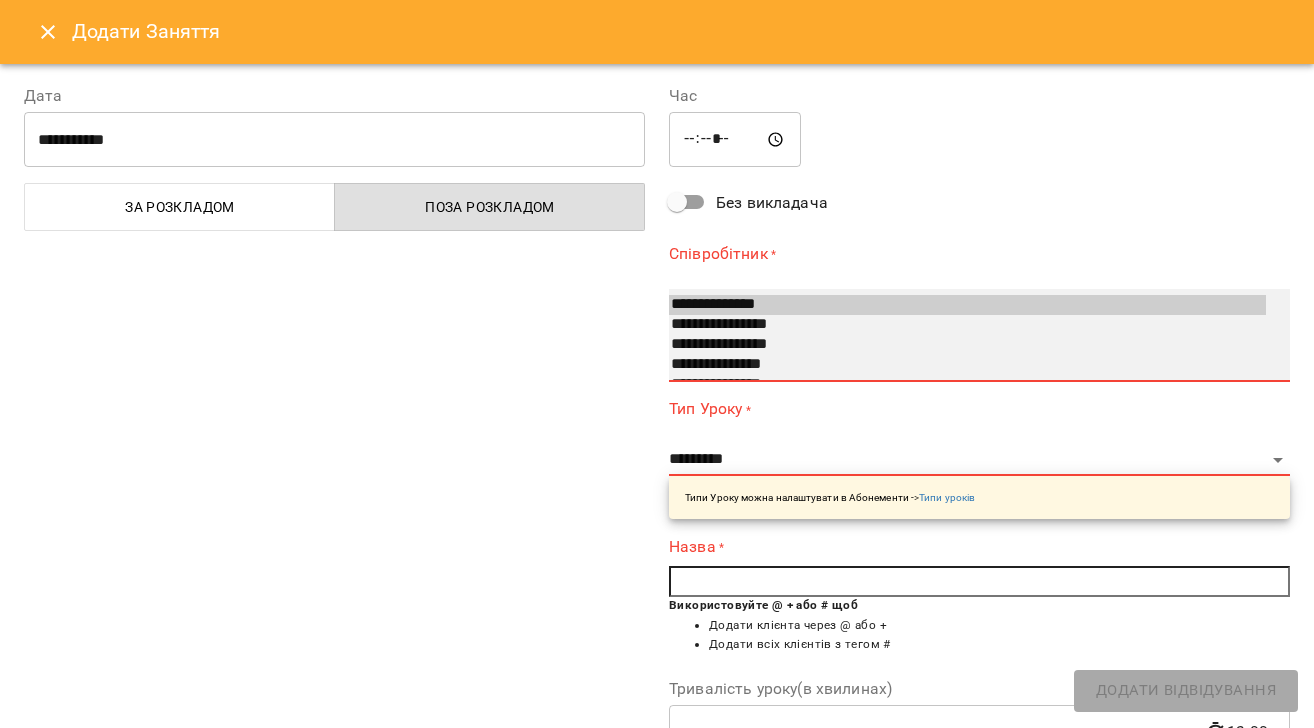 click on "**********" at bounding box center (967, 305) 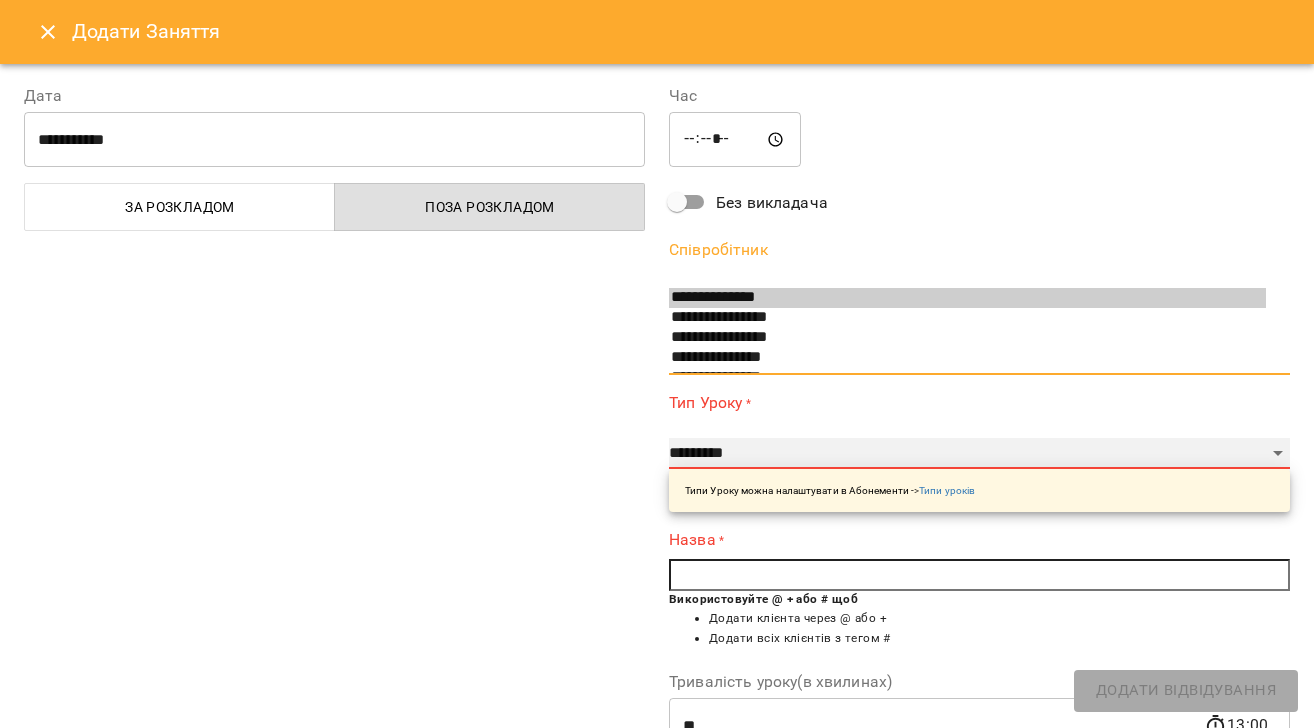 click on "**********" at bounding box center (979, 454) 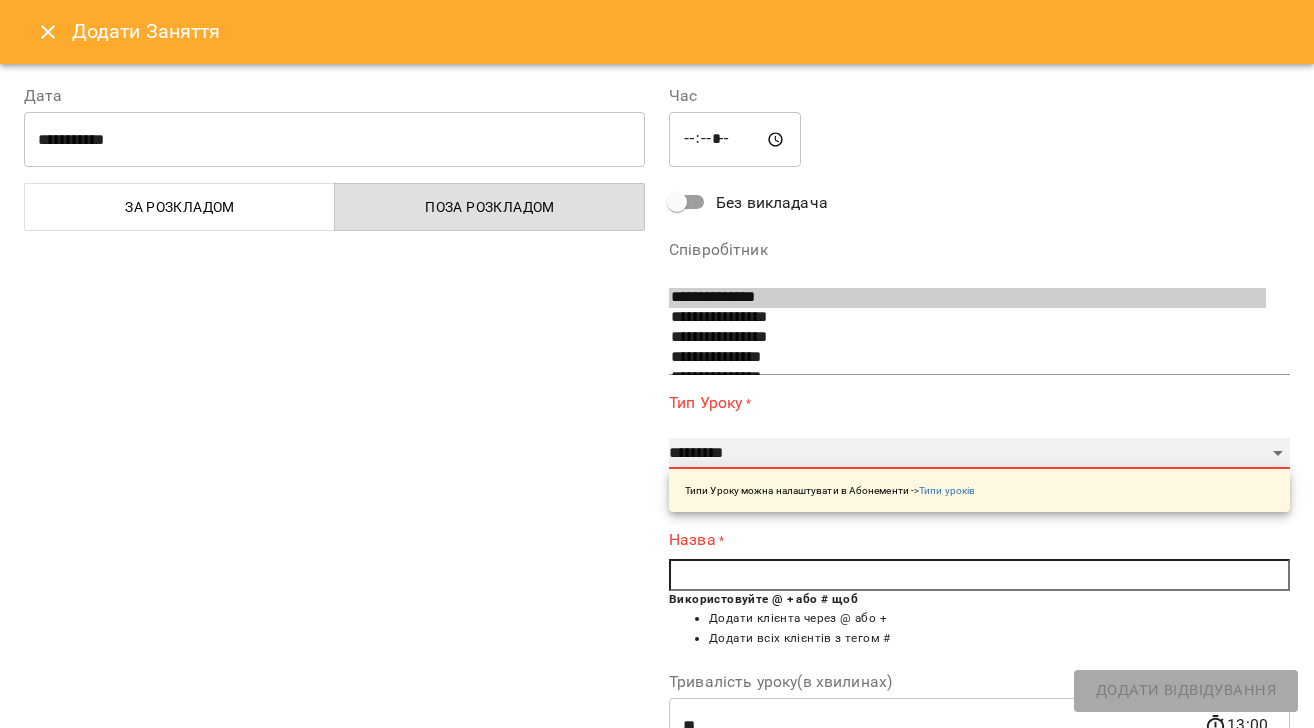 select on "**********" 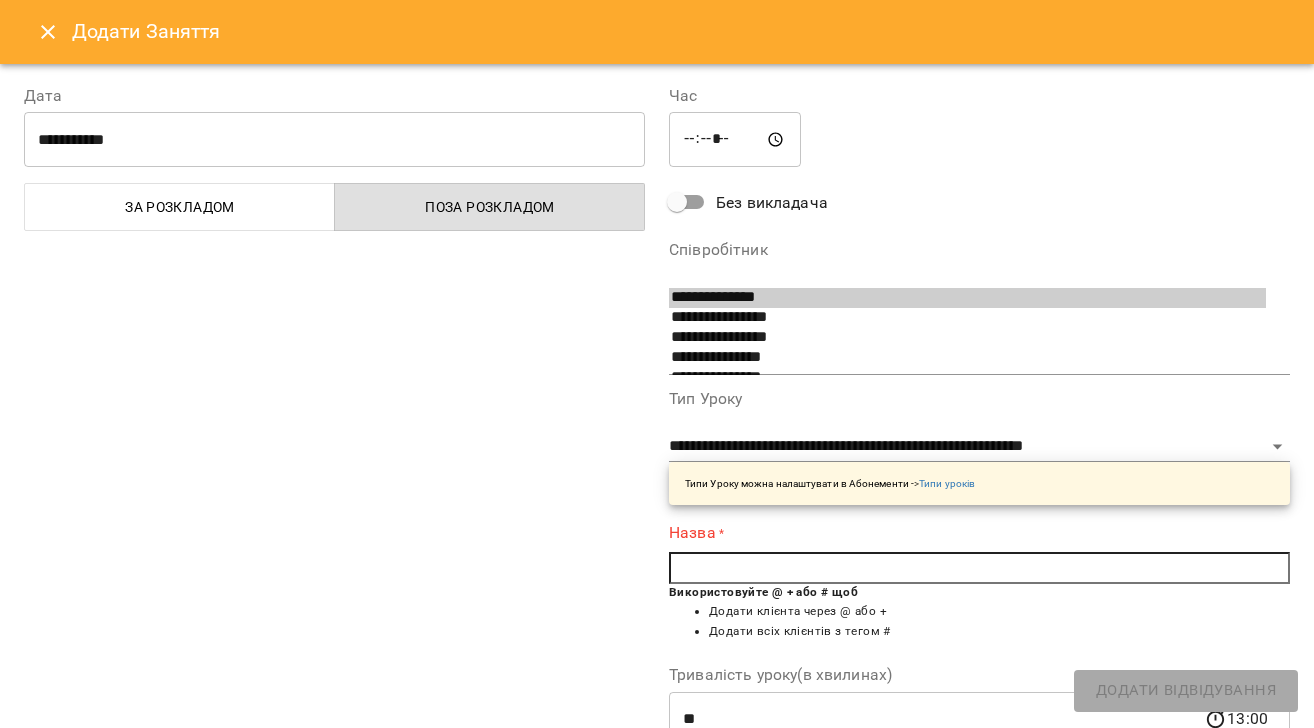click at bounding box center [979, 568] 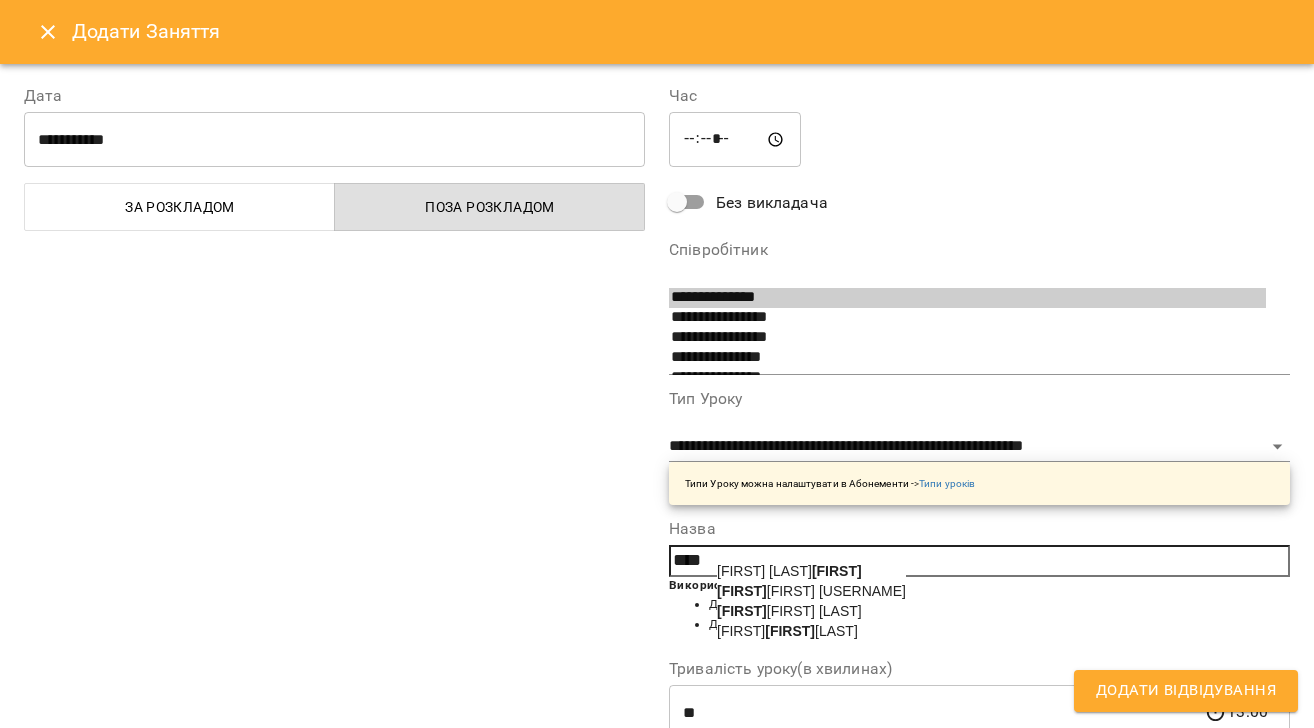 click on "Mar iia Usanina" at bounding box center [789, 611] 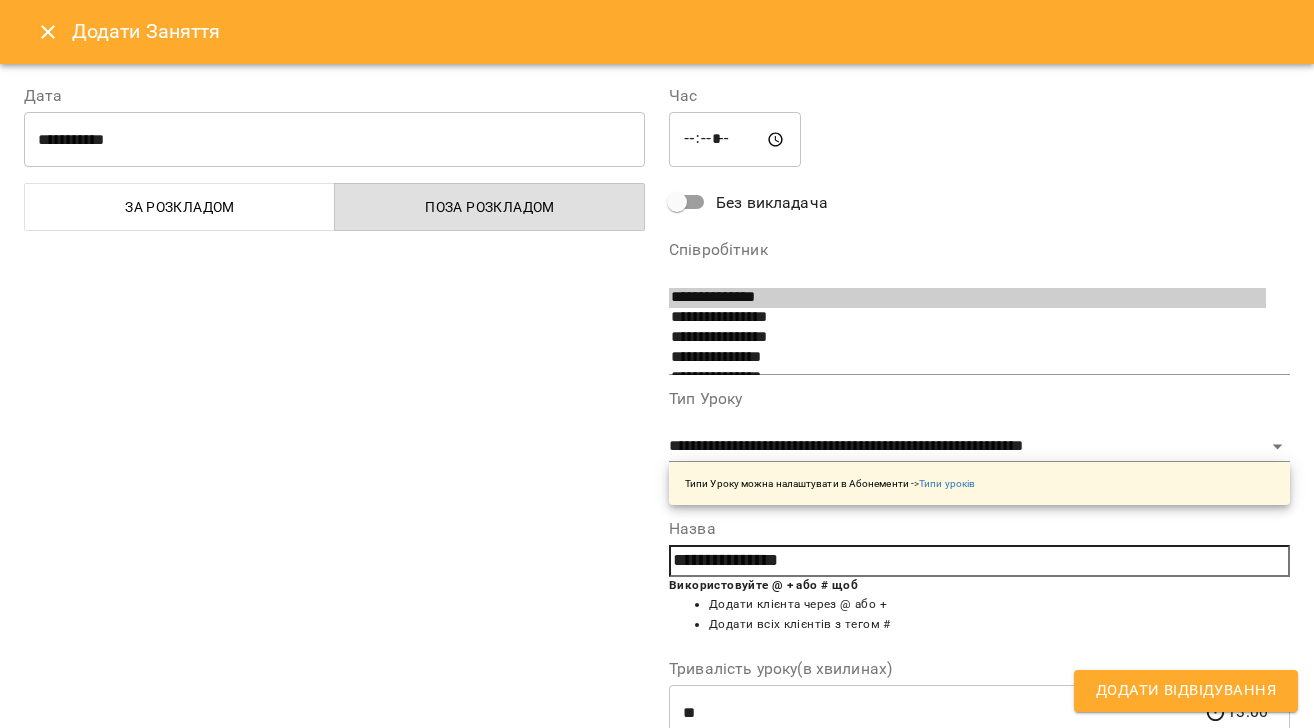 click on "Додати Відвідування" at bounding box center (1186, 691) 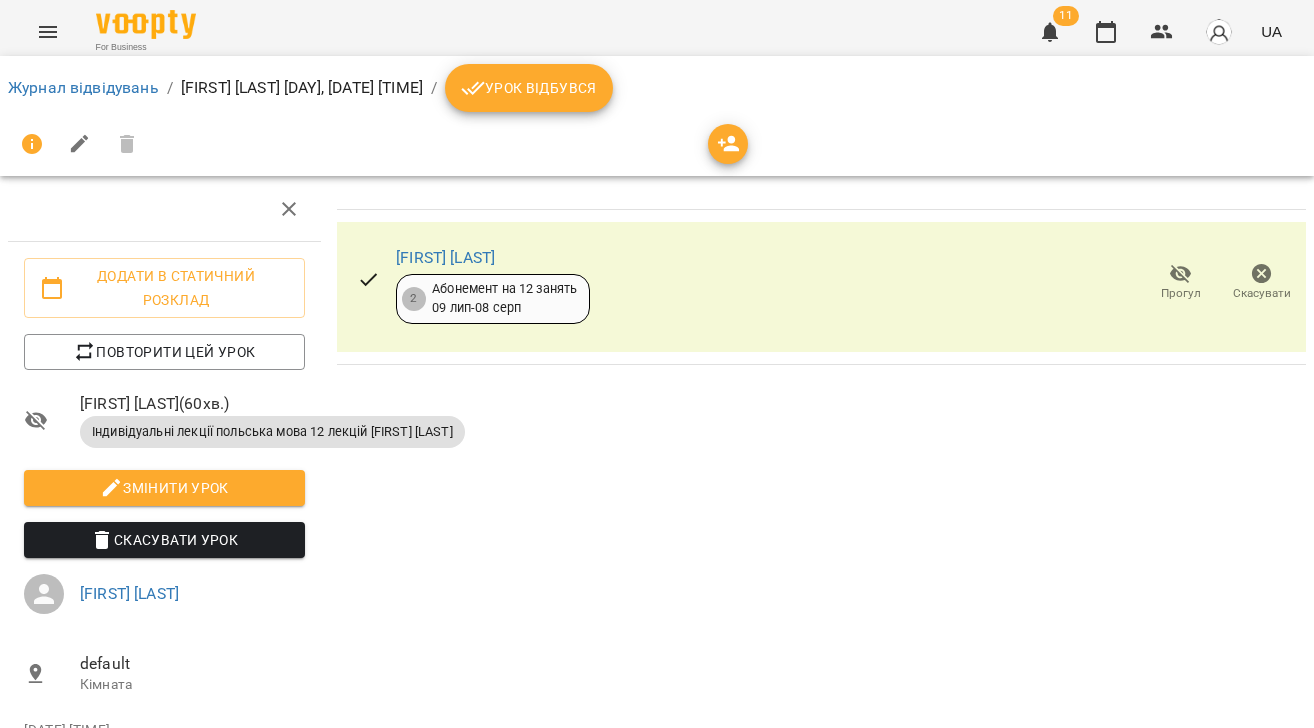 click on "Журнал відвідувань / Mariia Usanina    нд, 20 лип 2025 12:00 / Урок відбувся" at bounding box center (657, 88) 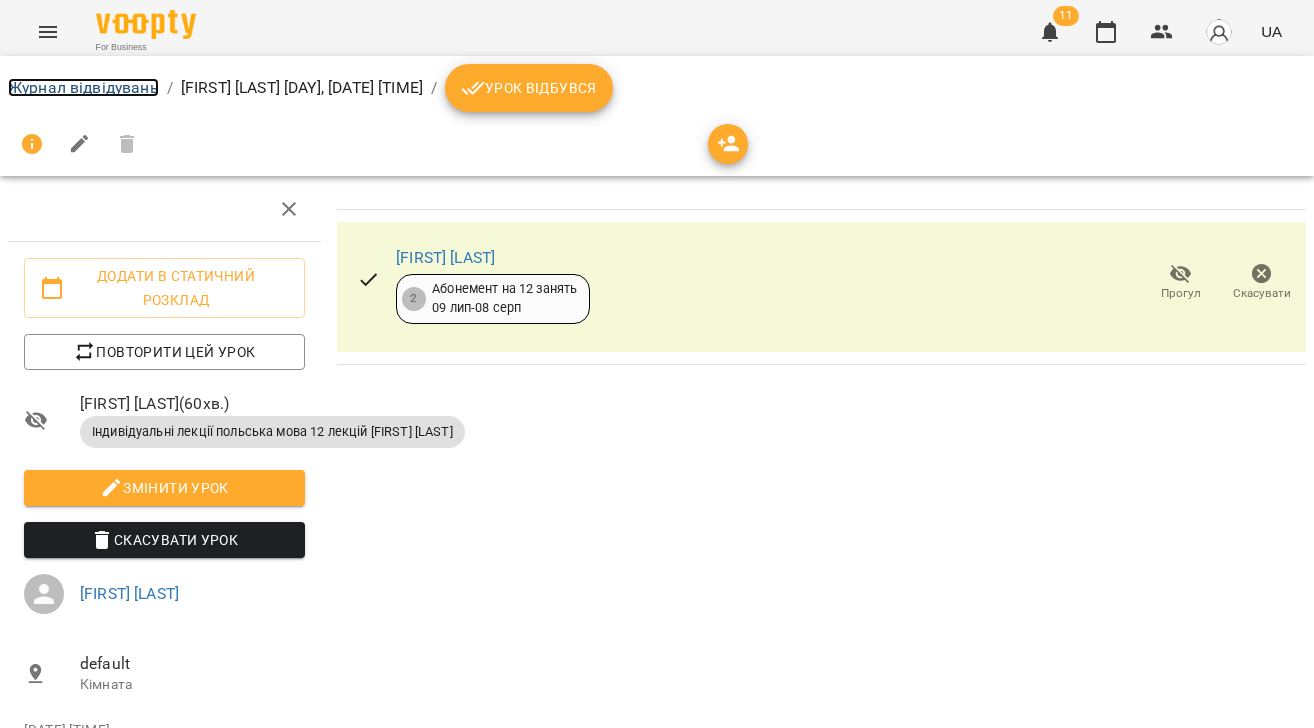 click on "Журнал відвідувань" at bounding box center [83, 87] 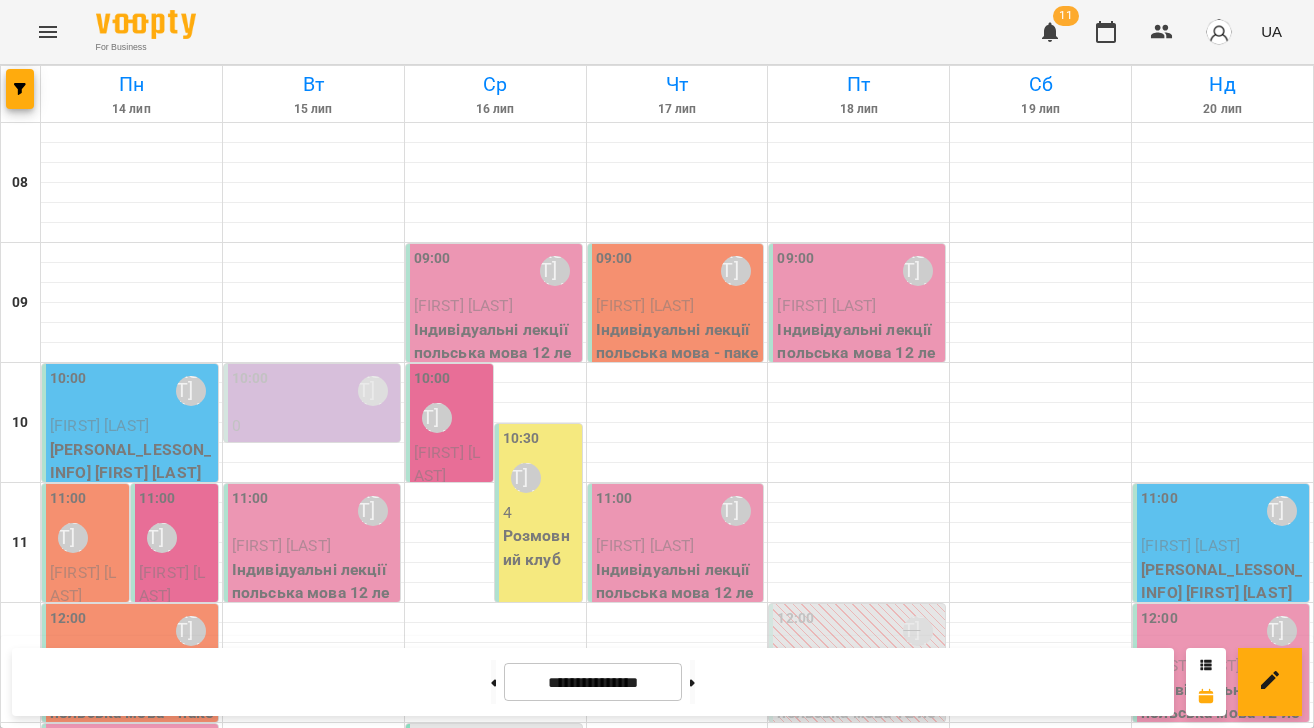 click 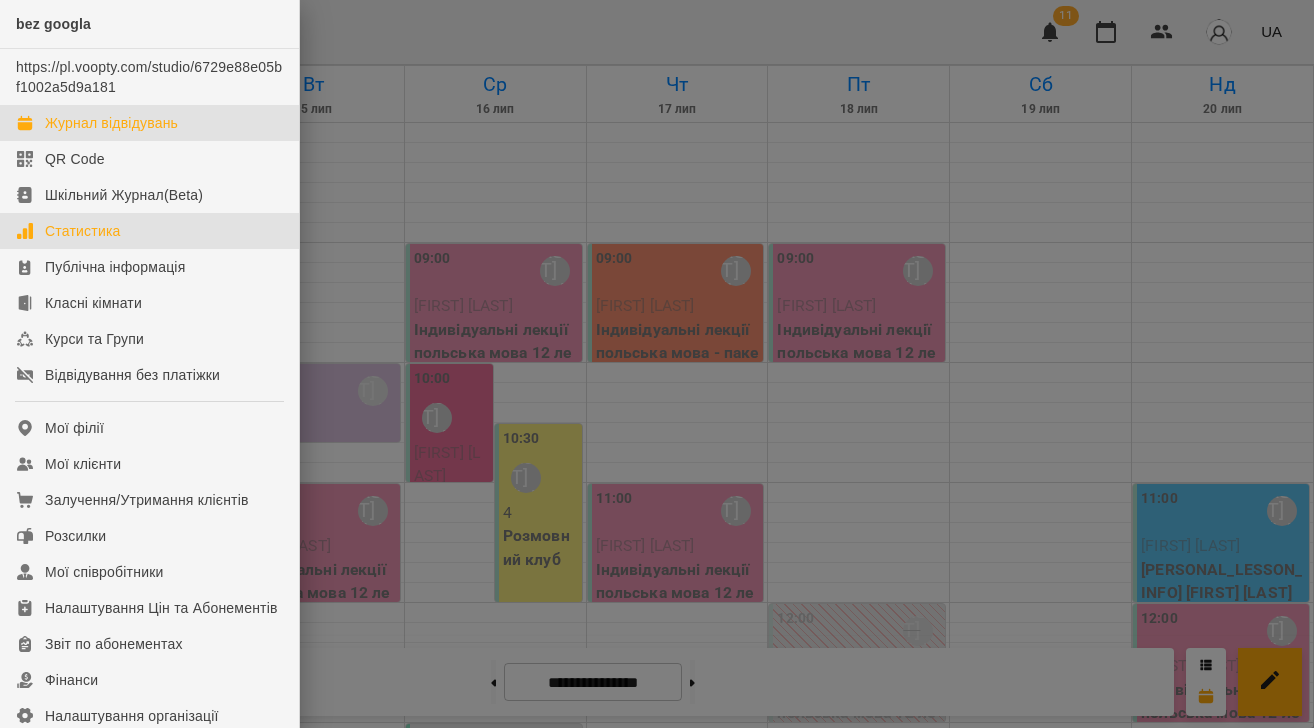 click on "Статистика" at bounding box center (149, 231) 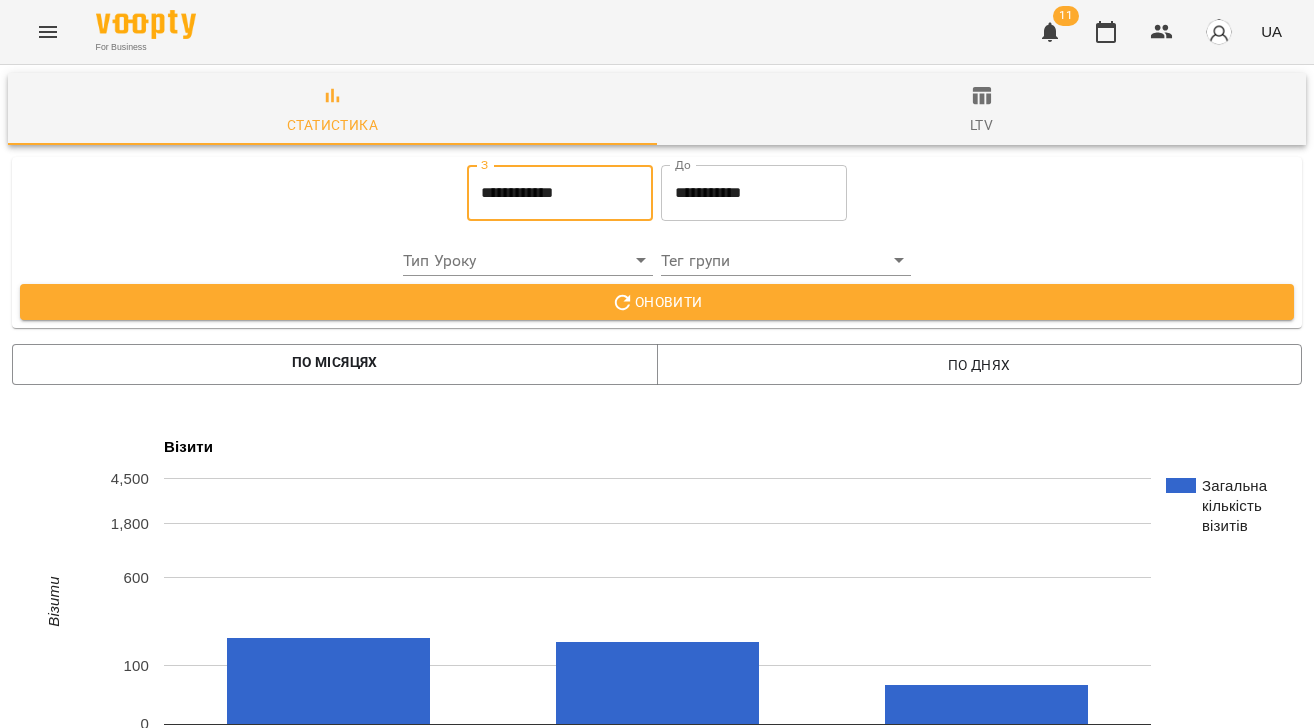 click on "**********" at bounding box center (560, 193) 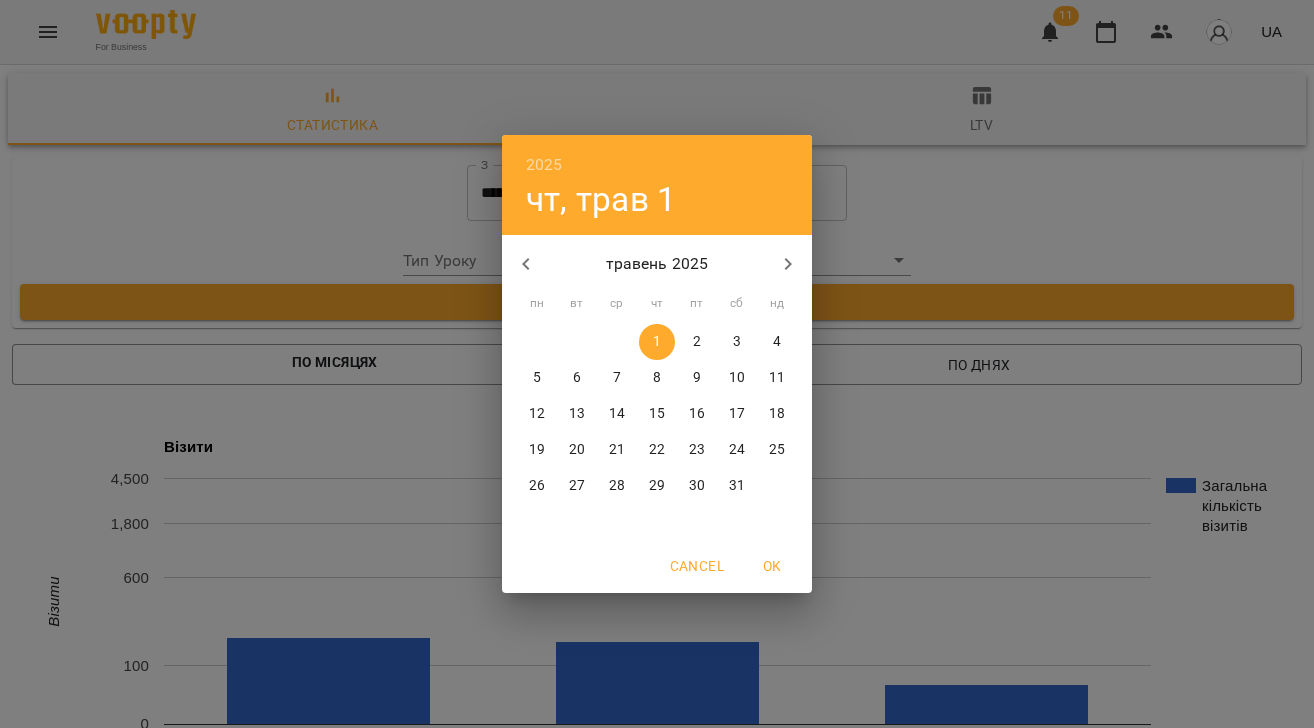 click 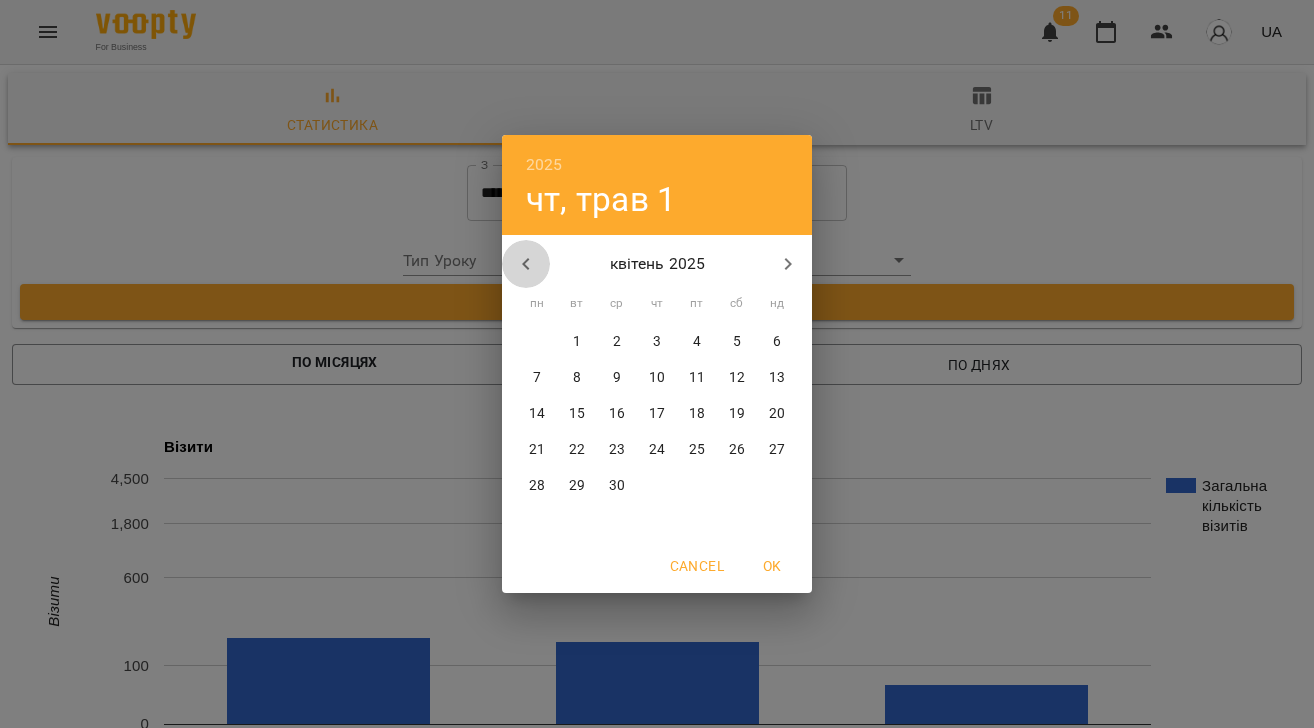 click 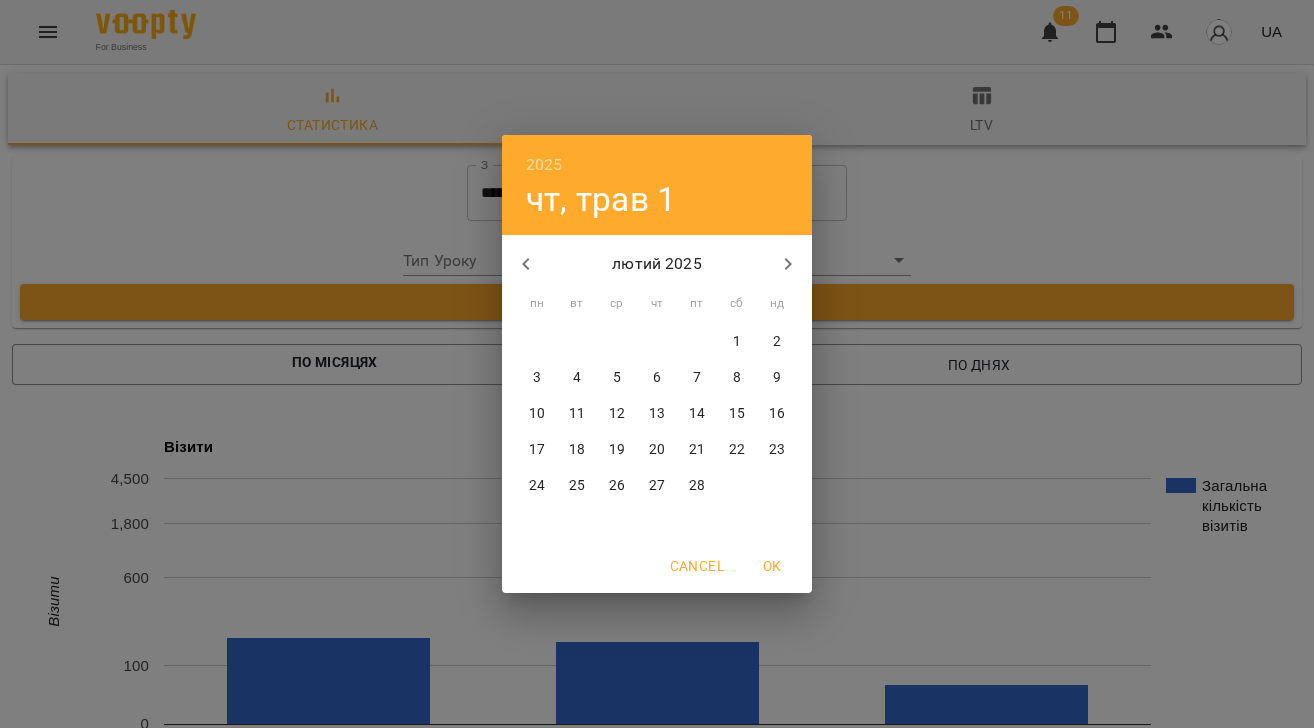 click 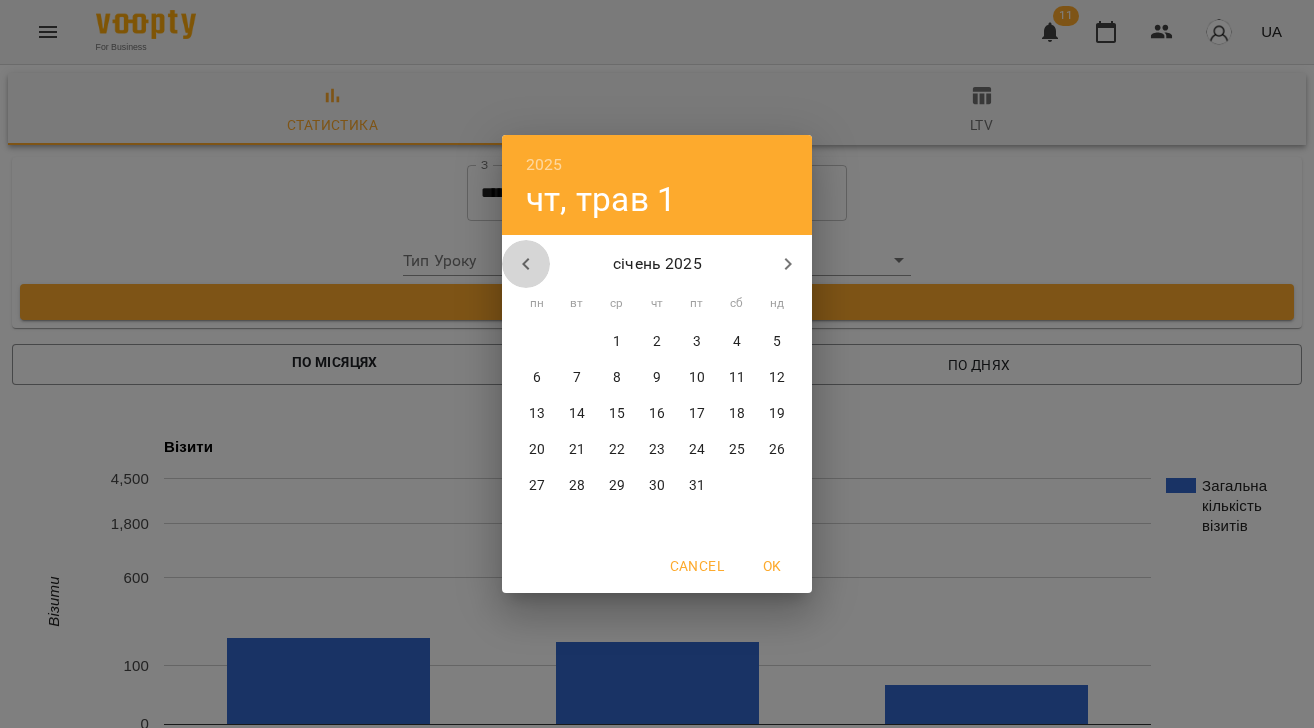 click 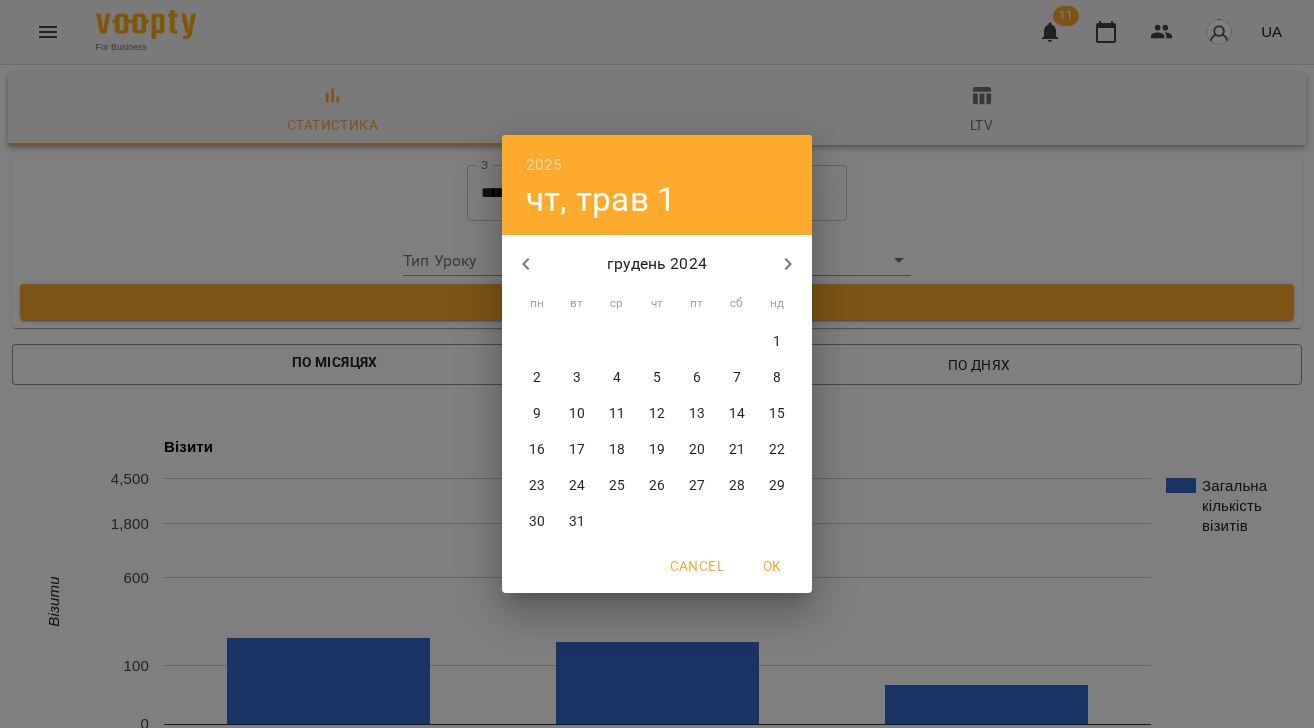 click at bounding box center (526, 264) 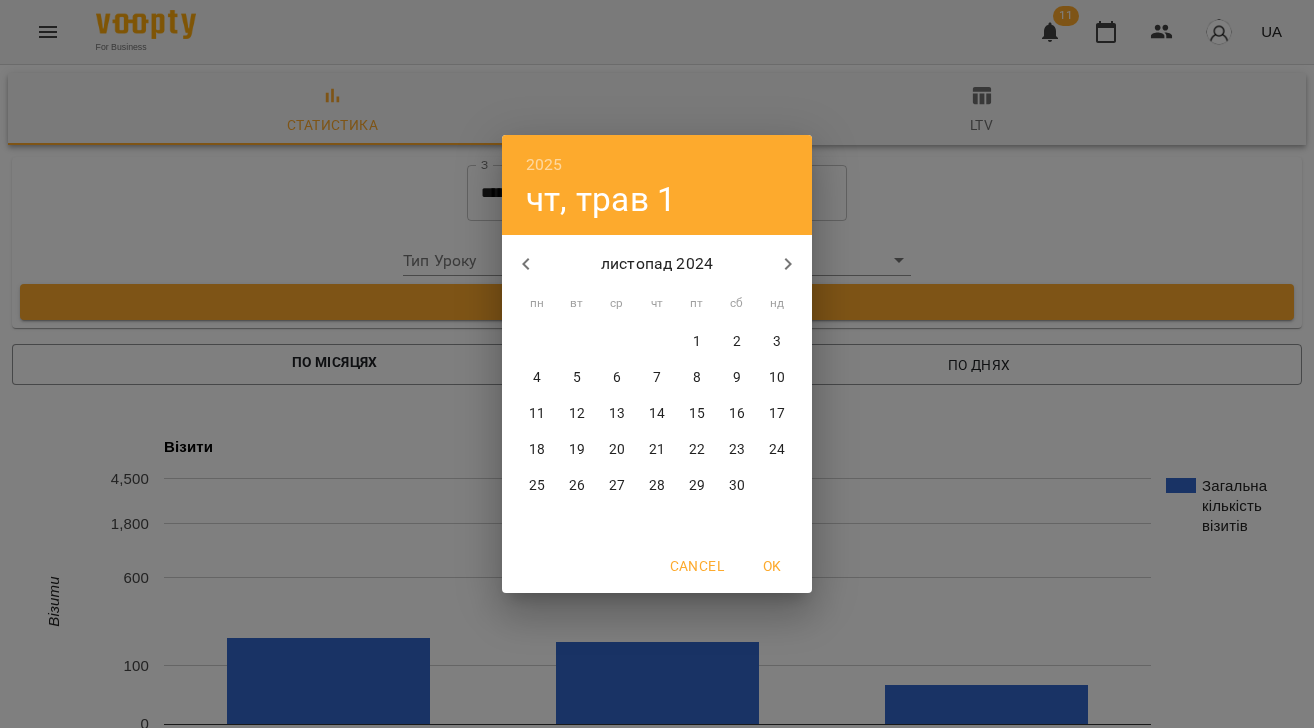drag, startPoint x: 582, startPoint y: 379, endPoint x: 653, endPoint y: 424, distance: 84.0595 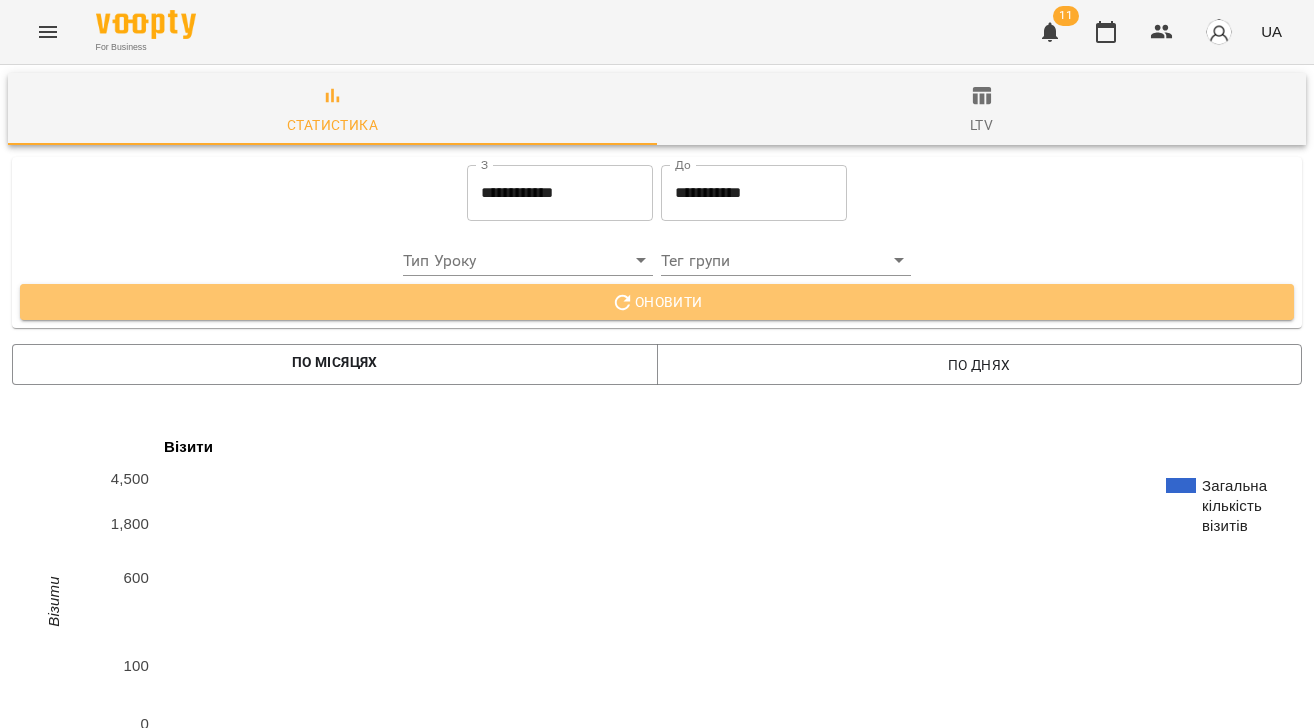 click on "Оновити" at bounding box center (657, 302) 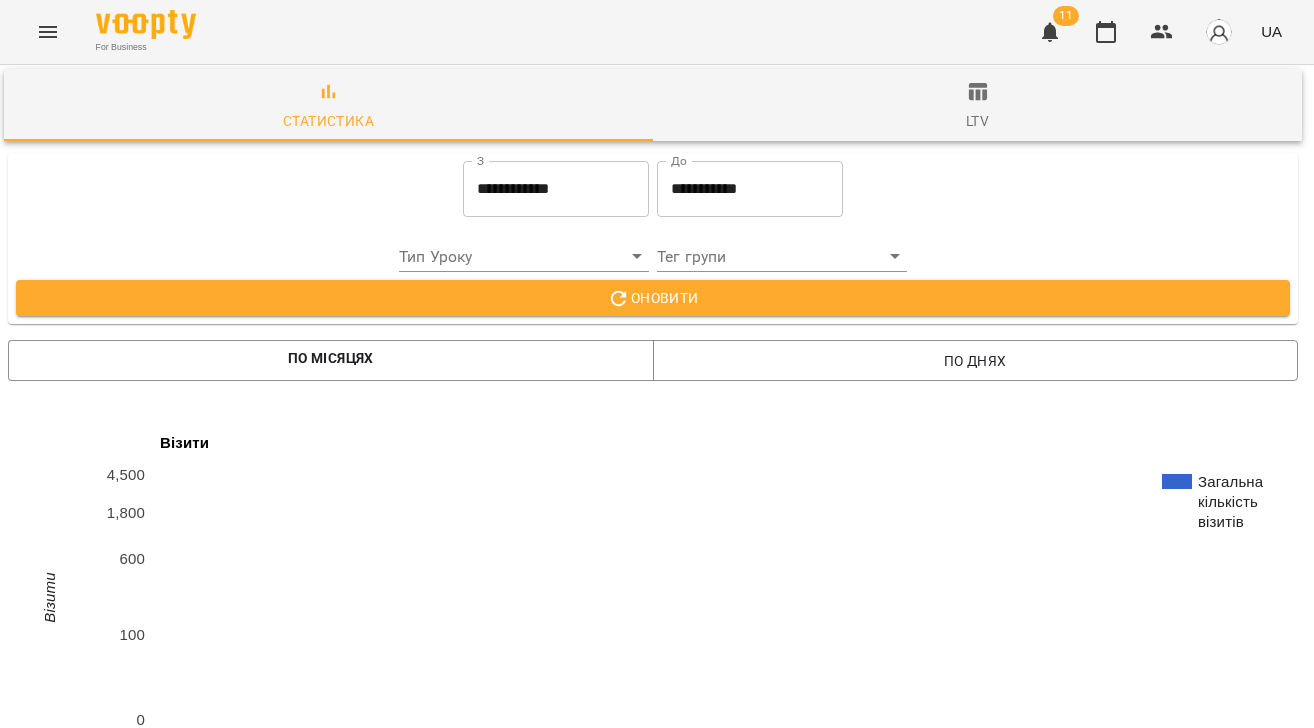 scroll, scrollTop: 3033, scrollLeft: 4, axis: both 